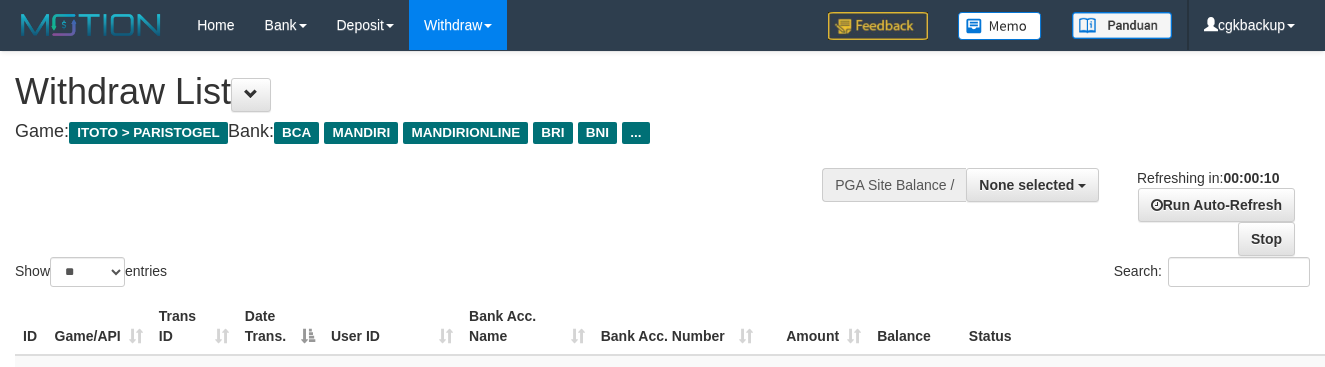 select 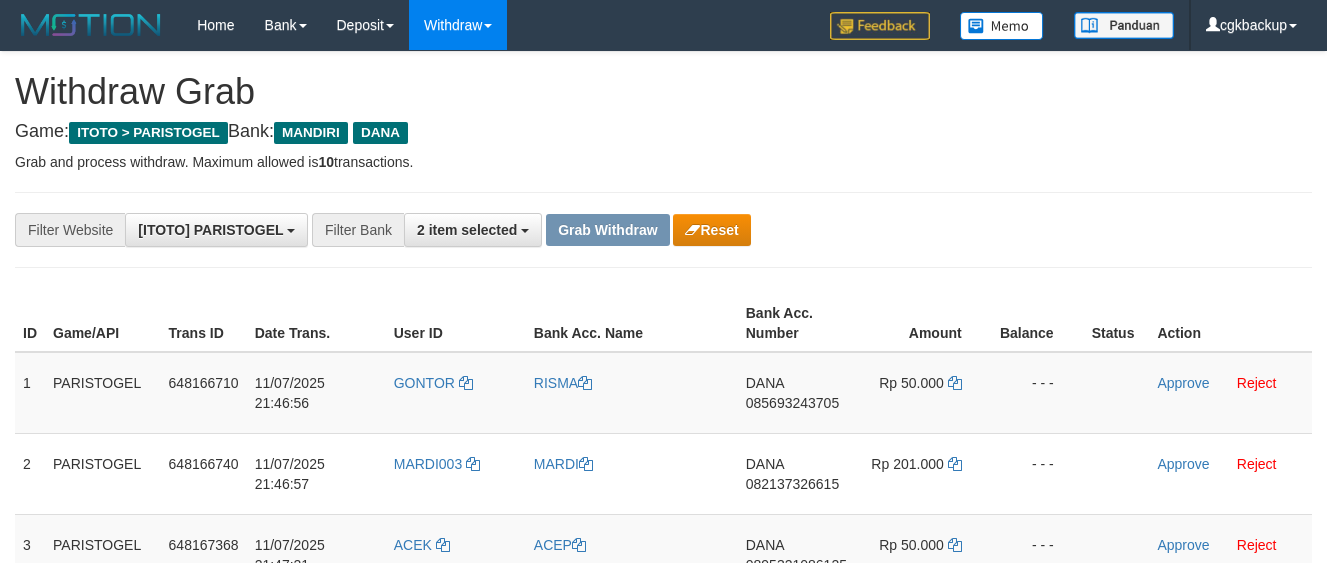 scroll, scrollTop: 248, scrollLeft: 0, axis: vertical 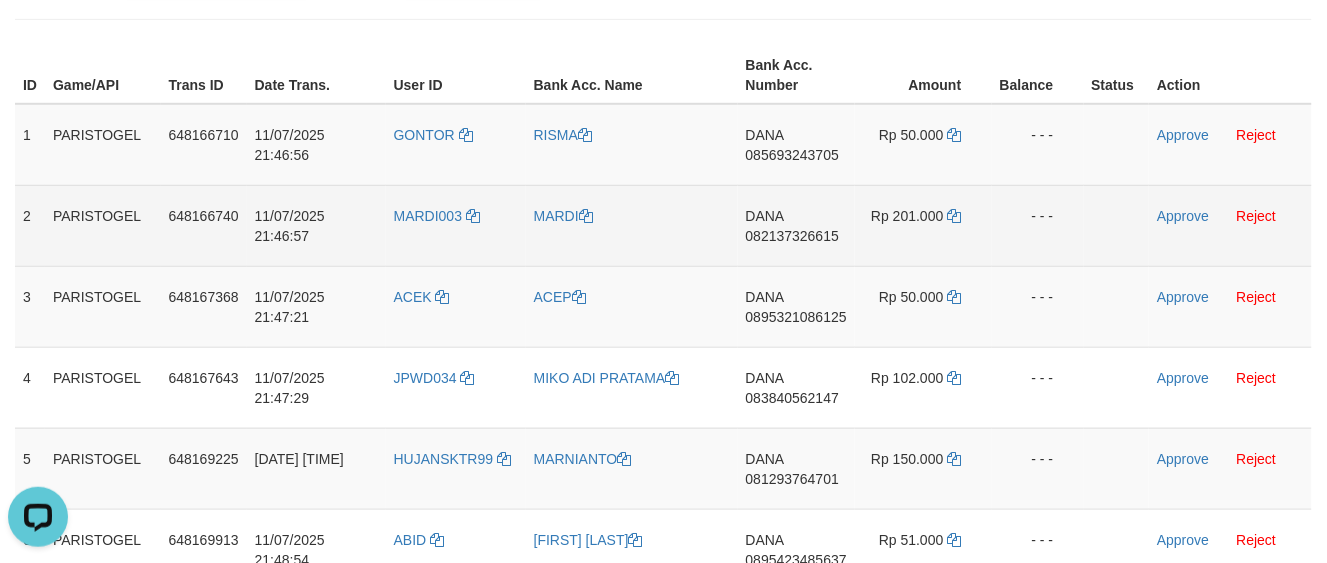 click on "DANA
082137326615" at bounding box center (796, 225) 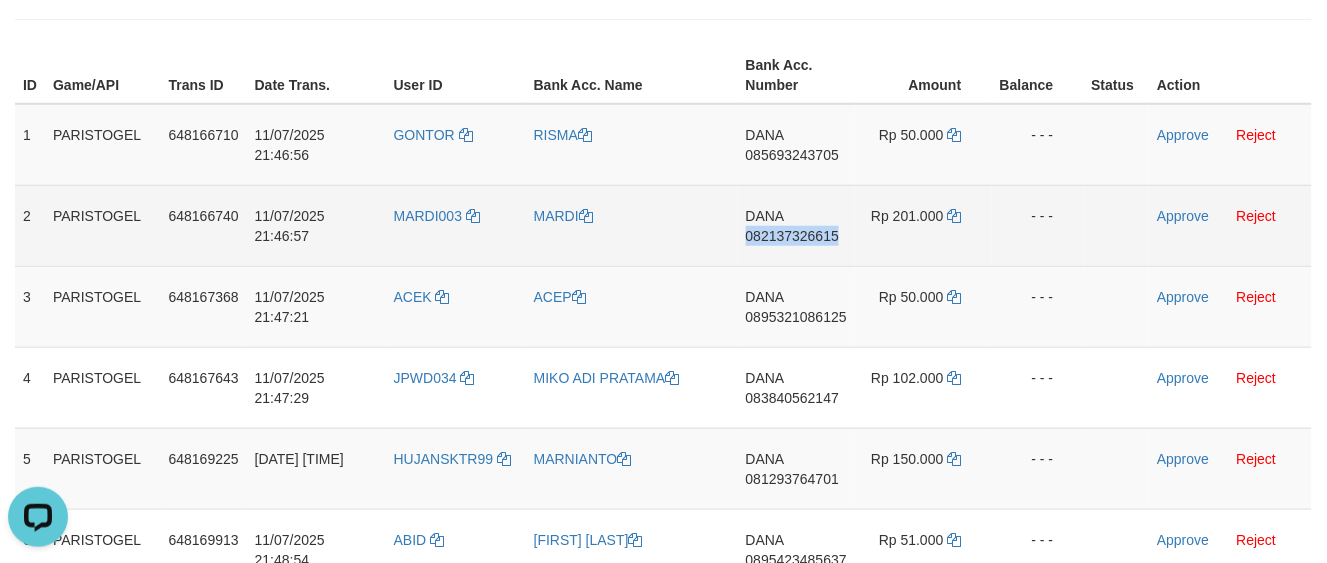 copy on "082137326615" 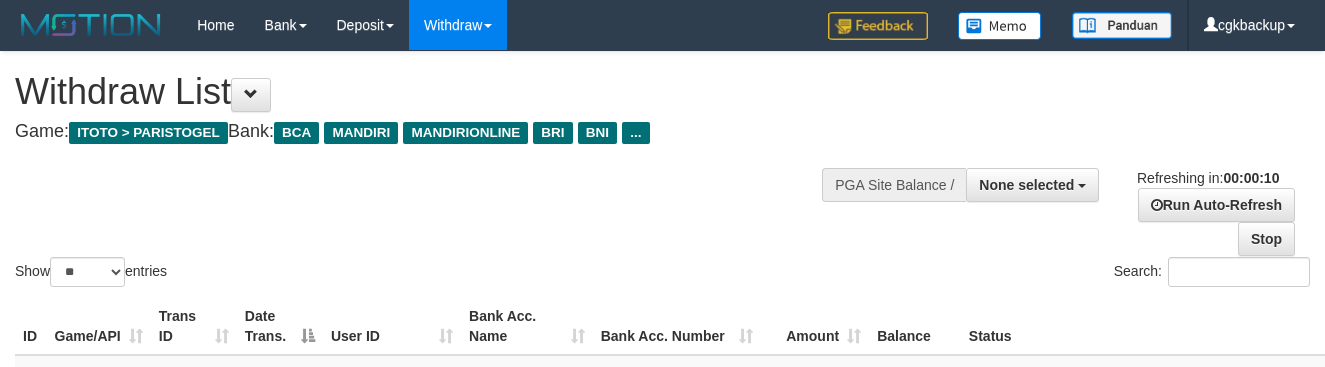 select 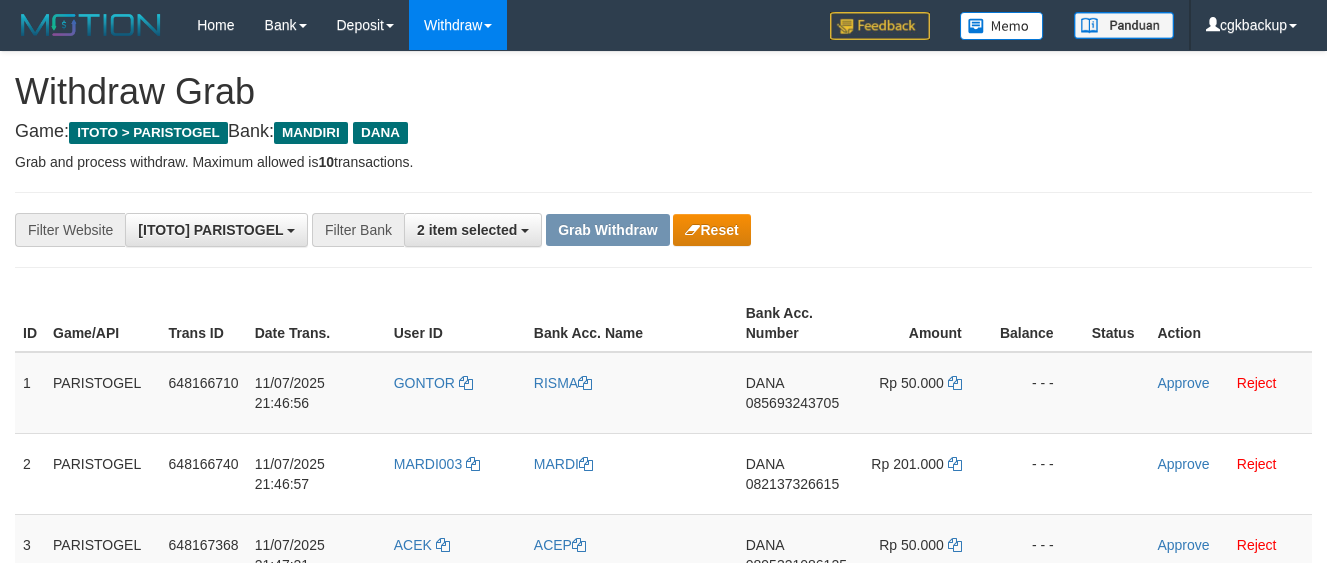 scroll, scrollTop: 248, scrollLeft: 0, axis: vertical 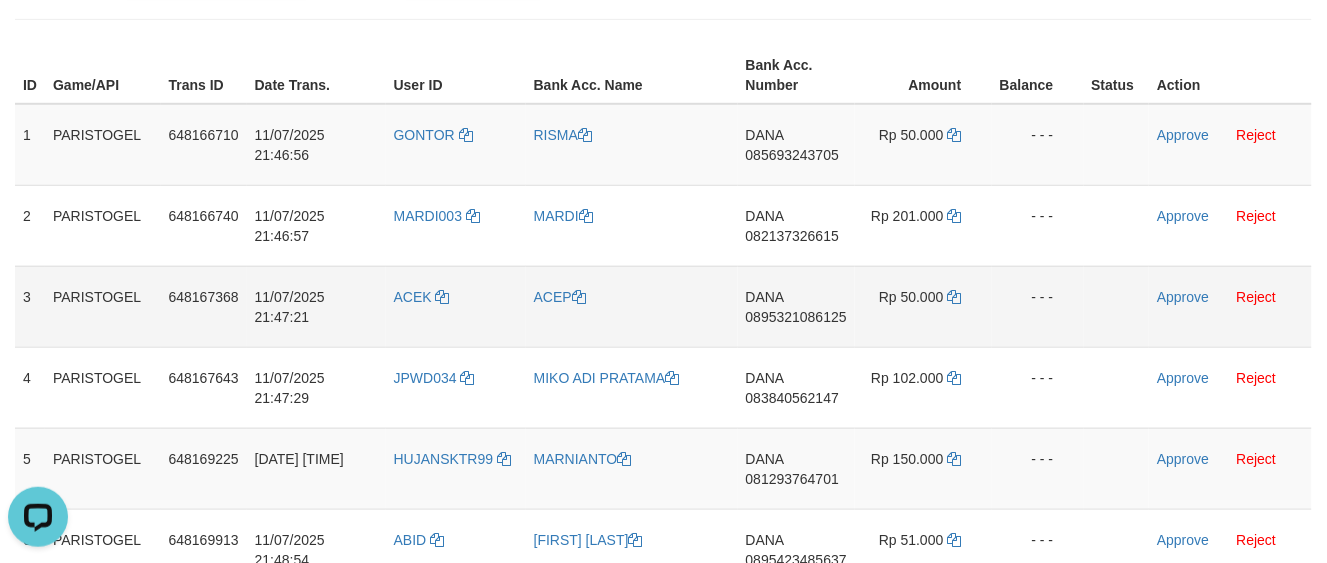 click on "[NAME]
[PHONE]" at bounding box center [796, 306] 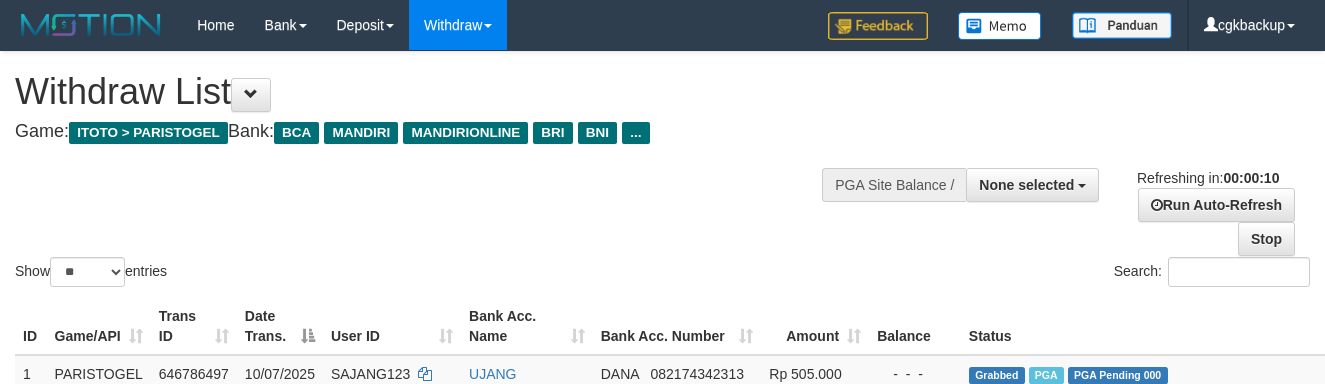 select 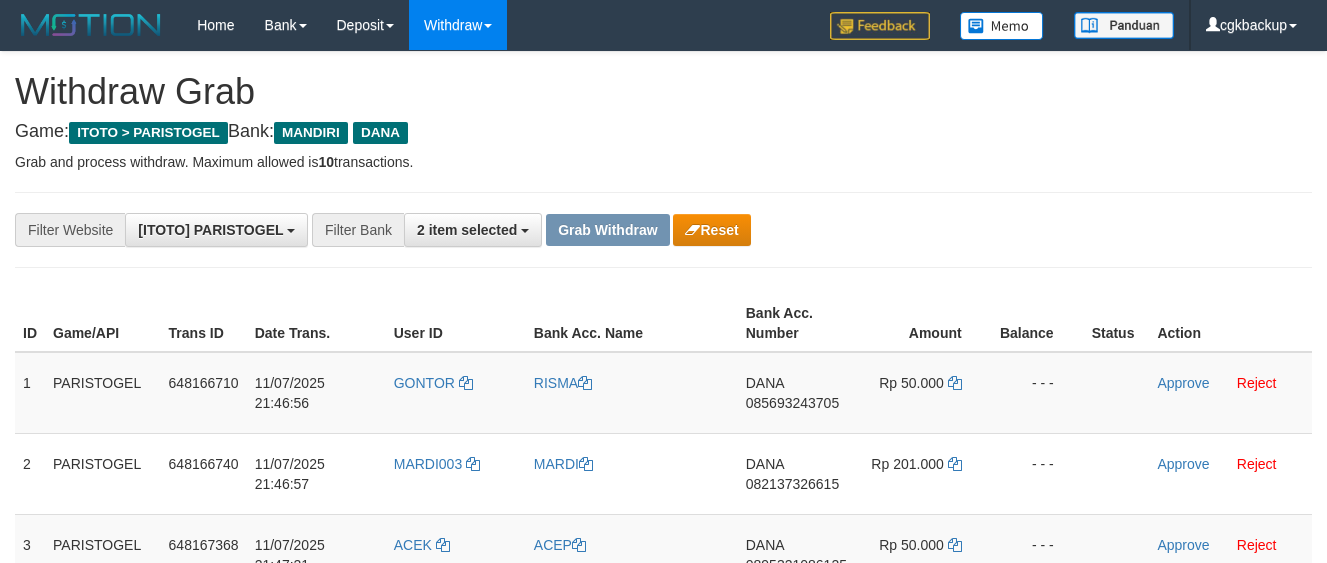 click on "DANA
0895321086125" at bounding box center (796, 554) 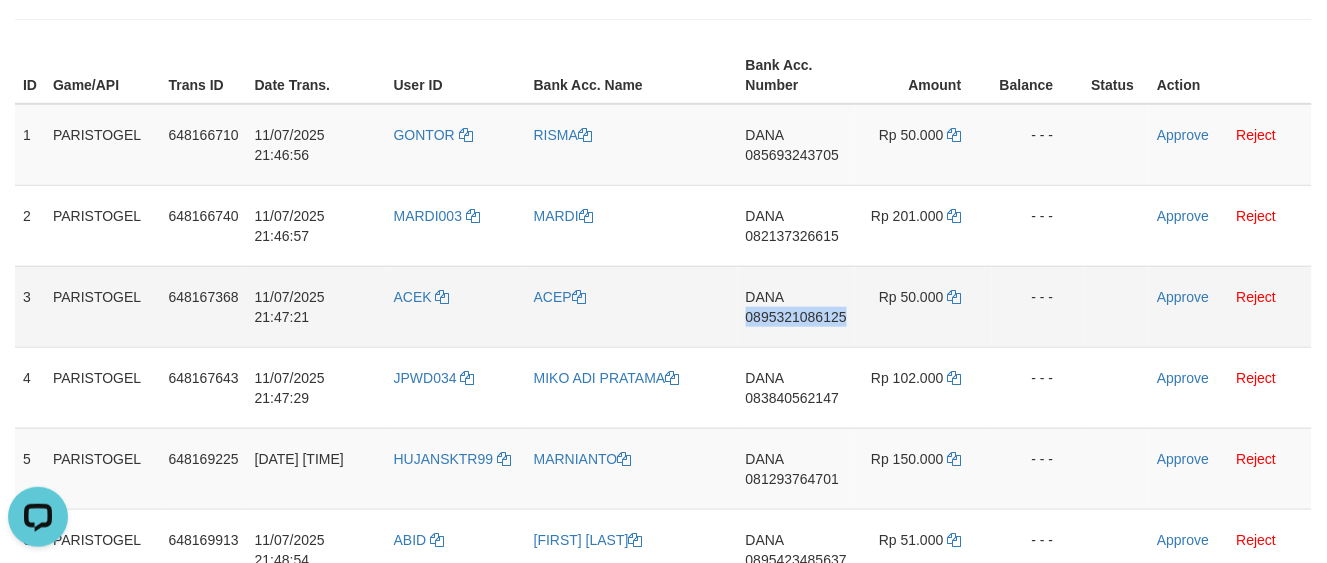 scroll, scrollTop: 0, scrollLeft: 0, axis: both 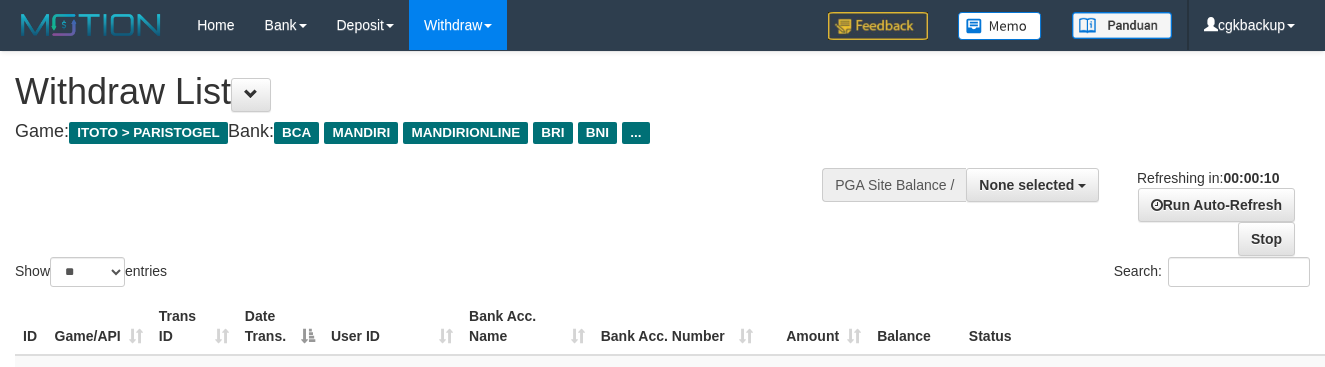 select 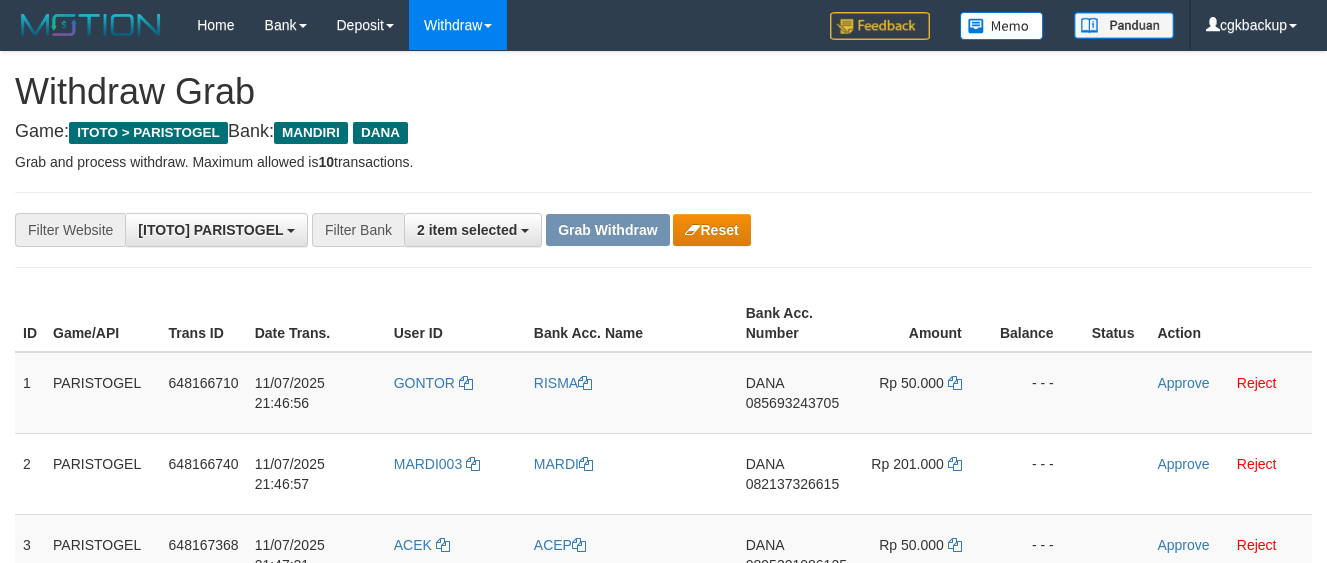 scroll, scrollTop: 248, scrollLeft: 0, axis: vertical 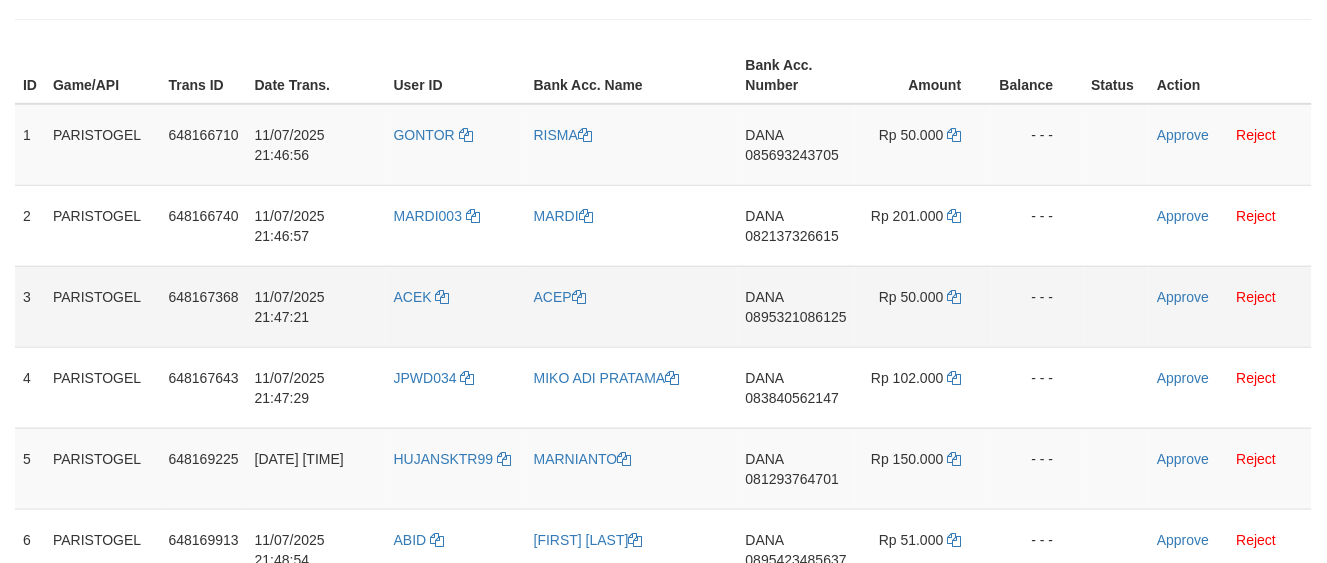 click on "ACEP" at bounding box center (632, 306) 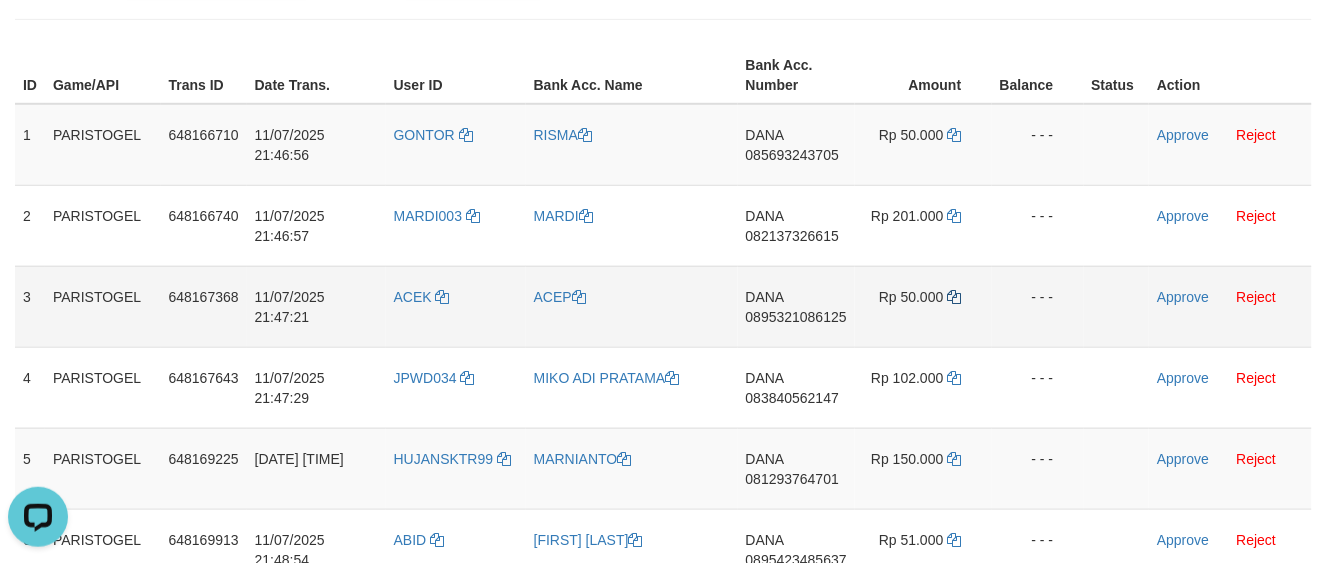 scroll, scrollTop: 0, scrollLeft: 0, axis: both 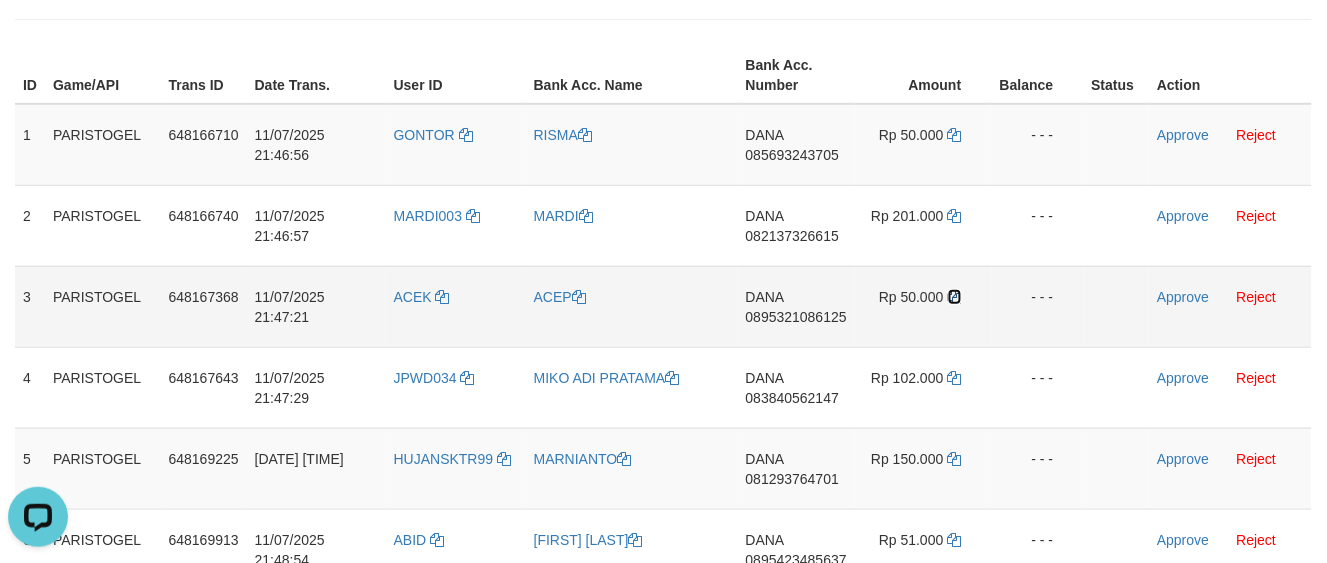 click at bounding box center [955, 297] 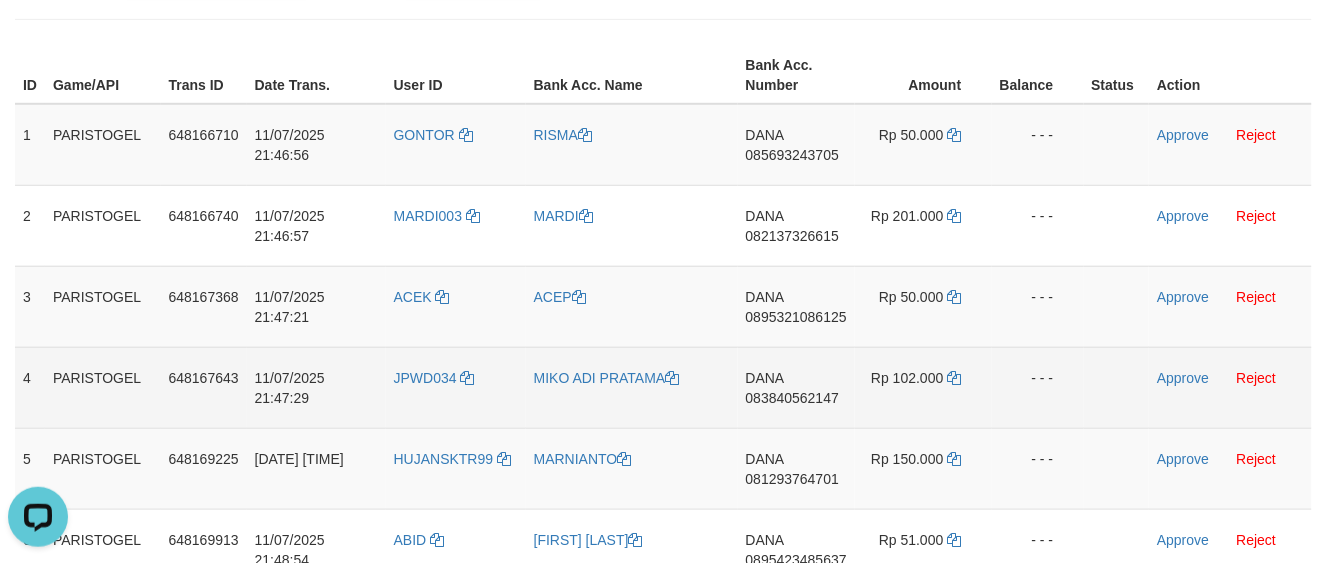 click on "DANA
083840562147" at bounding box center (796, 387) 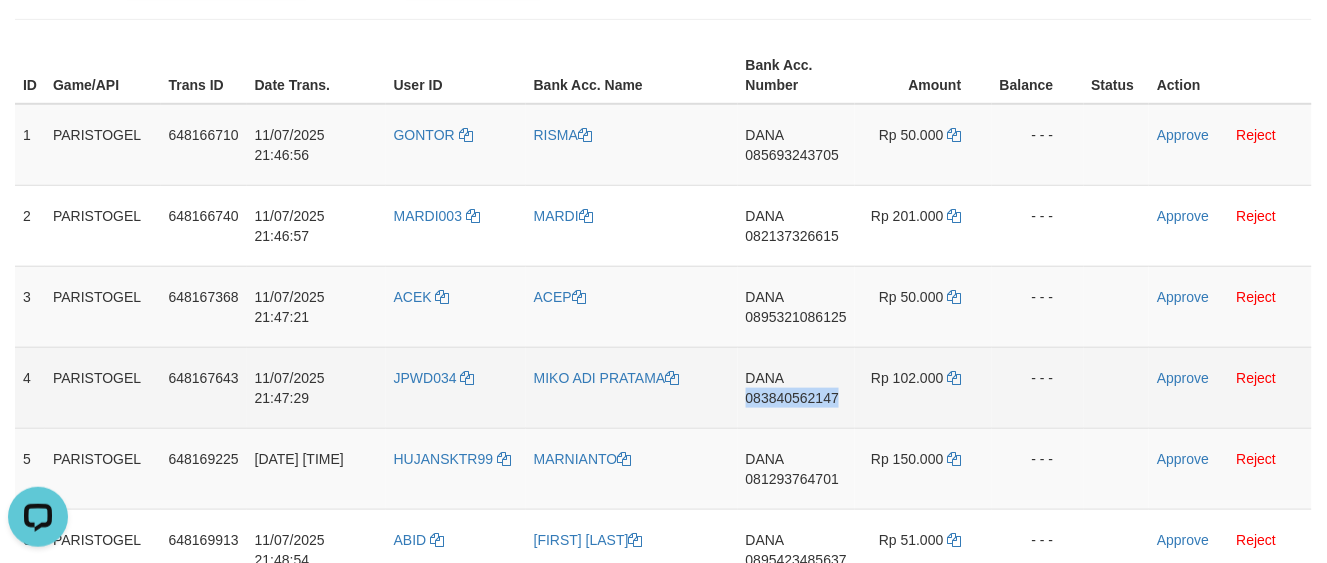 copy on "083840562147" 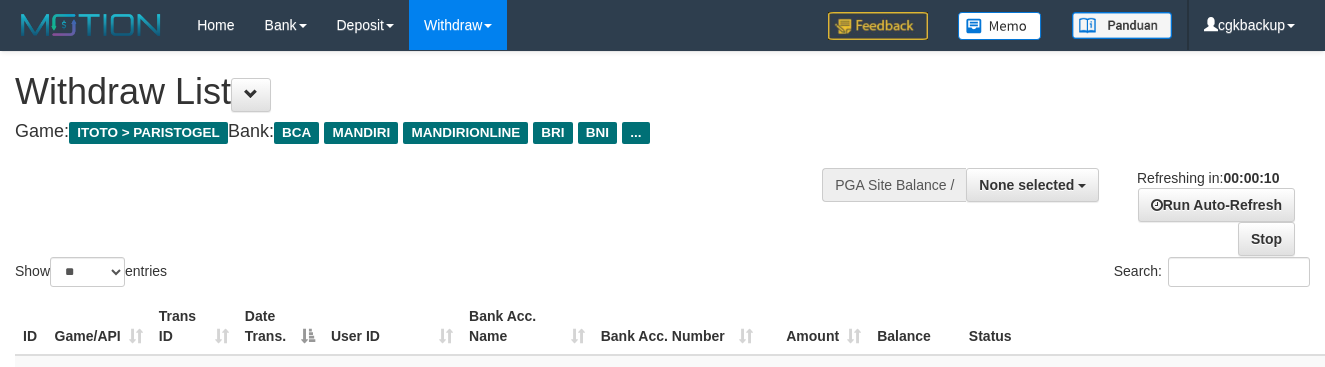 select 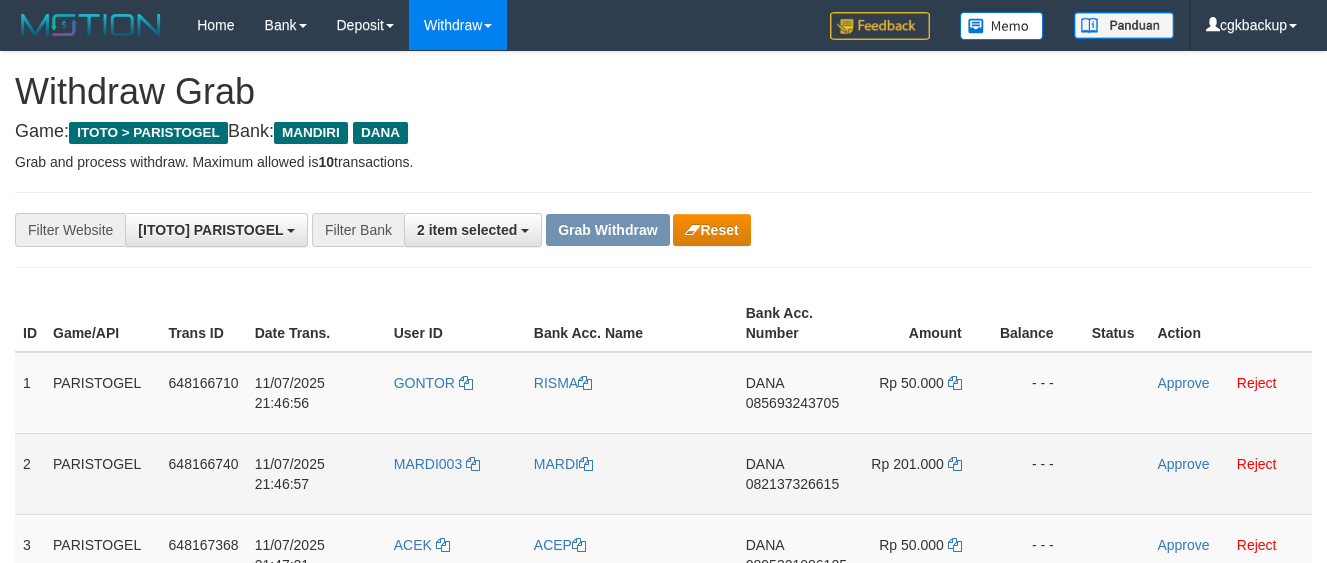 scroll, scrollTop: 248, scrollLeft: 0, axis: vertical 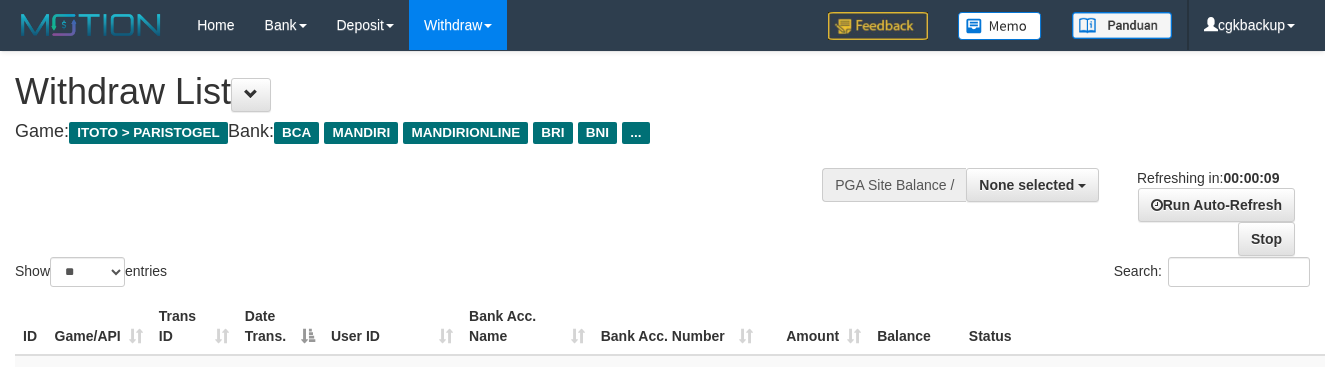 select 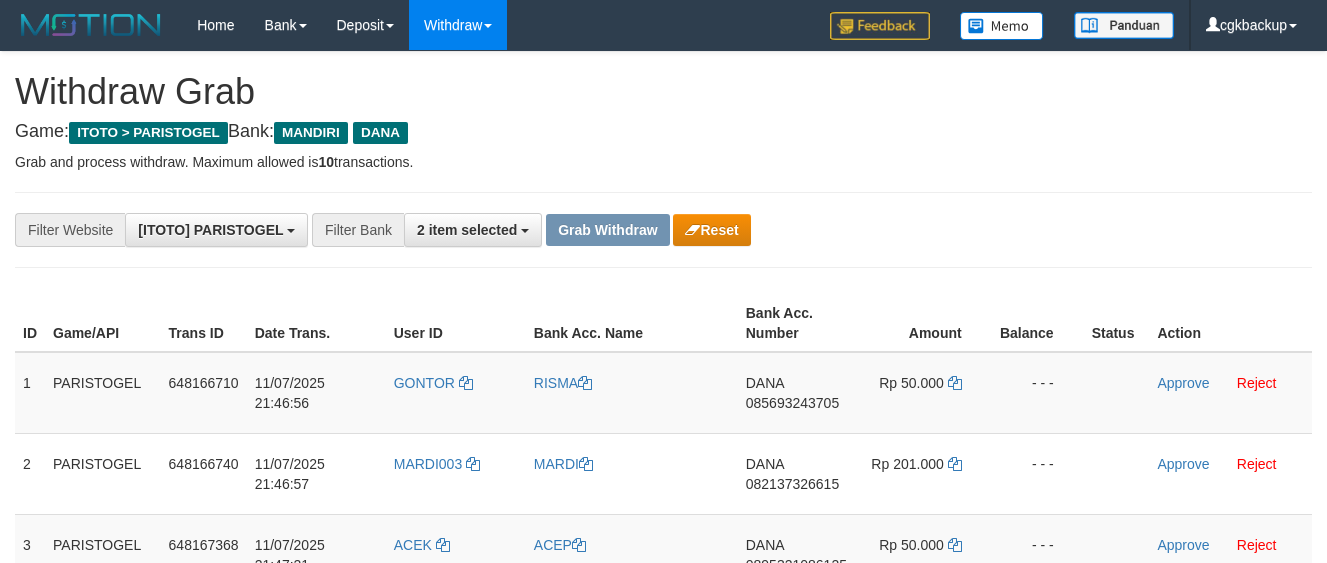 scroll, scrollTop: 0, scrollLeft: 0, axis: both 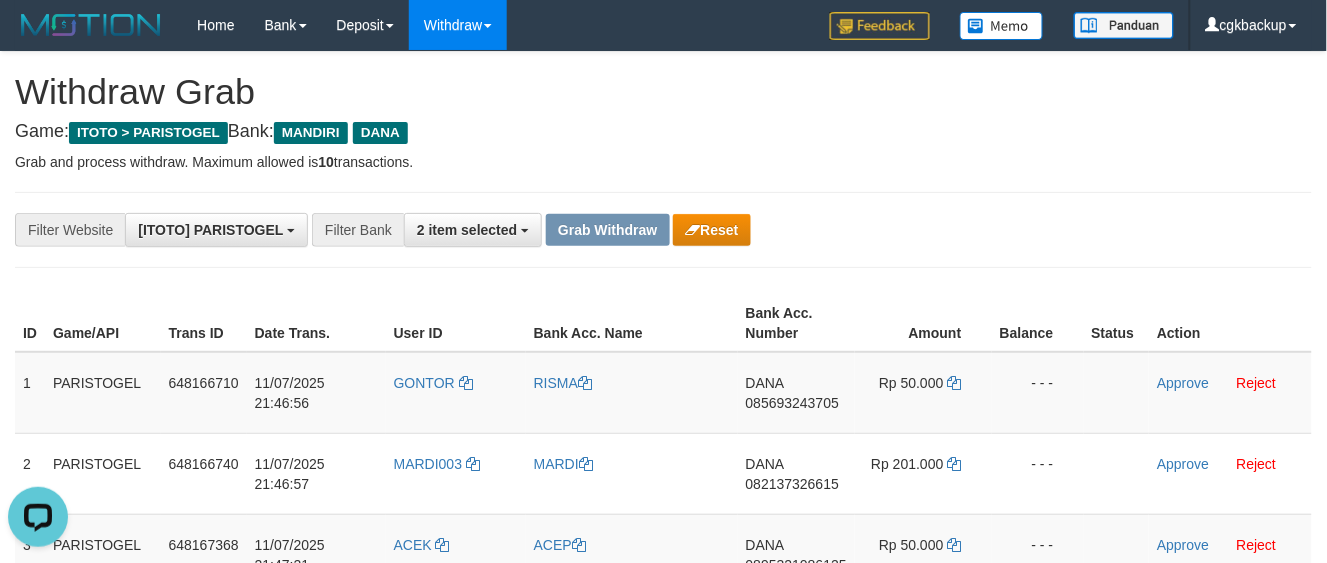 click on "**********" at bounding box center (663, 1447) 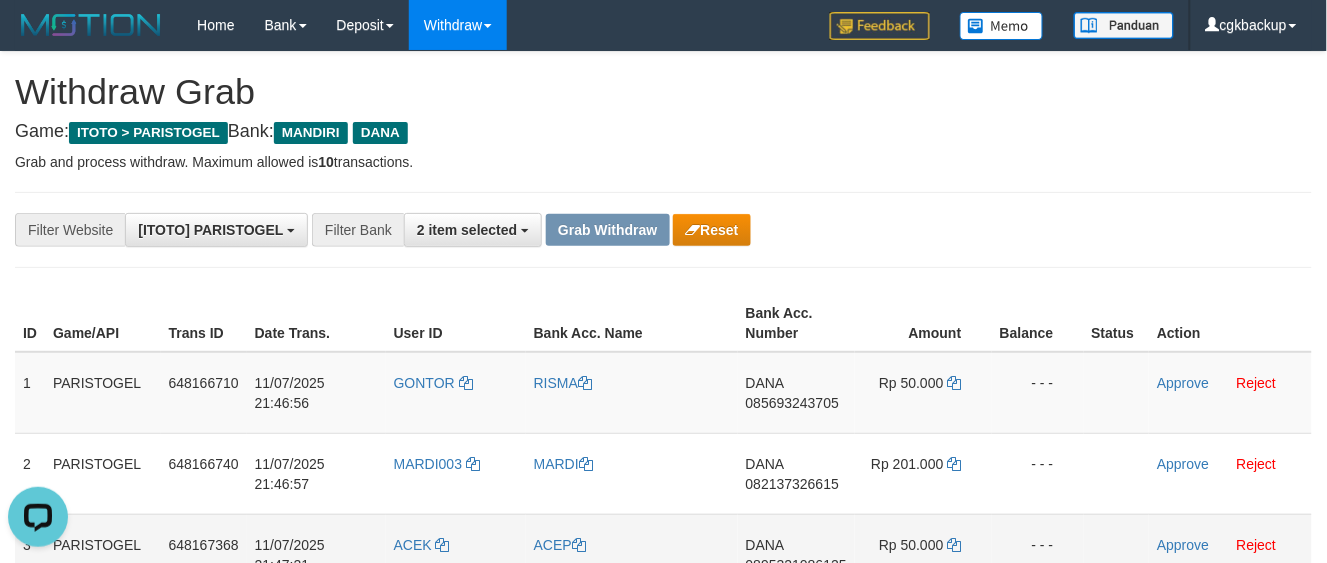 scroll, scrollTop: 362, scrollLeft: 0, axis: vertical 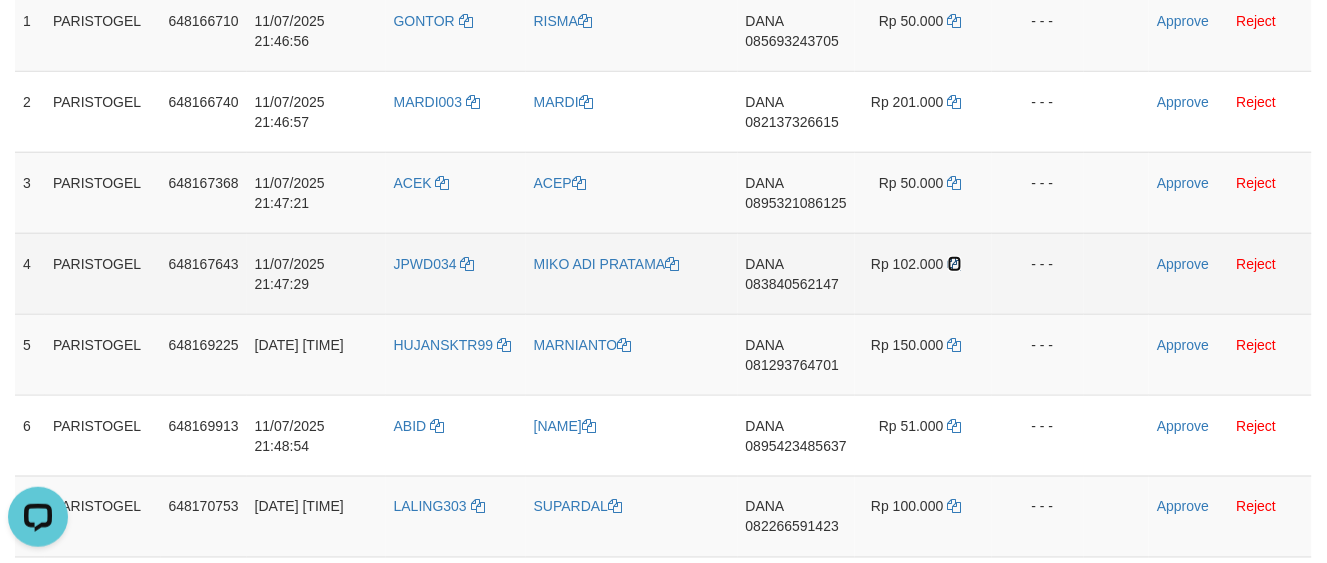 click at bounding box center [955, 264] 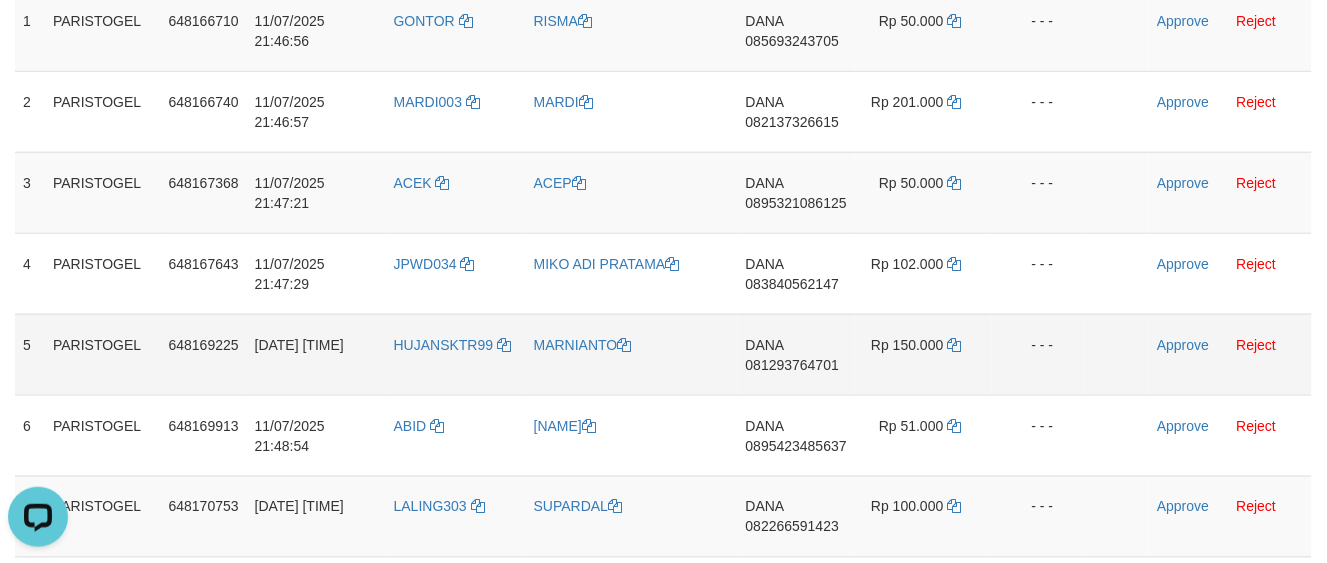 click on "DANA
081293764701" at bounding box center (796, 354) 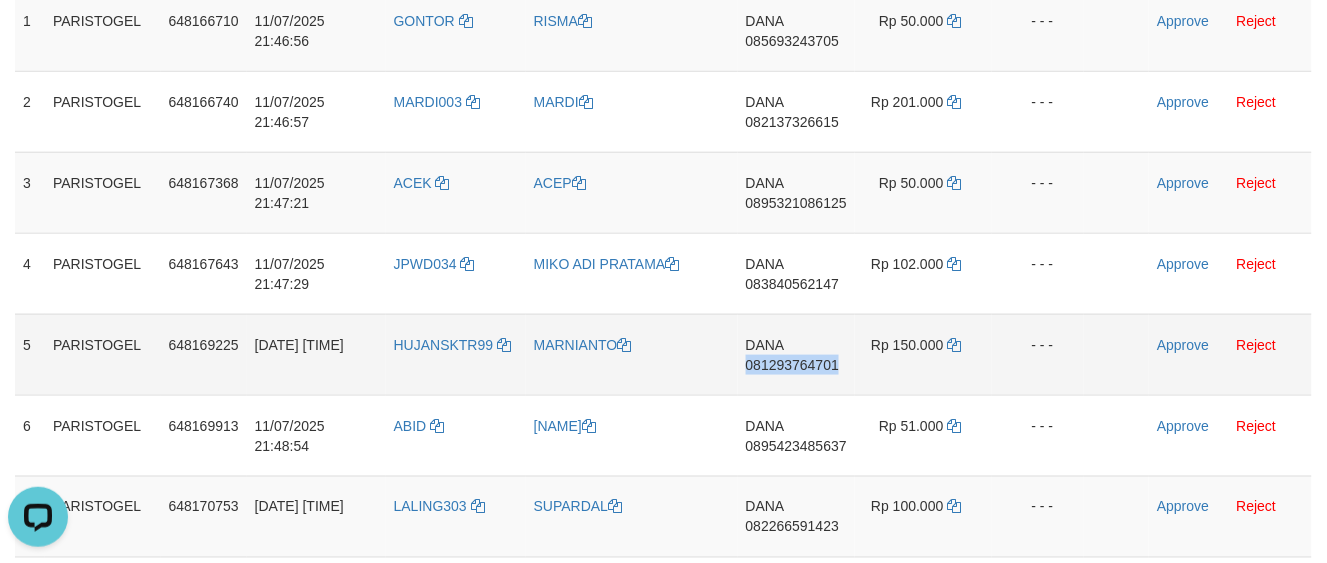 click on "DANA
081293764701" at bounding box center [796, 354] 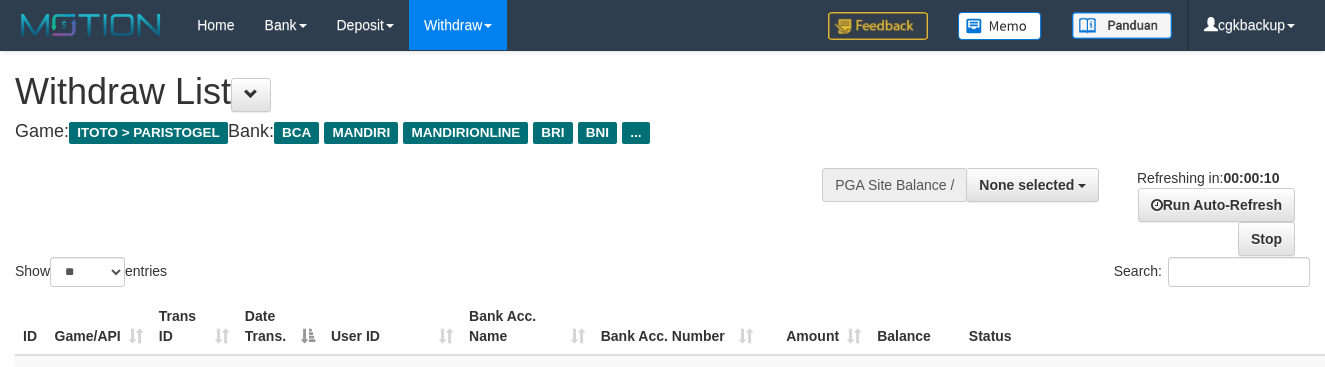 select 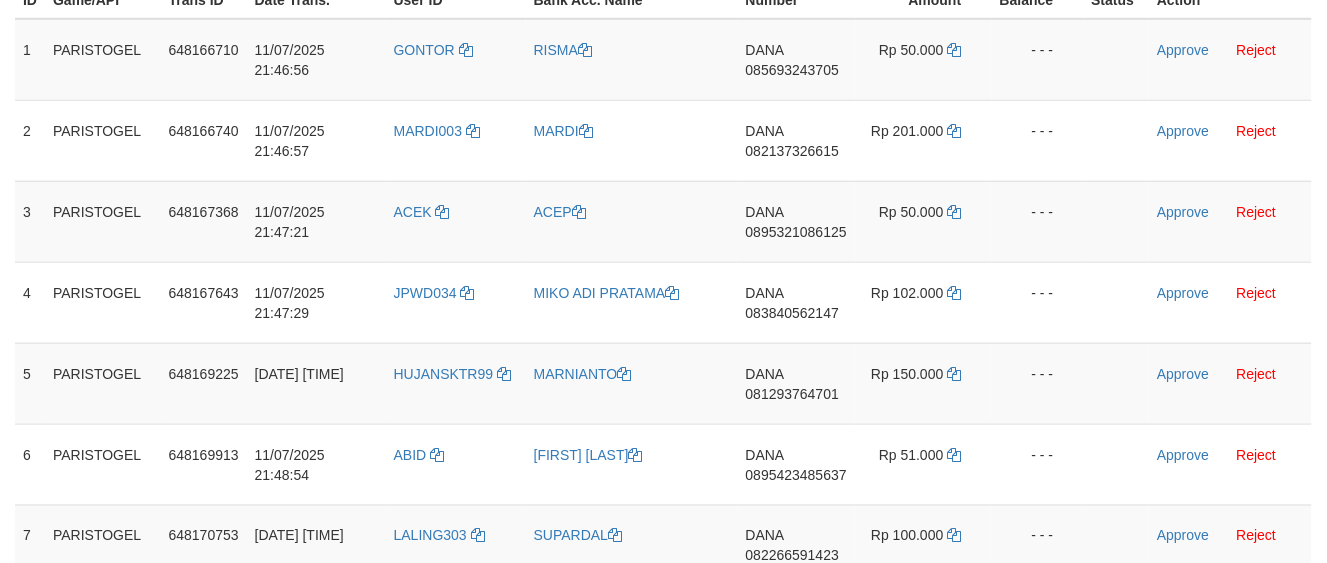 scroll, scrollTop: 362, scrollLeft: 0, axis: vertical 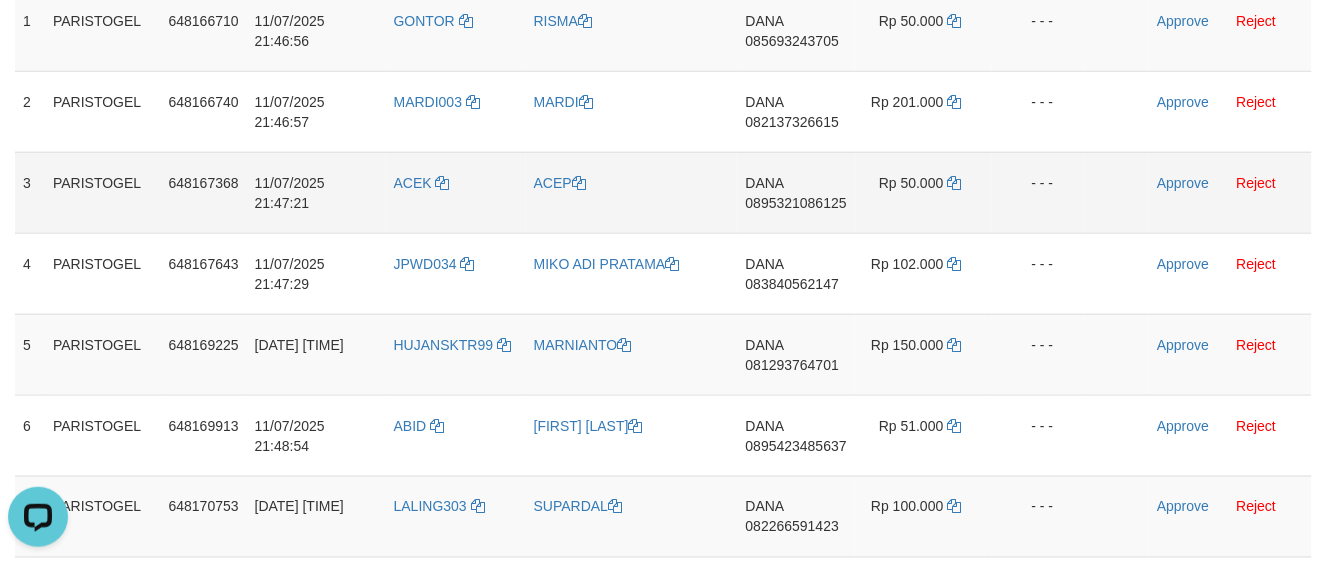 click on "Approve
Reject" at bounding box center (1230, 192) 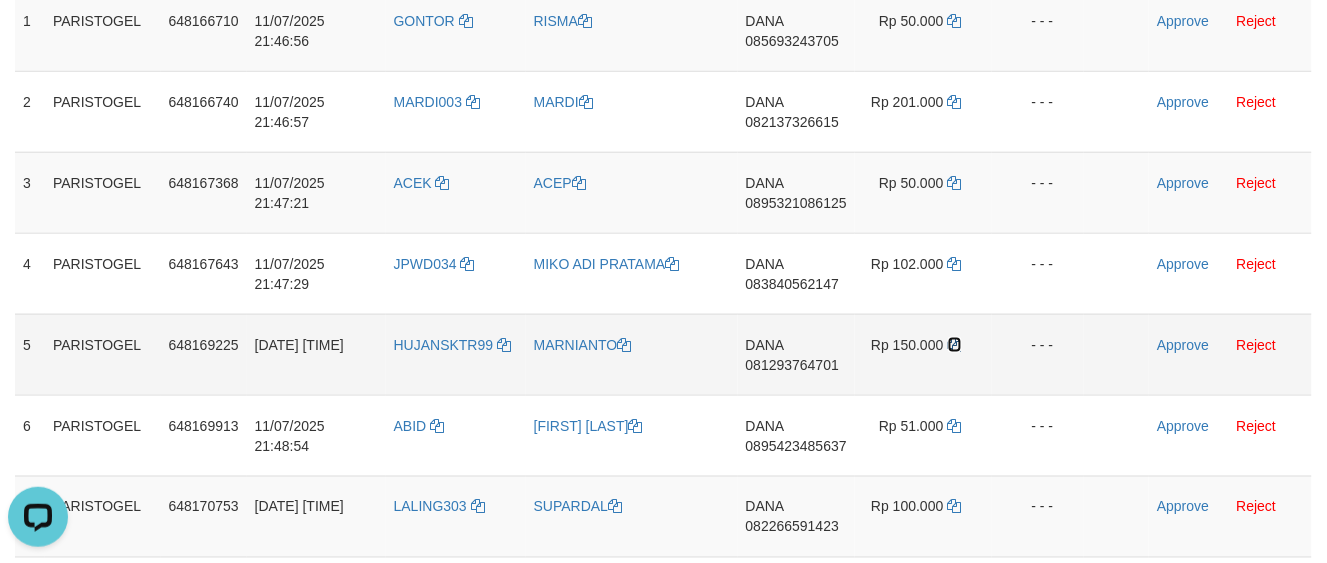 click at bounding box center [955, 345] 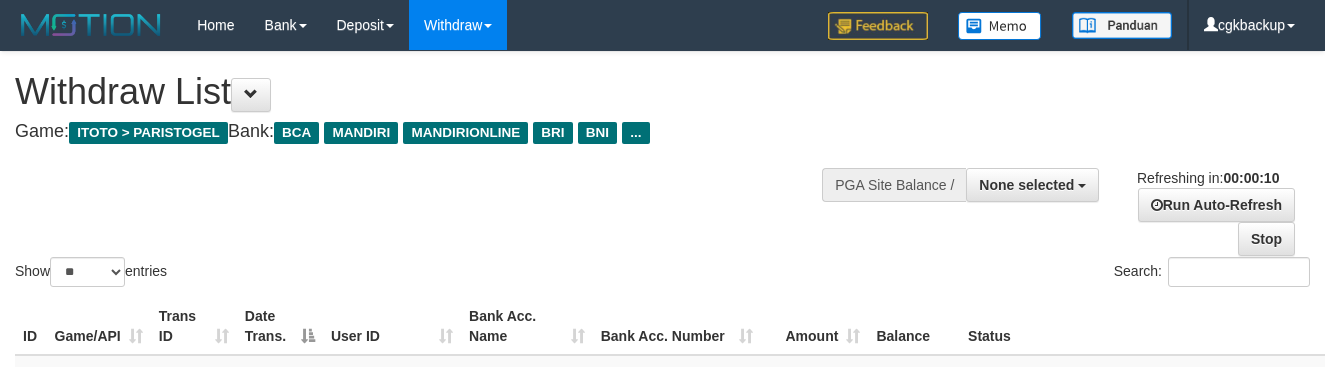 select 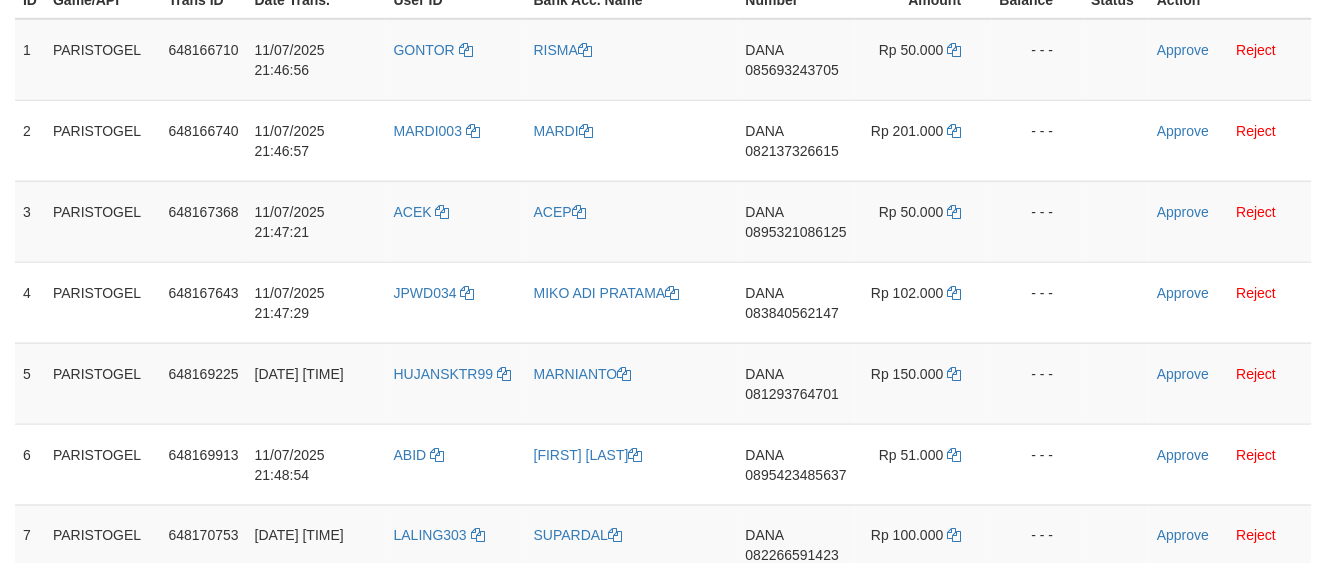 scroll, scrollTop: 362, scrollLeft: 0, axis: vertical 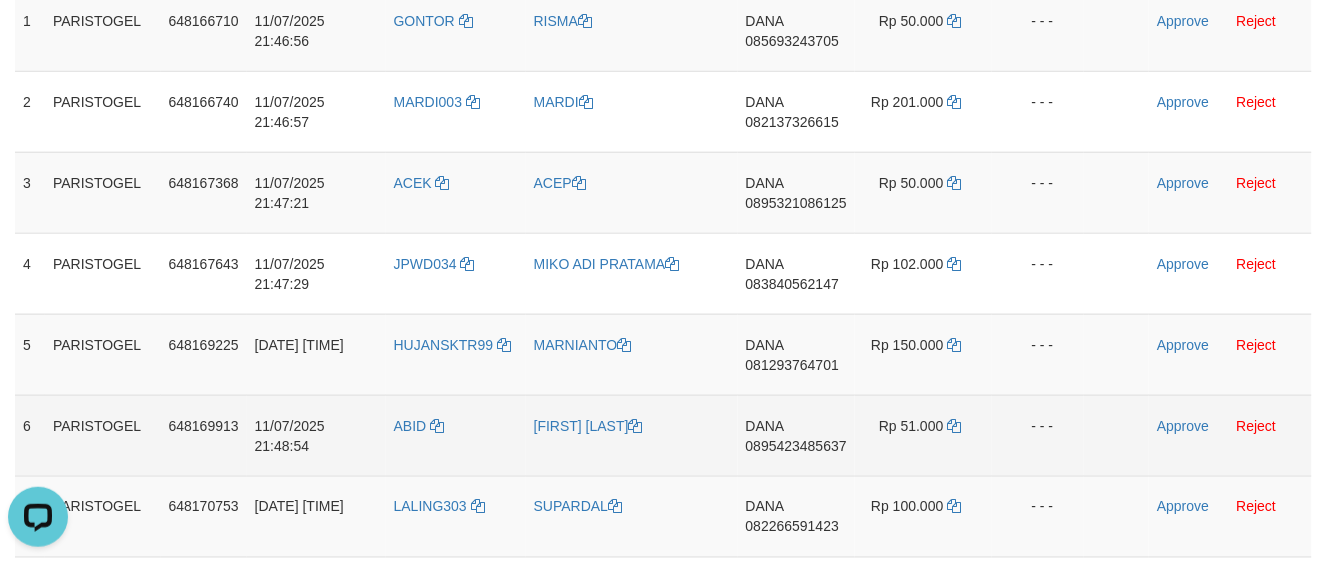 click on "[BRAND]
[PHONE]" at bounding box center [796, 435] 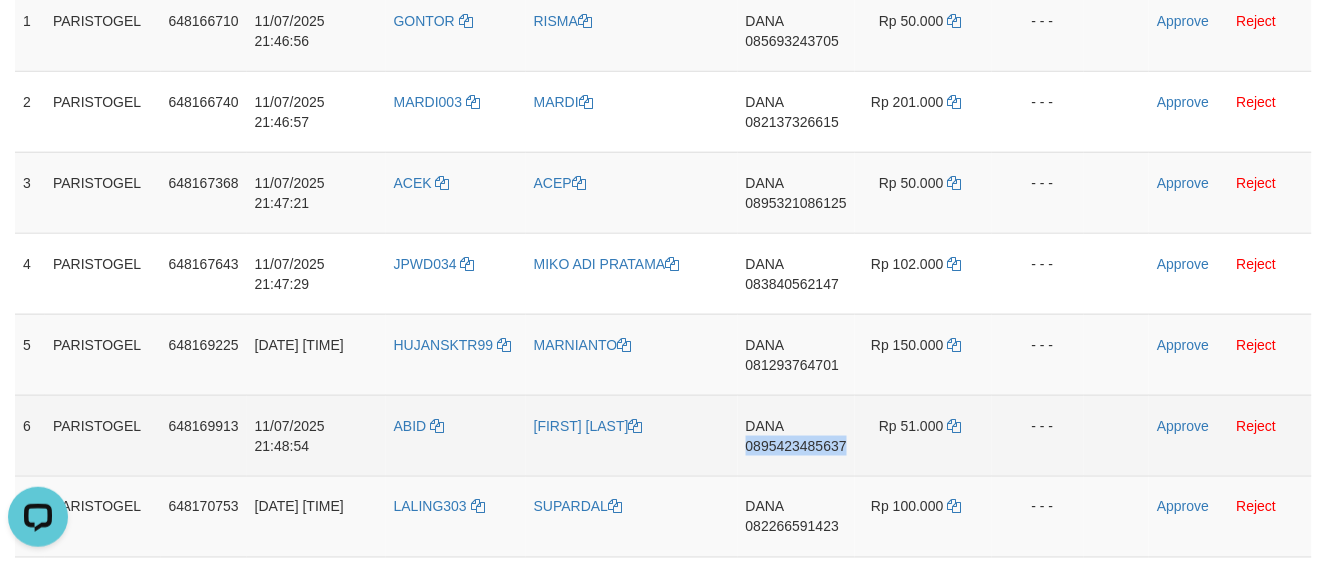 click on "DANA
0895423485637" at bounding box center [796, 435] 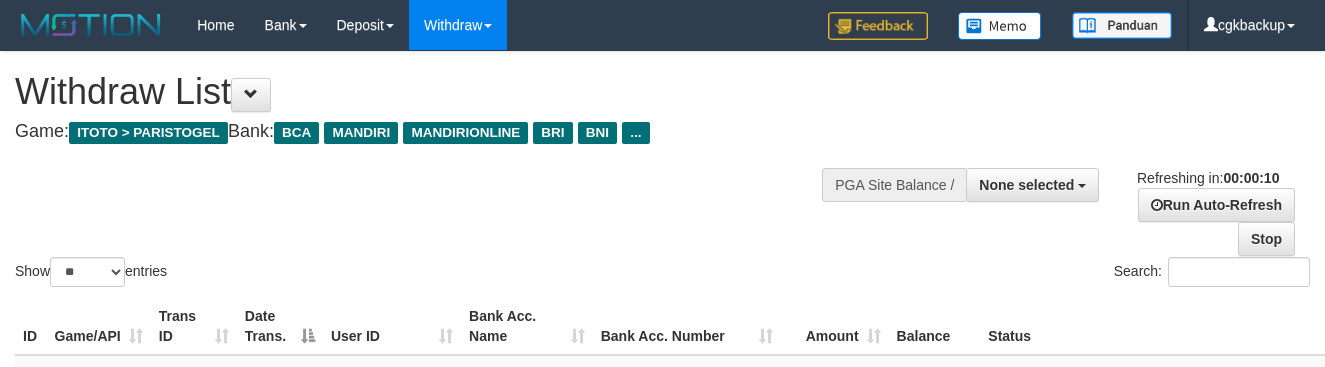 select 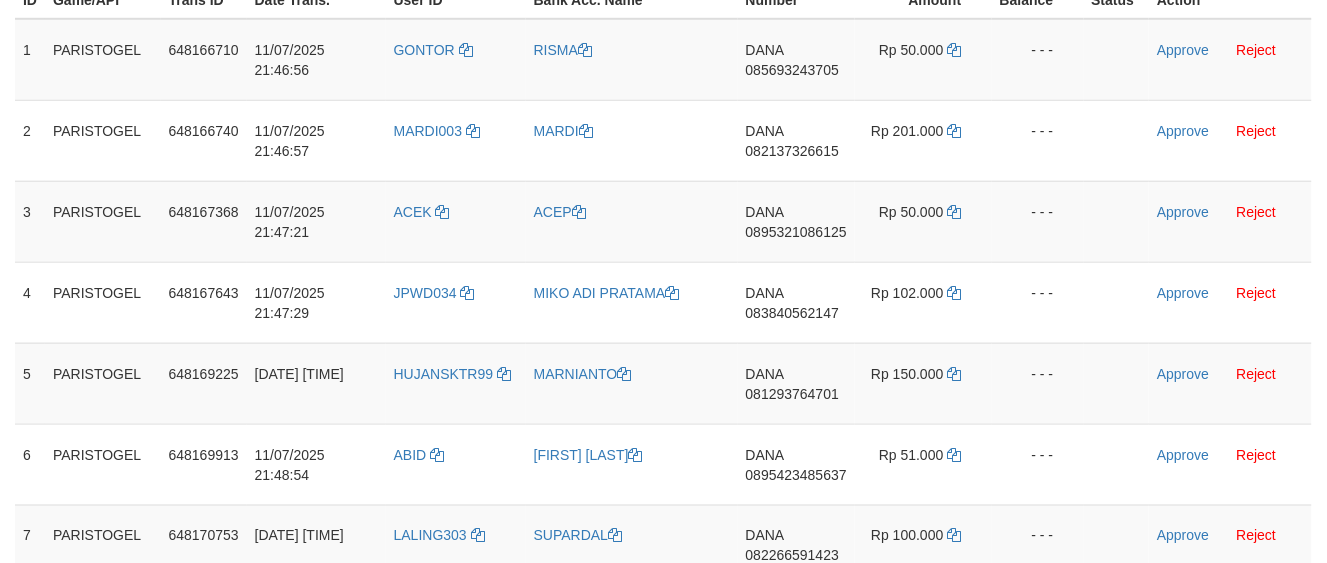scroll, scrollTop: 362, scrollLeft: 0, axis: vertical 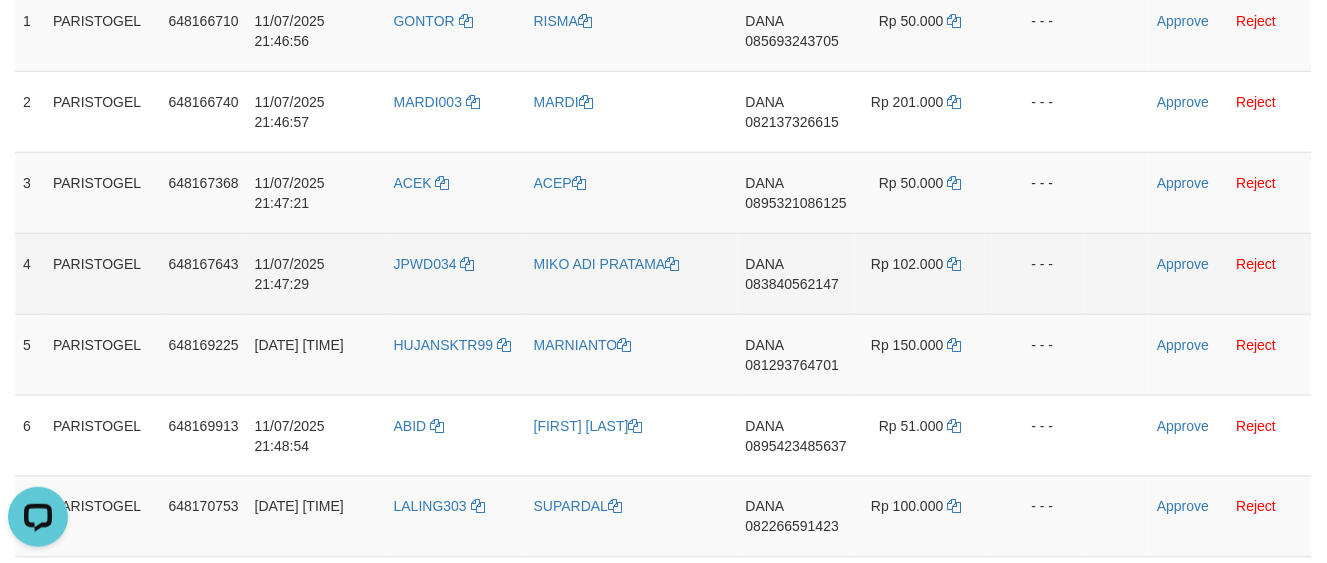 click on "- - -" at bounding box center [1038, 273] 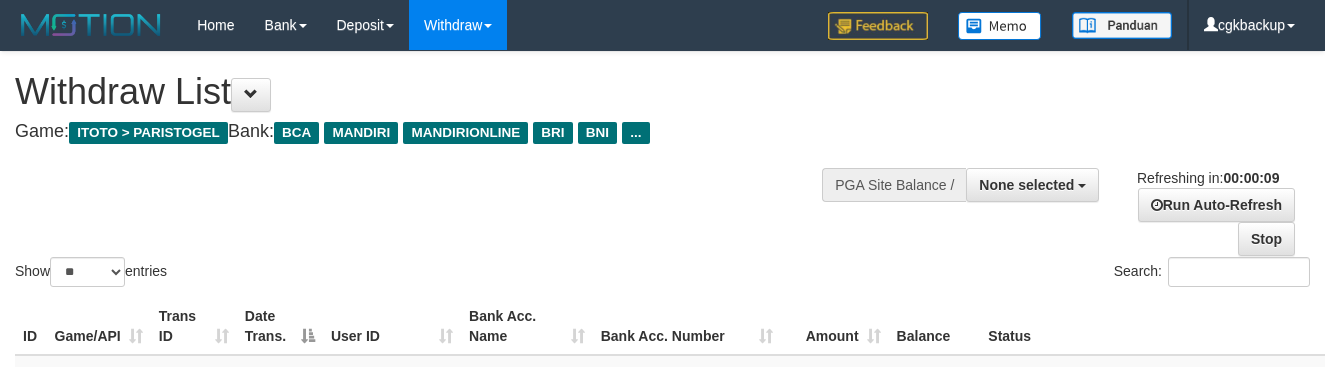 select 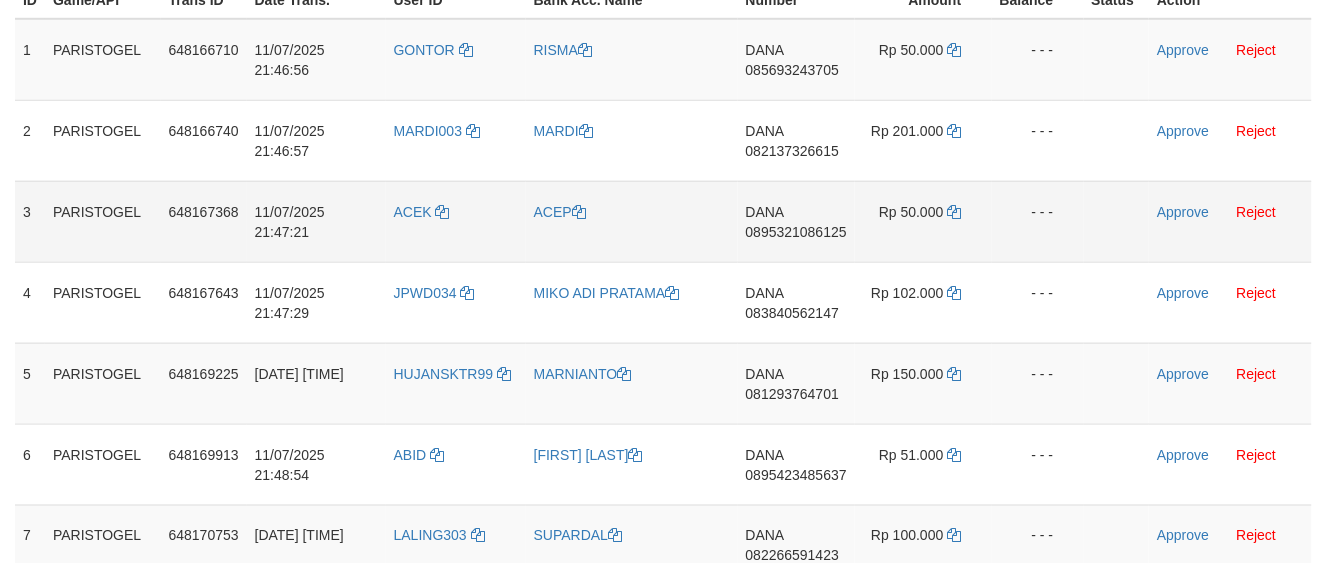 scroll, scrollTop: 362, scrollLeft: 0, axis: vertical 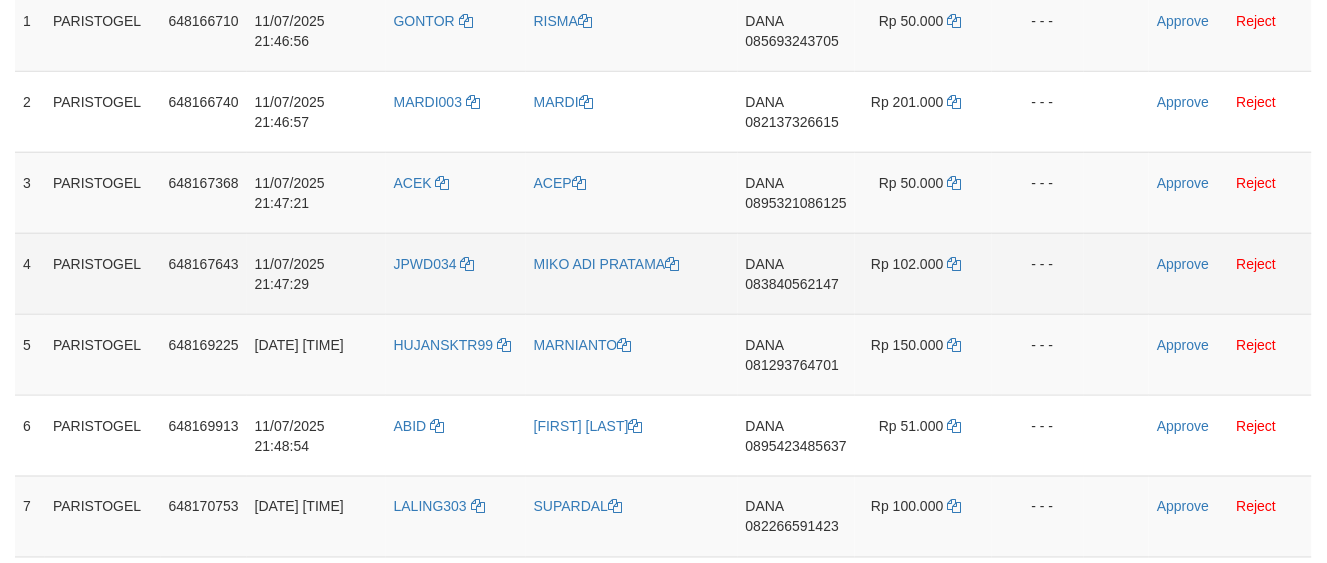 click on "- - -" at bounding box center [1038, 273] 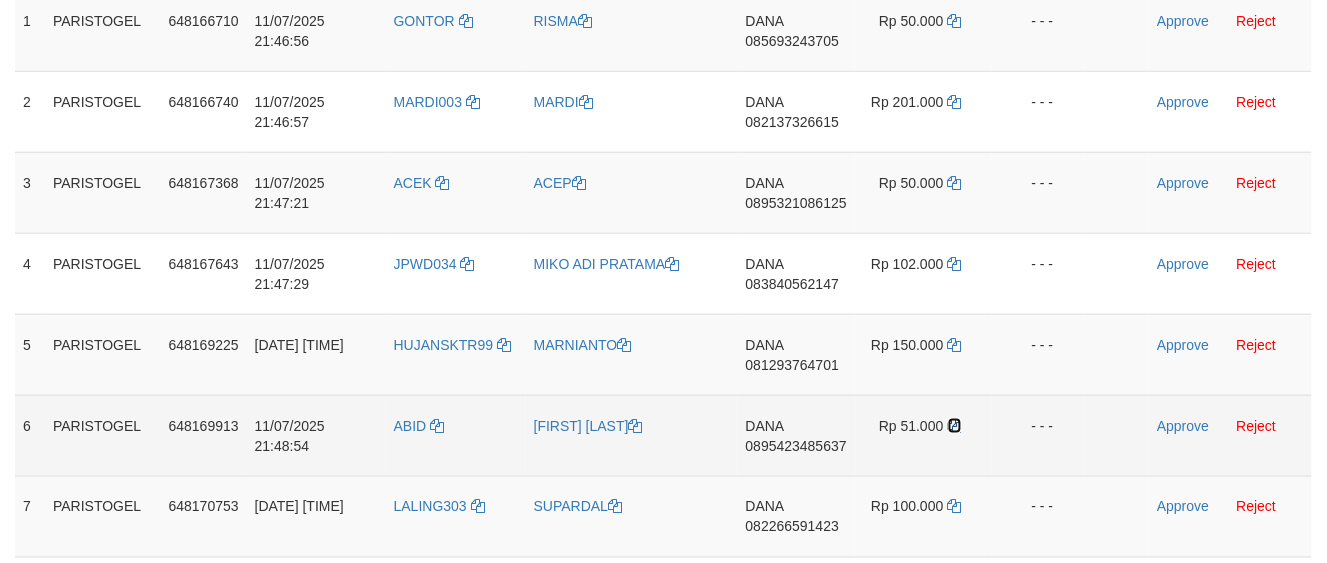click at bounding box center [955, 426] 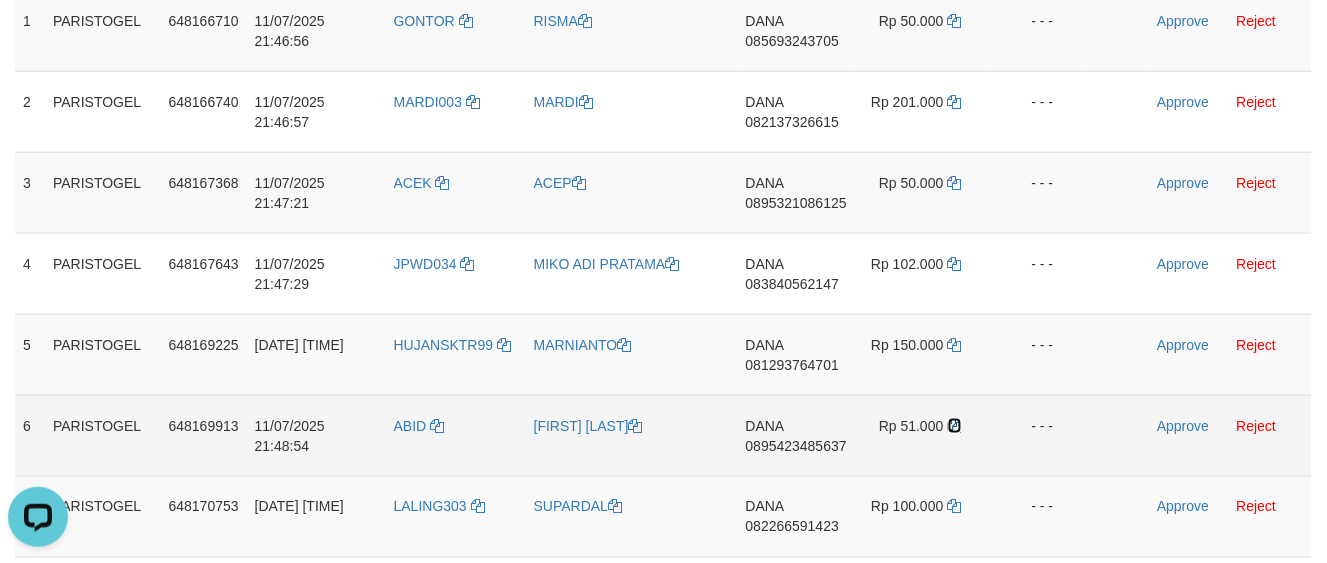 scroll, scrollTop: 0, scrollLeft: 0, axis: both 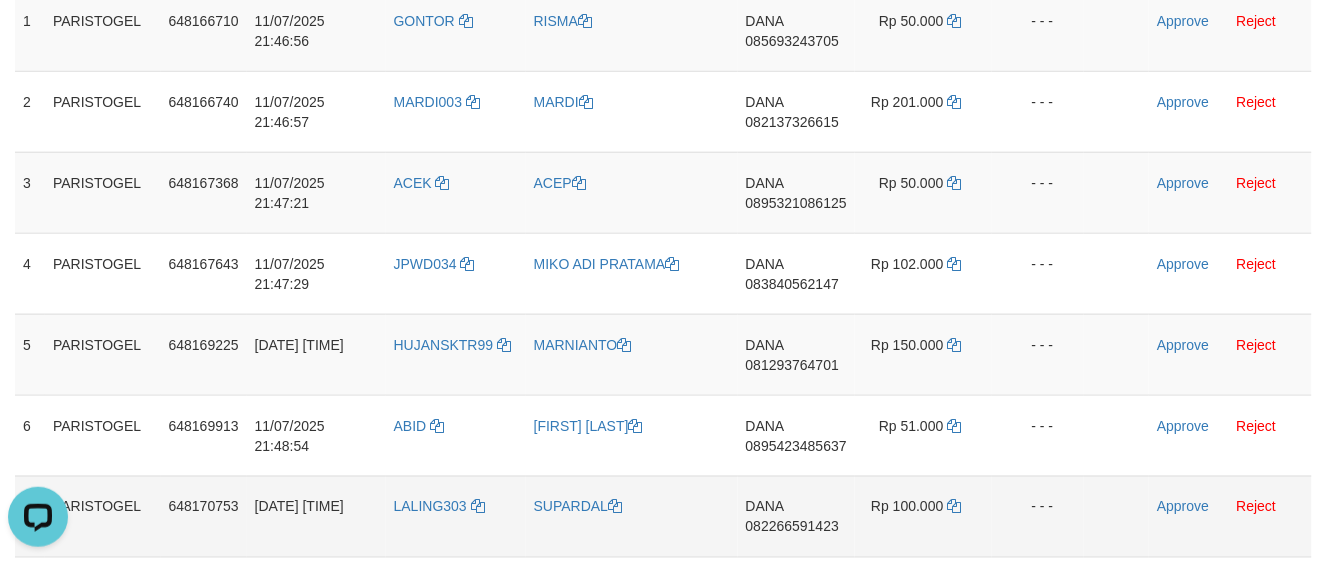 click on "DANA
082266591423" at bounding box center [796, 516] 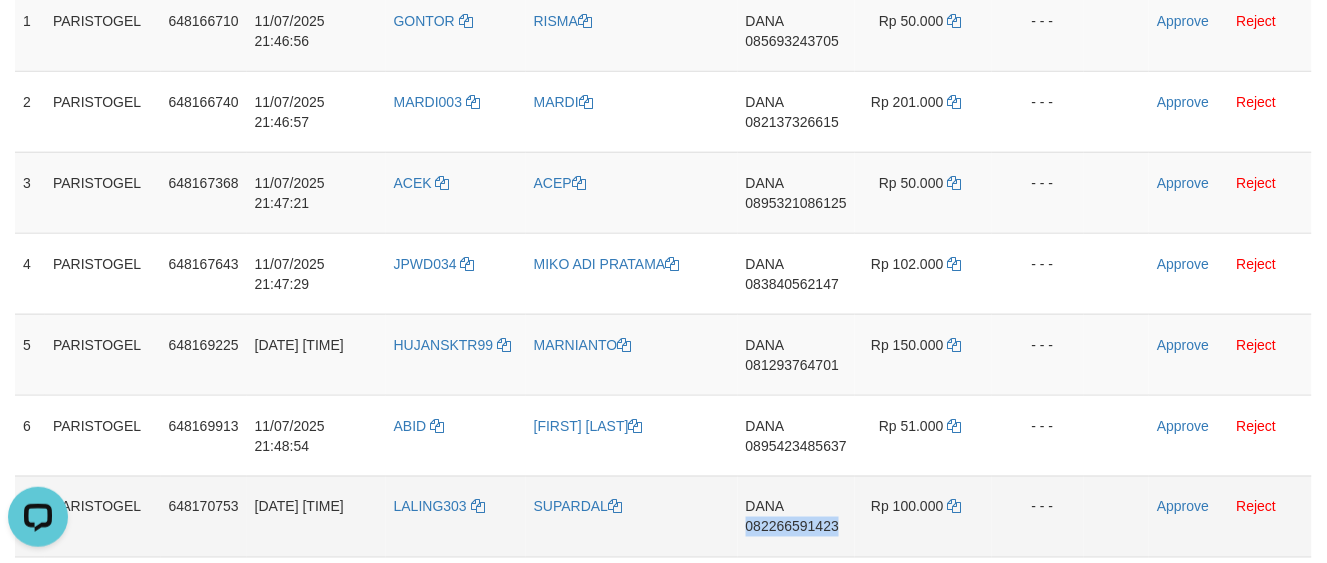 click on "DANA
082266591423" at bounding box center (796, 516) 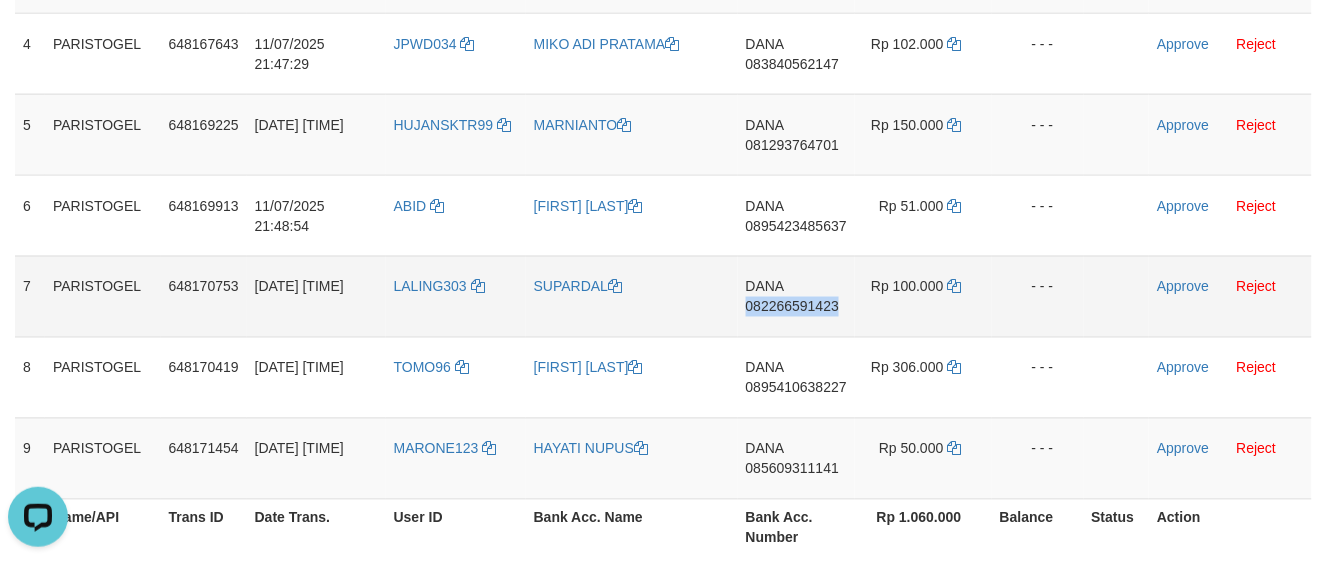 scroll, scrollTop: 584, scrollLeft: 0, axis: vertical 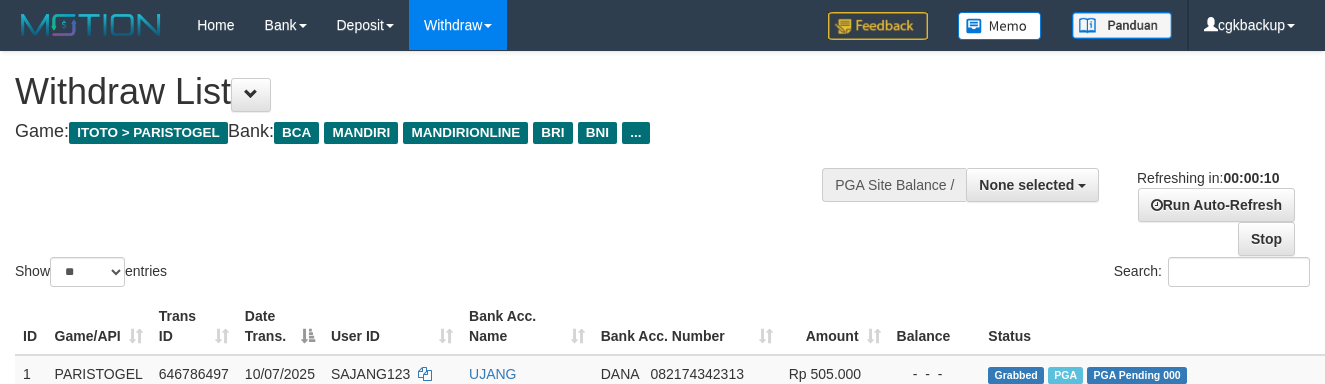 select 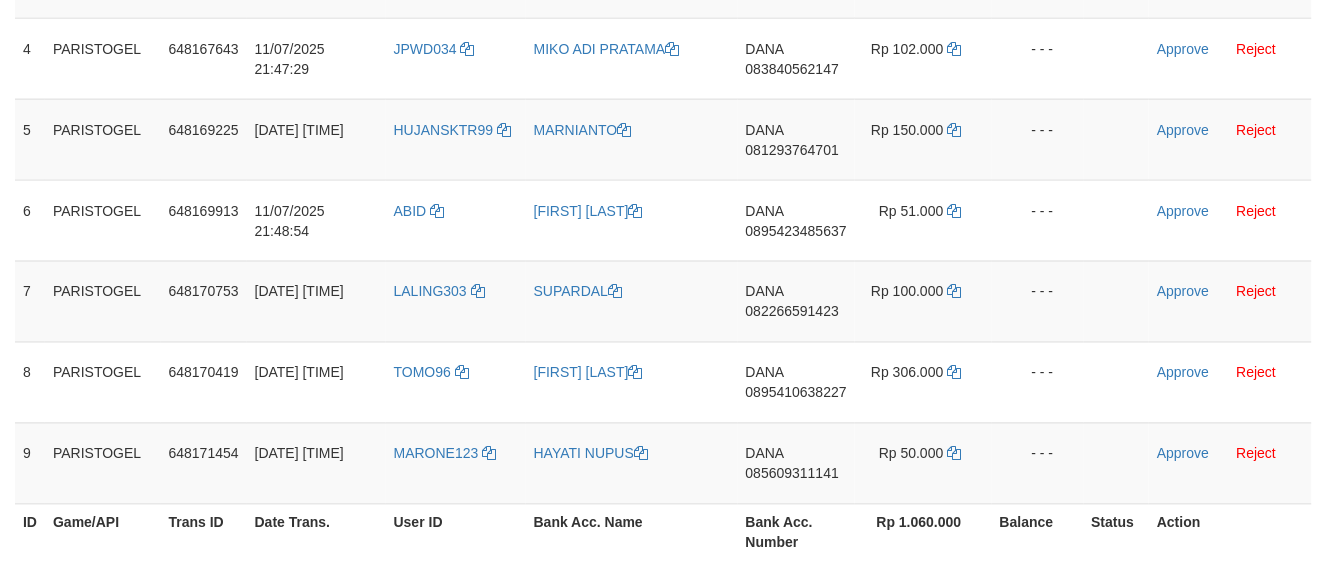 scroll, scrollTop: 584, scrollLeft: 0, axis: vertical 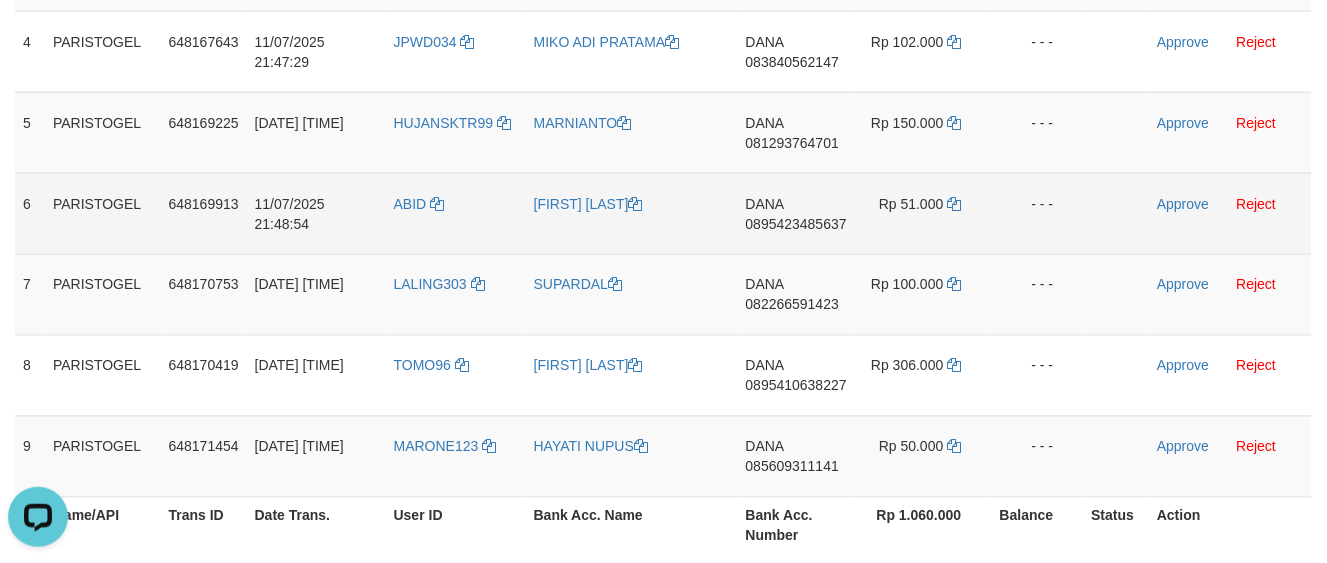 click on "- - -" at bounding box center [1038, 213] 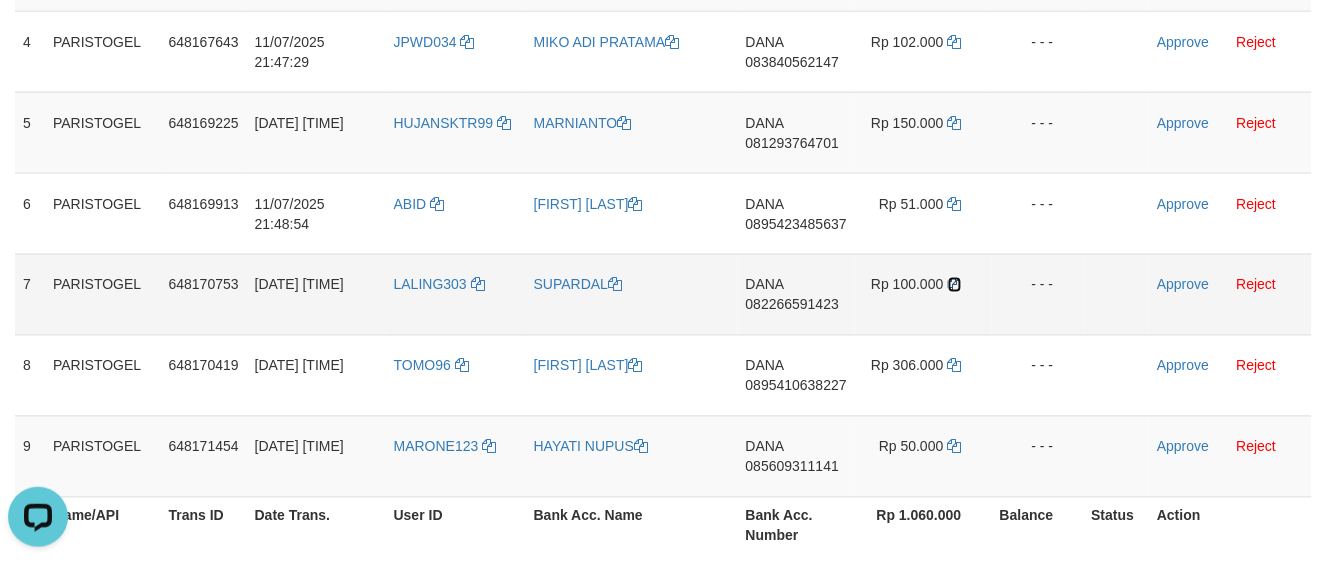 click at bounding box center (955, 285) 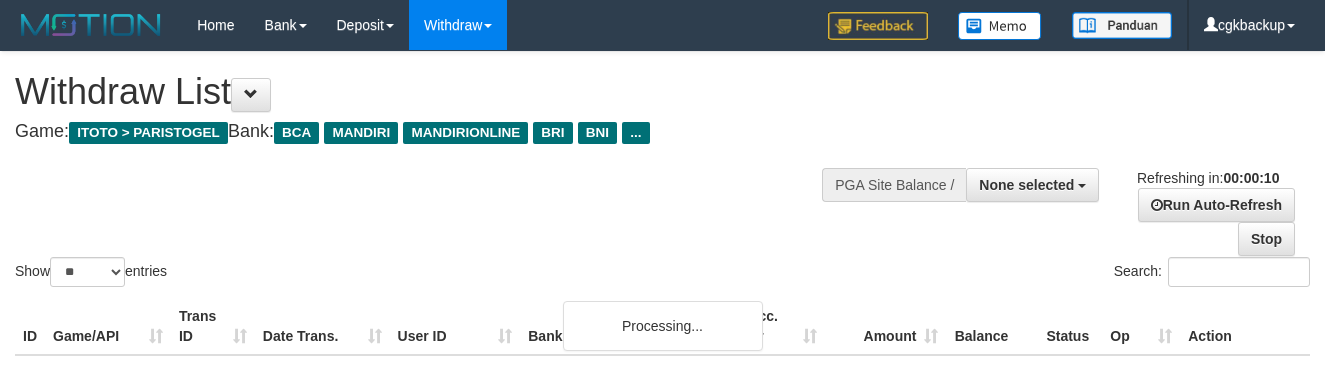 select 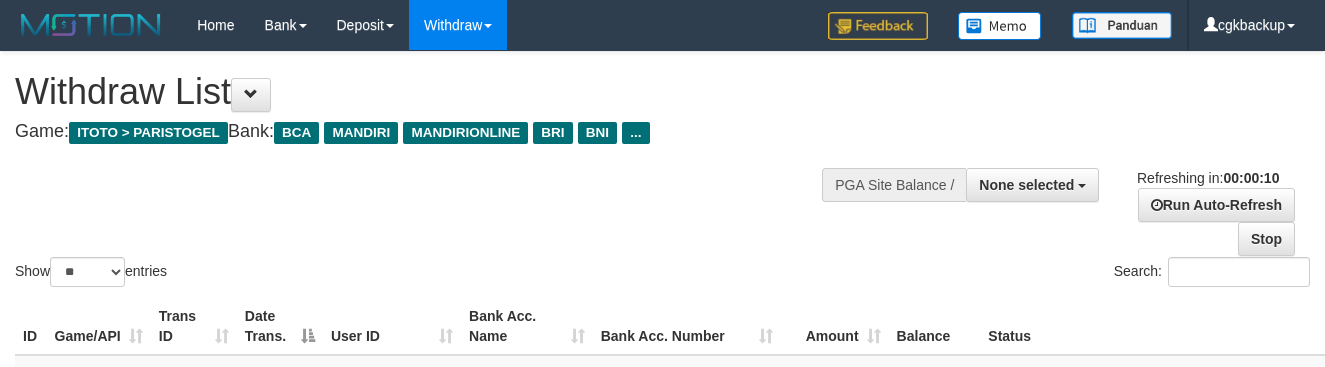 select 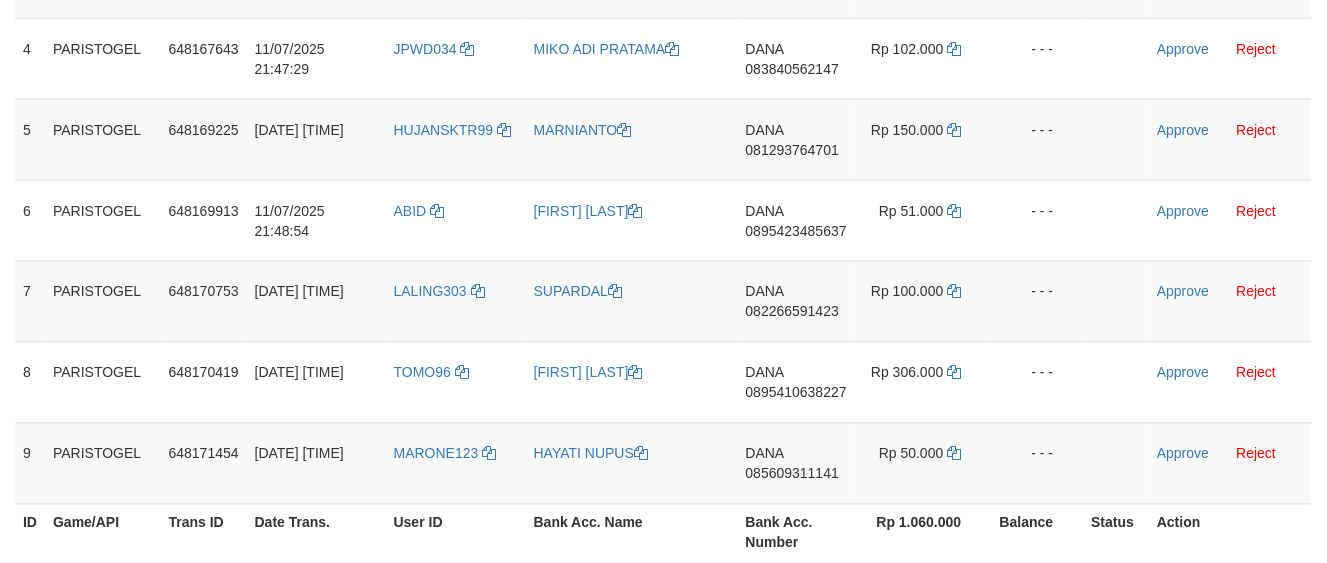 scroll, scrollTop: 584, scrollLeft: 0, axis: vertical 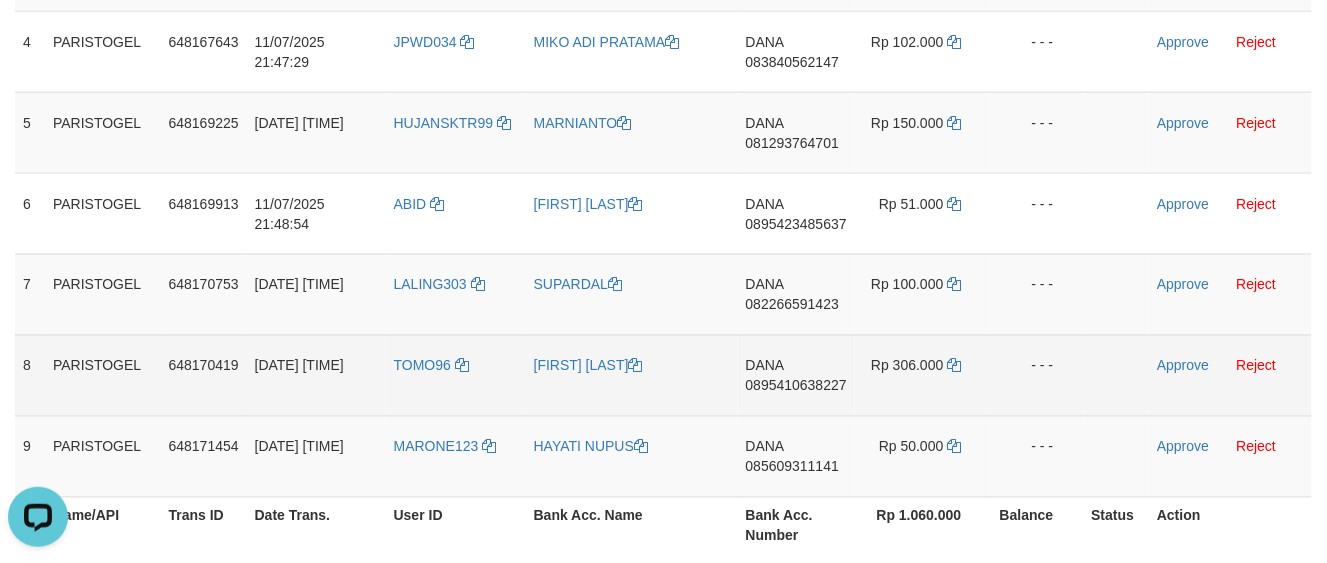 click on "[NAME]
[PHONE]" at bounding box center [796, 375] 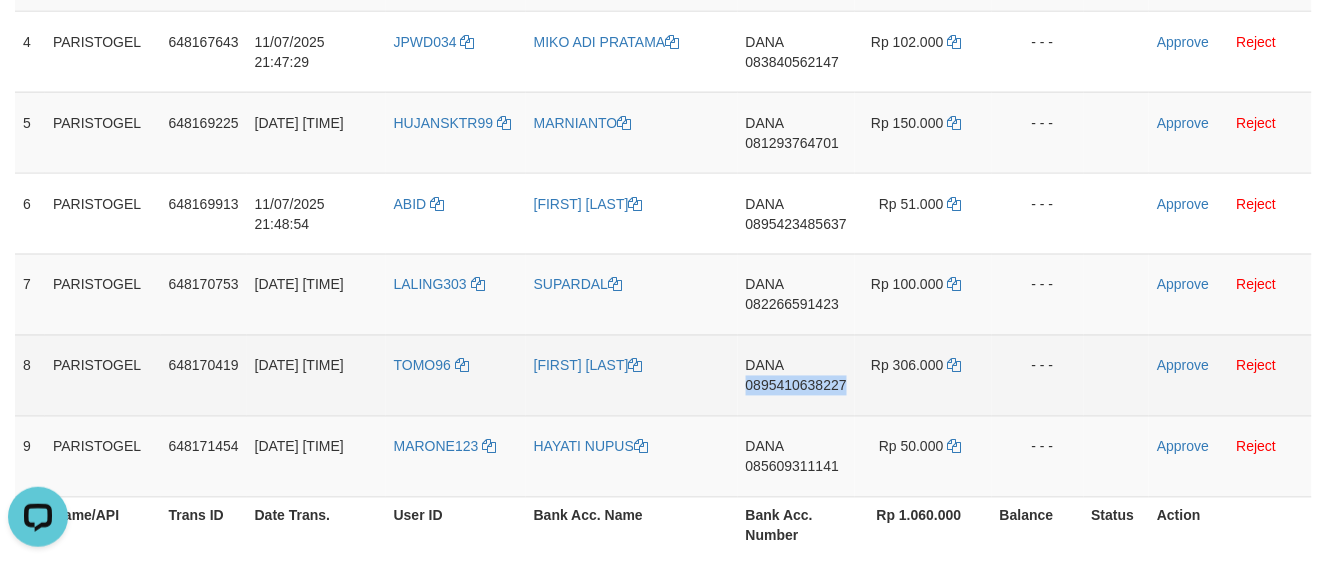 click on "DANA
0895410638227" at bounding box center (796, 375) 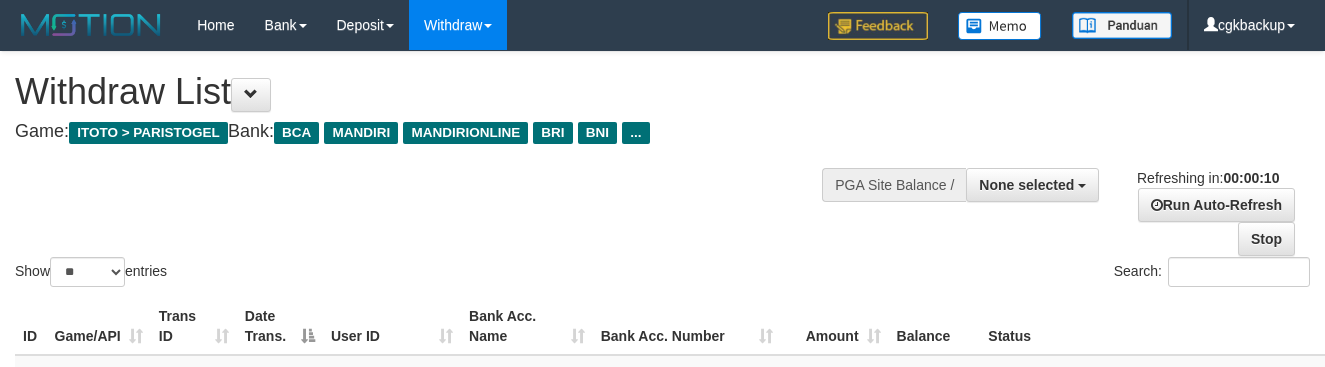 select 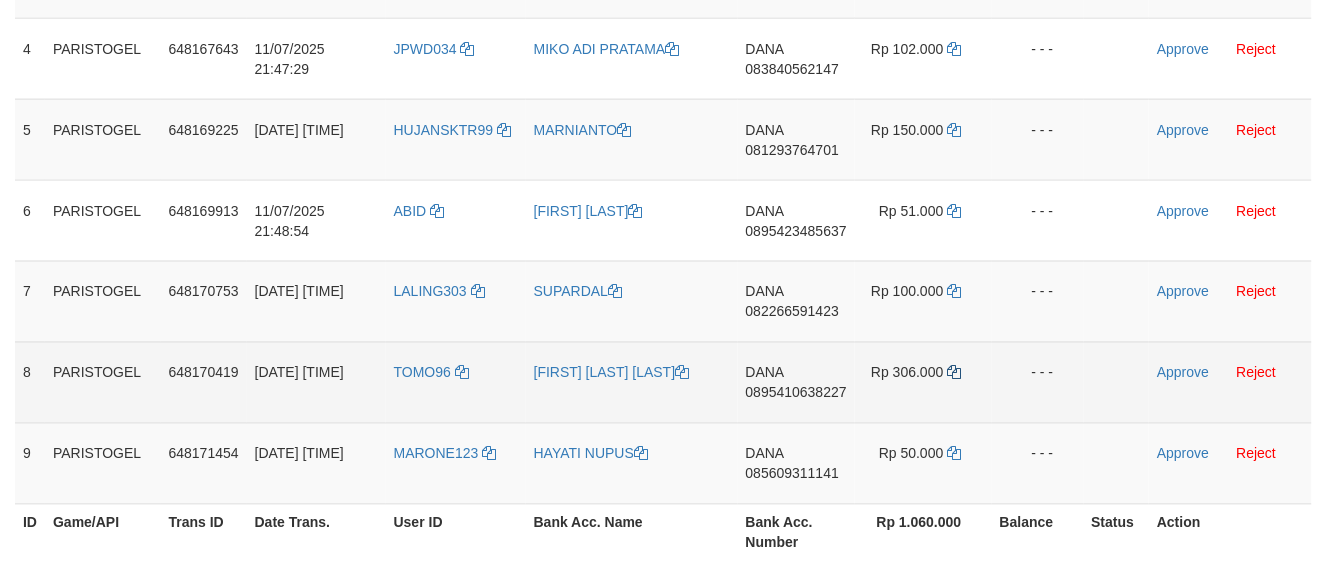 scroll, scrollTop: 584, scrollLeft: 0, axis: vertical 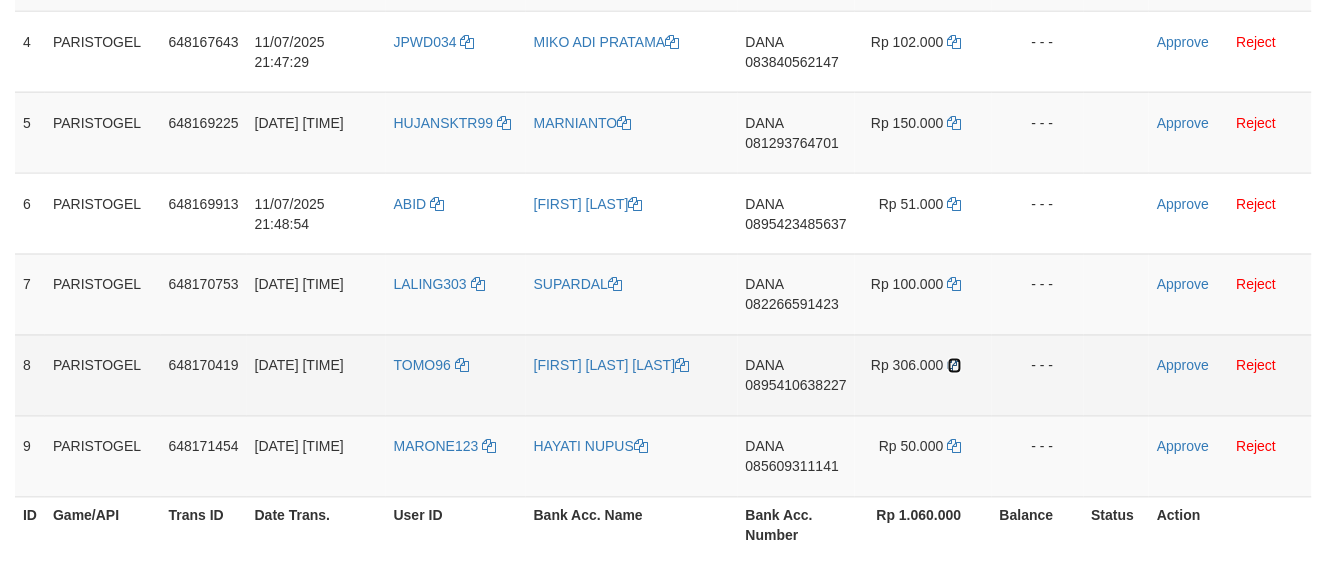 click at bounding box center (955, 366) 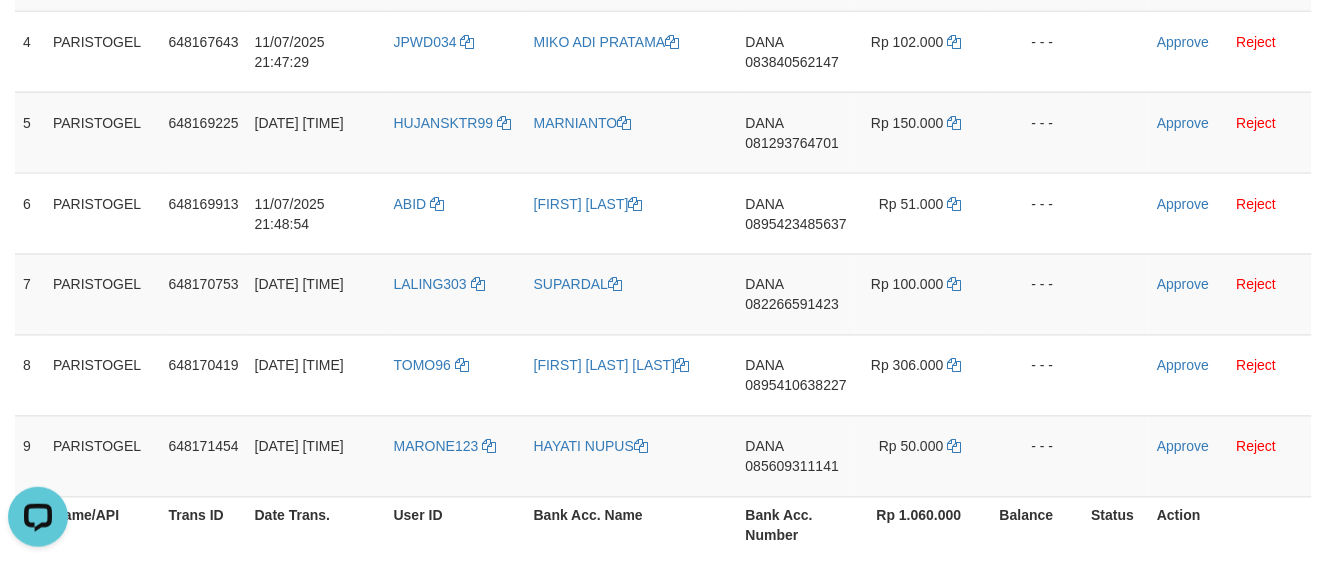 scroll, scrollTop: 0, scrollLeft: 0, axis: both 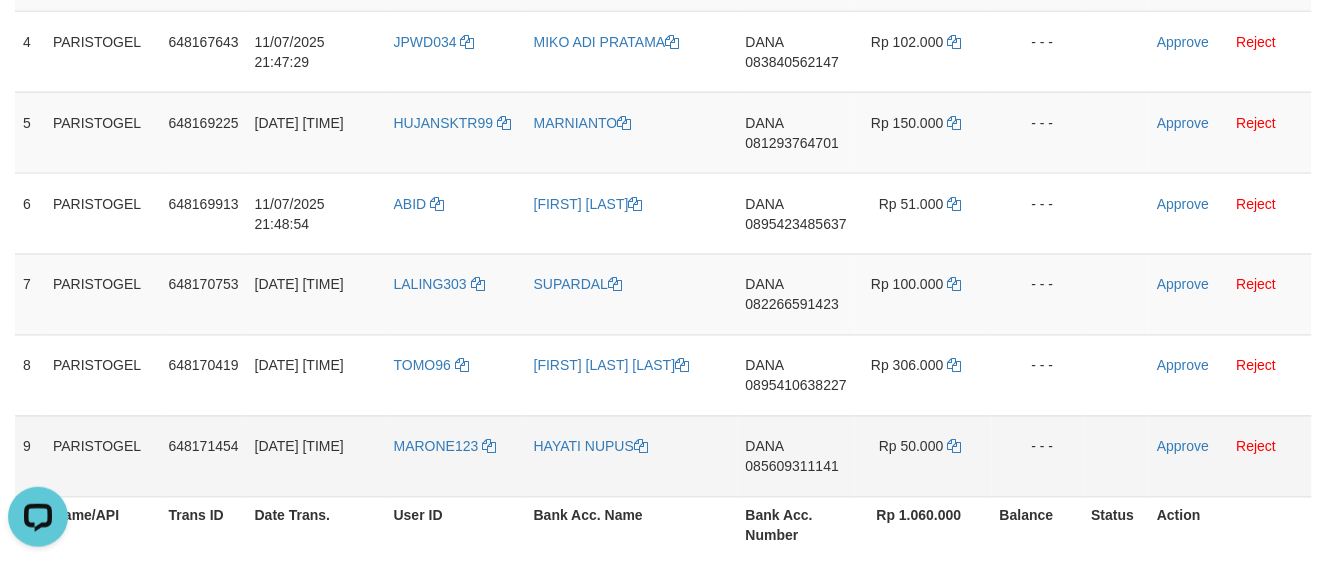 click on "DANA
085609311141" at bounding box center (796, 456) 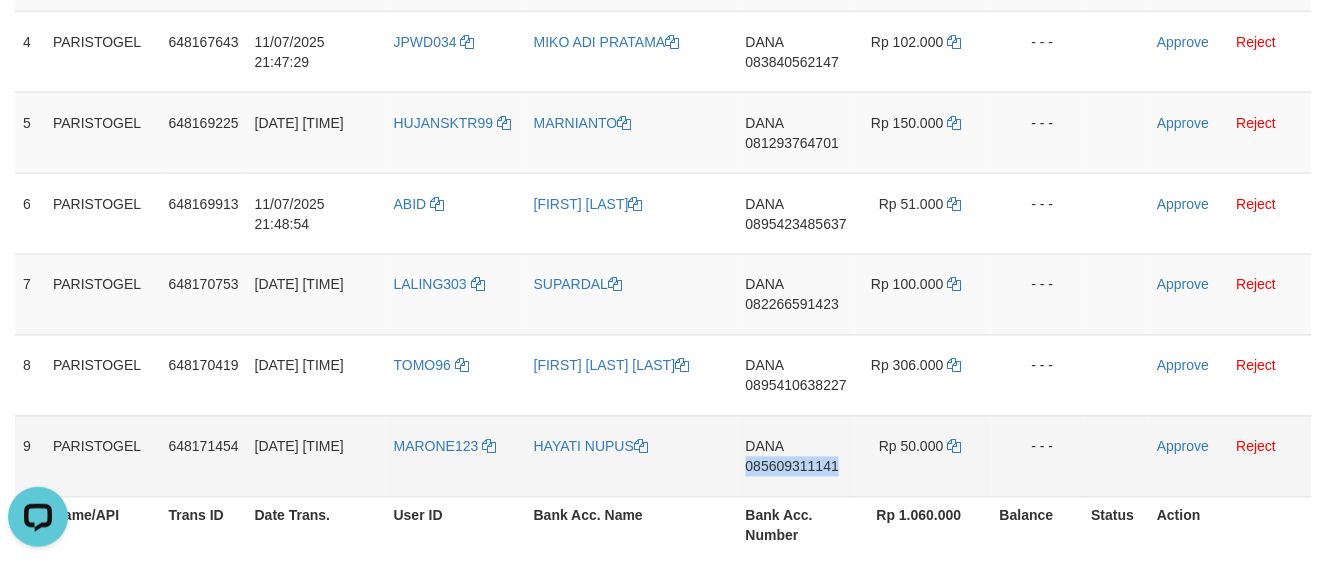 click on "DANA
085609311141" at bounding box center [796, 456] 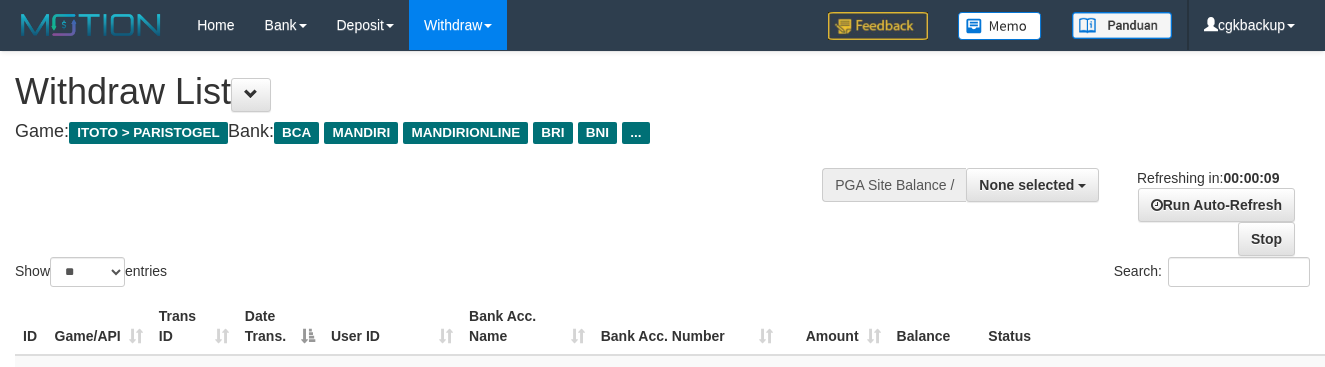 select 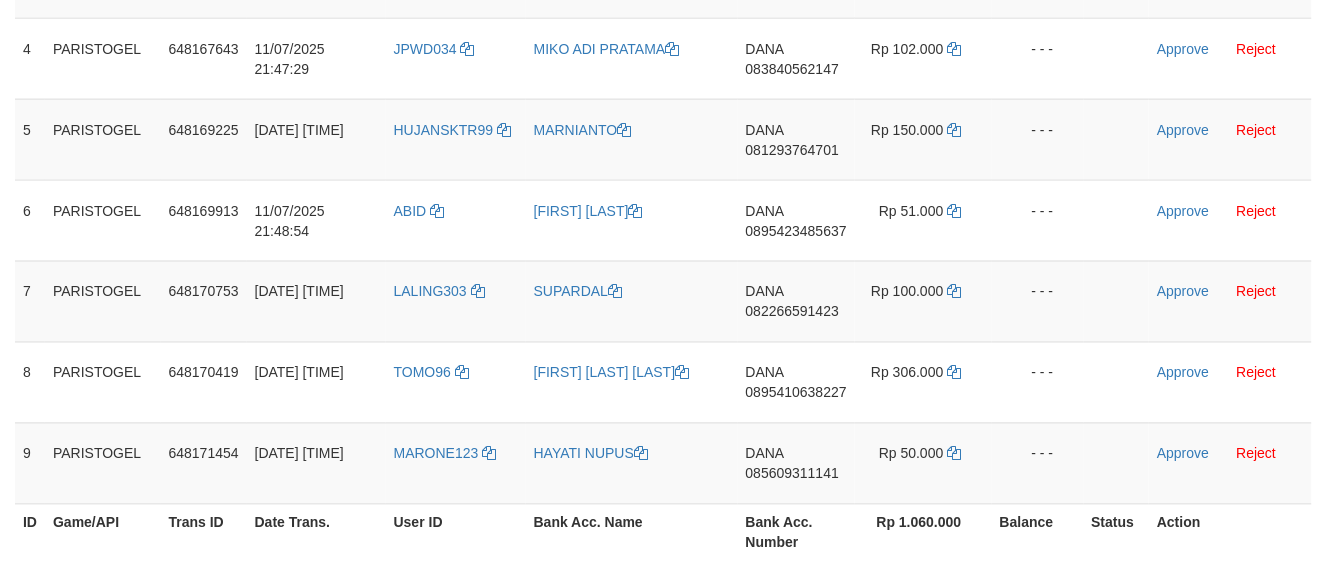 scroll, scrollTop: 584, scrollLeft: 0, axis: vertical 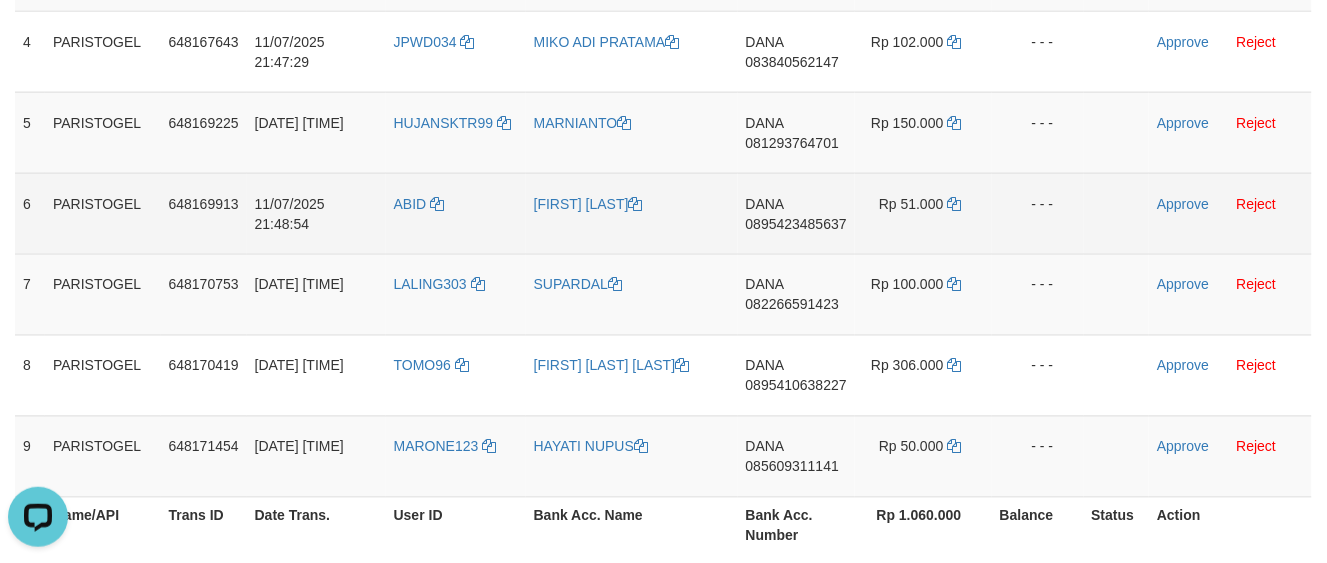 click on "Rp 51.000" at bounding box center (923, 213) 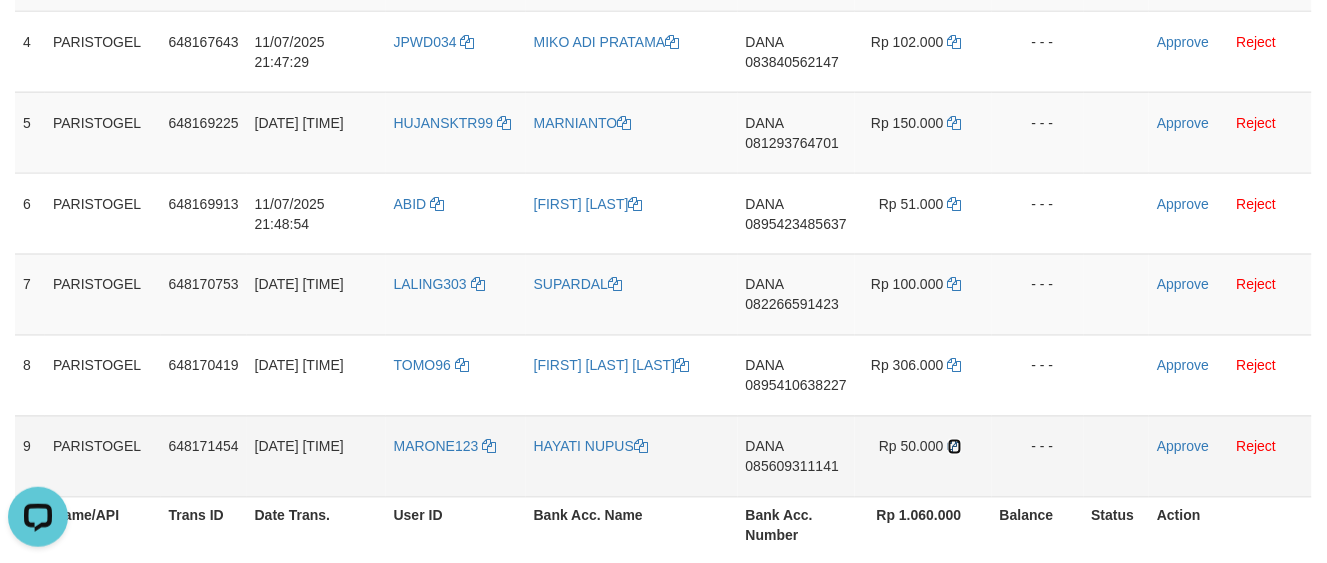 click at bounding box center (955, 447) 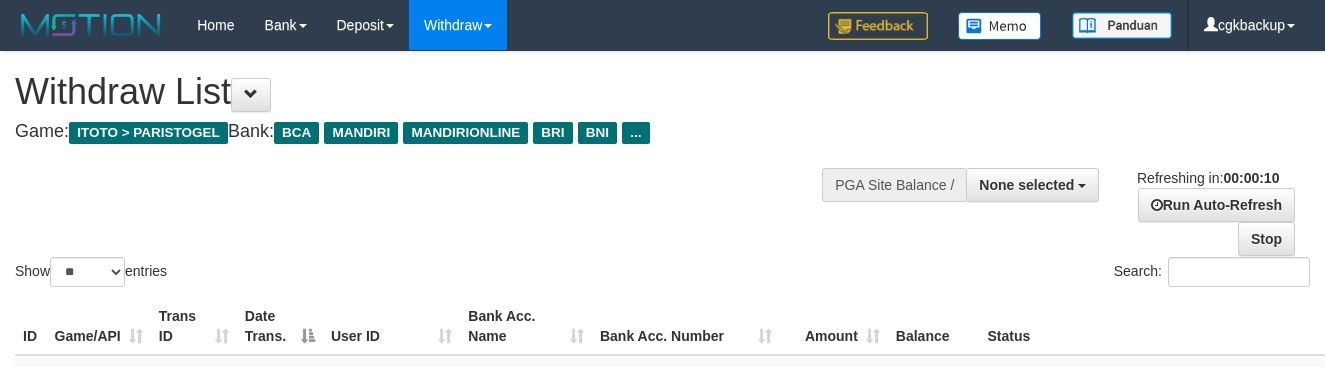 select 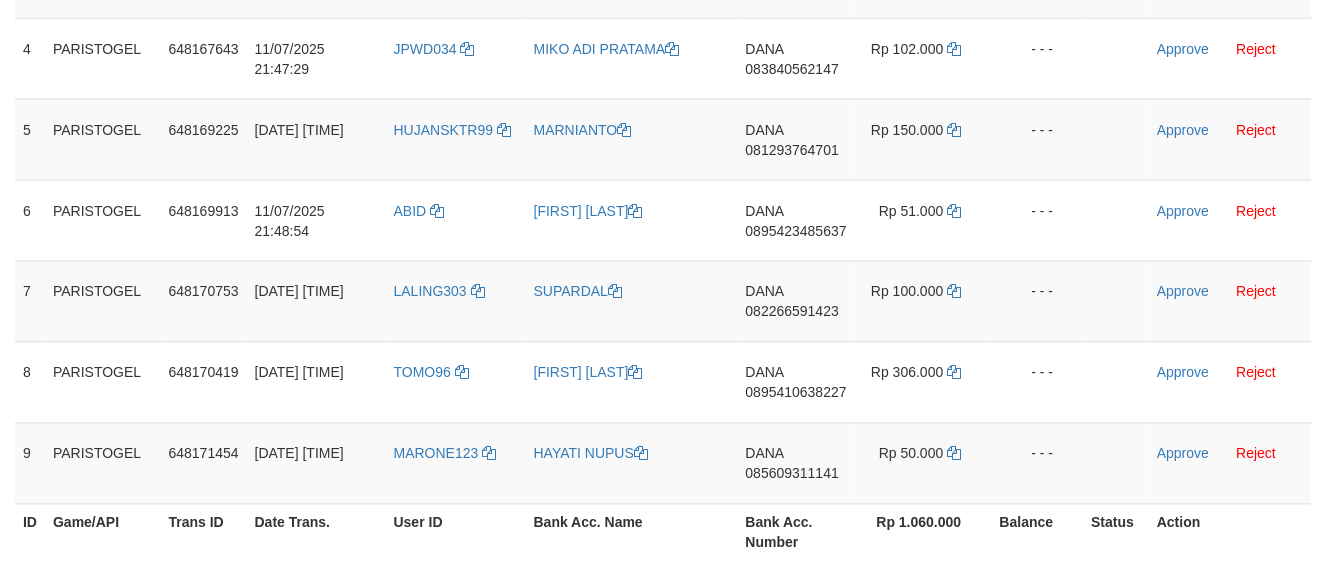 scroll, scrollTop: 584, scrollLeft: 0, axis: vertical 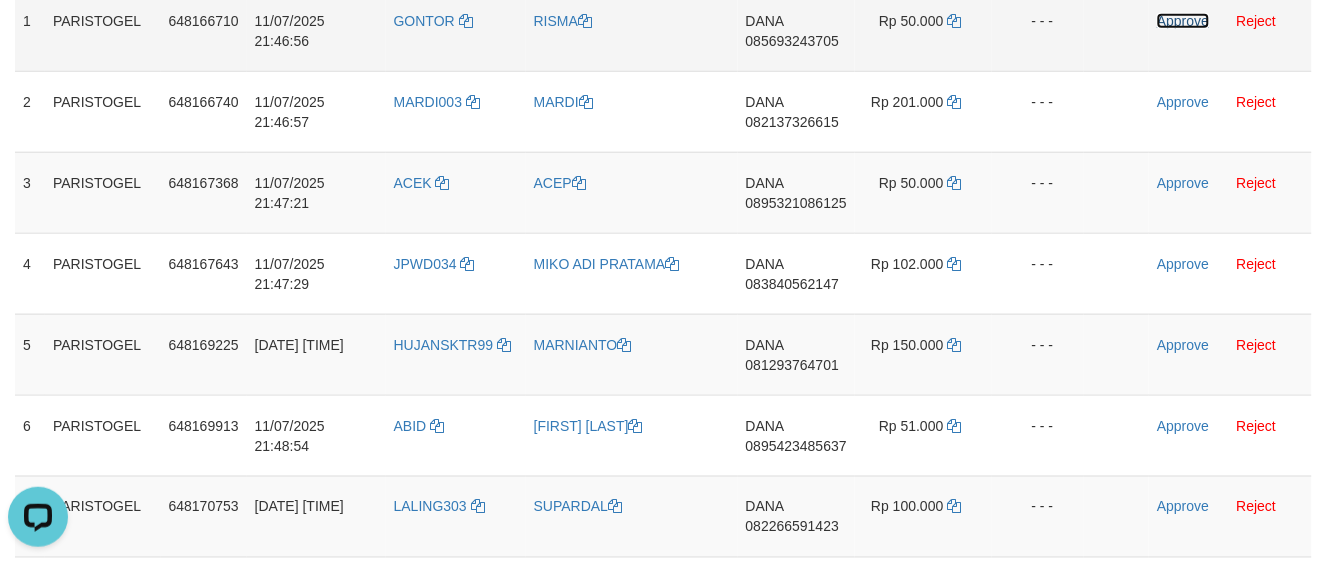 click on "Approve" at bounding box center (1183, 21) 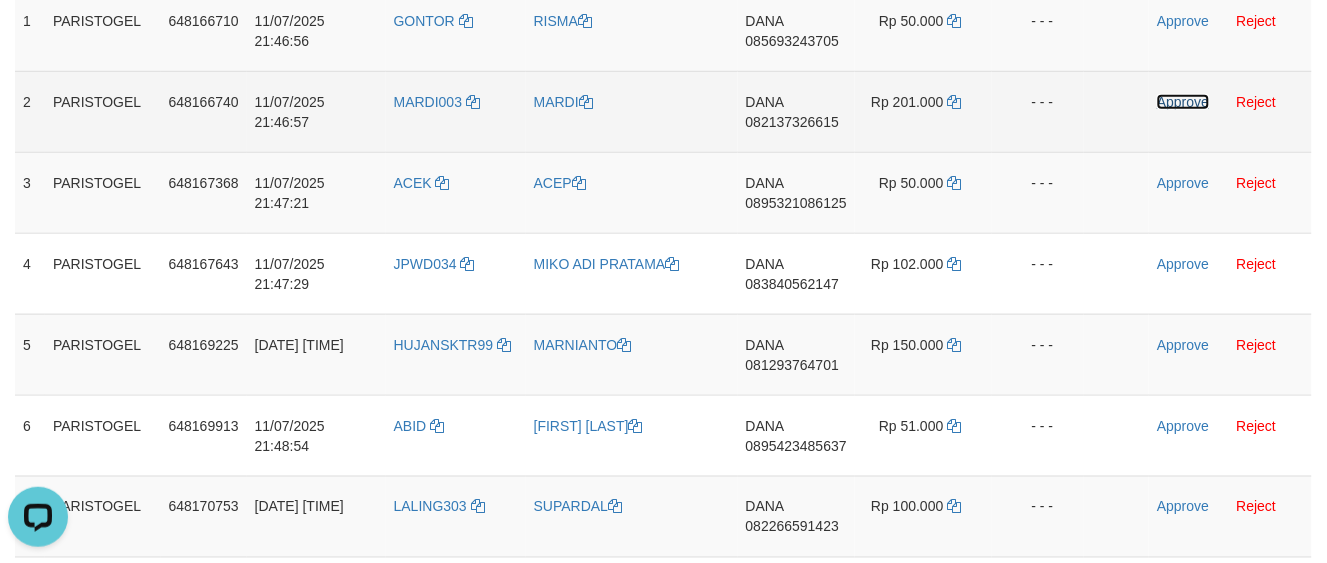 click on "Approve" at bounding box center [1183, 102] 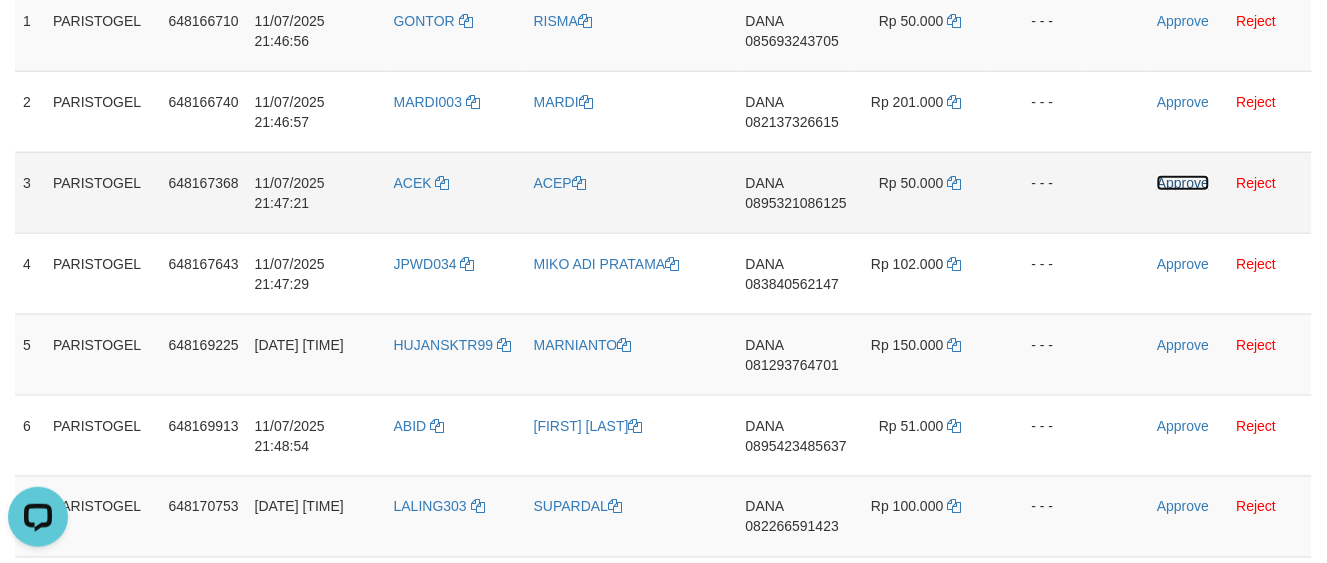 click on "Approve
Reject" at bounding box center (1230, 192) 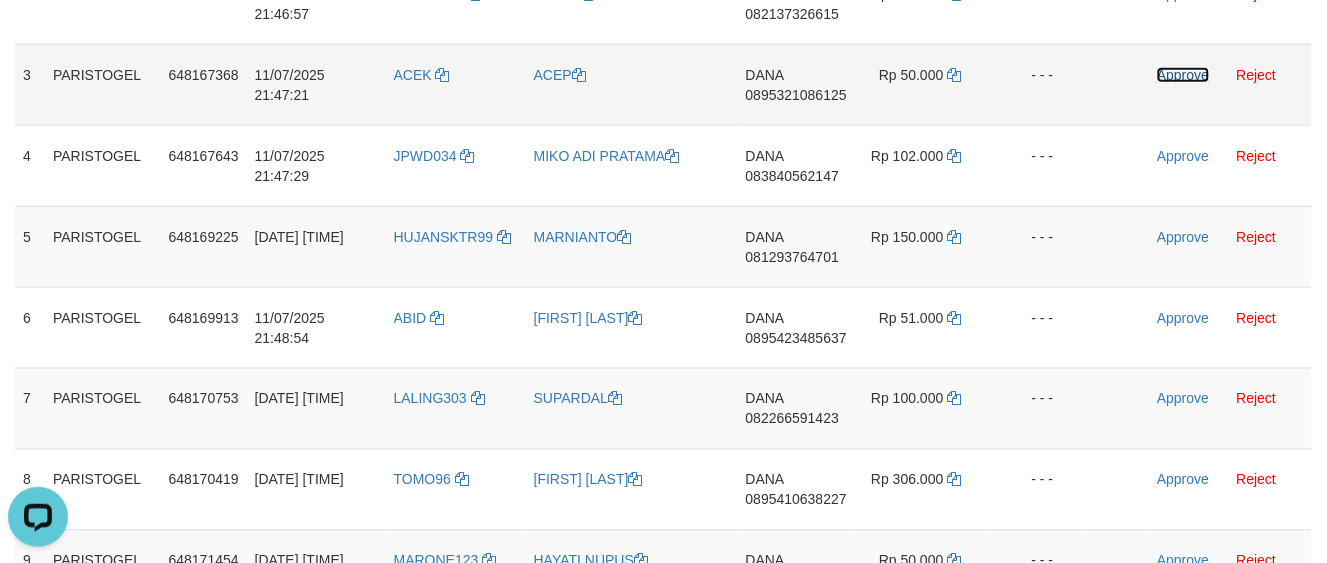 scroll, scrollTop: 298, scrollLeft: 0, axis: vertical 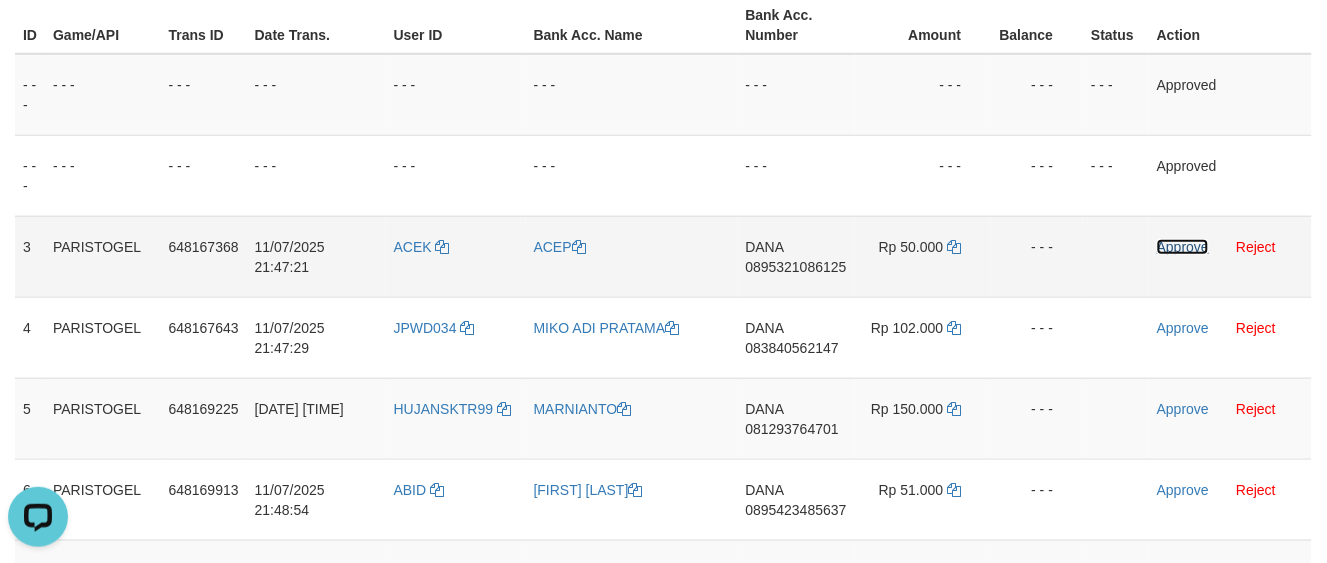 click on "Approve" at bounding box center (1183, 247) 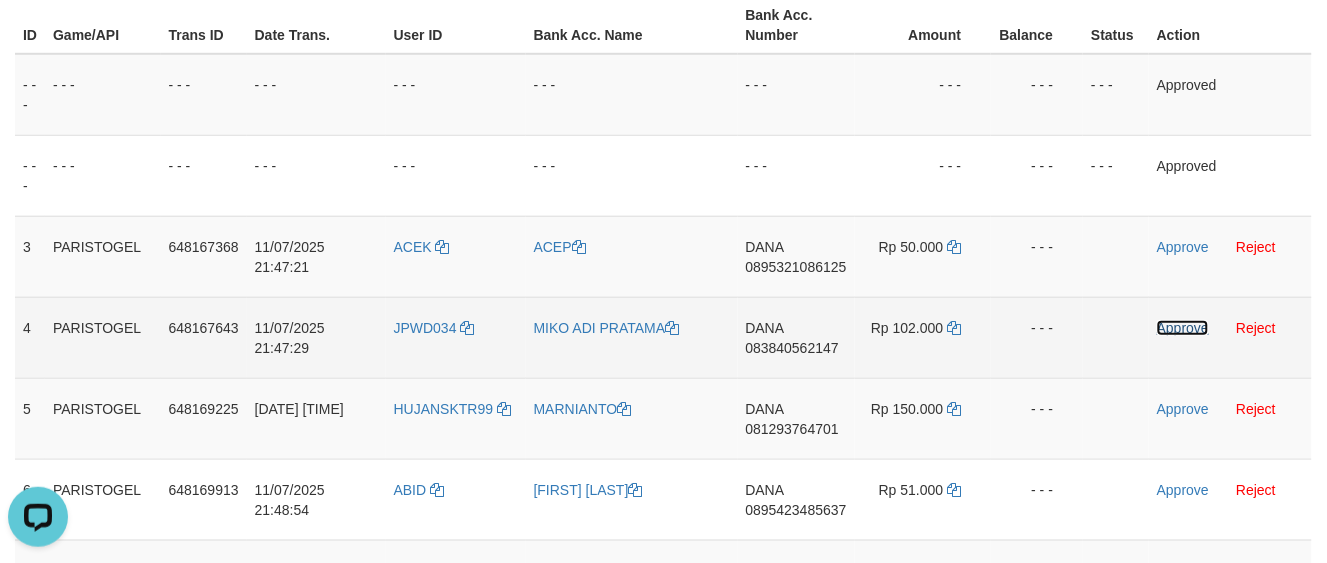 click on "Approve" at bounding box center [1183, 328] 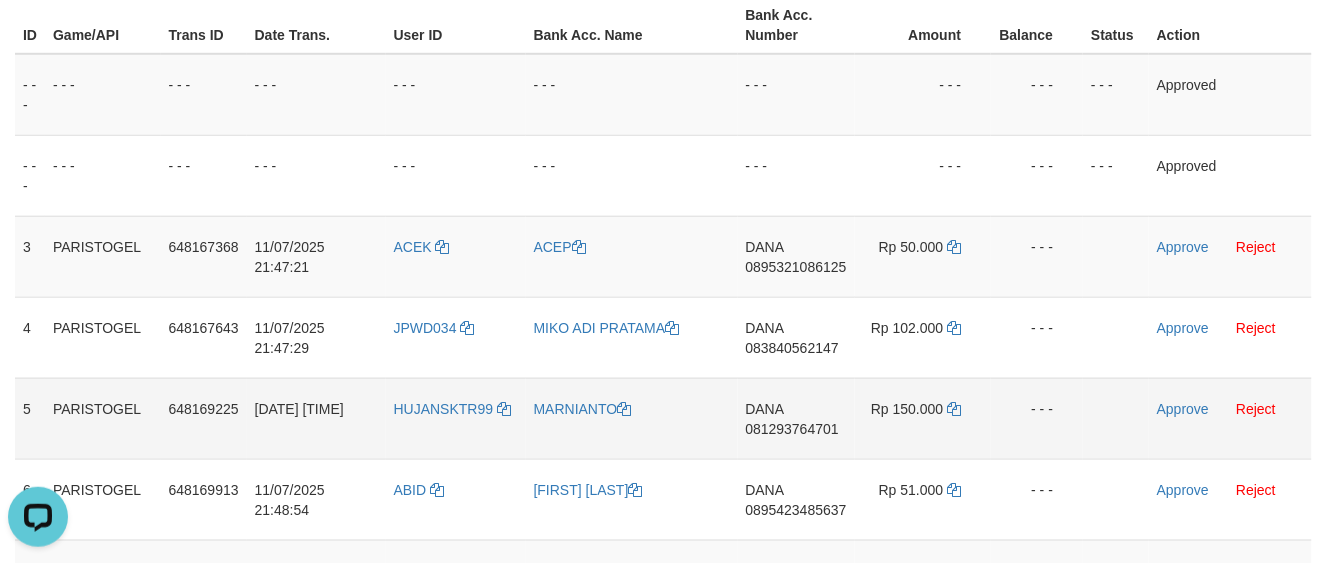click on "Approve
Reject" at bounding box center [1230, 418] 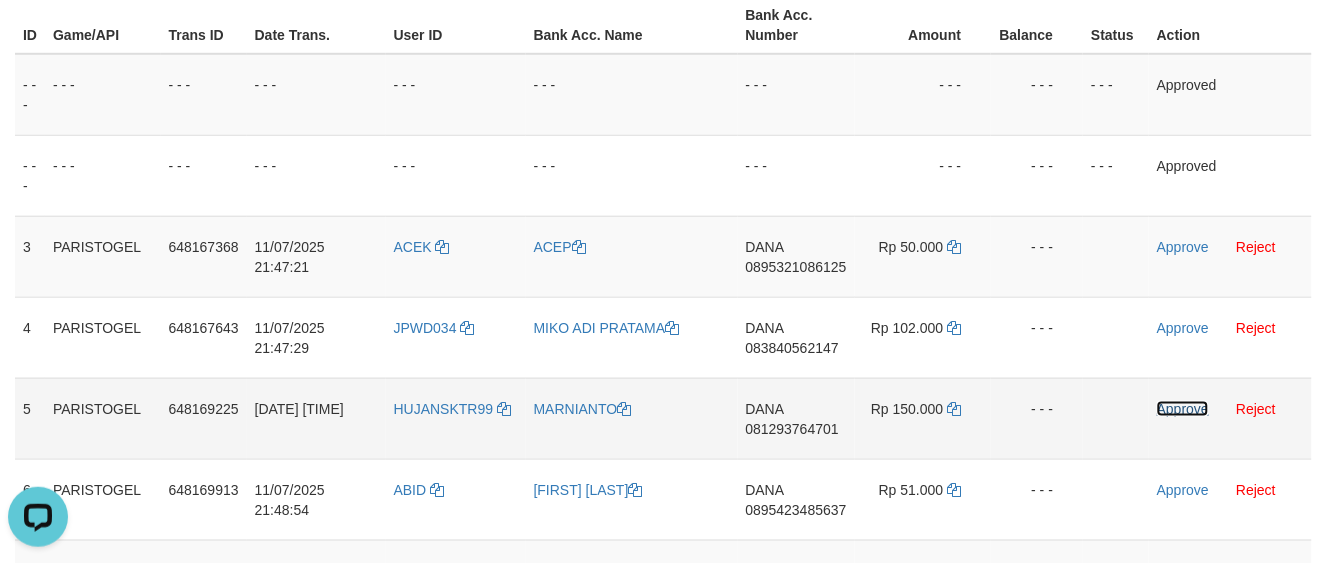 click on "Approve" at bounding box center (1183, 409) 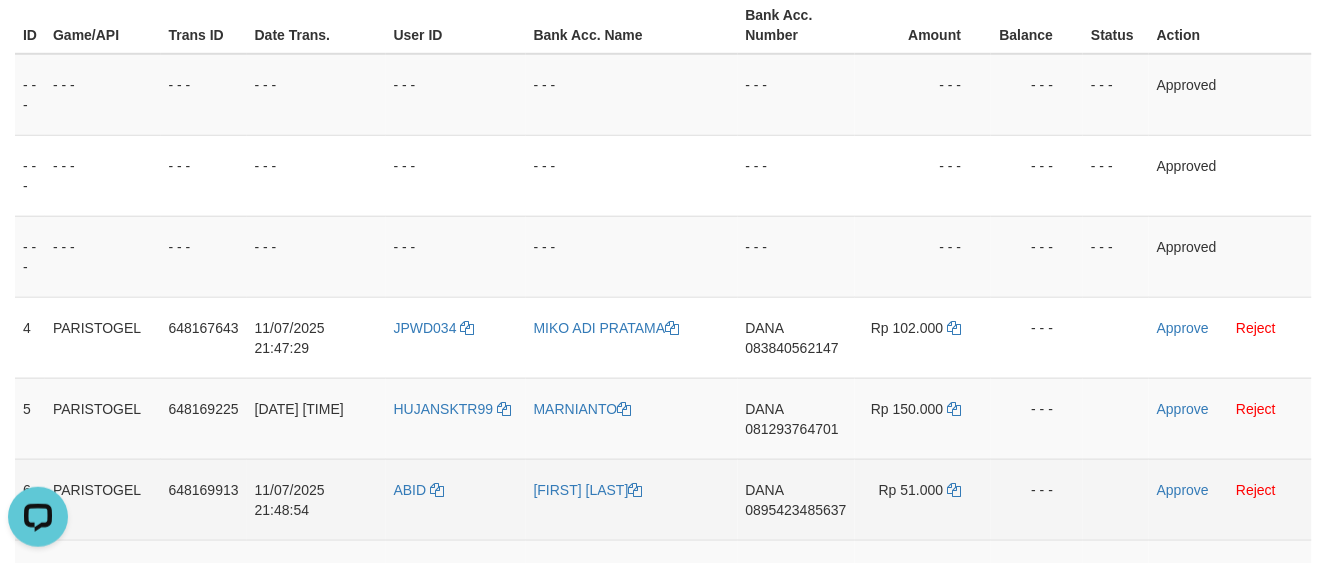 click on "Approve
Reject" at bounding box center [1230, 499] 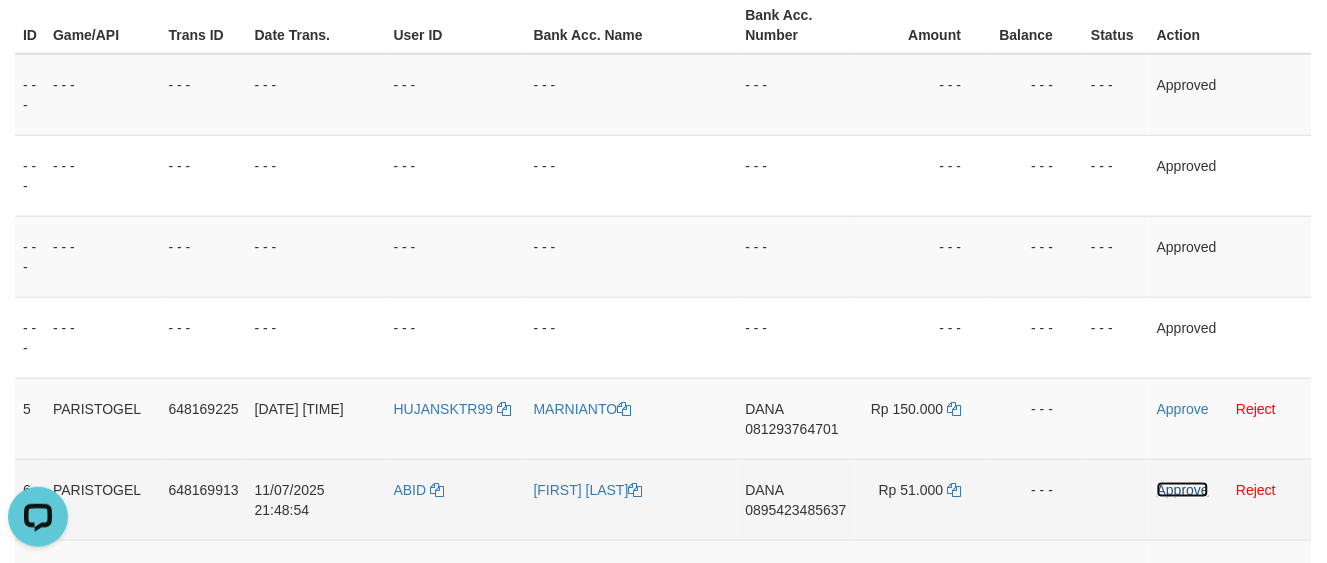 click on "Approve" at bounding box center [1183, 490] 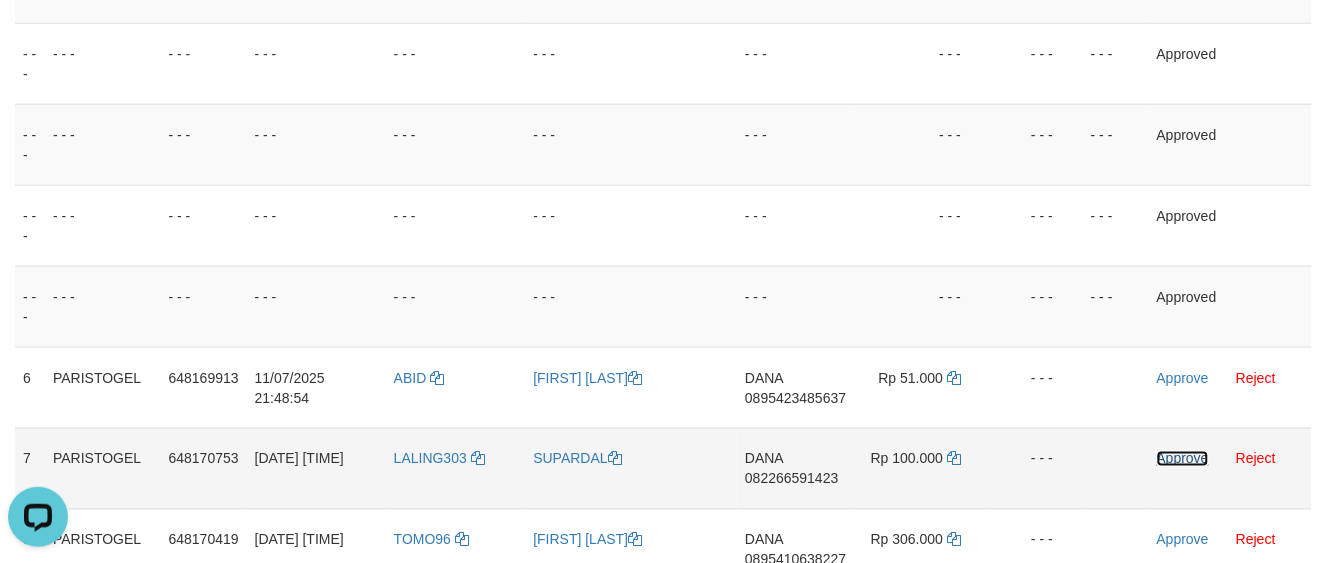 click on "Approve" at bounding box center [1183, 459] 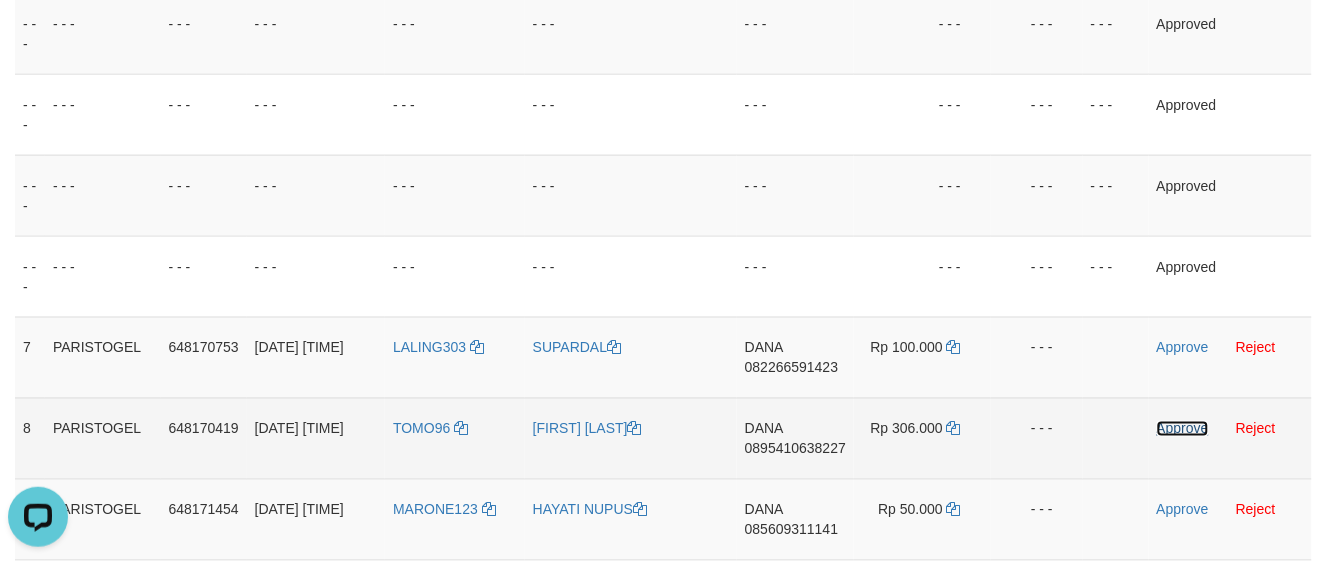 click on "Approve" at bounding box center (1183, 429) 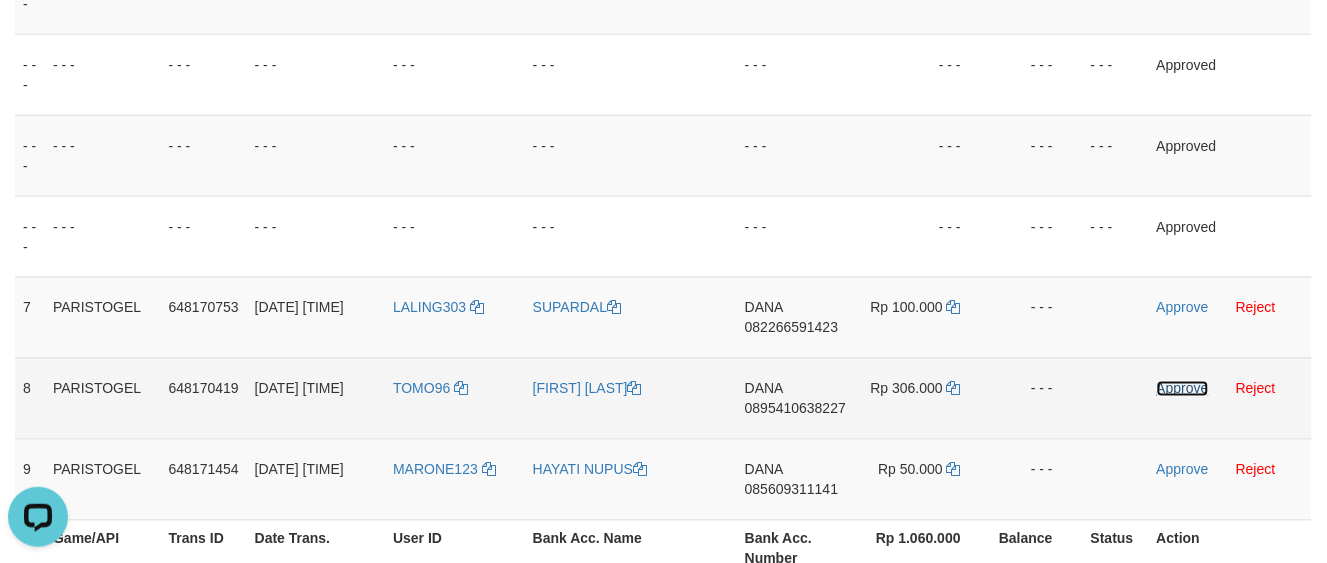scroll, scrollTop: 632, scrollLeft: 0, axis: vertical 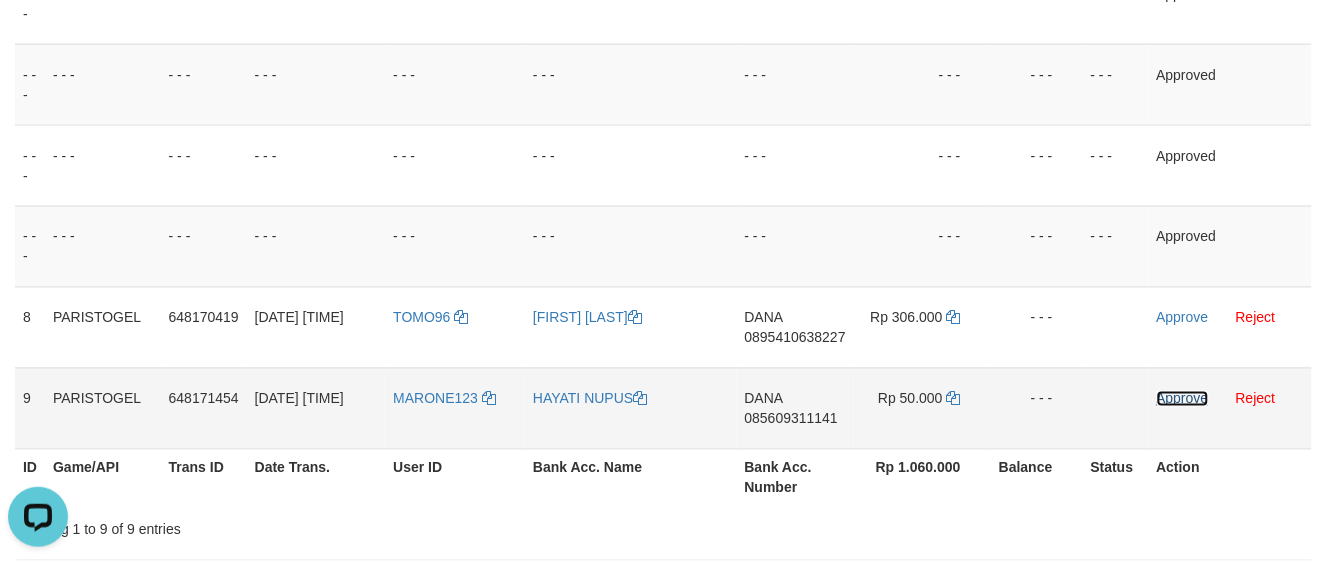click on "Approve" at bounding box center [1183, 399] 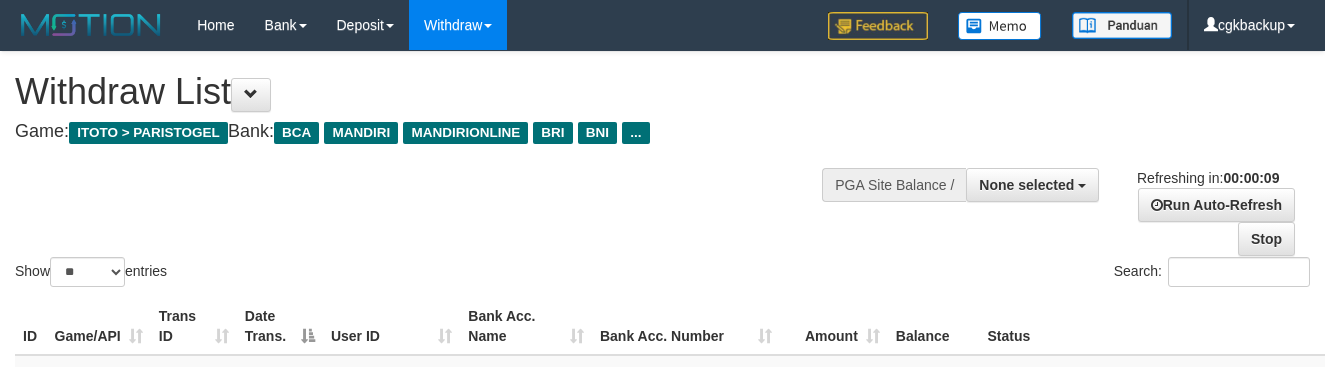 select 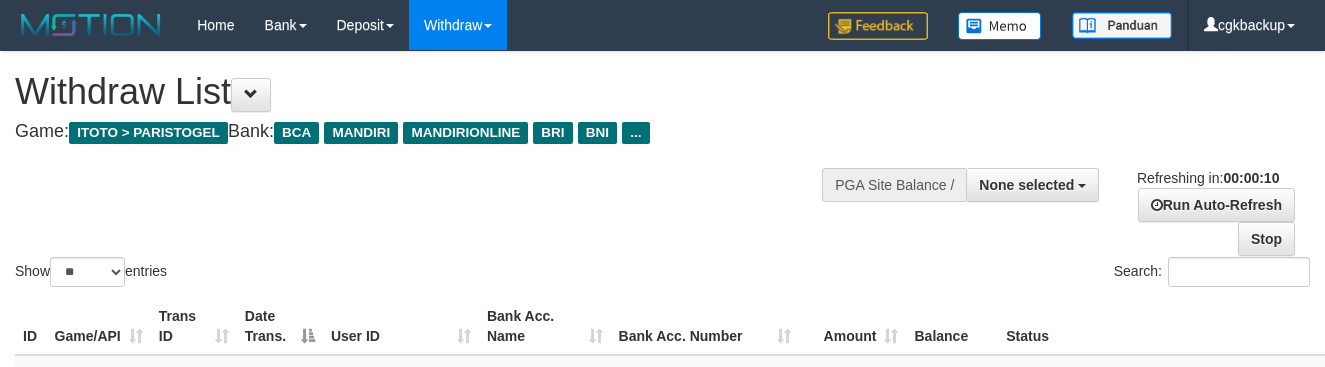 select 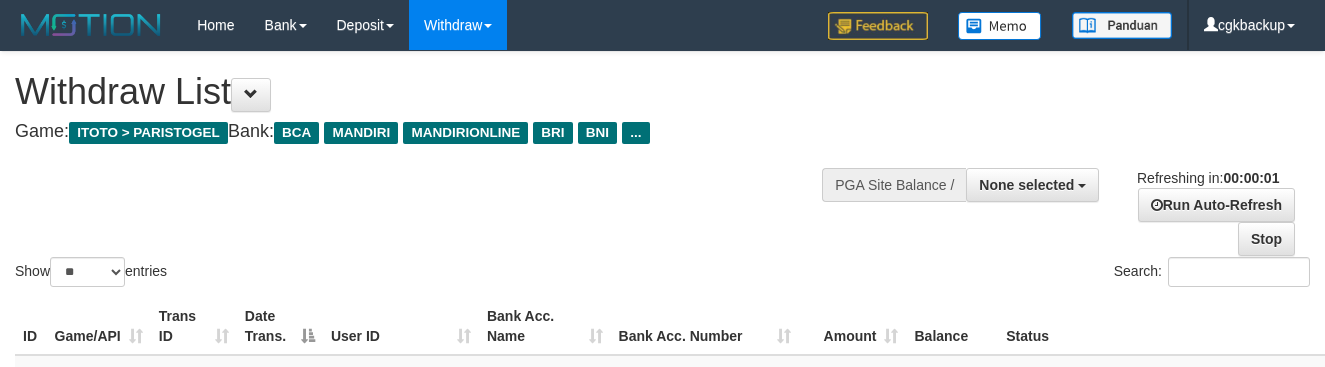 scroll, scrollTop: 0, scrollLeft: 0, axis: both 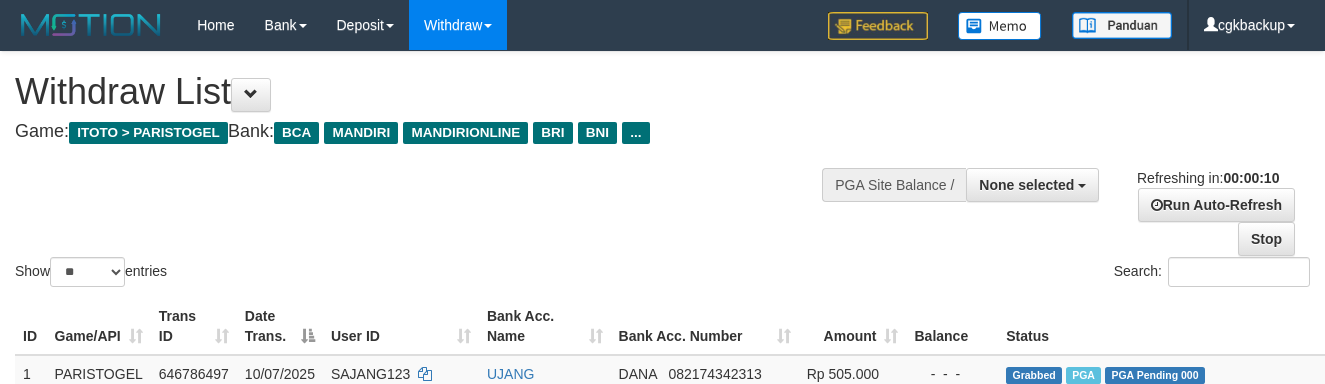 select 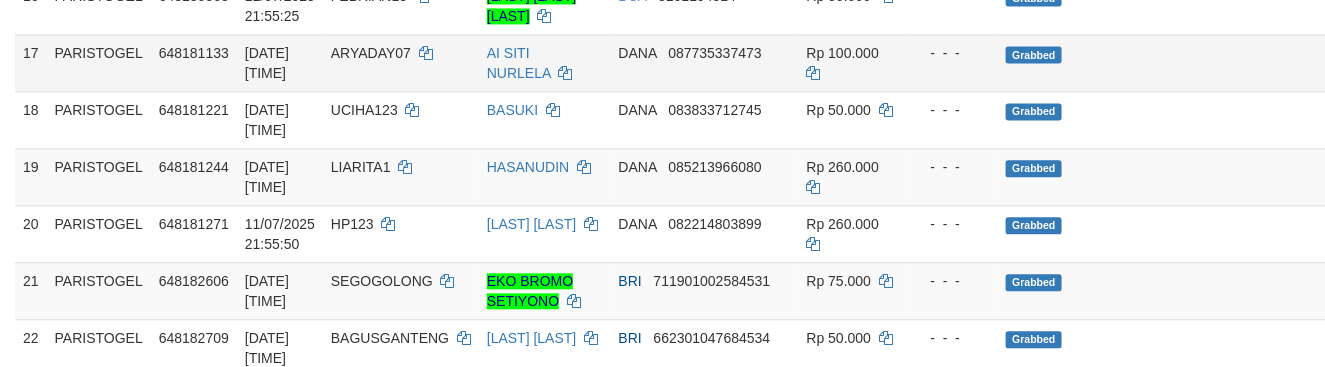 scroll, scrollTop: 1453, scrollLeft: 0, axis: vertical 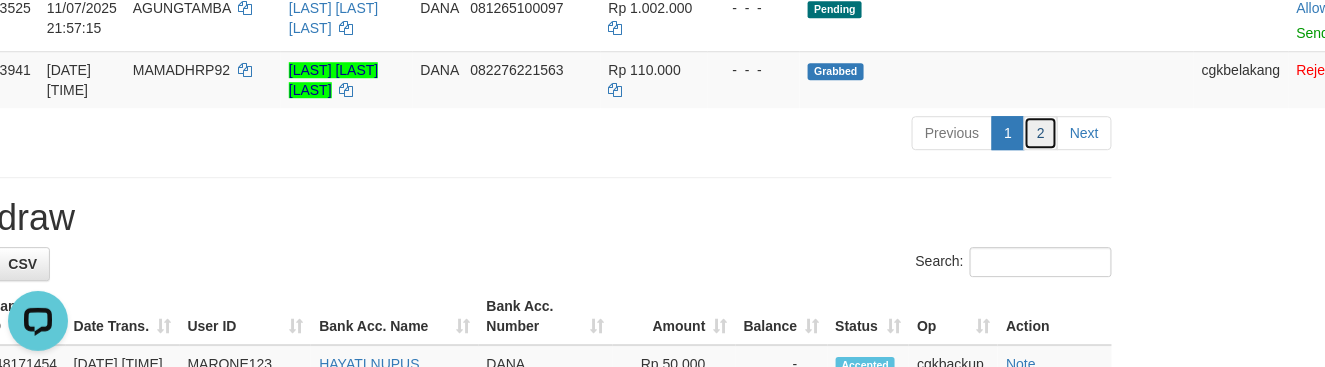 click on "2" at bounding box center (1041, 133) 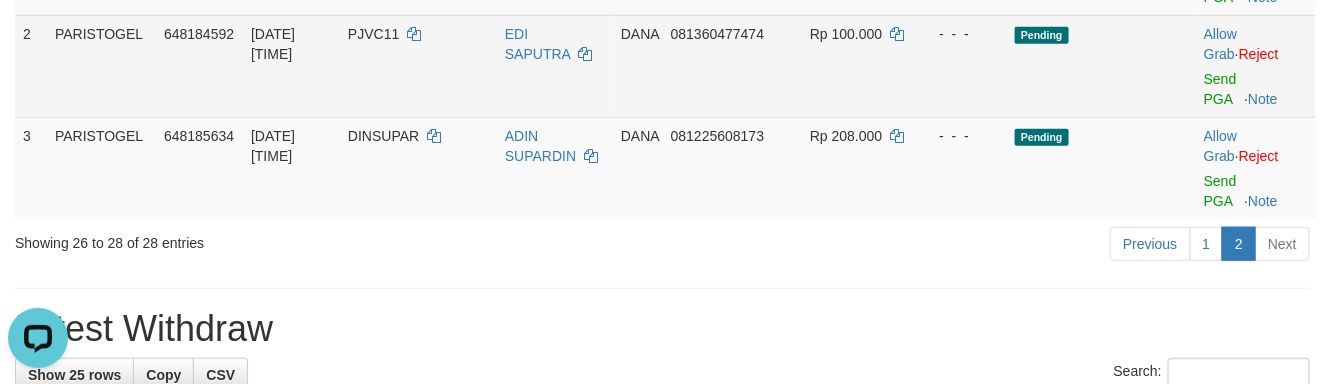 scroll, scrollTop: 402, scrollLeft: 0, axis: vertical 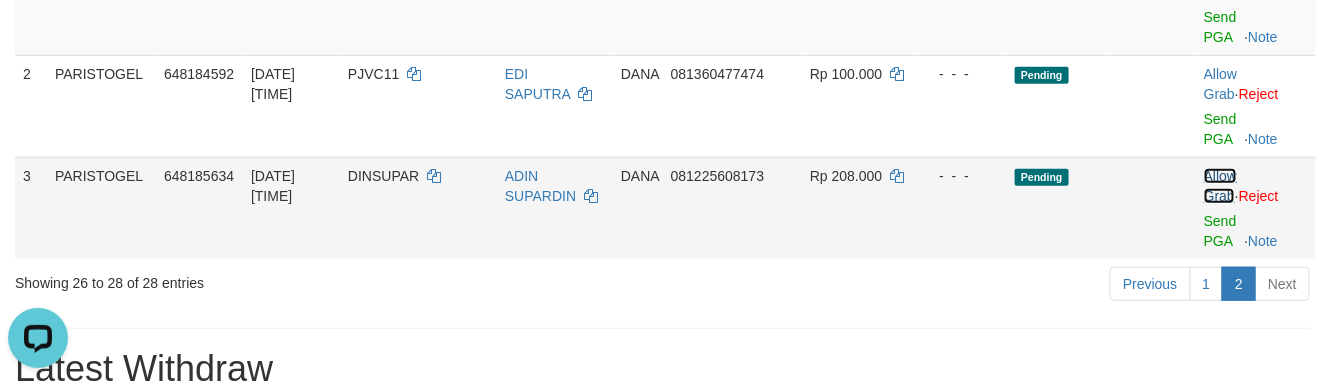 click on "Allow Grab" at bounding box center (1220, 186) 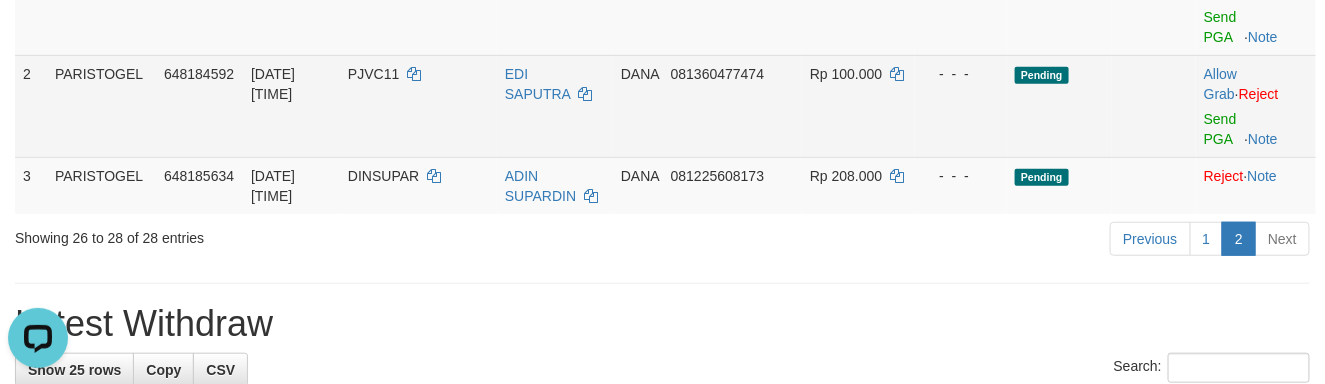 click on "Allow Grab   ·    Reject Send PGA     ·    Note" at bounding box center (1256, 106) 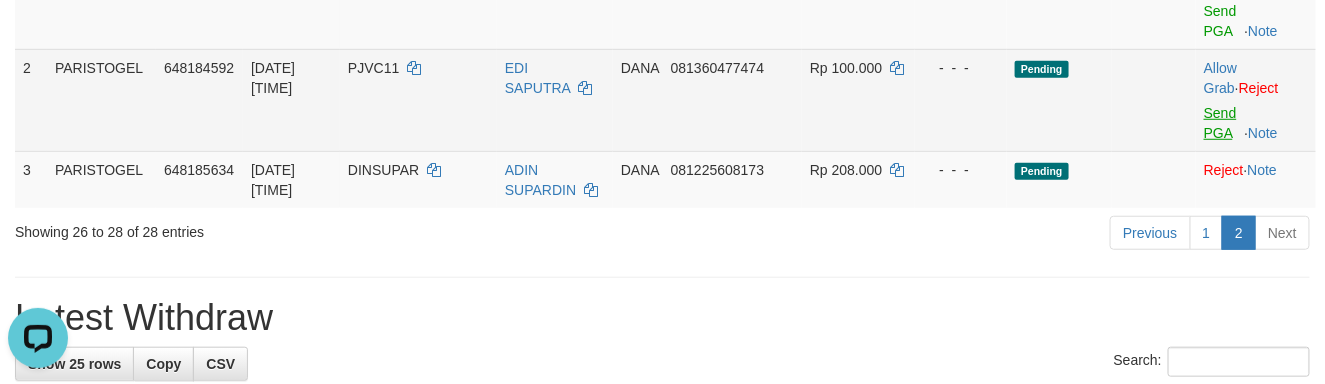 scroll, scrollTop: 404, scrollLeft: 0, axis: vertical 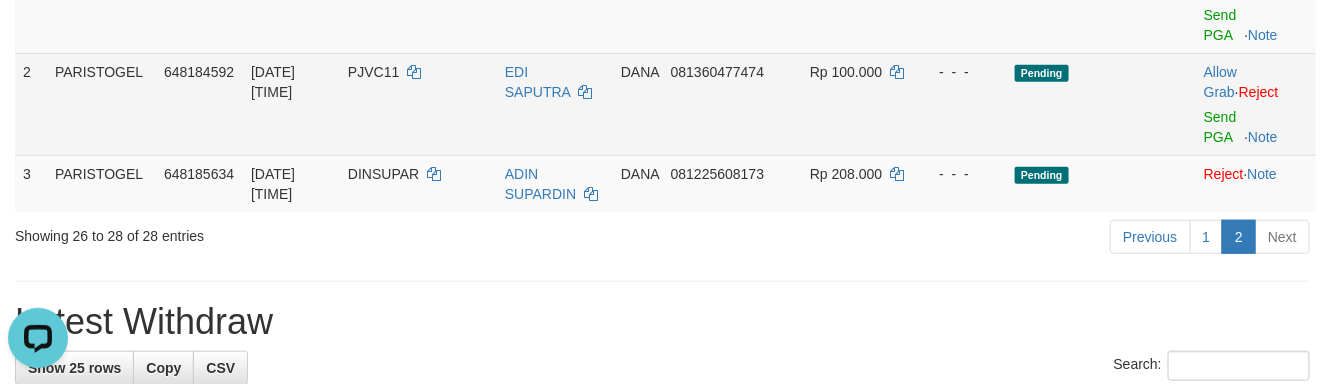 click on "Allow Grab   ·    Reject Send PGA     ·    Note" at bounding box center (1256, 104) 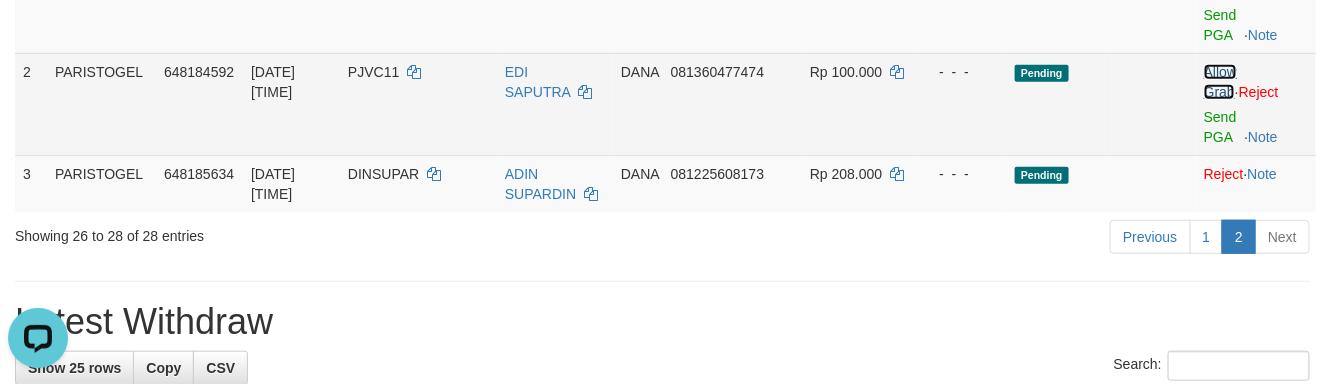click on "Allow Grab" at bounding box center (1220, 82) 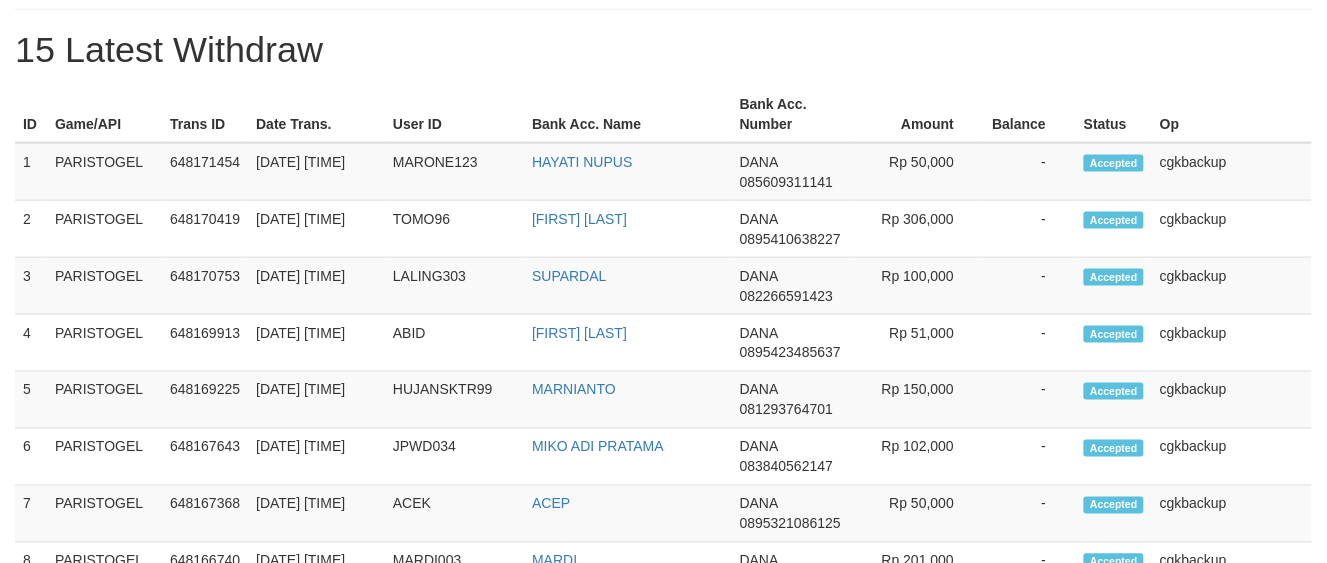 scroll, scrollTop: 632, scrollLeft: 0, axis: vertical 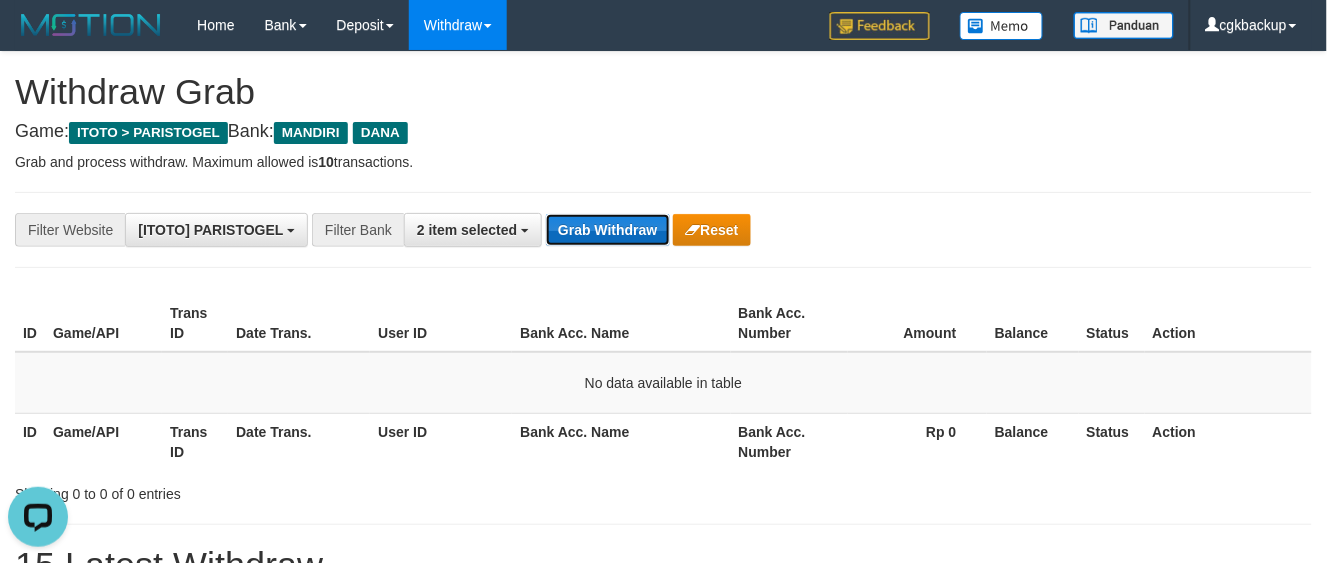 click on "Grab Withdraw" at bounding box center [607, 230] 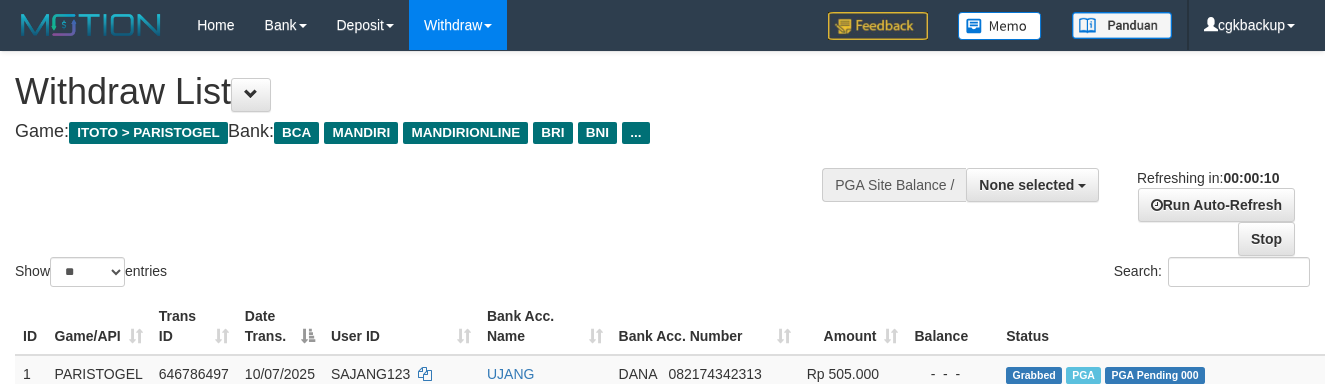 select 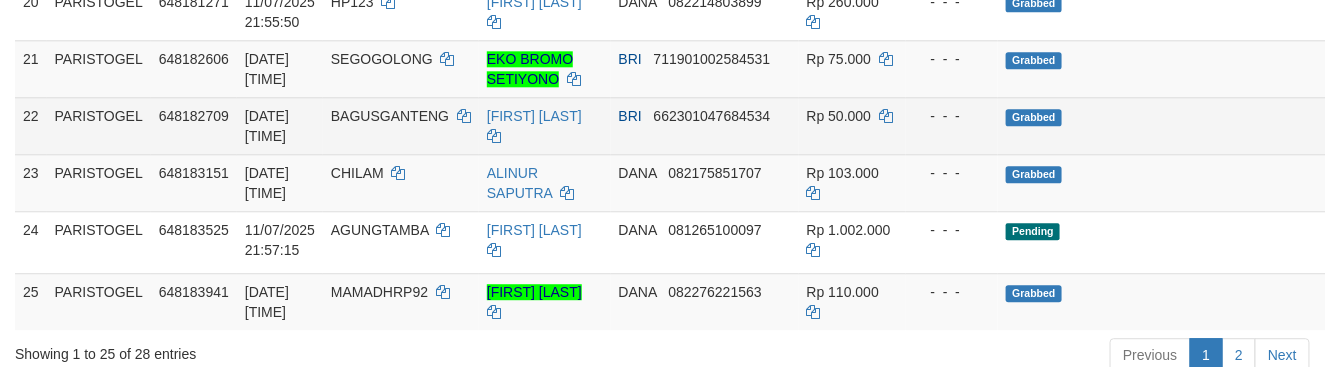scroll, scrollTop: 1888, scrollLeft: 0, axis: vertical 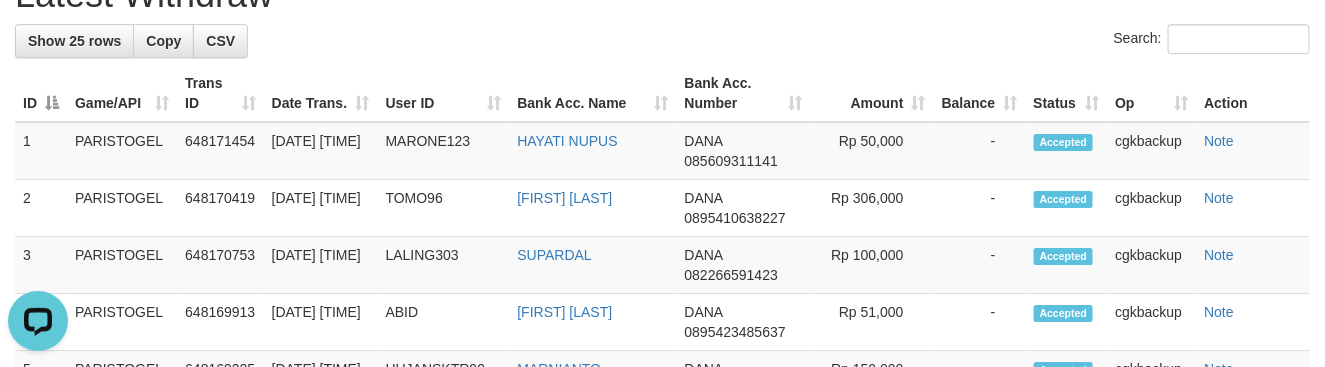 click on "2" at bounding box center [1239, -90] 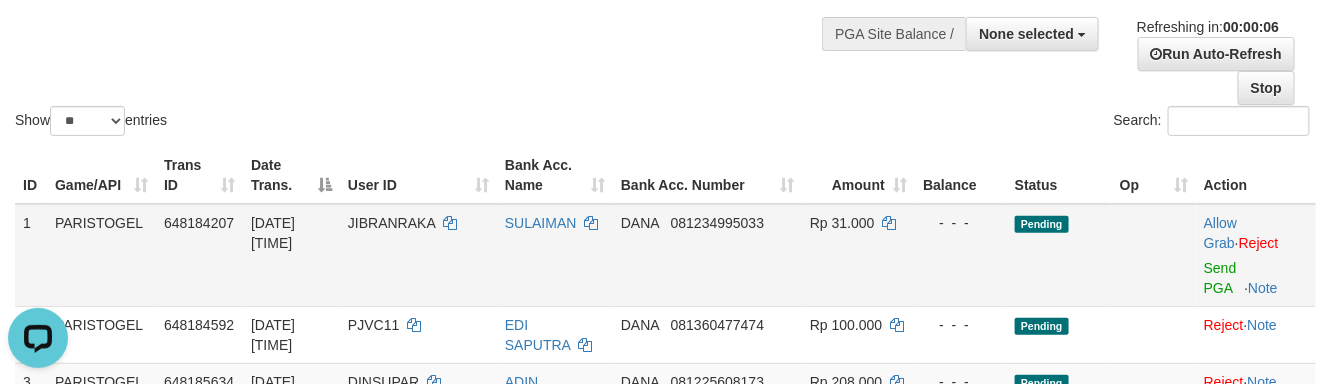 scroll, scrollTop: 201, scrollLeft: 0, axis: vertical 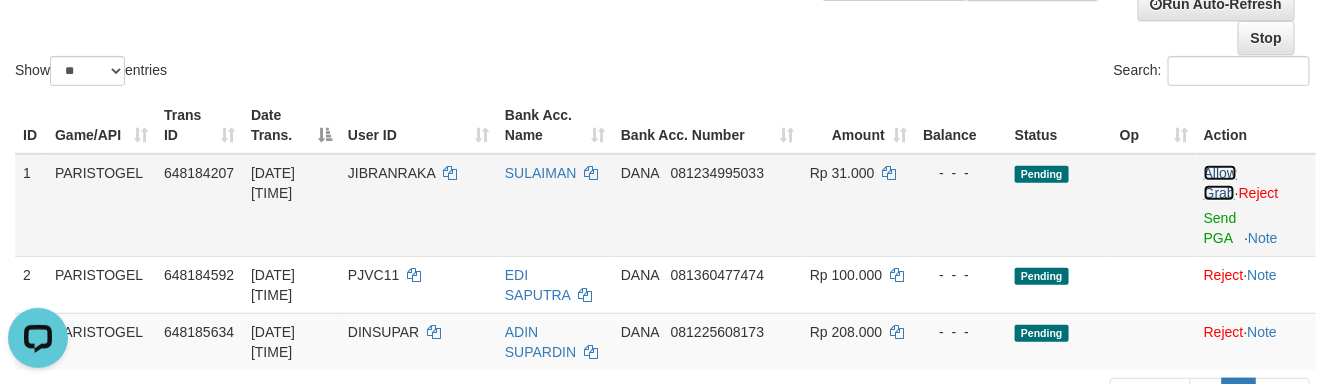 click on "Allow Grab" at bounding box center [1220, 183] 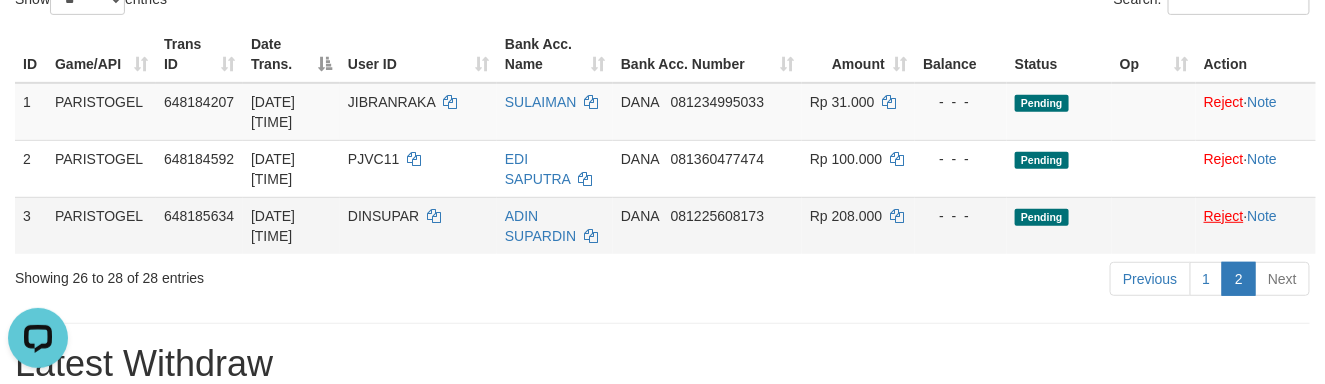scroll, scrollTop: 312, scrollLeft: 0, axis: vertical 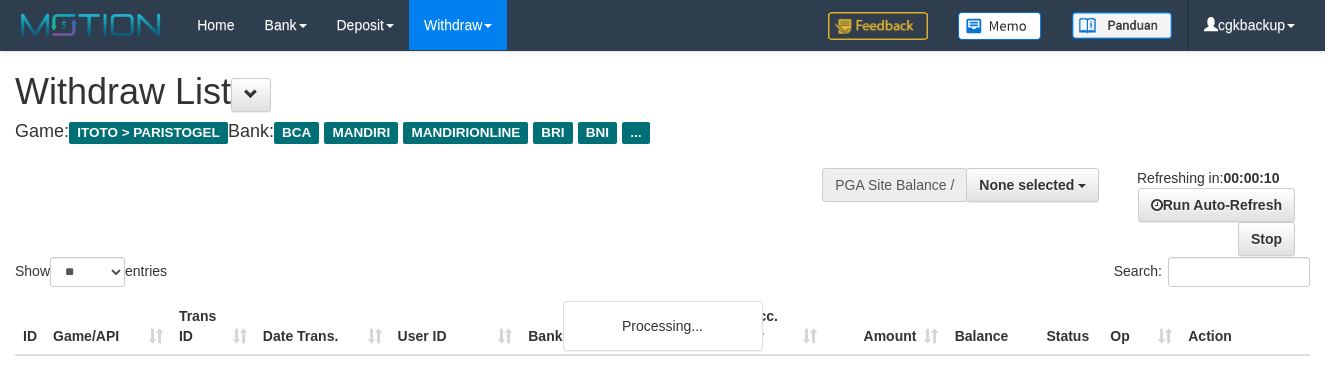 select 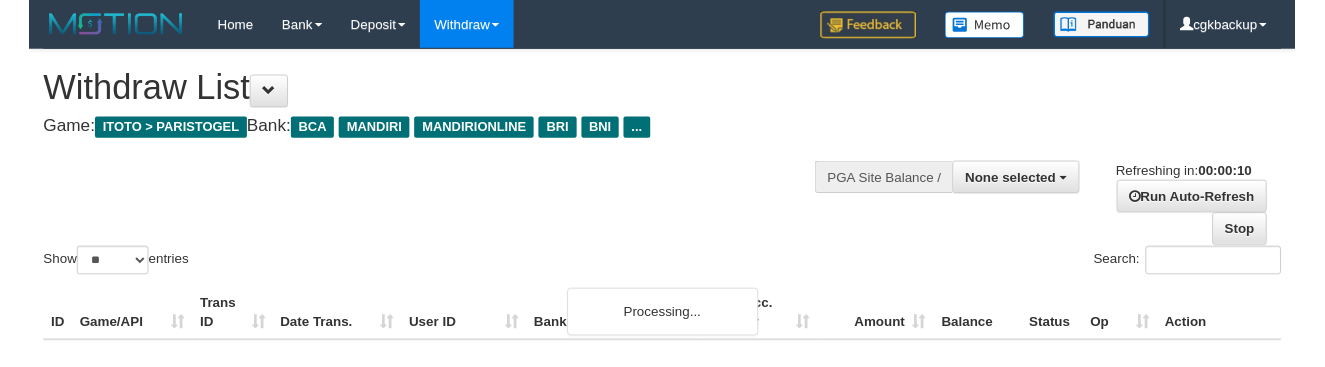 scroll, scrollTop: 251, scrollLeft: 0, axis: vertical 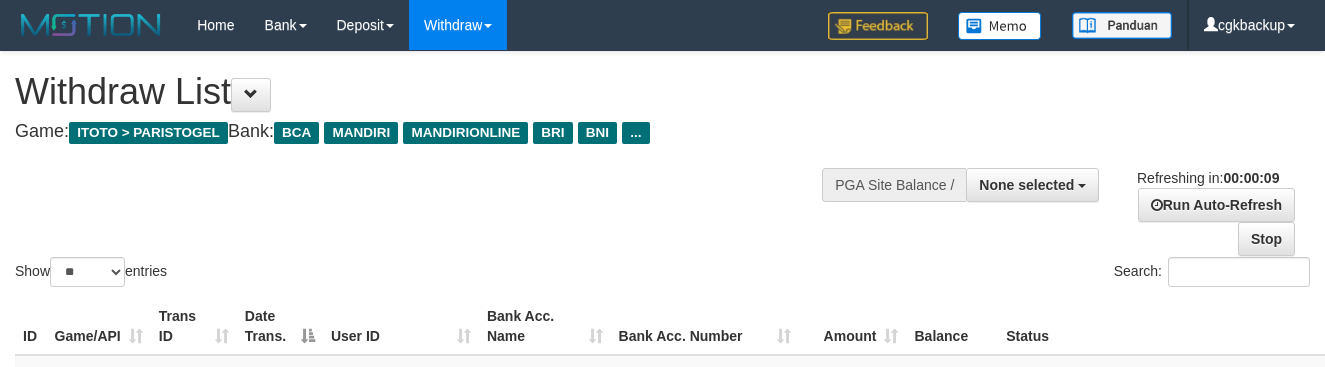 select 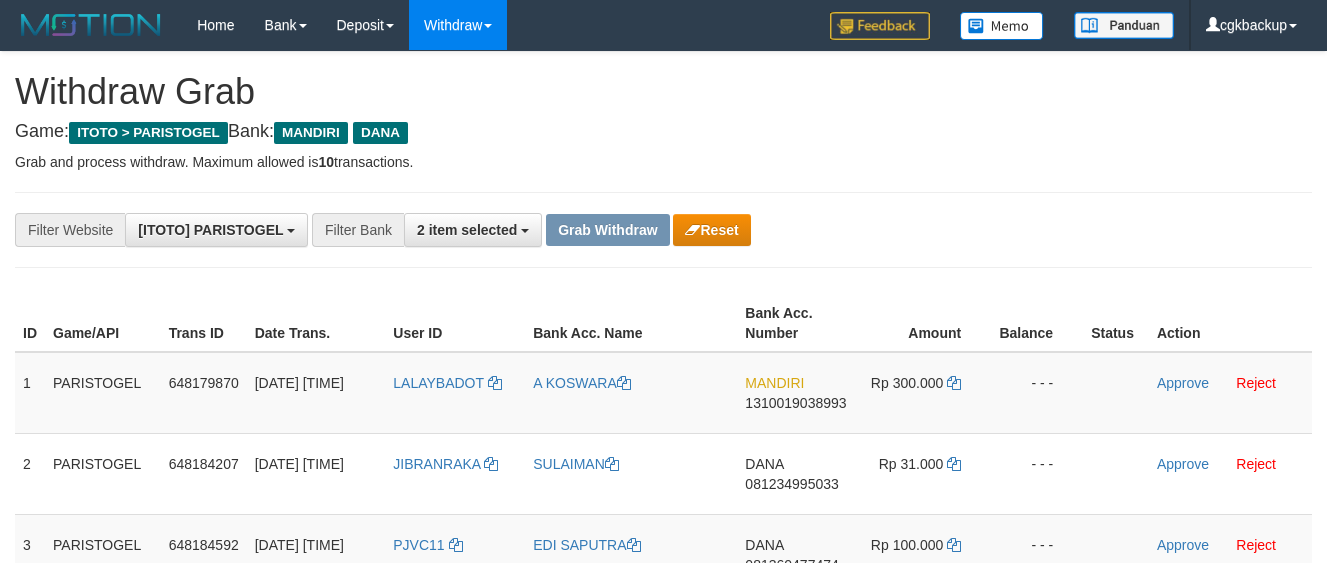scroll, scrollTop: 0, scrollLeft: 0, axis: both 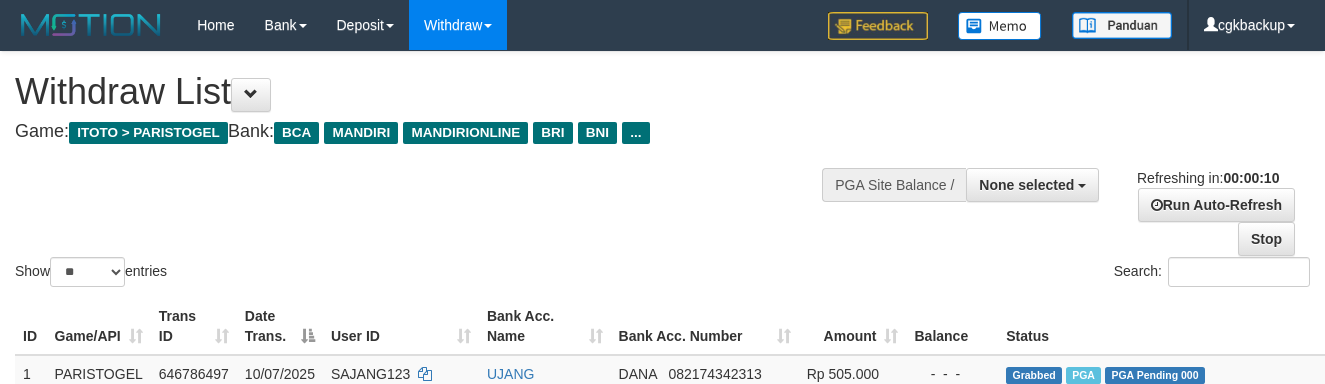 select 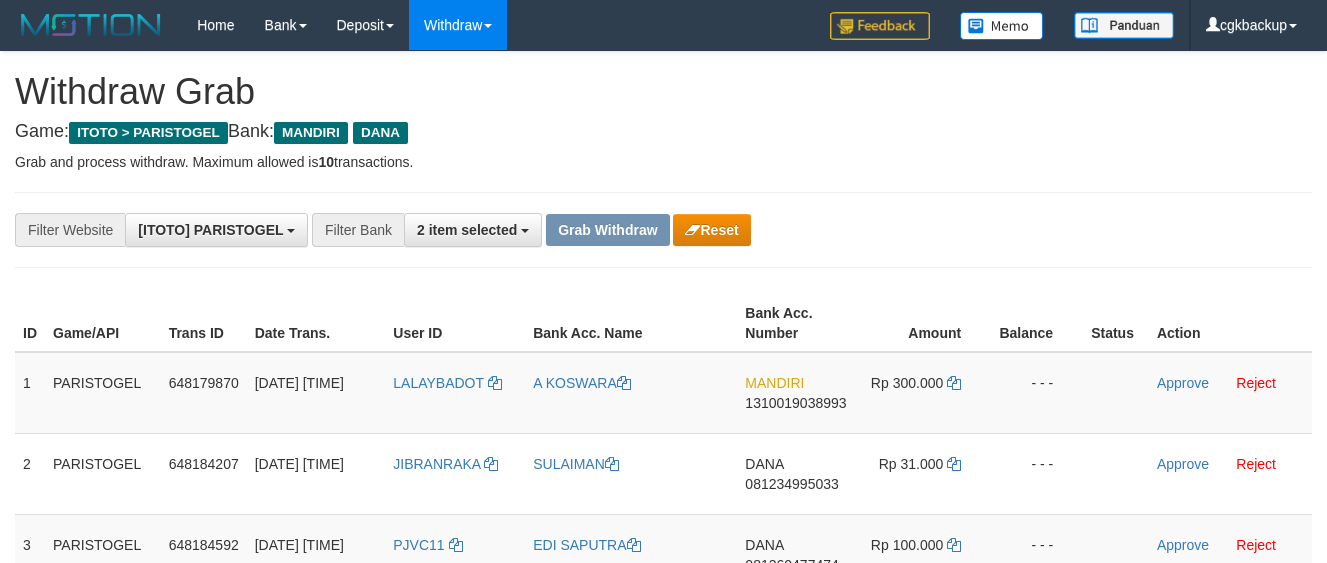 scroll, scrollTop: 0, scrollLeft: 0, axis: both 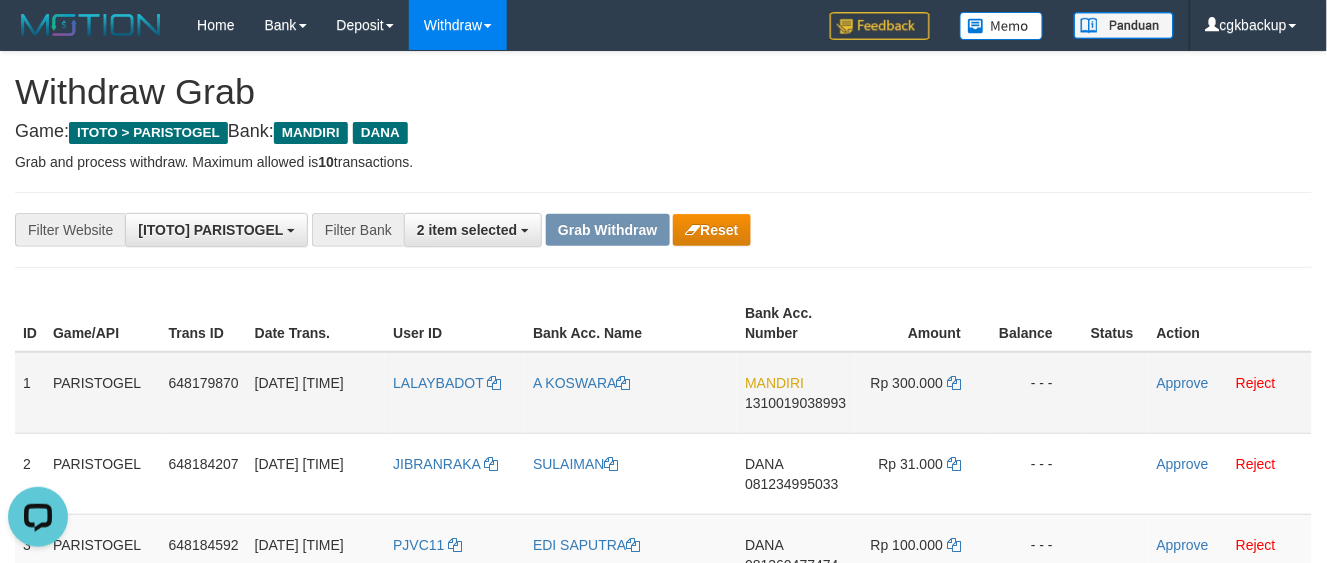 click on "LALAYBADOT" at bounding box center (455, 393) 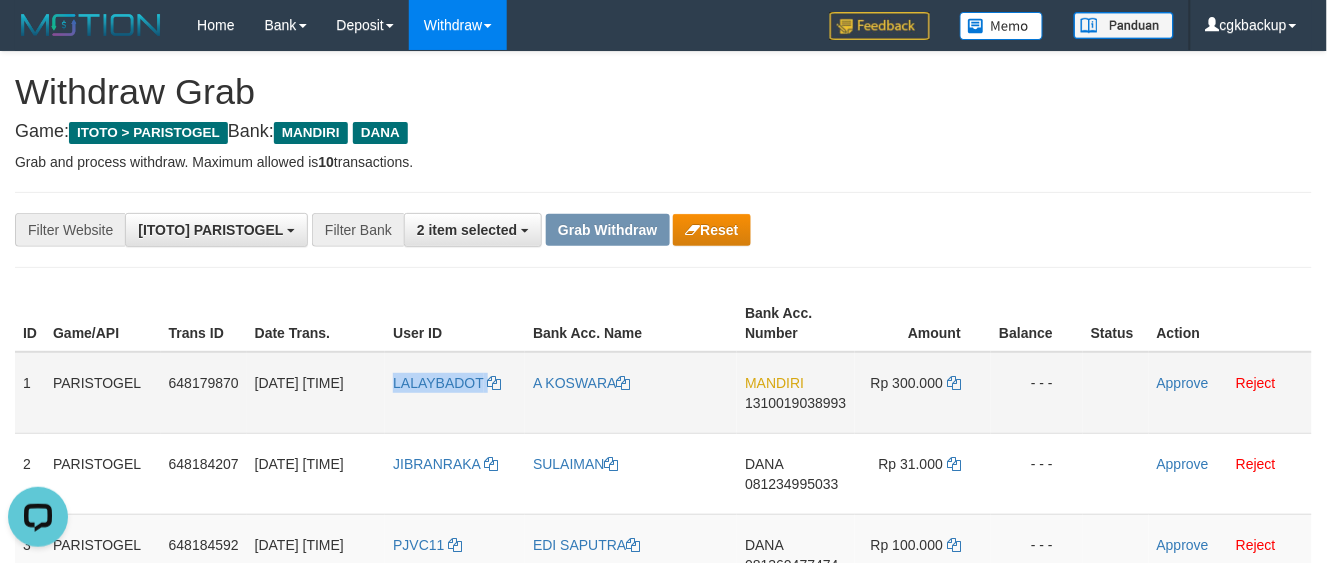 click on "LALAYBADOT" at bounding box center (455, 393) 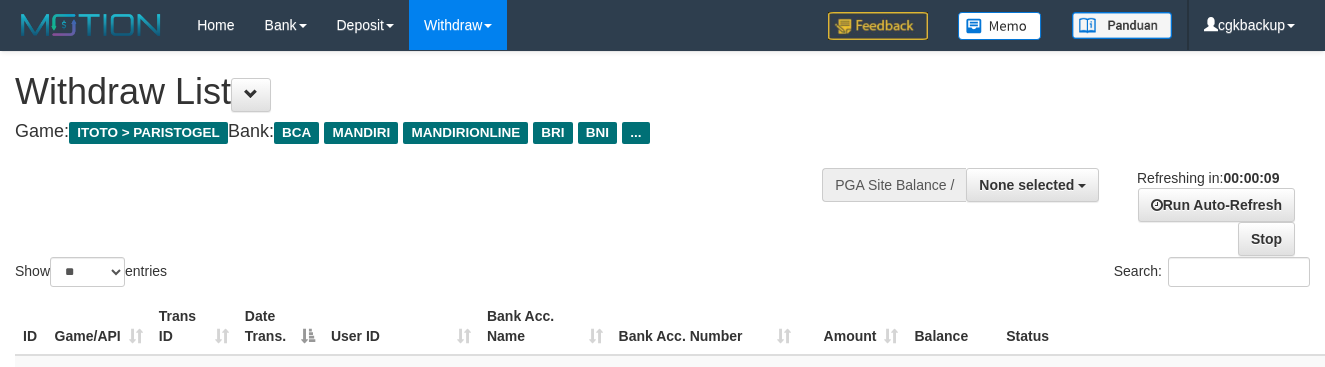 select 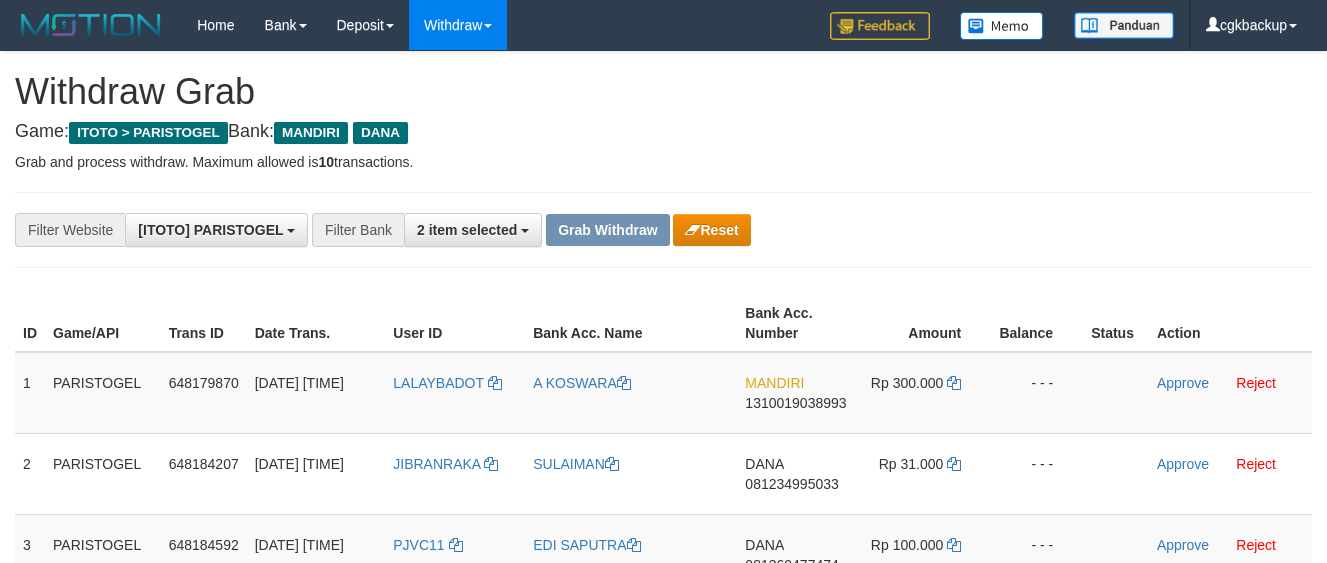 scroll, scrollTop: 0, scrollLeft: 0, axis: both 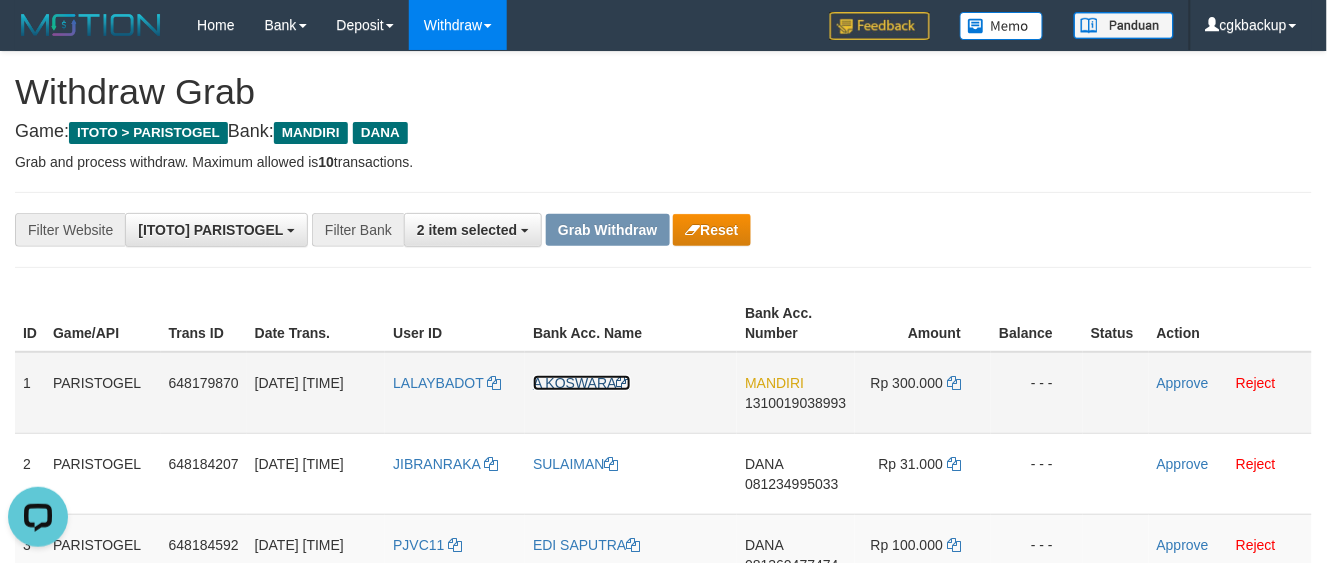 click on "A KOSWARA" at bounding box center (582, 383) 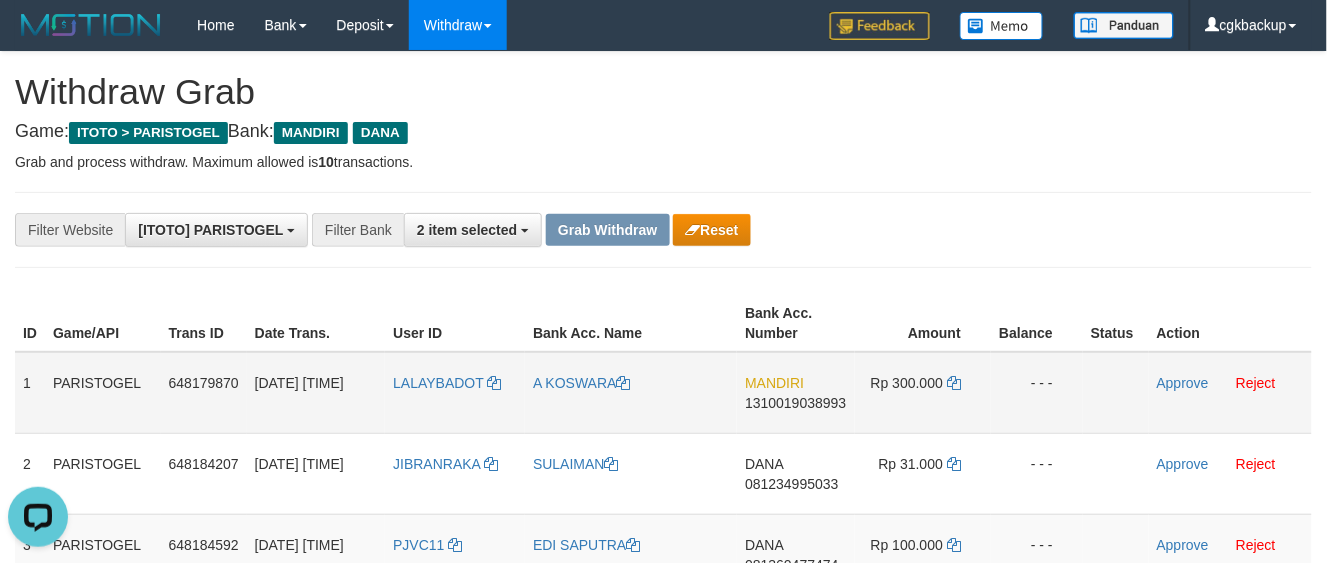 click on "MANDIRI
1310019038993" at bounding box center (795, 393) 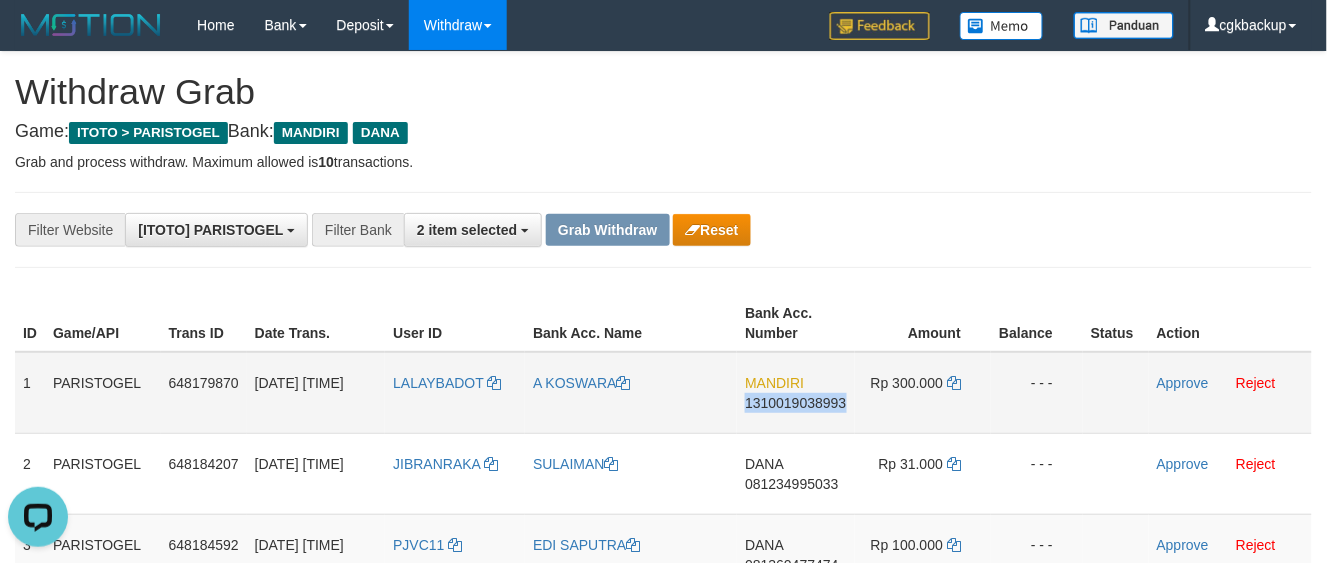 click on "MANDIRI
1310019038993" at bounding box center (795, 393) 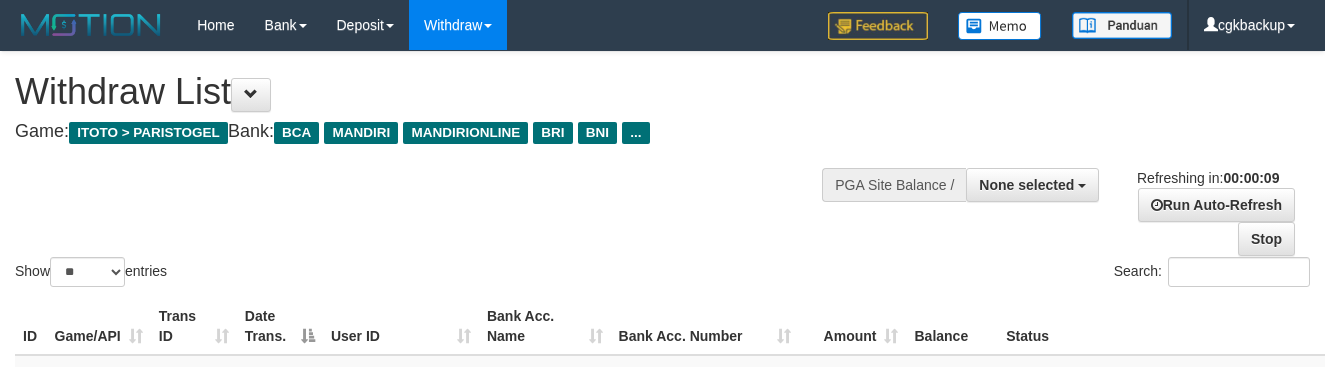 select 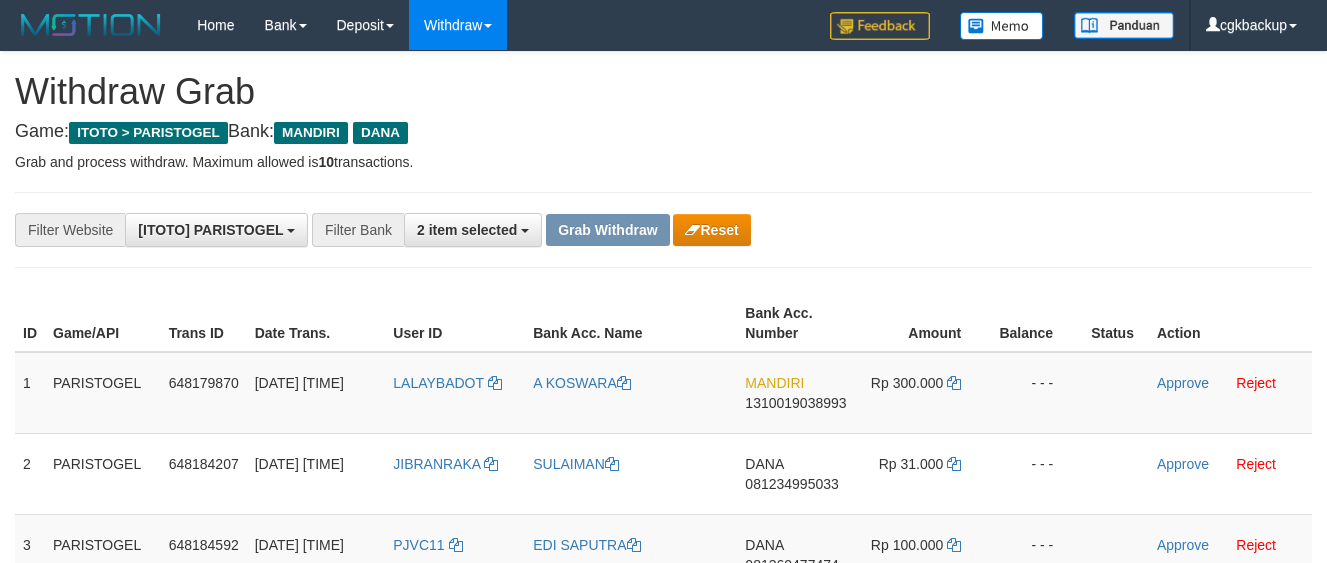 scroll, scrollTop: 0, scrollLeft: 0, axis: both 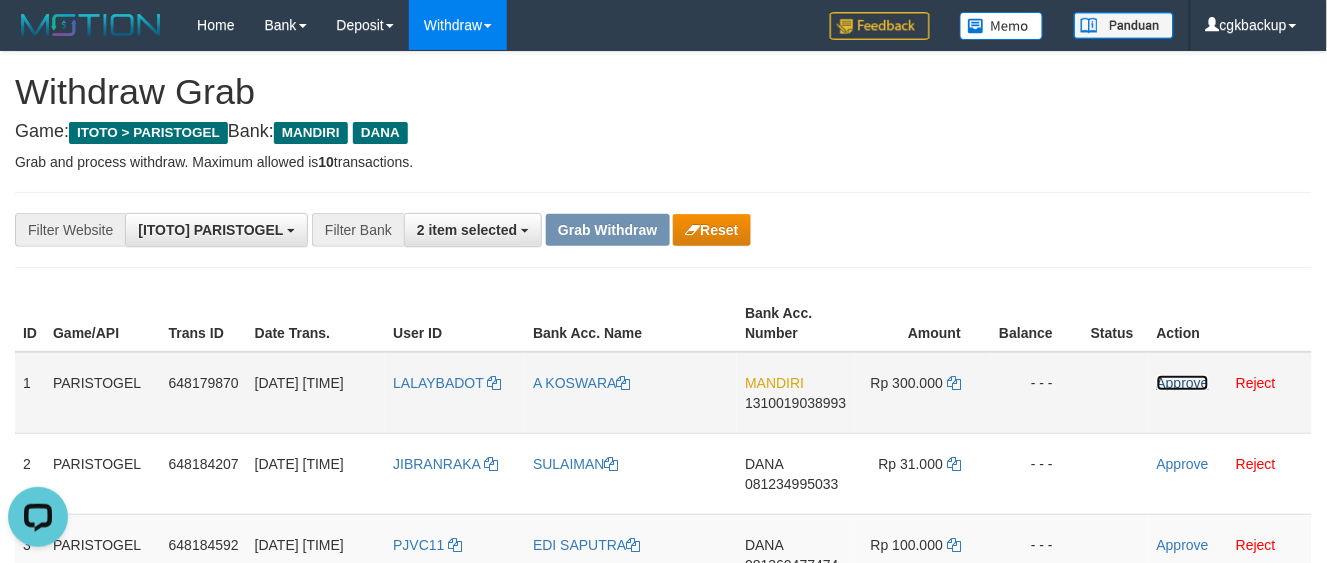 click on "Approve" at bounding box center (1183, 383) 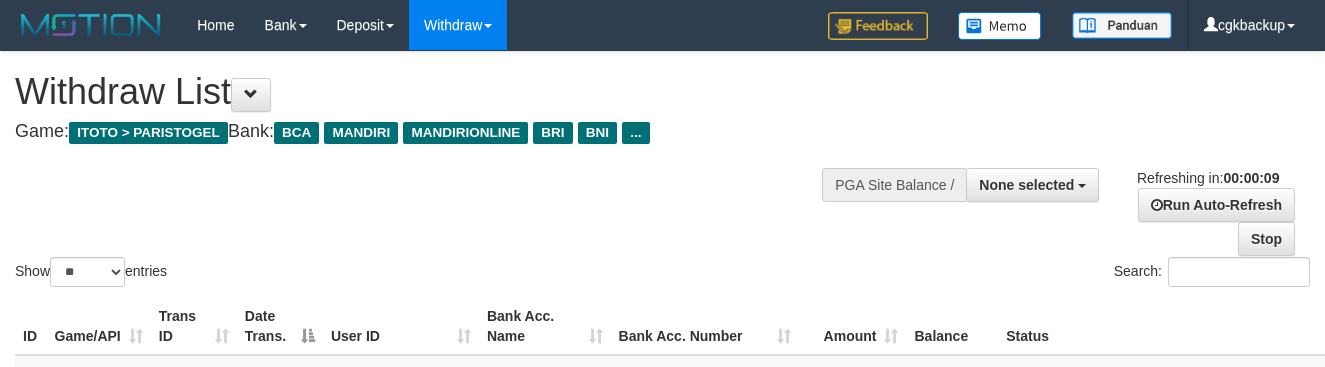 select 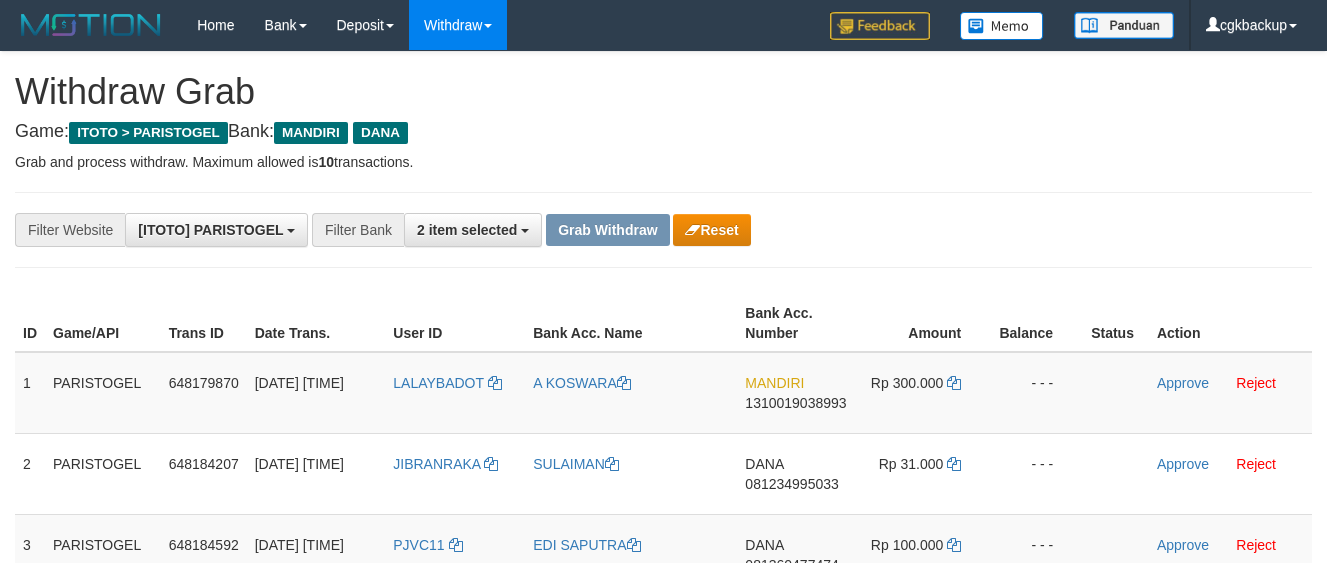 scroll, scrollTop: 0, scrollLeft: 0, axis: both 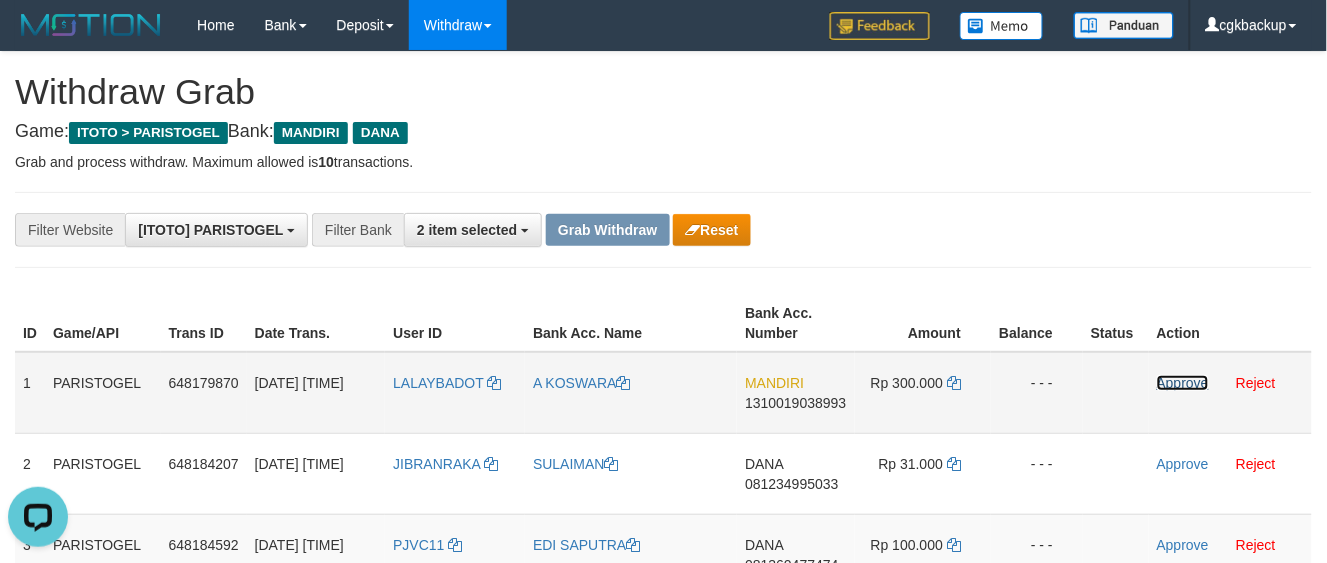click on "Approve" at bounding box center (1183, 383) 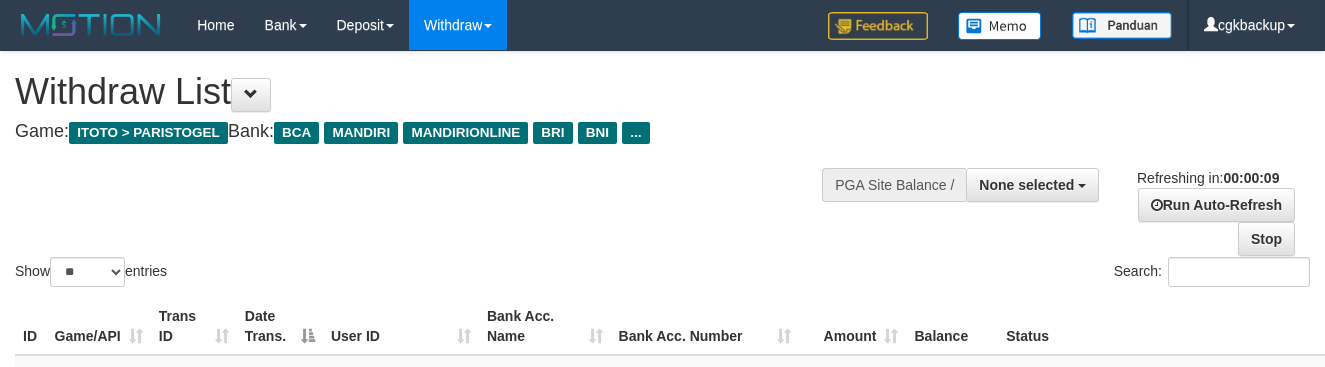 select 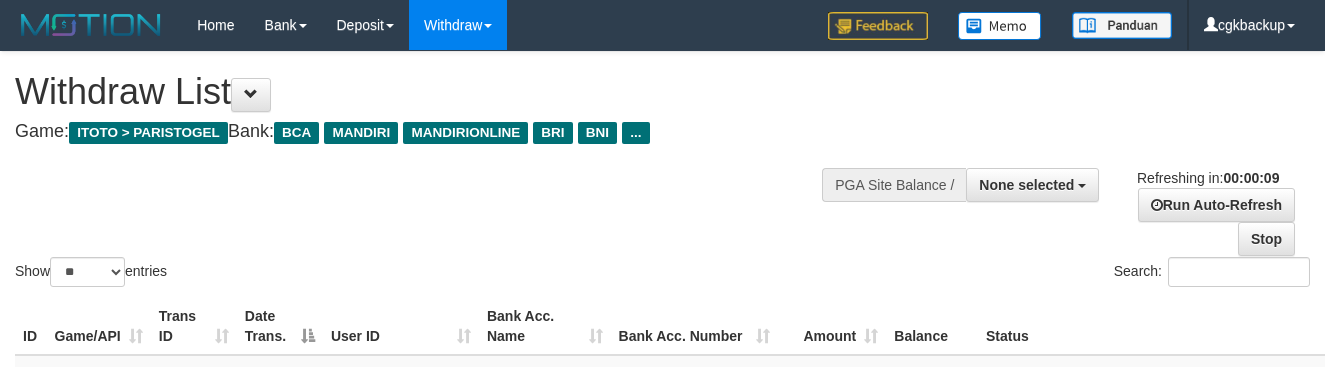 select 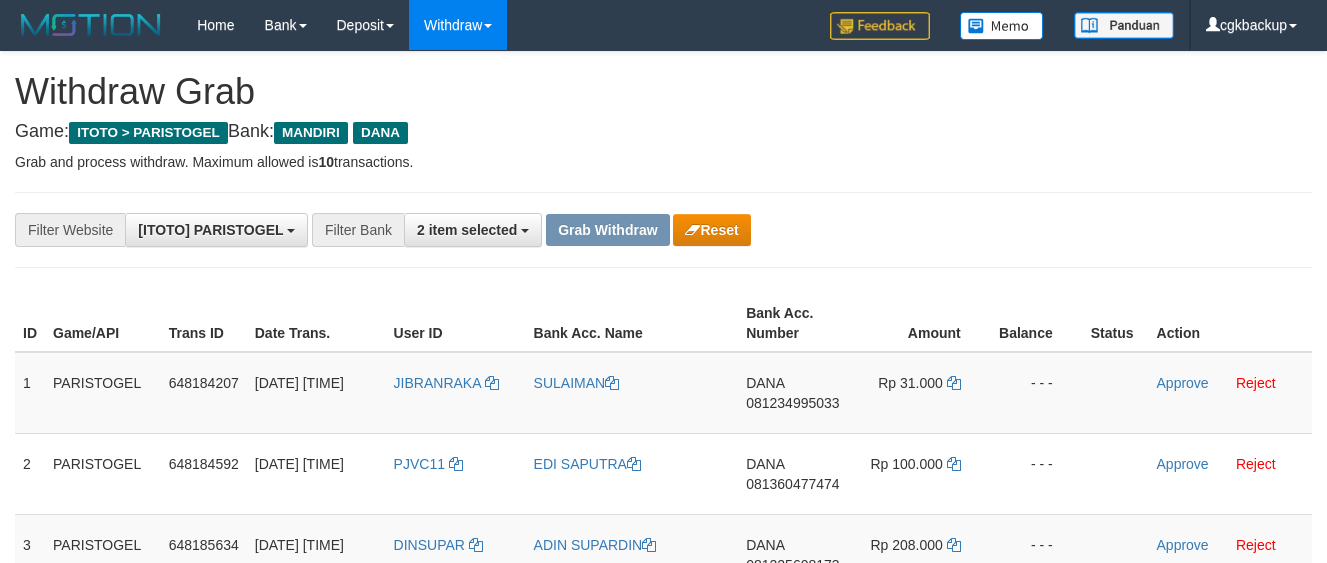 scroll, scrollTop: 0, scrollLeft: 0, axis: both 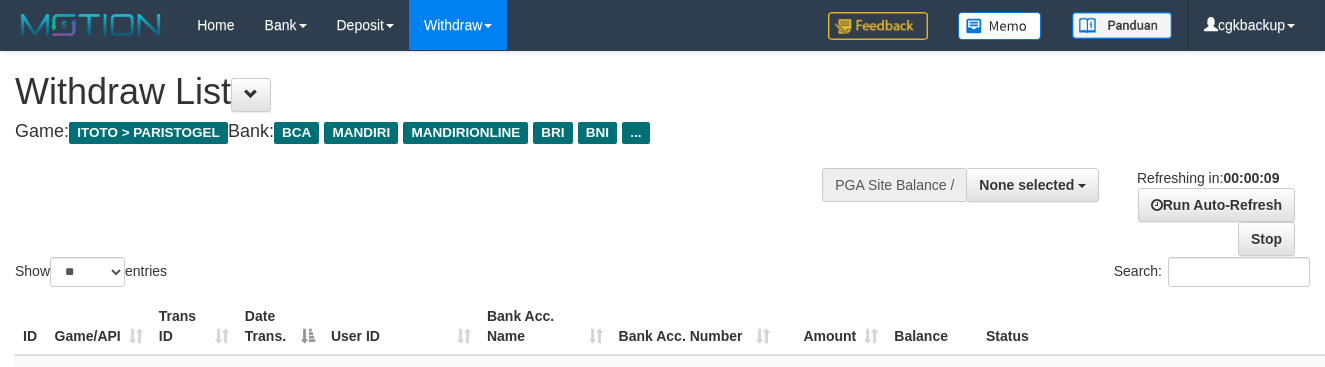select 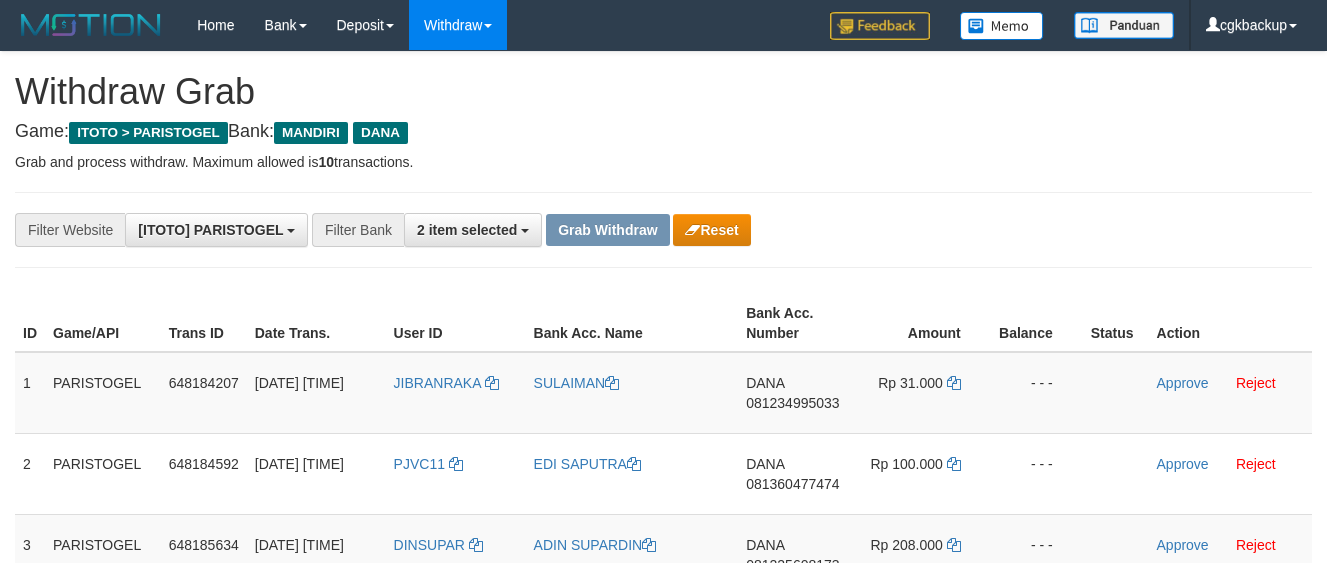 scroll, scrollTop: 0, scrollLeft: 0, axis: both 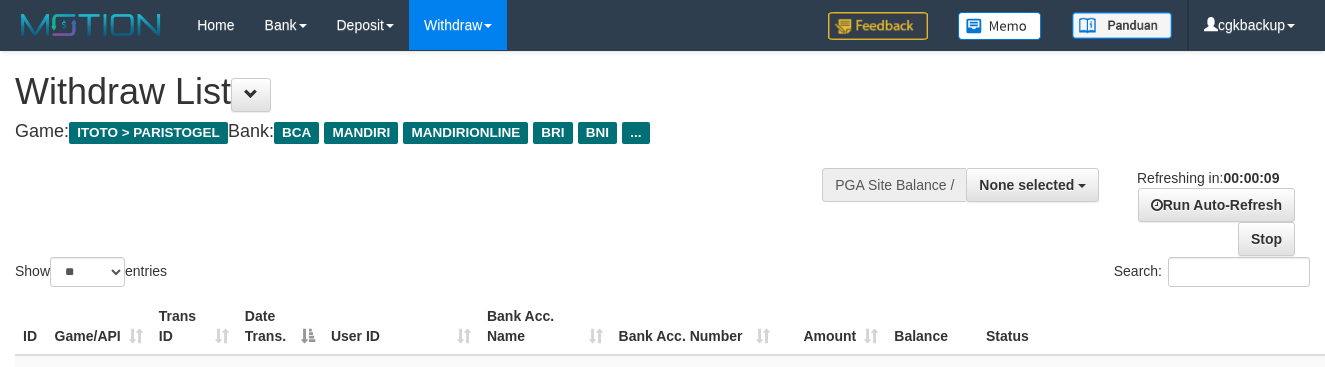 select 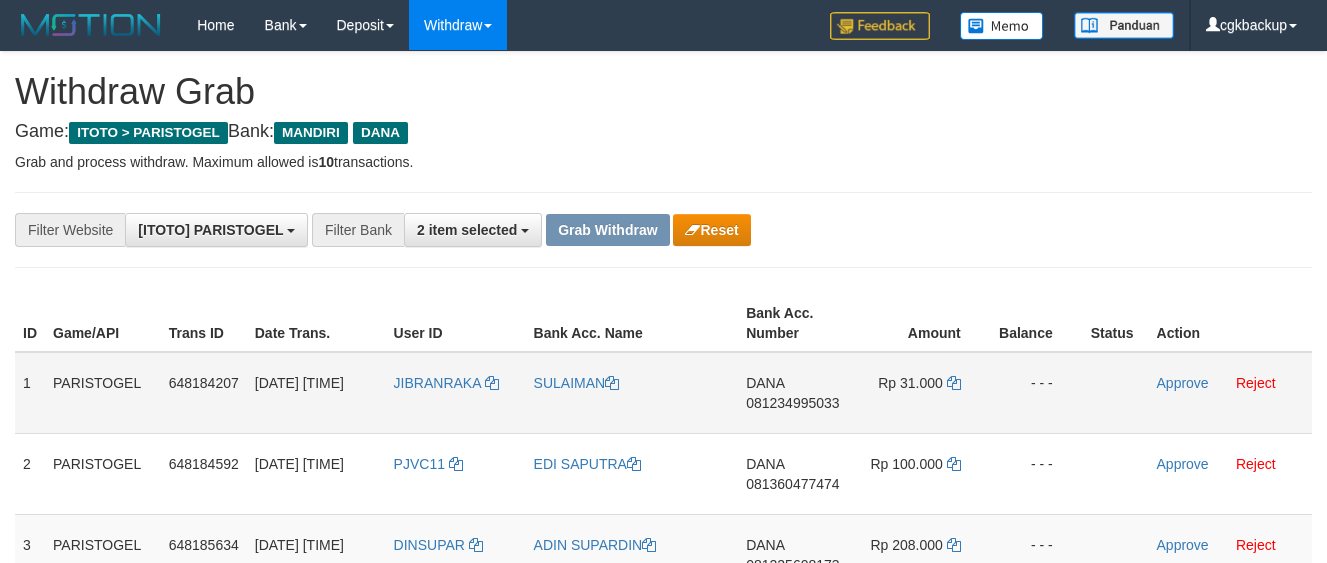 scroll, scrollTop: 134, scrollLeft: 0, axis: vertical 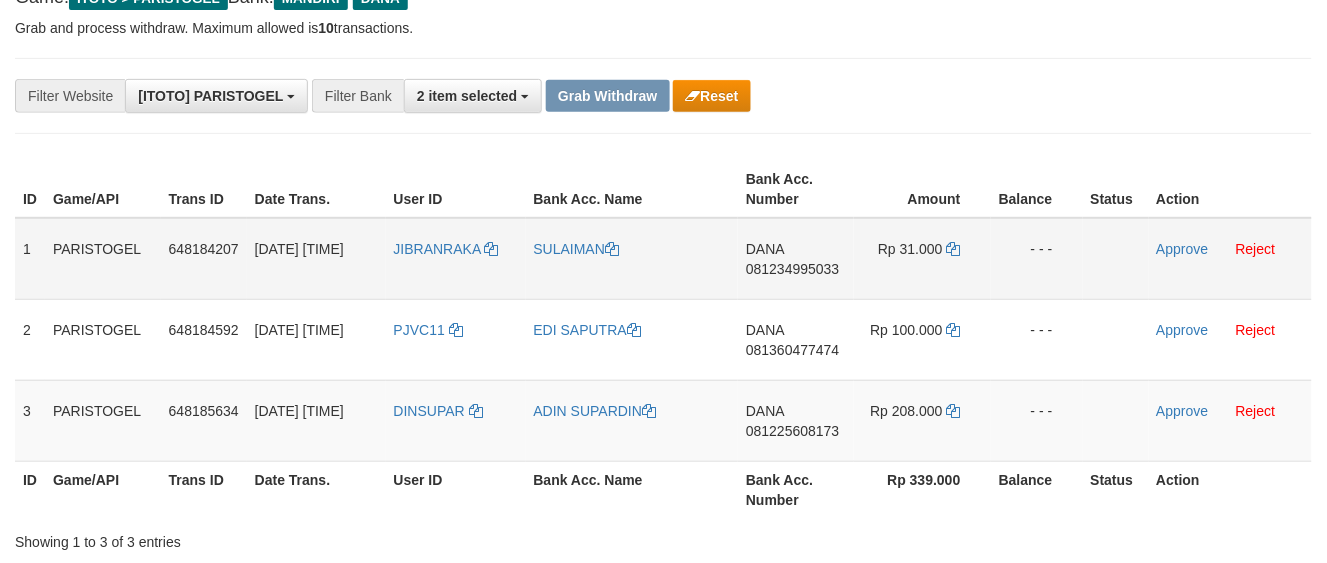 click on "JIBRANRAKA" at bounding box center (456, 259) 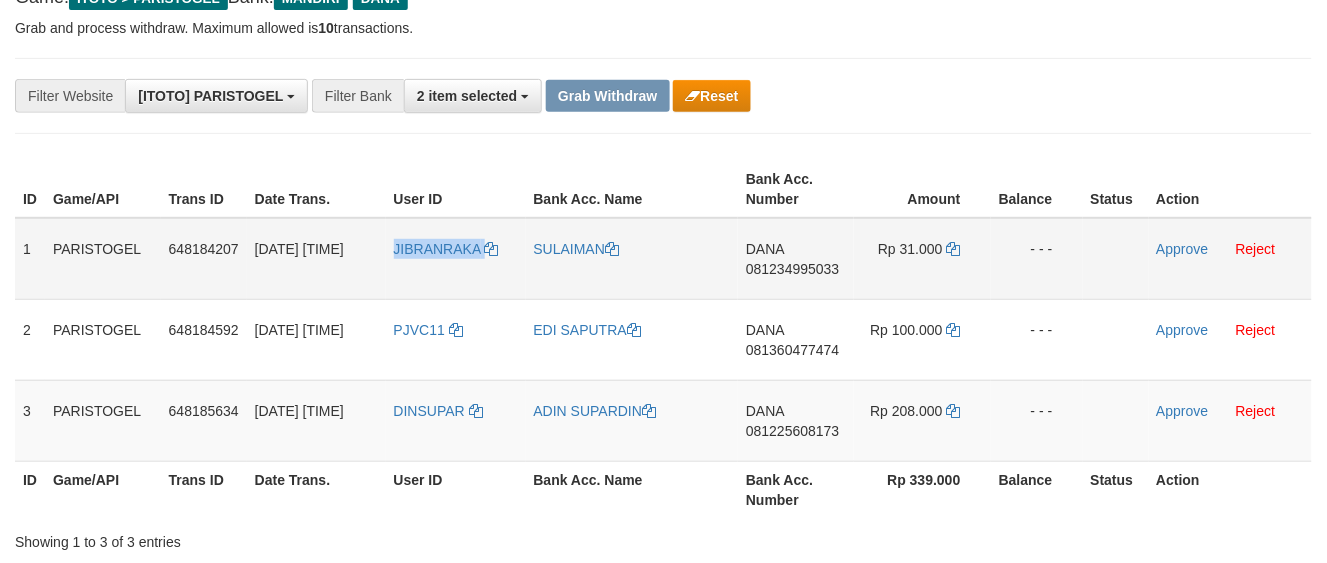 click on "JIBRANRAKA" at bounding box center [456, 259] 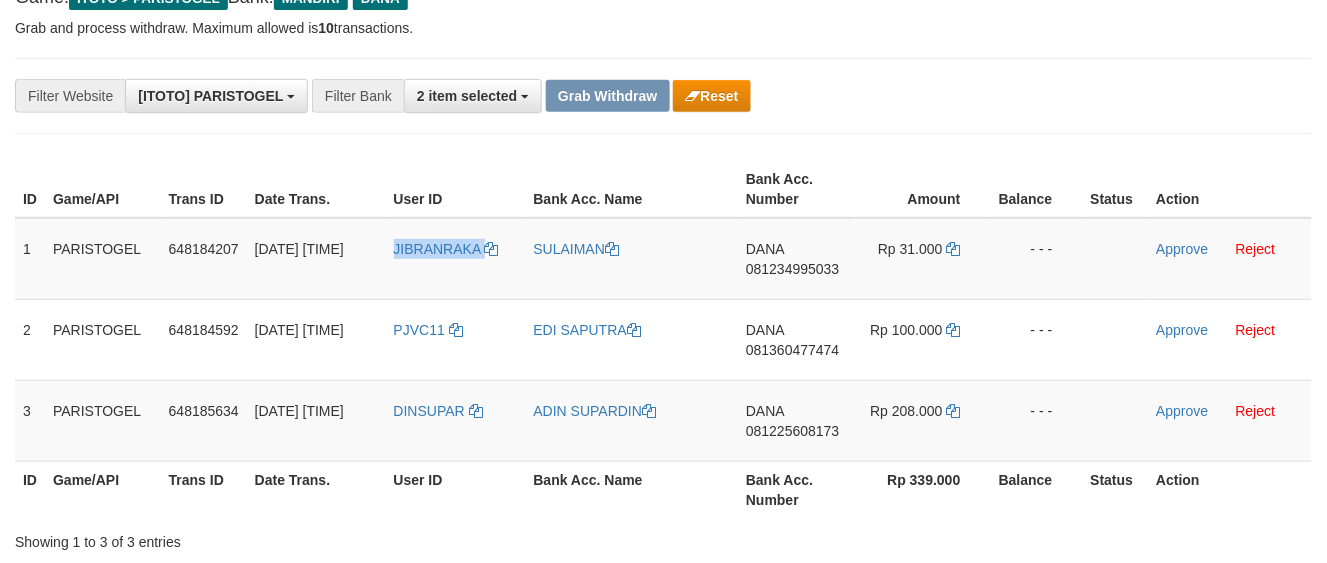copy on "JIBRANRAKA" 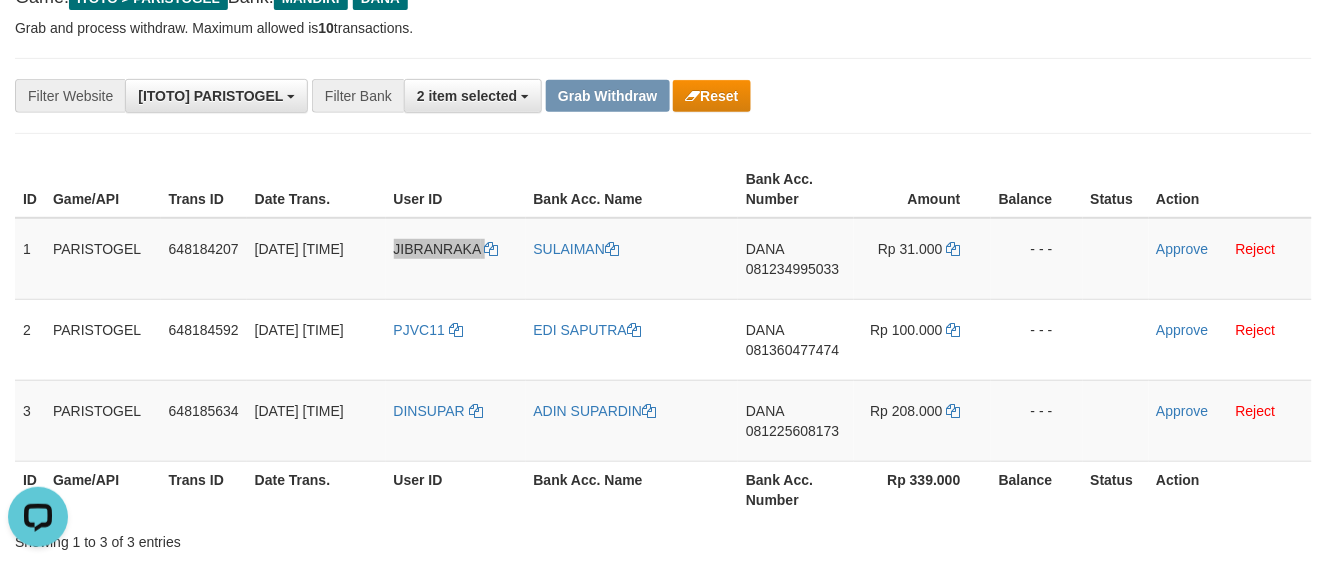 scroll, scrollTop: 0, scrollLeft: 0, axis: both 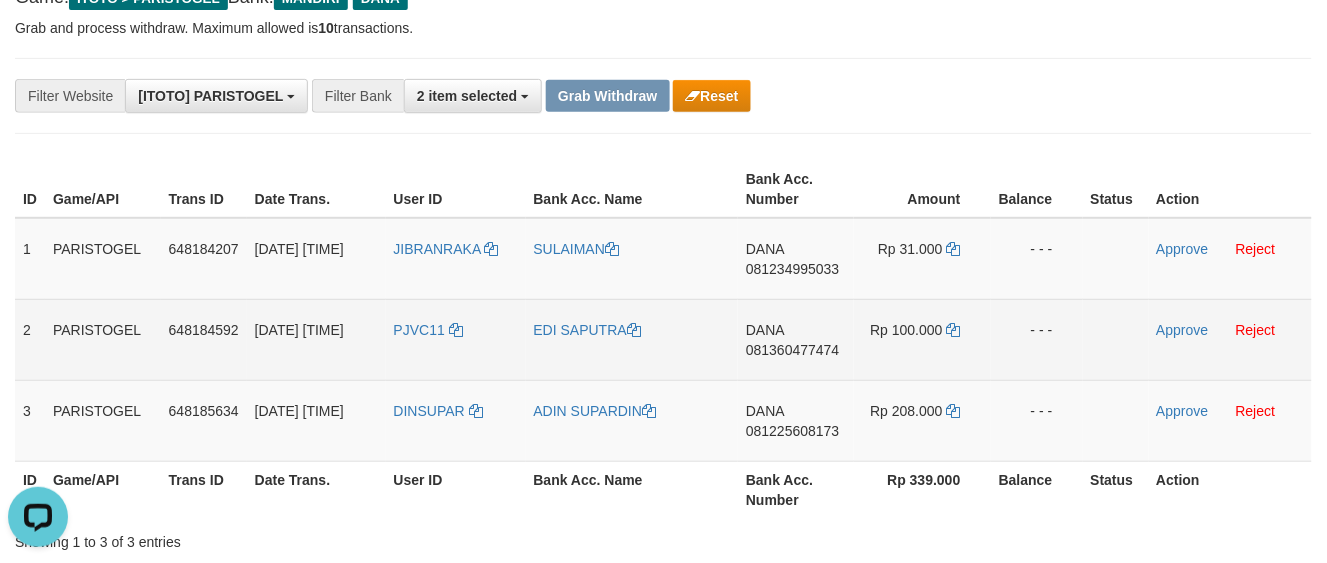 click on "PJVC11" at bounding box center (456, 339) 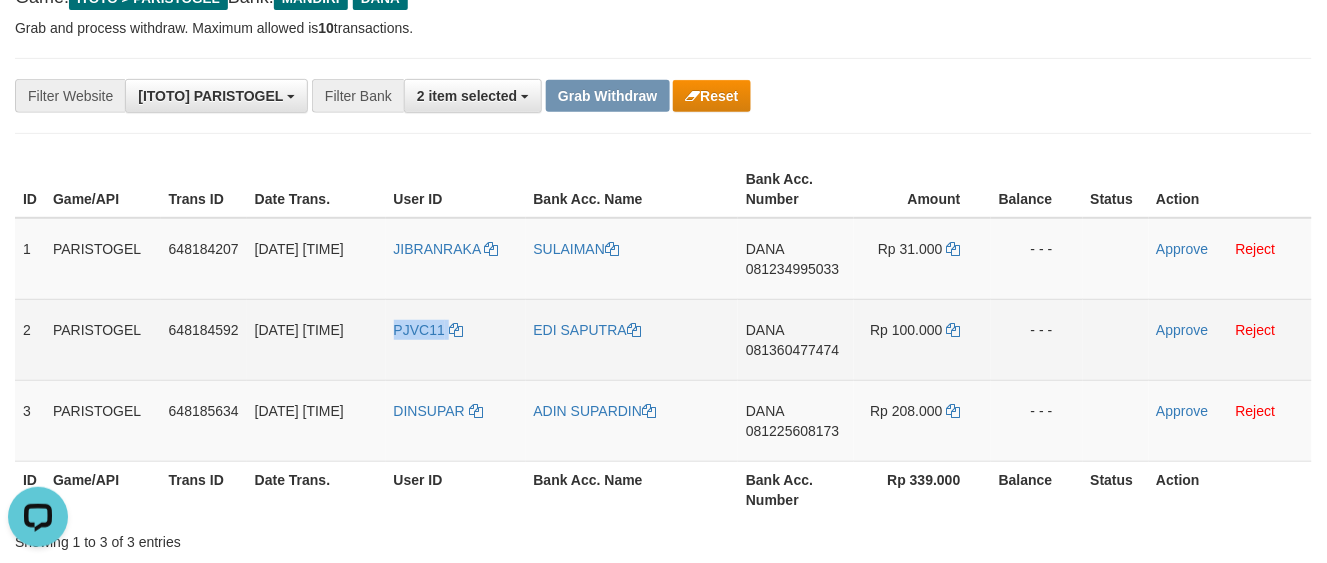 click on "PJVC11" at bounding box center [456, 339] 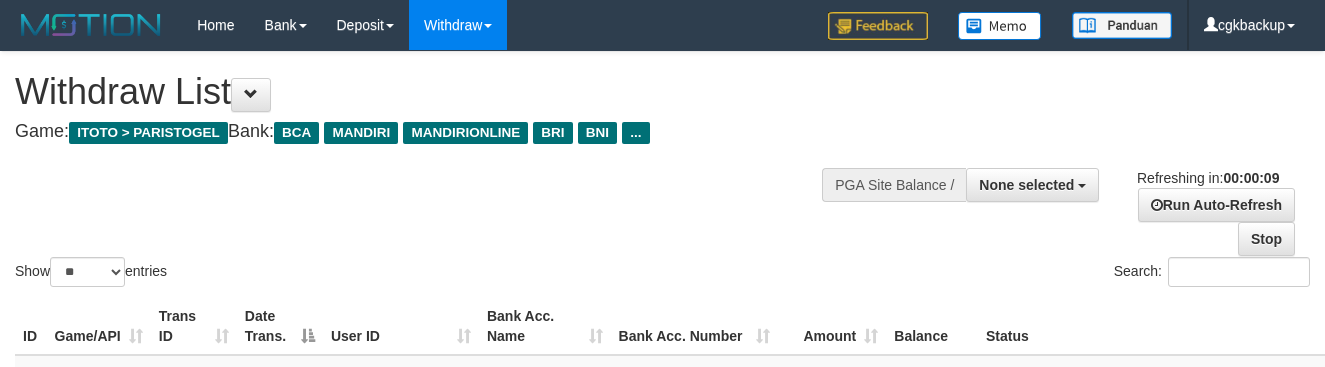 select 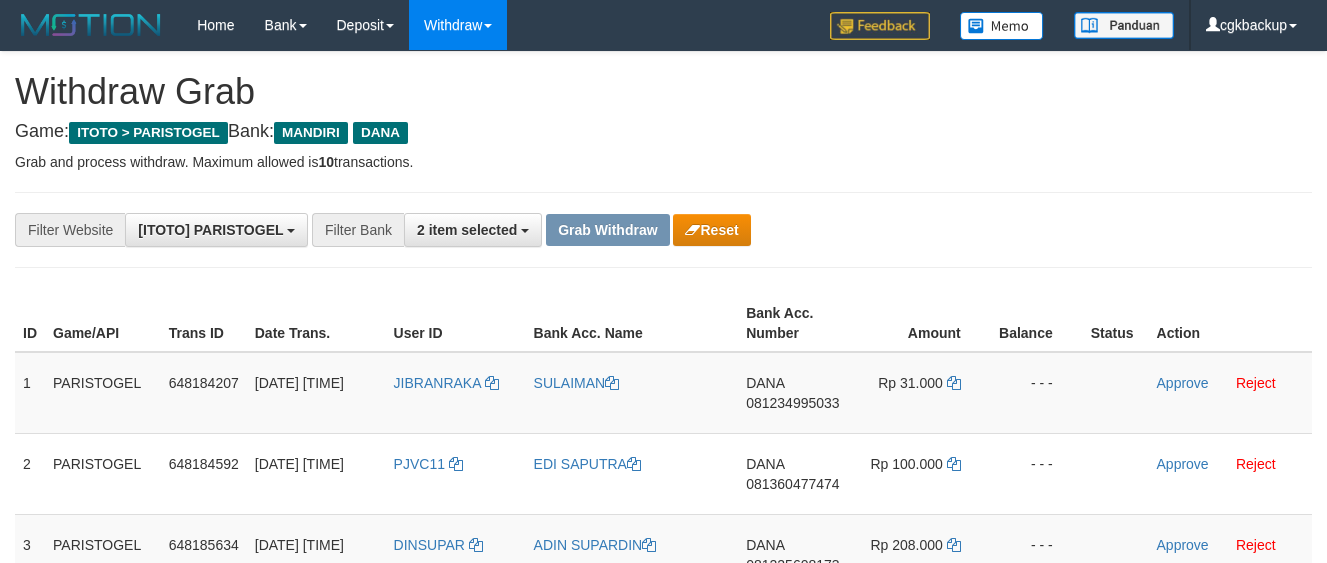 scroll, scrollTop: 125, scrollLeft: 0, axis: vertical 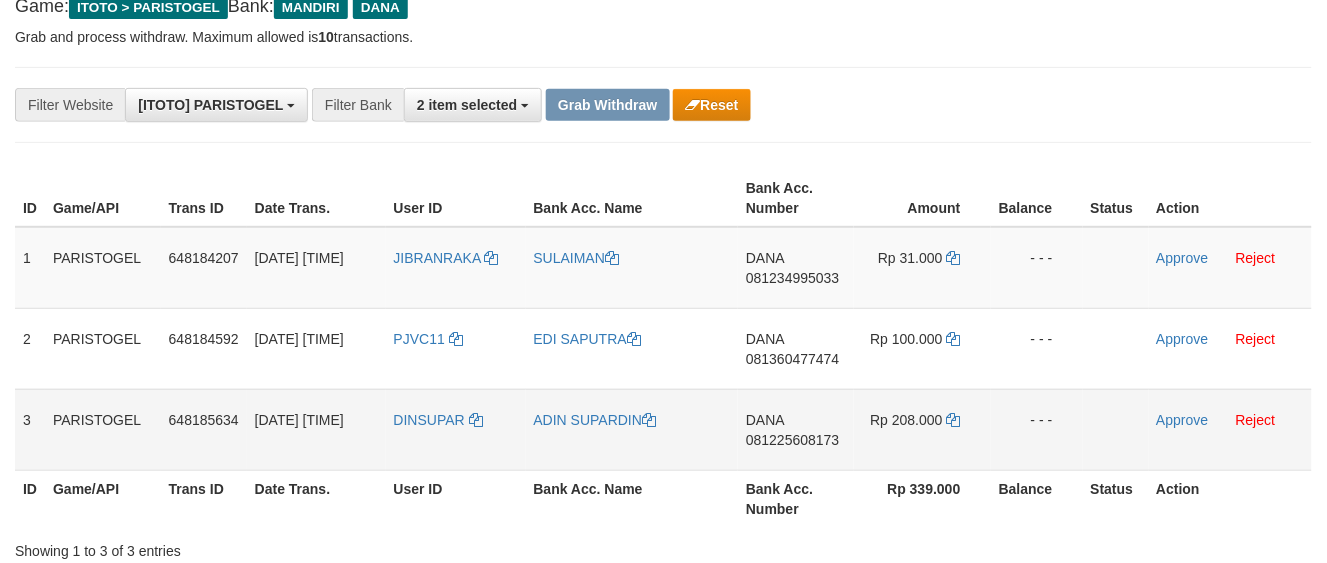 click on "DINSUPAR" at bounding box center [456, 429] 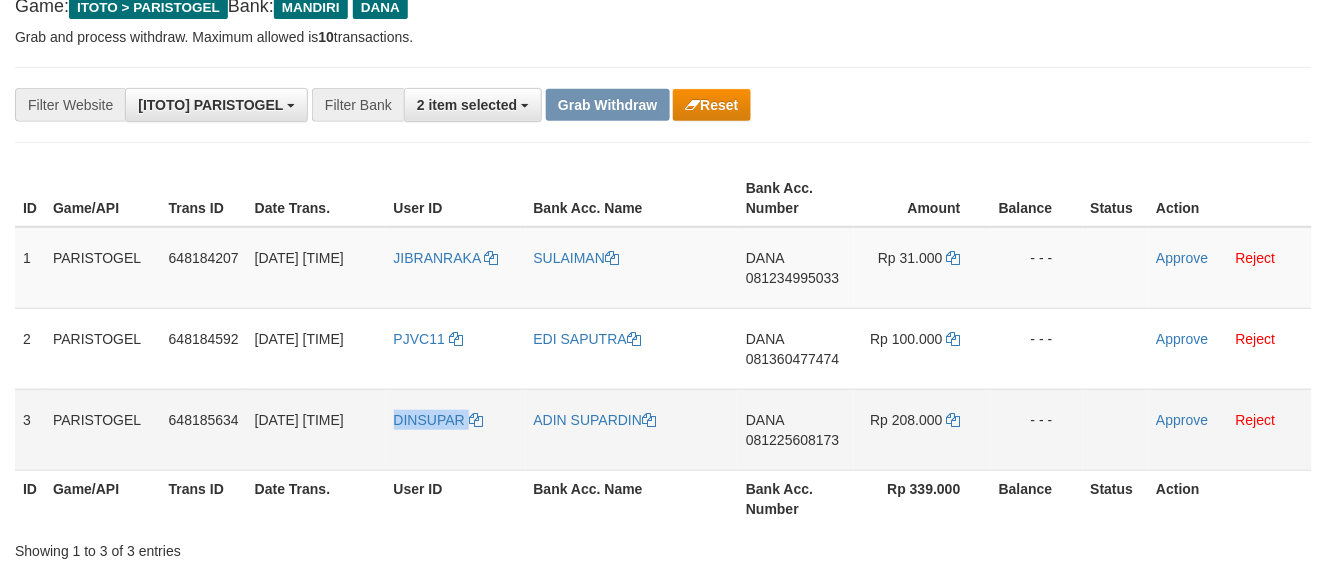 copy on "DINSUPAR" 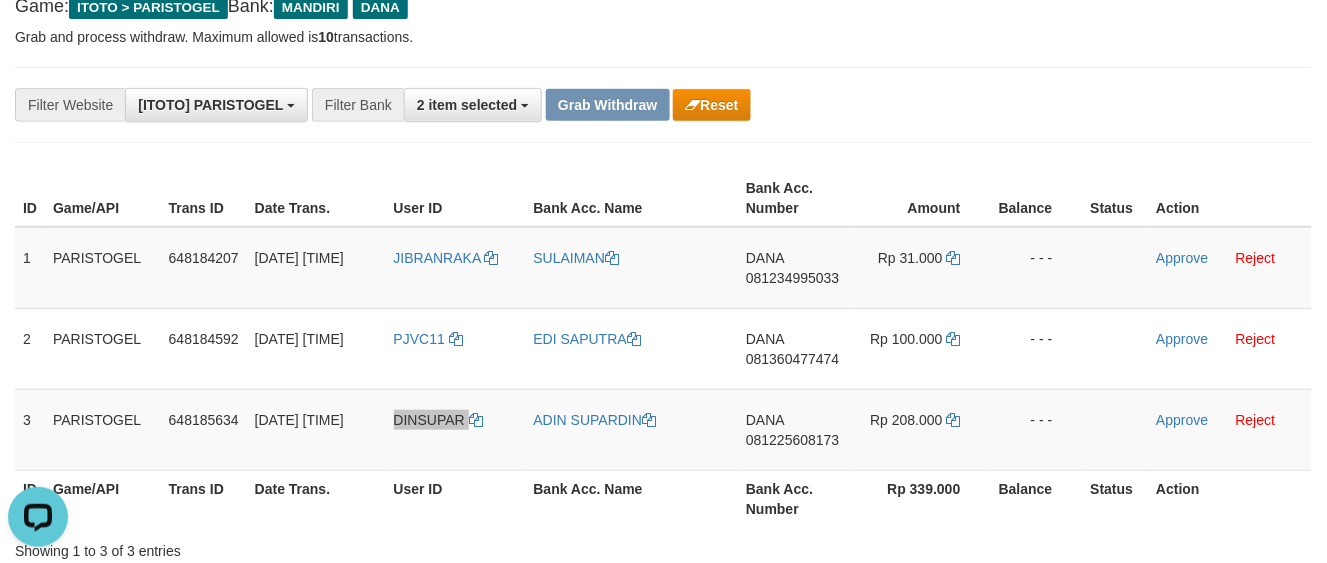 scroll, scrollTop: 0, scrollLeft: 0, axis: both 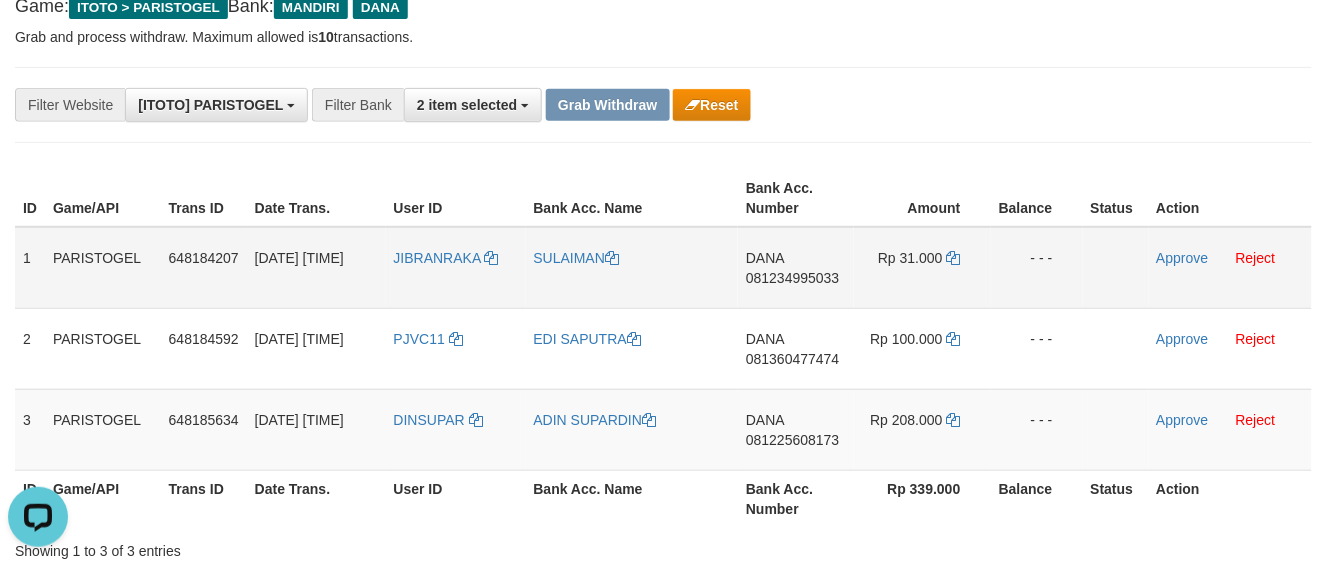 click on "SULAIMAN" at bounding box center [632, 268] 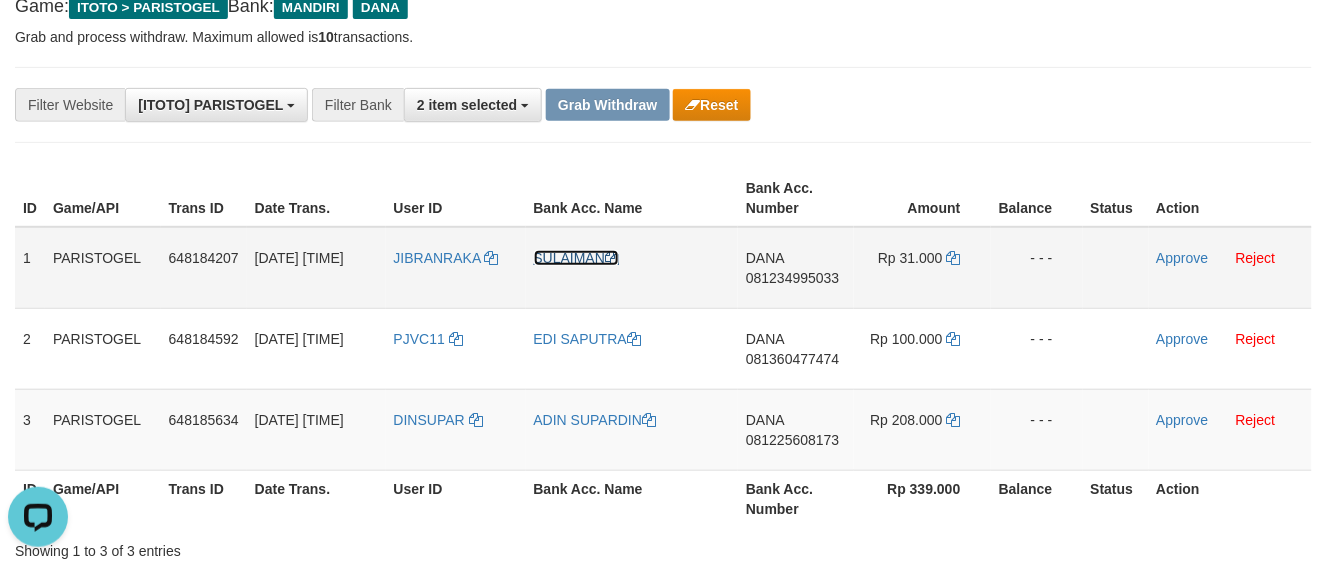 click on "SULAIMAN" at bounding box center [577, 258] 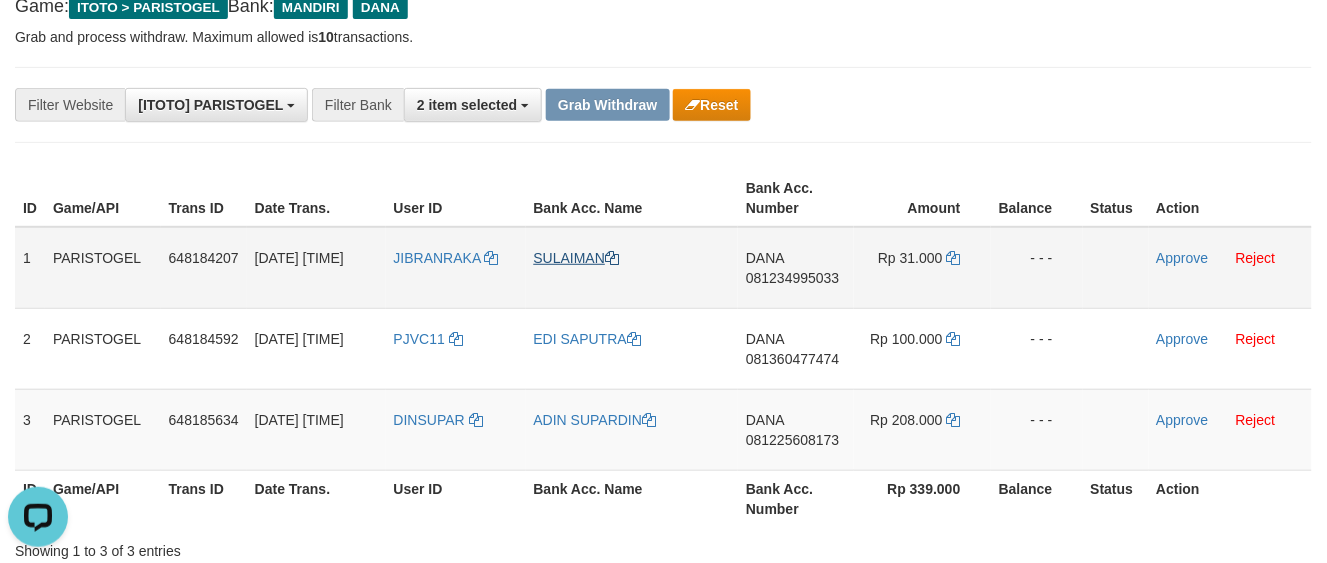 copy on "SULAIMAN" 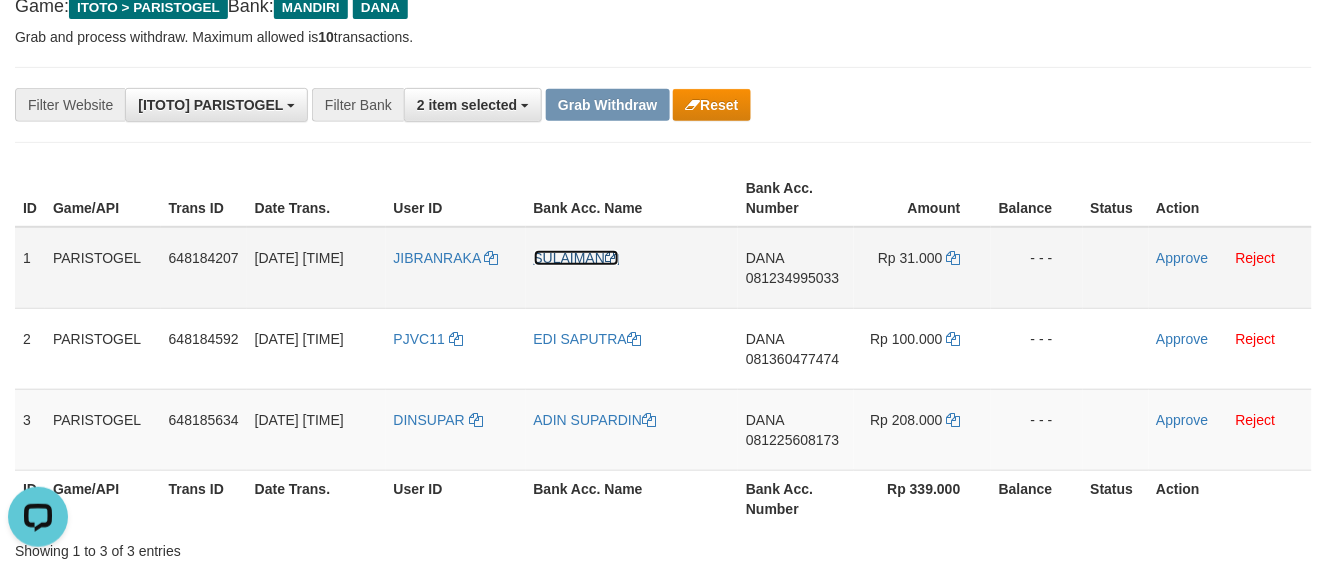 click on "SULAIMAN" at bounding box center [577, 258] 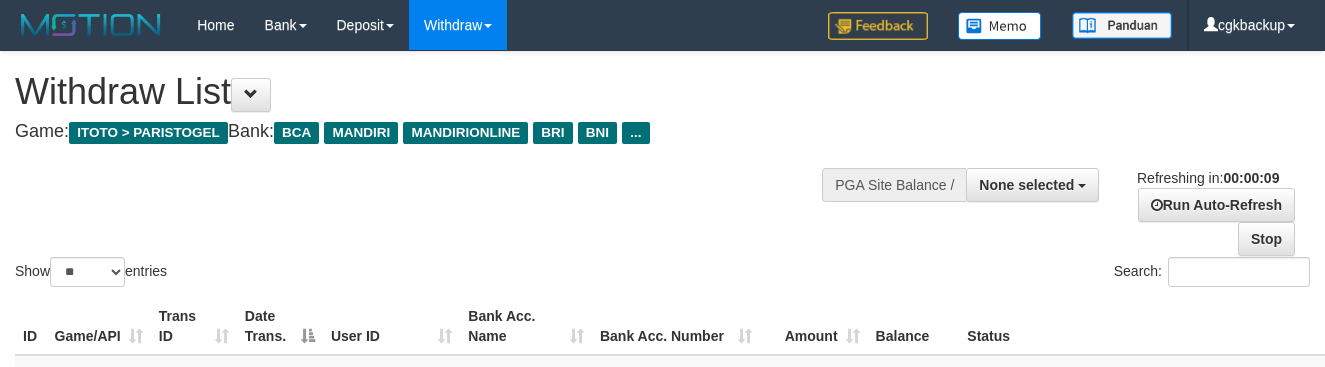 select 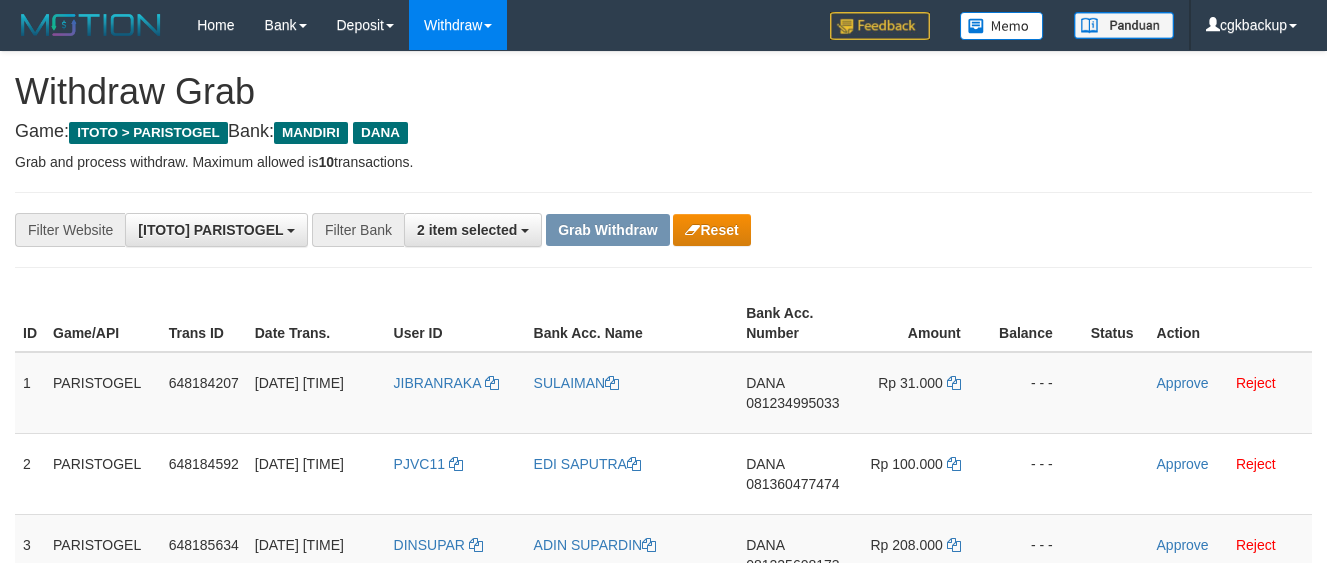 scroll, scrollTop: 126, scrollLeft: 0, axis: vertical 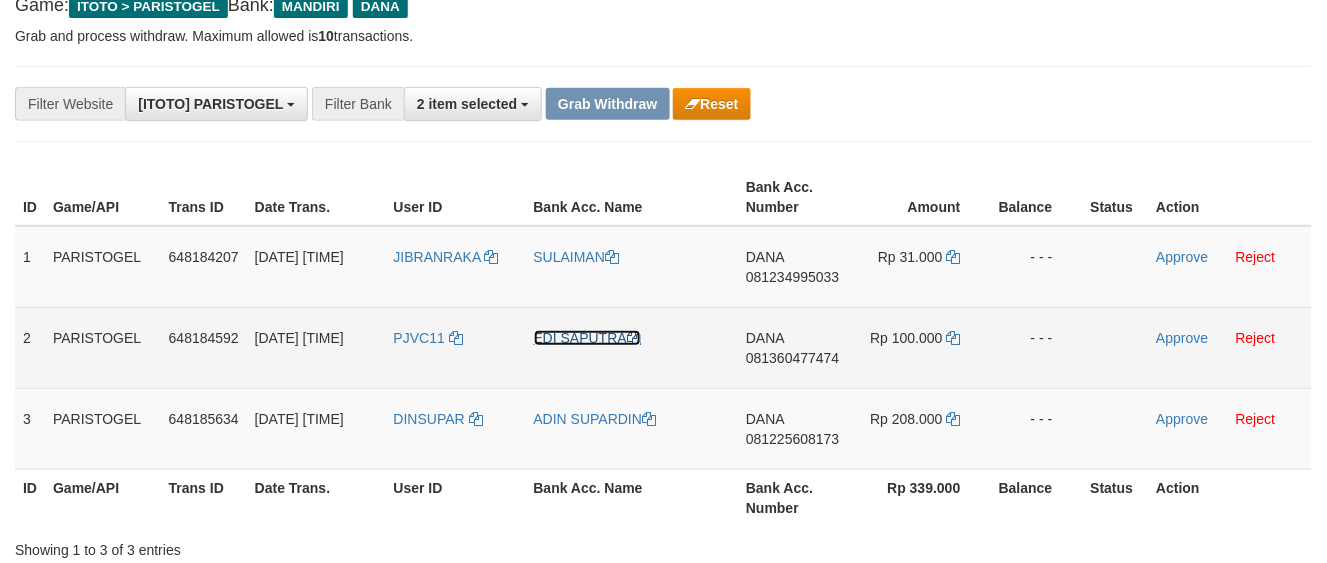 click on "EDI SAPUTRA" at bounding box center [587, 338] 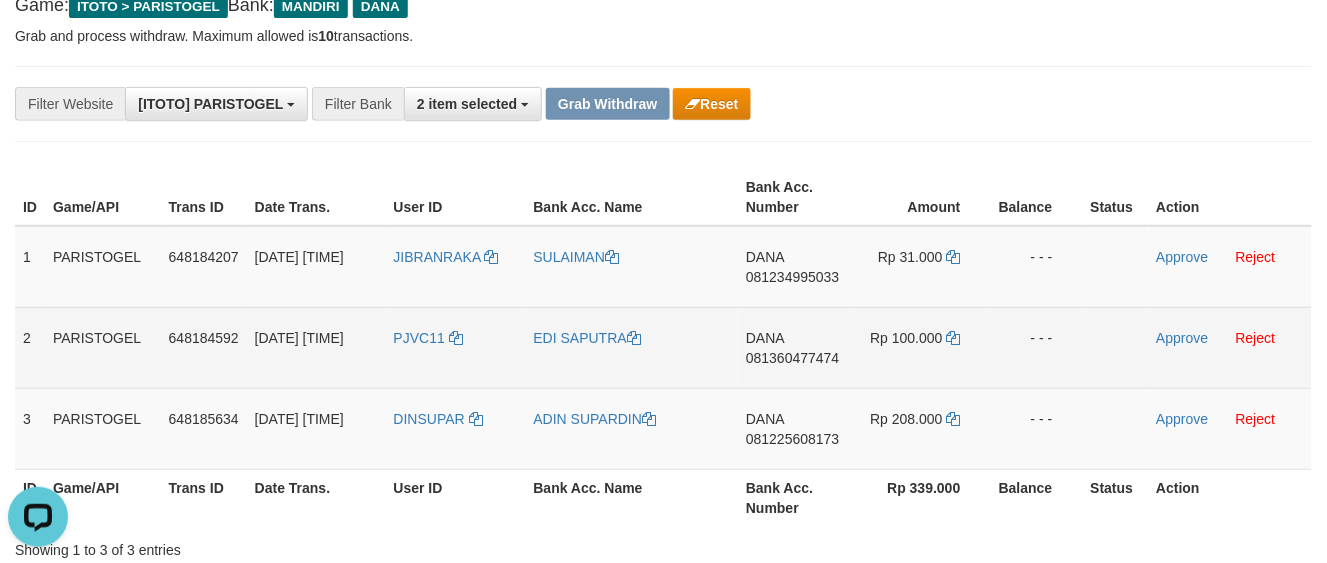 scroll, scrollTop: 0, scrollLeft: 0, axis: both 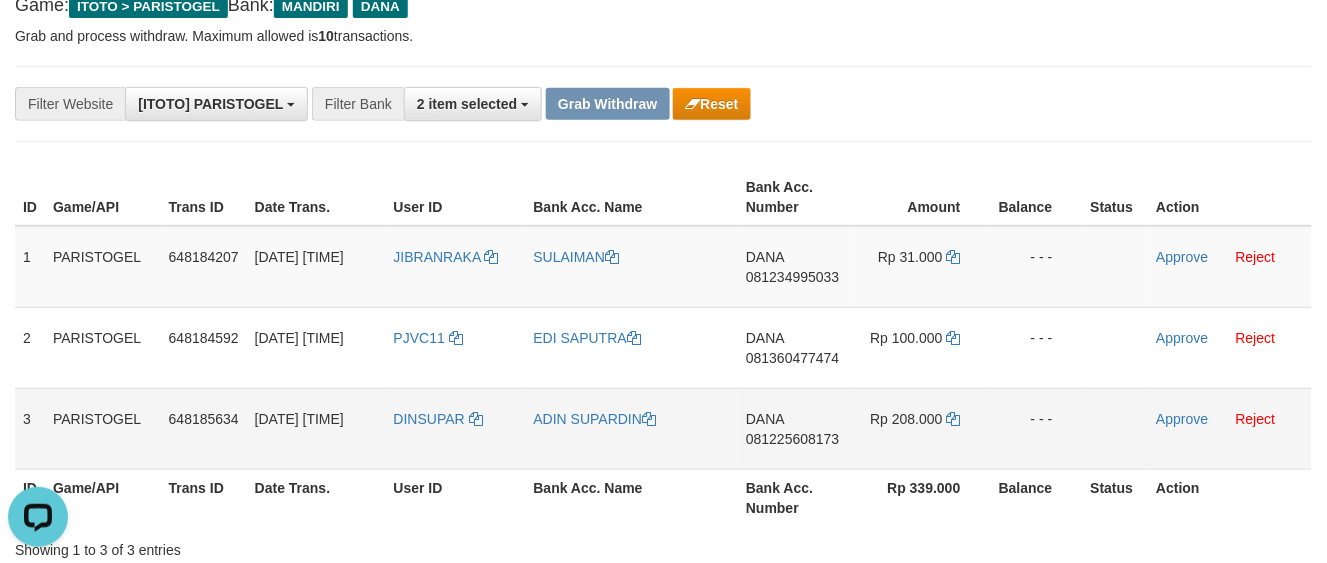drag, startPoint x: 595, startPoint y: 434, endPoint x: 596, endPoint y: 424, distance: 10.049875 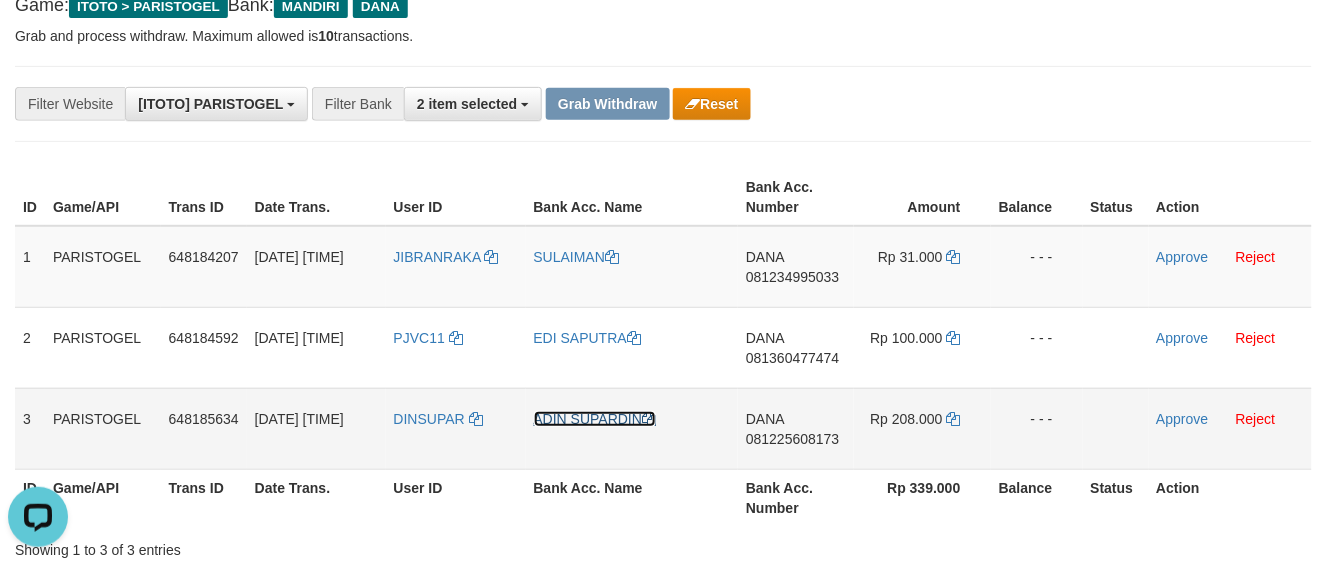 click on "ADIN SUPARDIN" at bounding box center [595, 419] 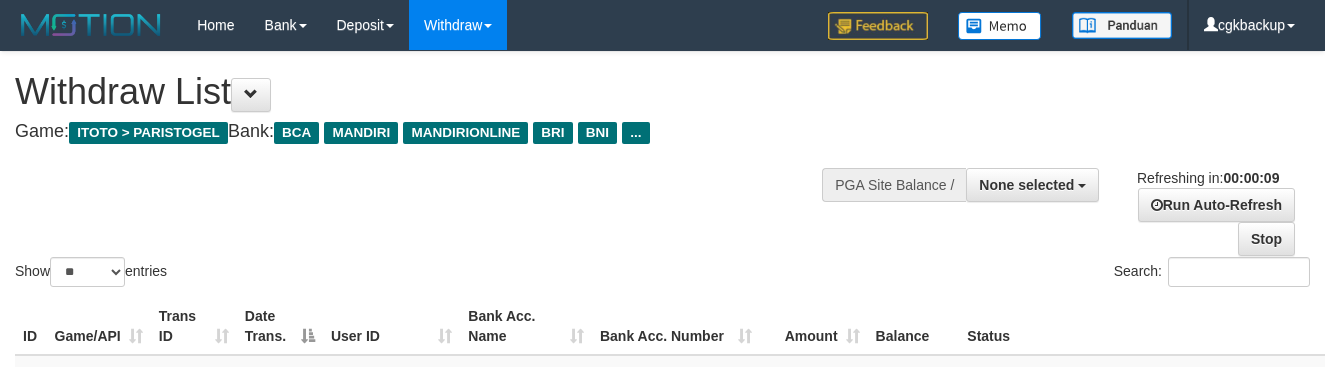 select 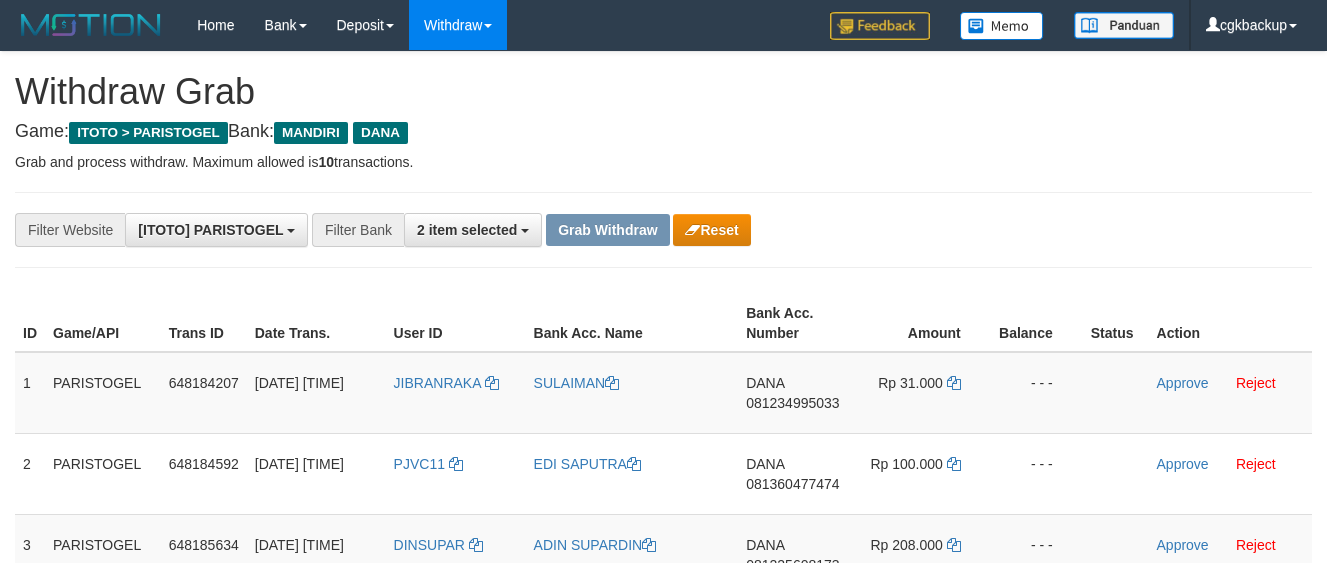 scroll, scrollTop: 127, scrollLeft: 0, axis: vertical 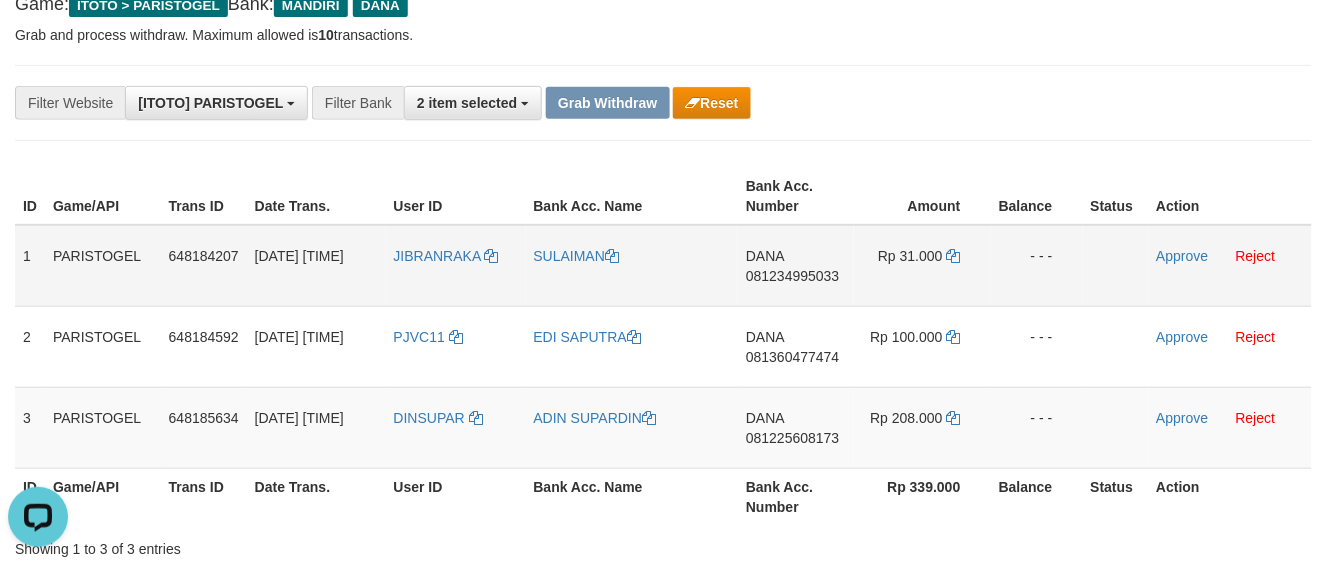 click on "[NAME]
[PHONE]" at bounding box center [796, 266] 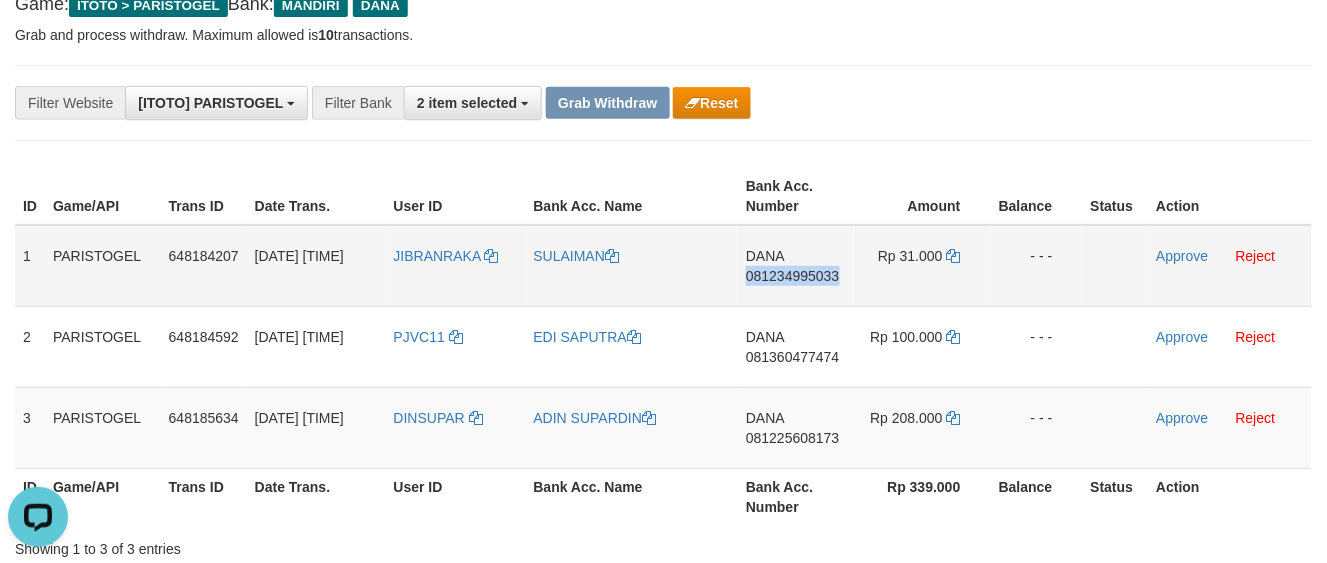 click on "[NAME]
[PHONE]" at bounding box center [796, 266] 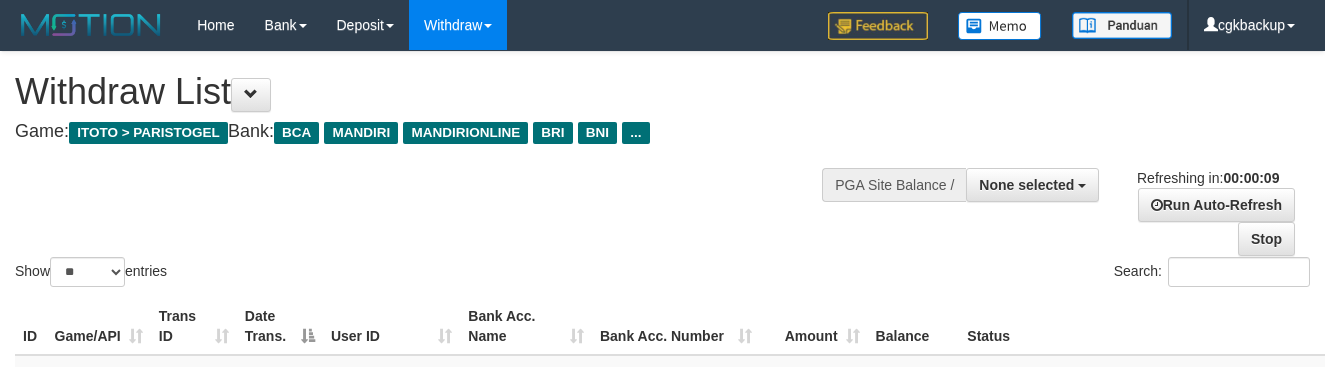 select 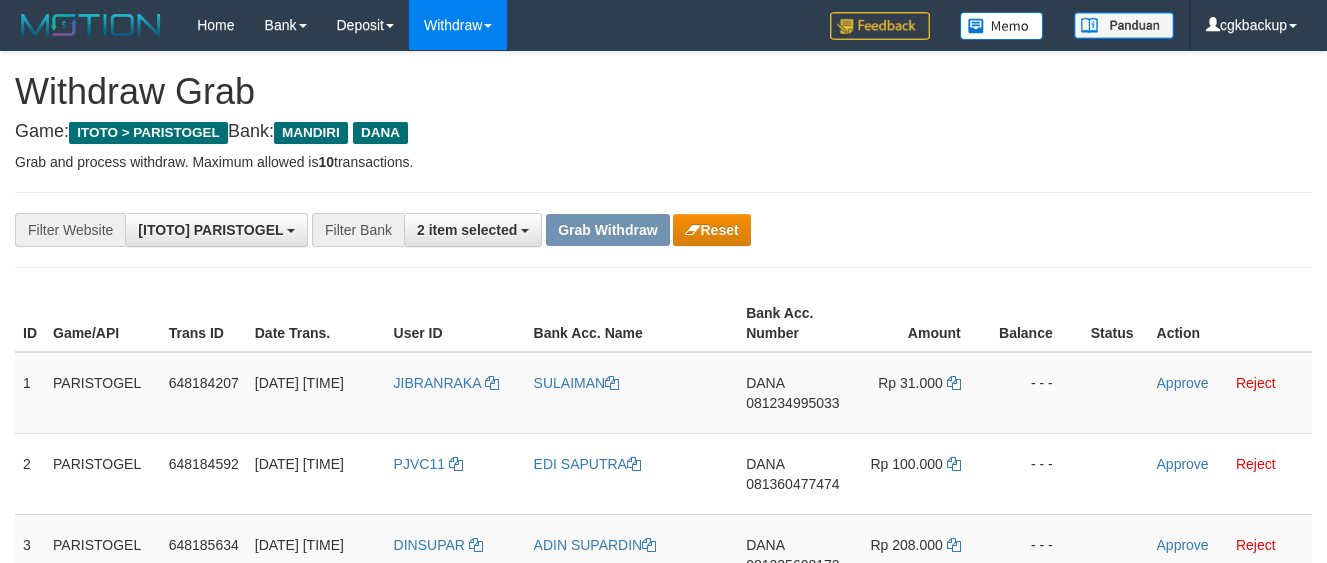 scroll, scrollTop: 128, scrollLeft: 0, axis: vertical 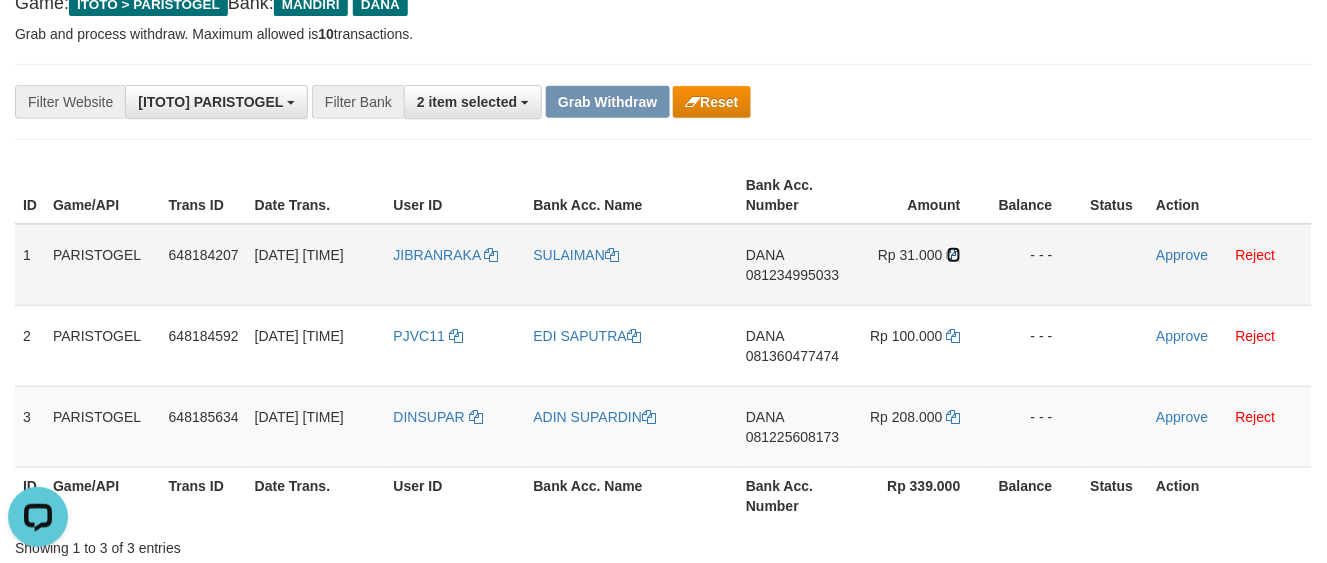 click at bounding box center [954, 255] 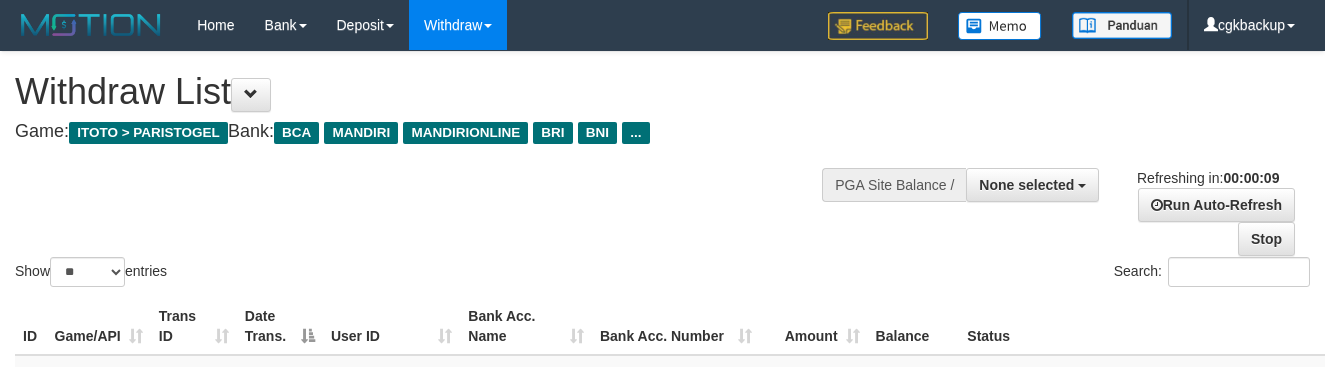 select 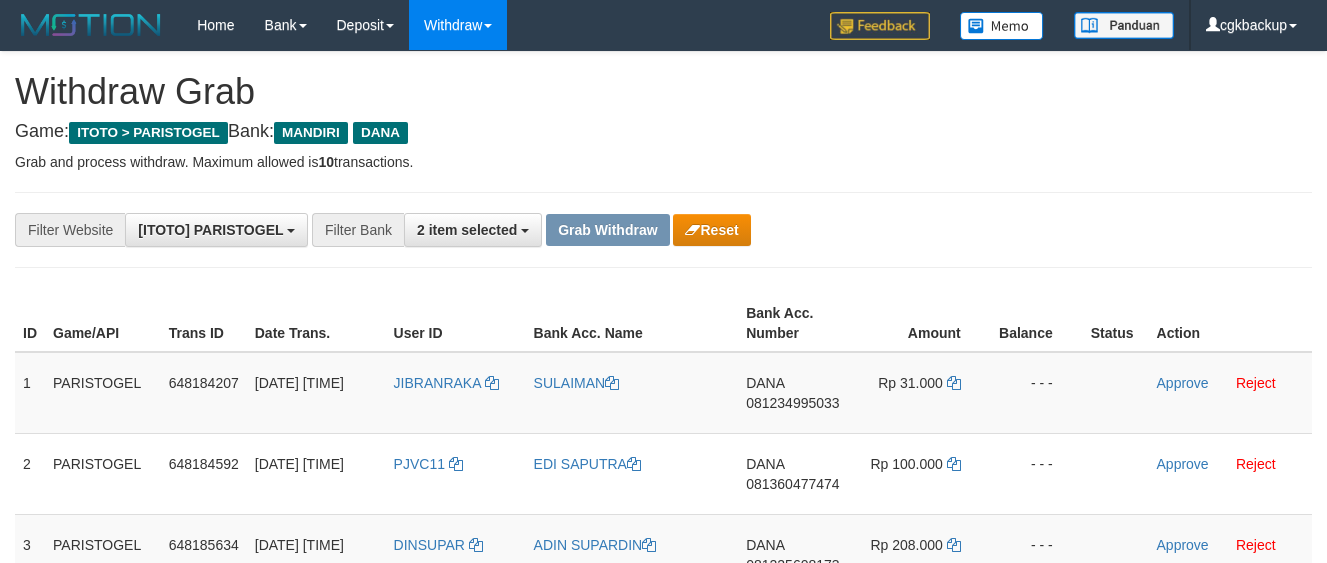 scroll, scrollTop: 130, scrollLeft: 0, axis: vertical 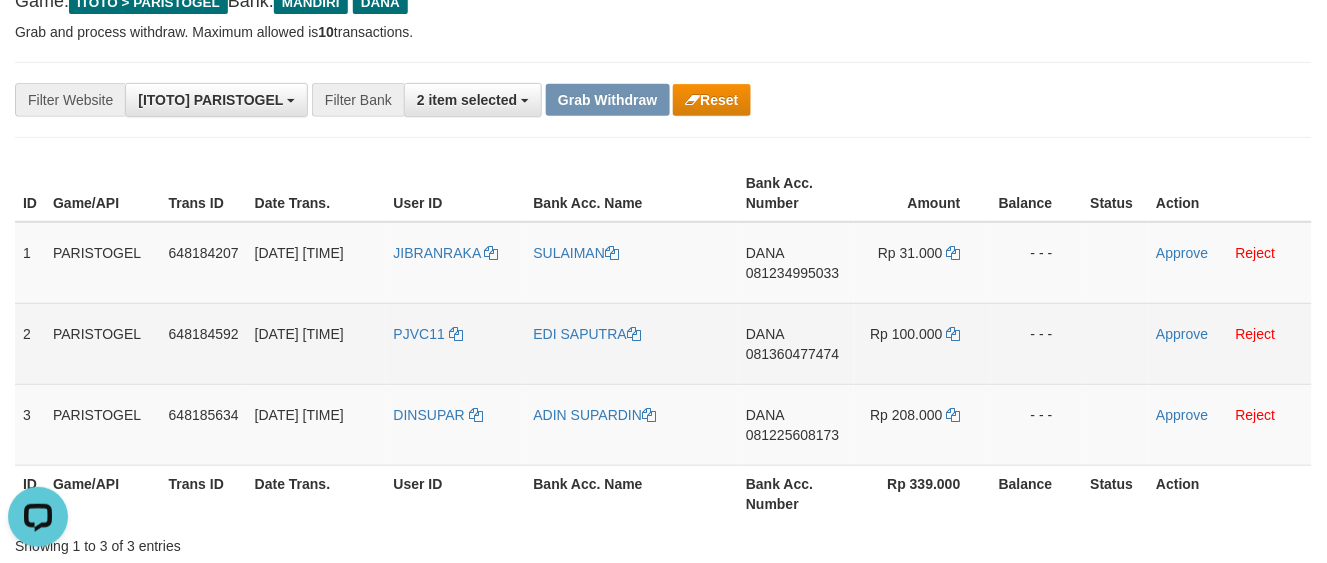 click on "DANA
081360477474" at bounding box center [796, 343] 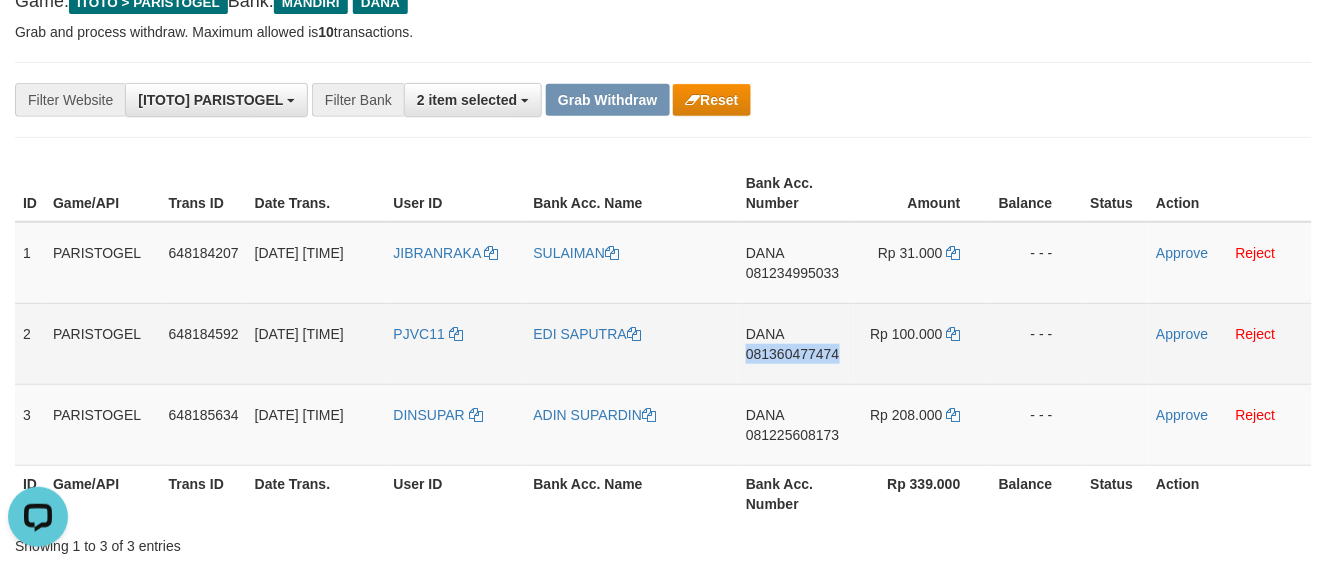 copy on "081360477474" 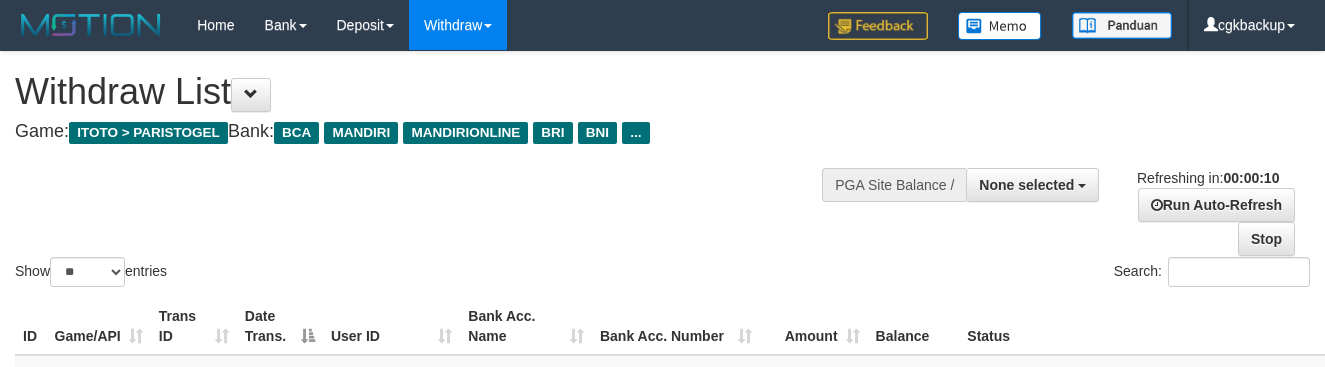 select 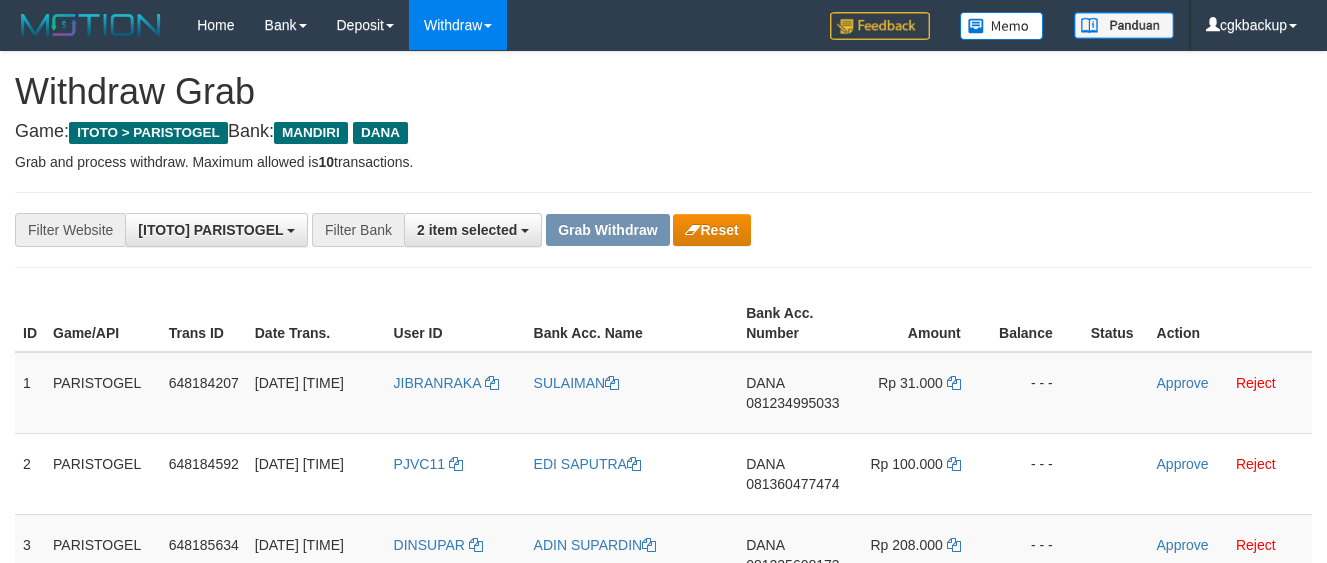 scroll, scrollTop: 131, scrollLeft: 0, axis: vertical 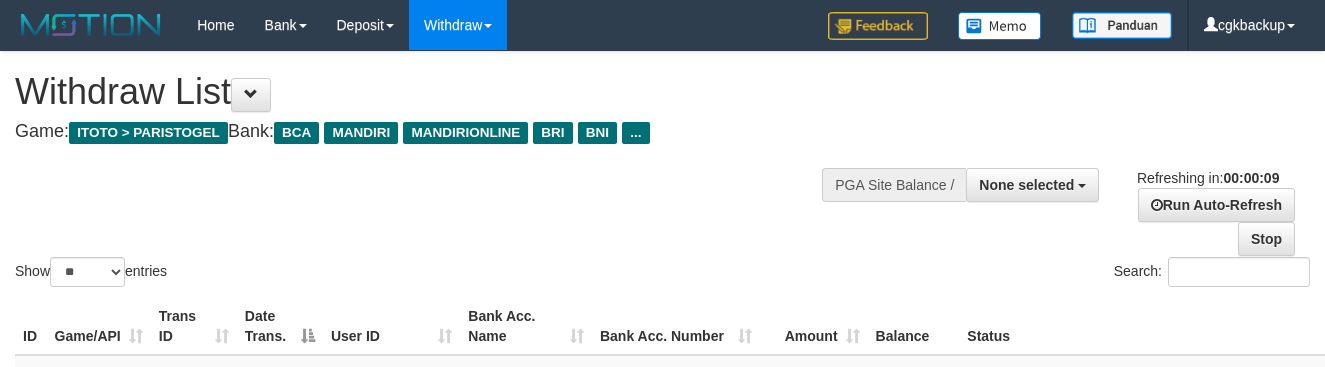 select 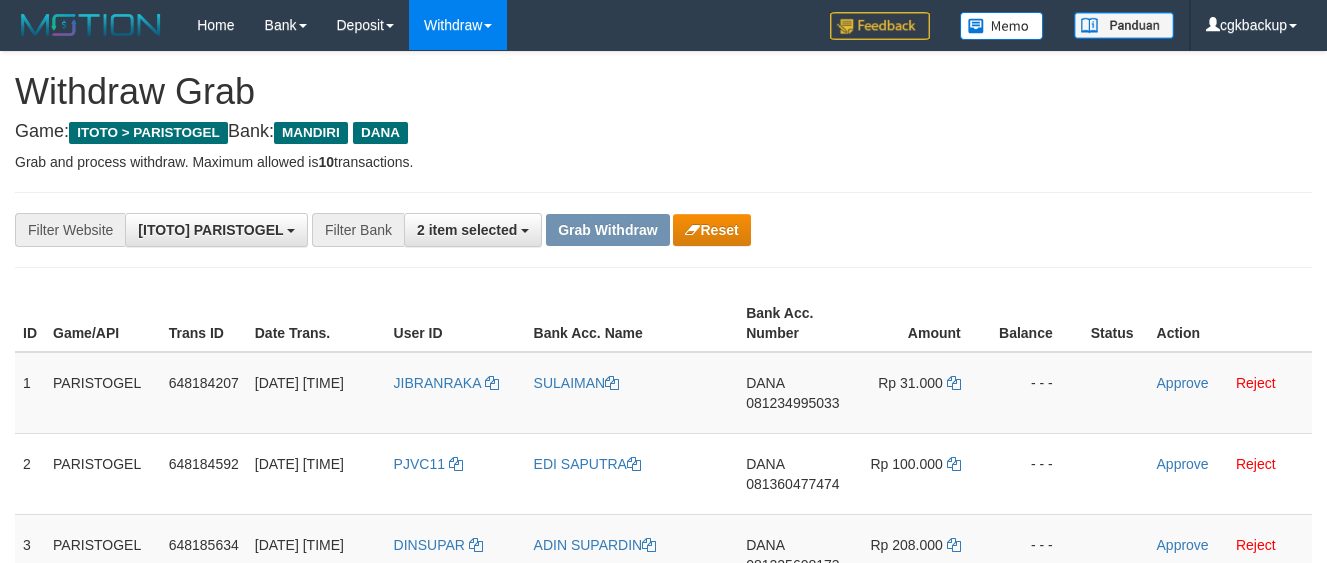 scroll, scrollTop: 132, scrollLeft: 0, axis: vertical 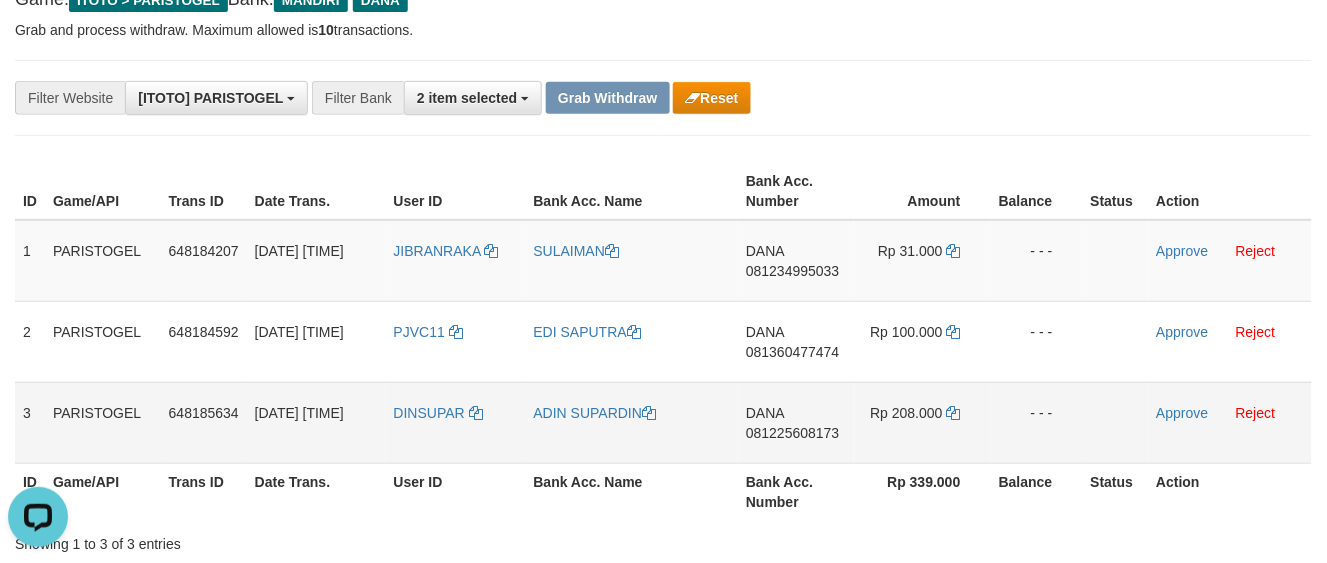 click on "[NAME]
[PHONE]" at bounding box center (796, 422) 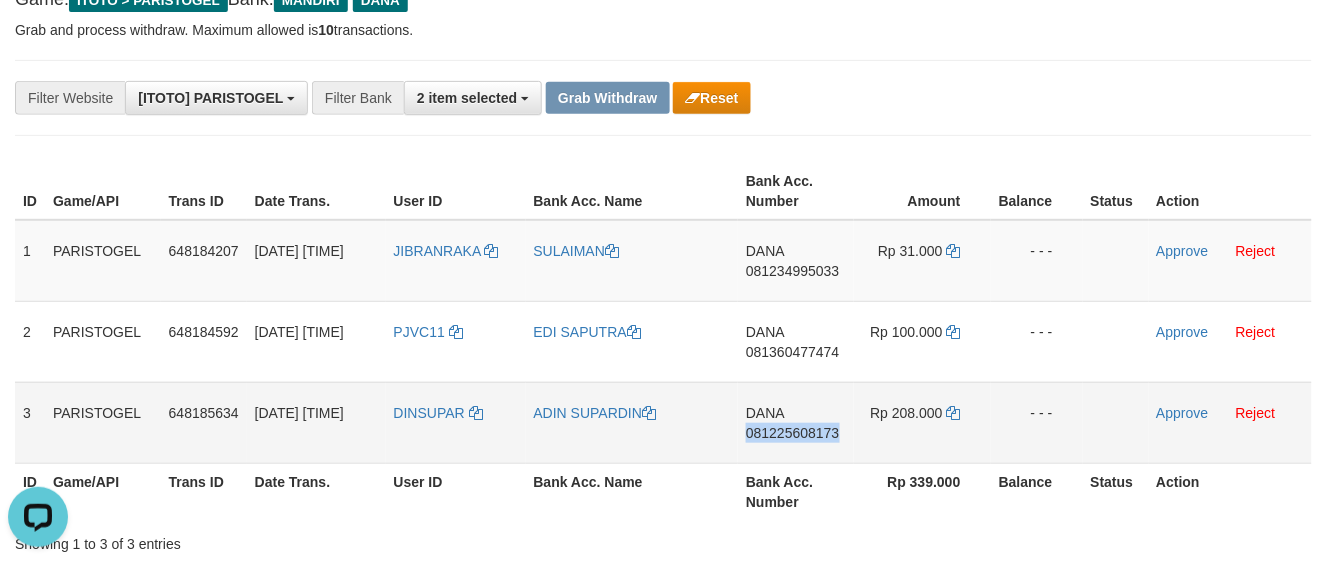copy on "081225608173" 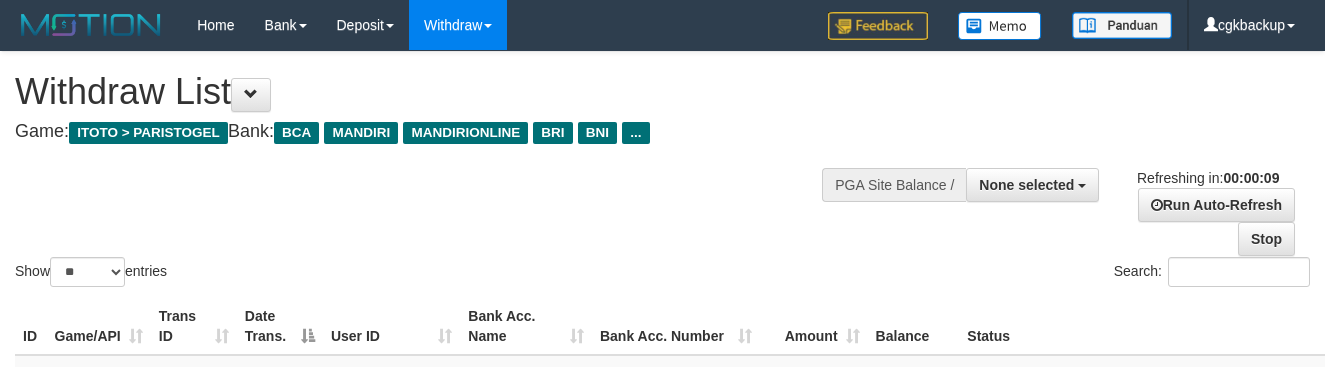 select 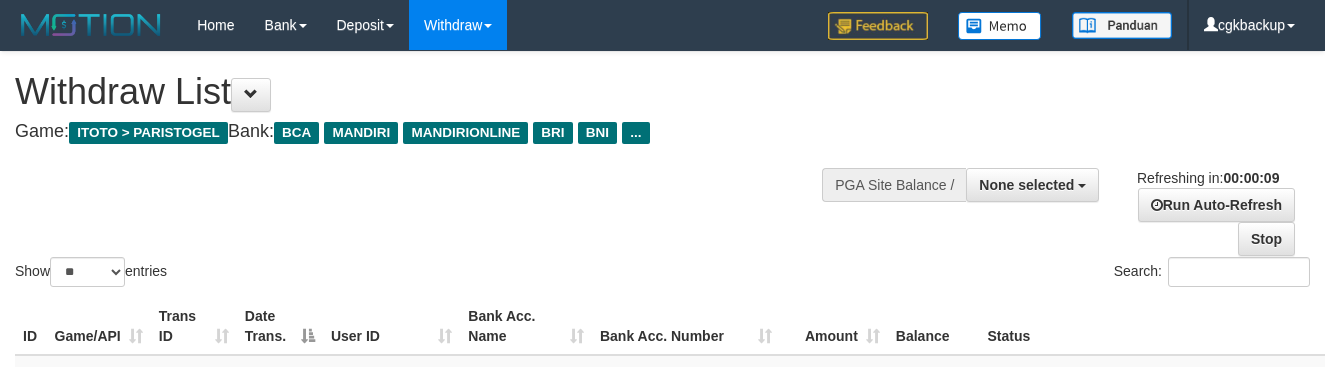 select 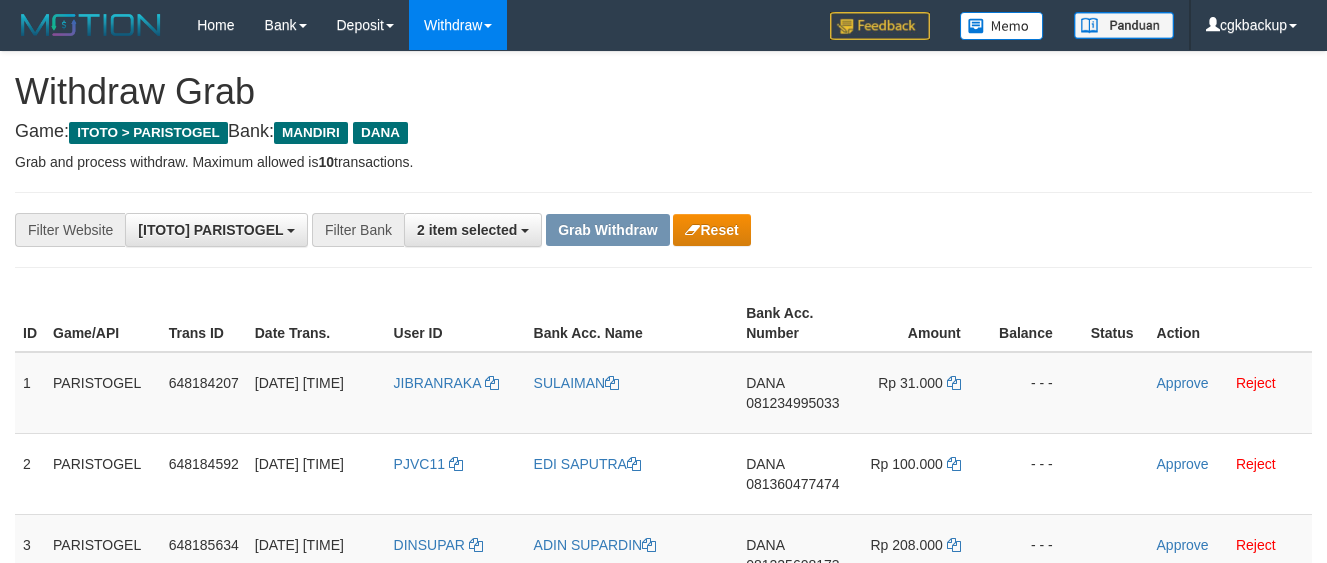 scroll, scrollTop: 133, scrollLeft: 0, axis: vertical 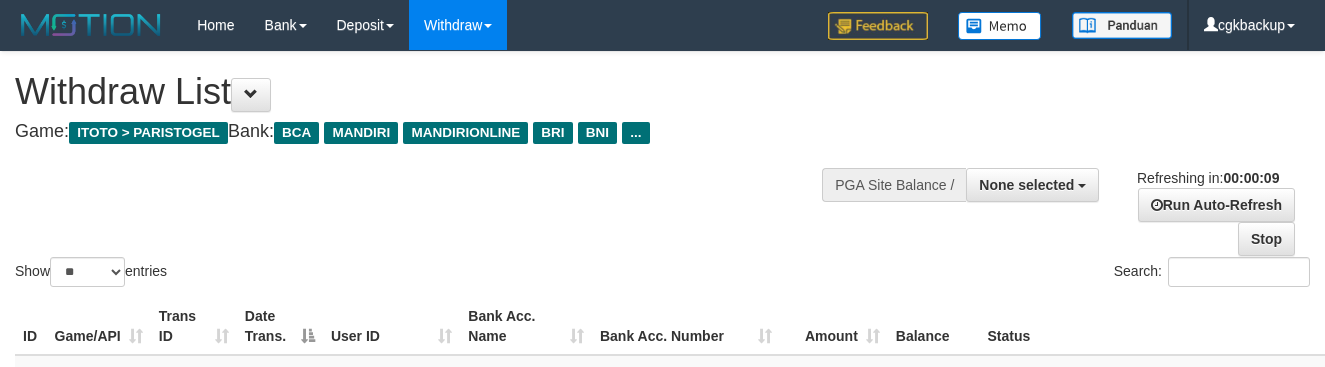 select 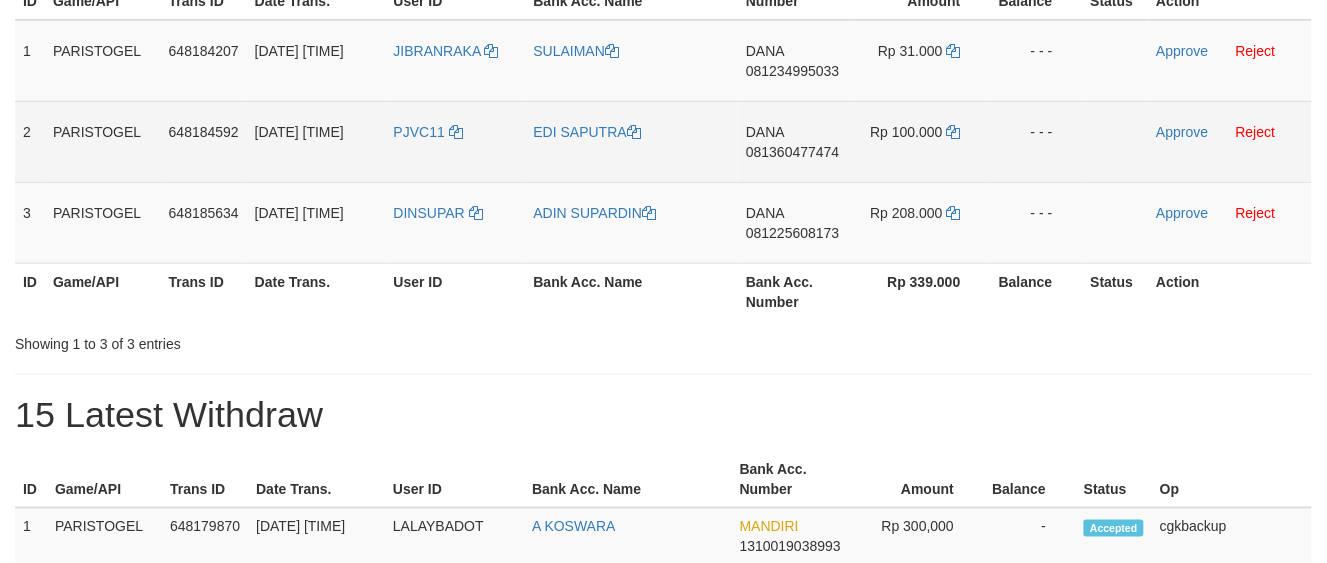scroll, scrollTop: 293, scrollLeft: 0, axis: vertical 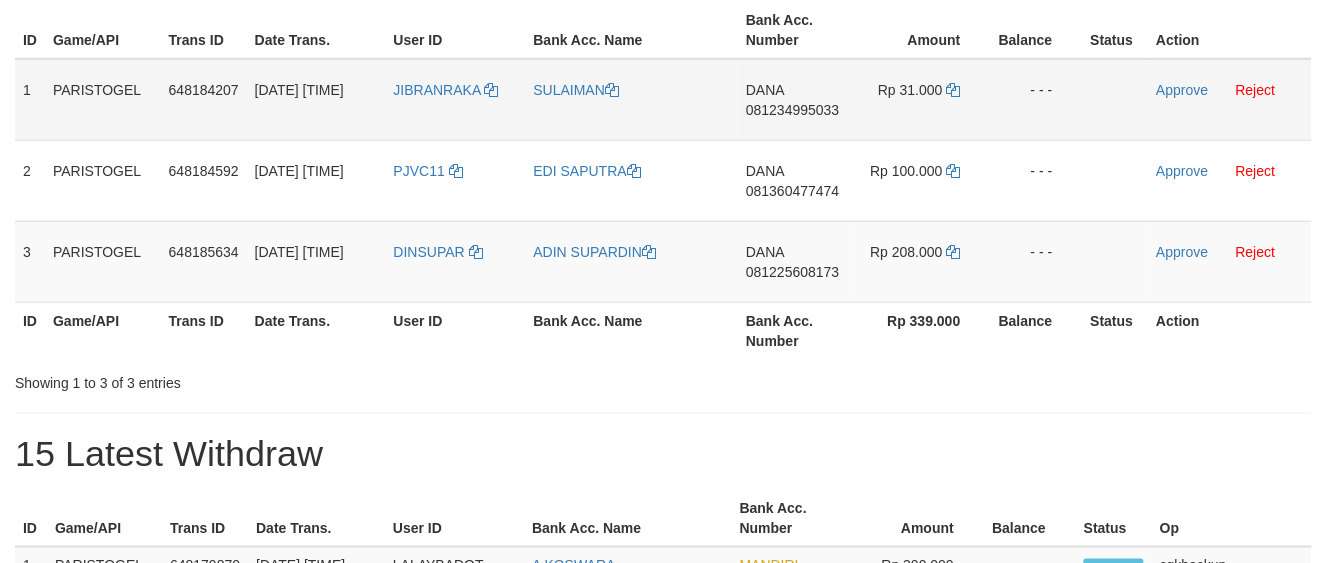 click on "Approve
Reject" at bounding box center [1230, 100] 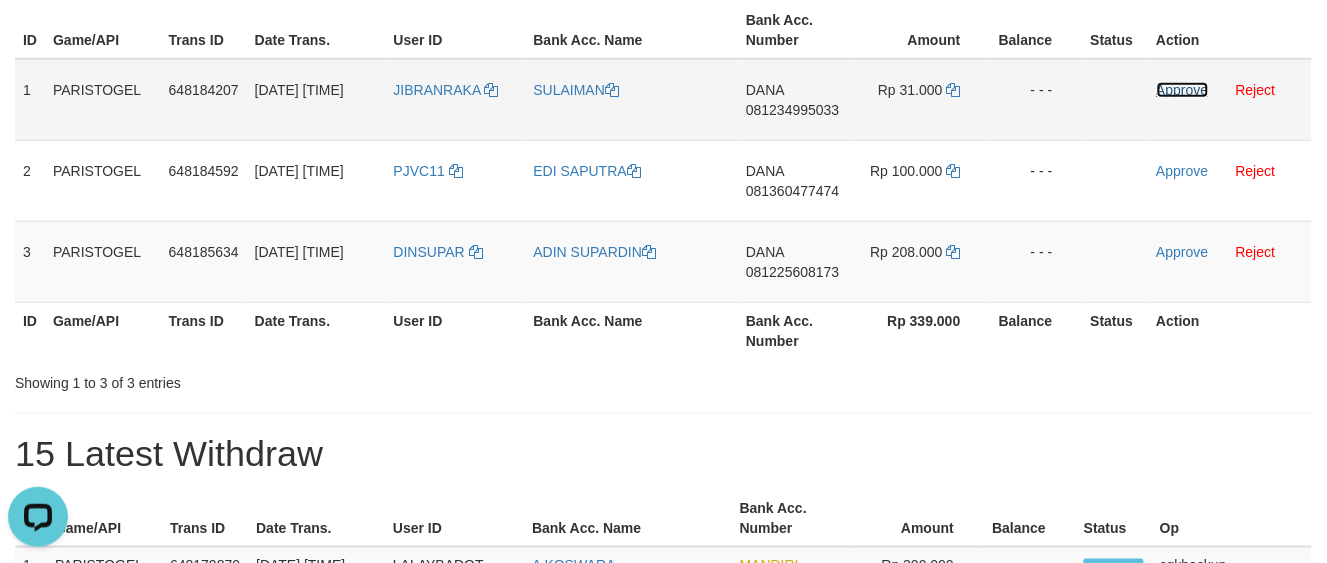 scroll, scrollTop: 0, scrollLeft: 0, axis: both 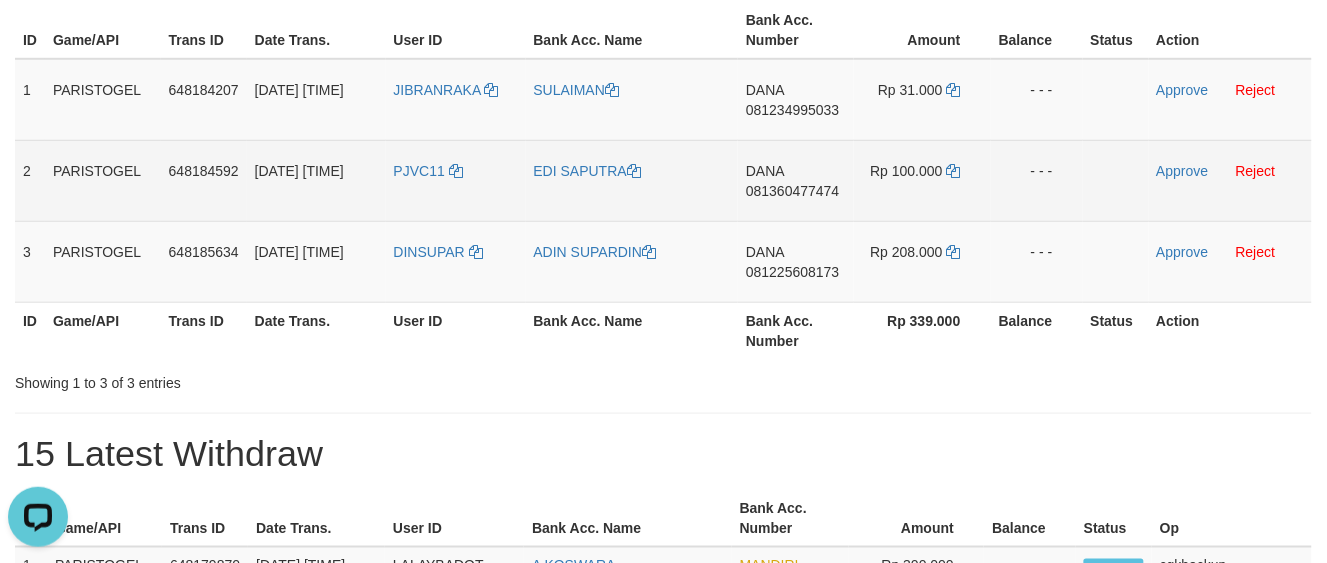 click on "Approve
Reject" at bounding box center [1230, 180] 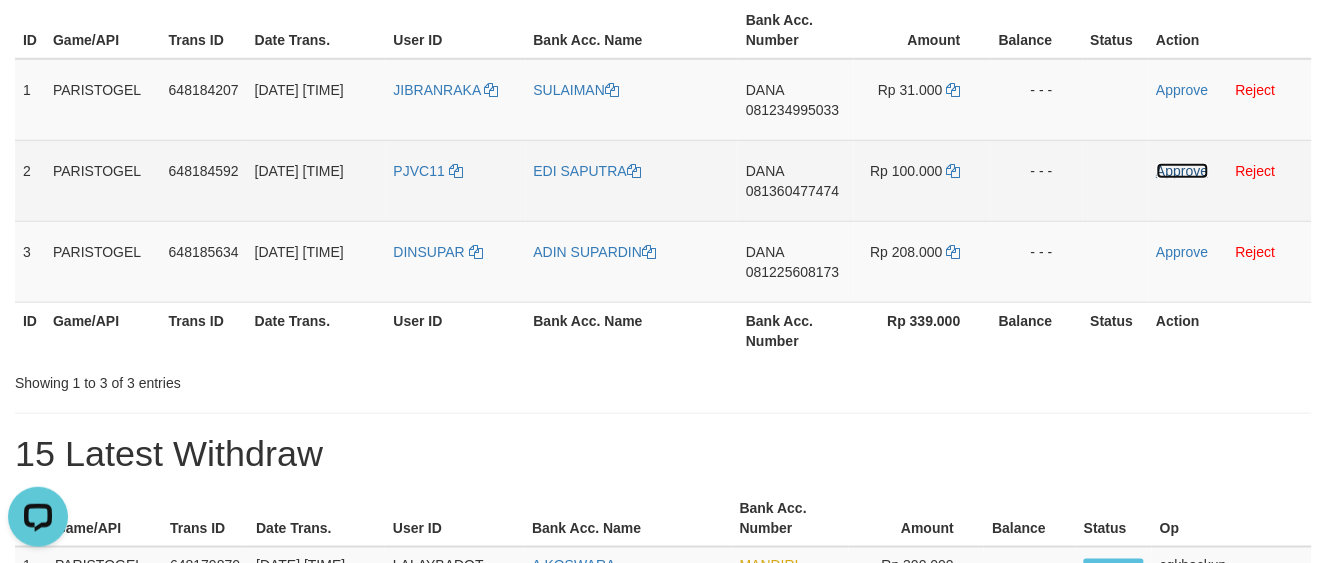 click on "Approve" at bounding box center [1183, 171] 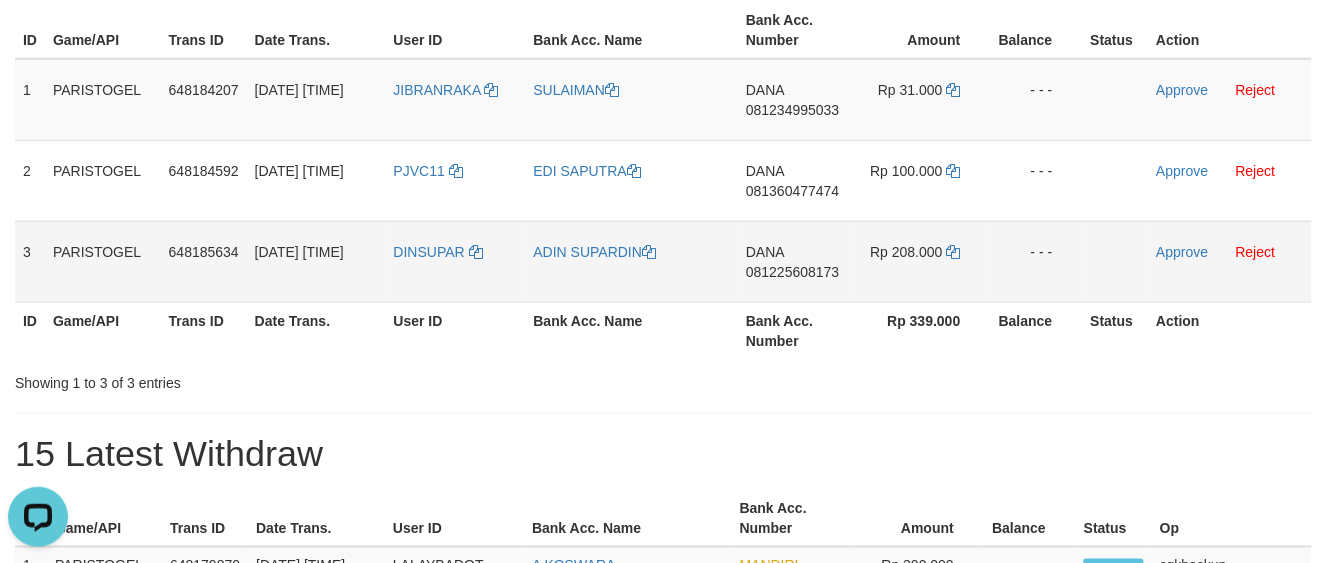 click on "Approve
Reject" at bounding box center [1230, 261] 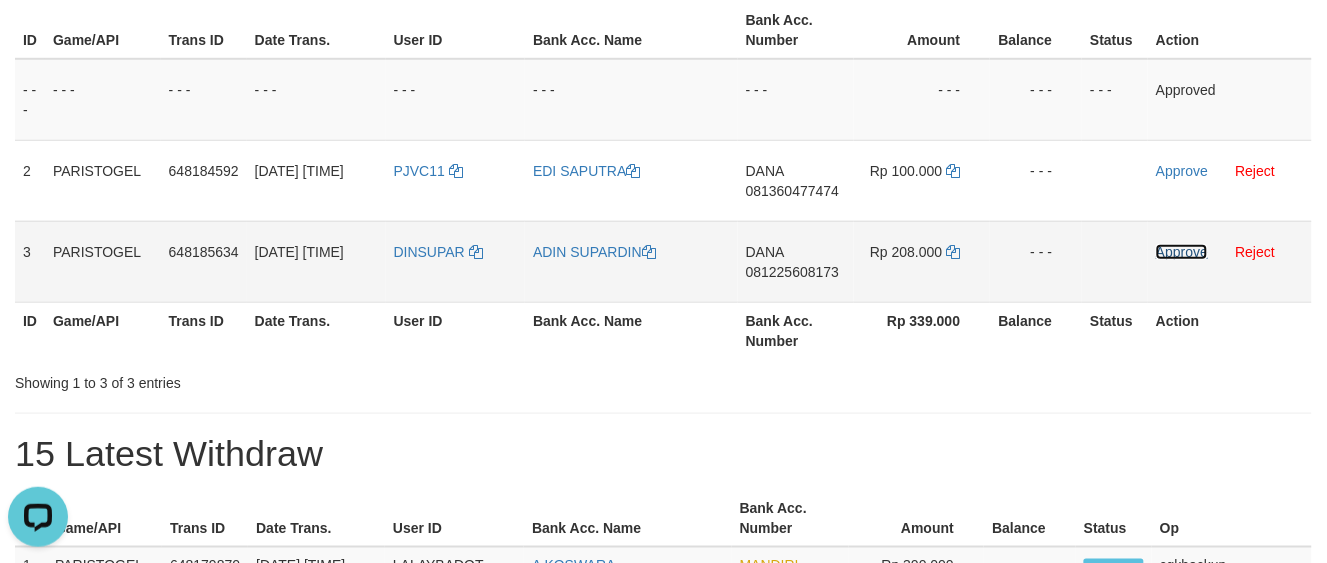 click on "Approve" at bounding box center [1182, 252] 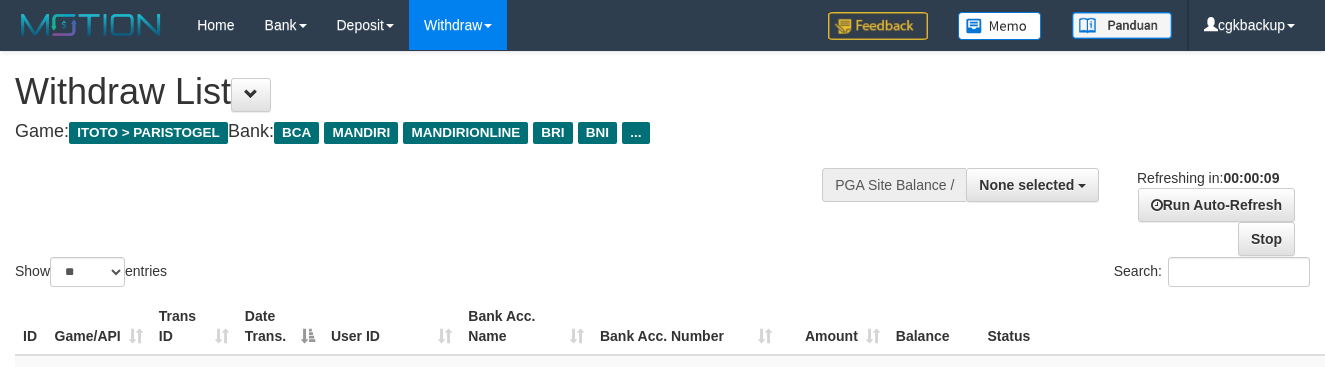 select 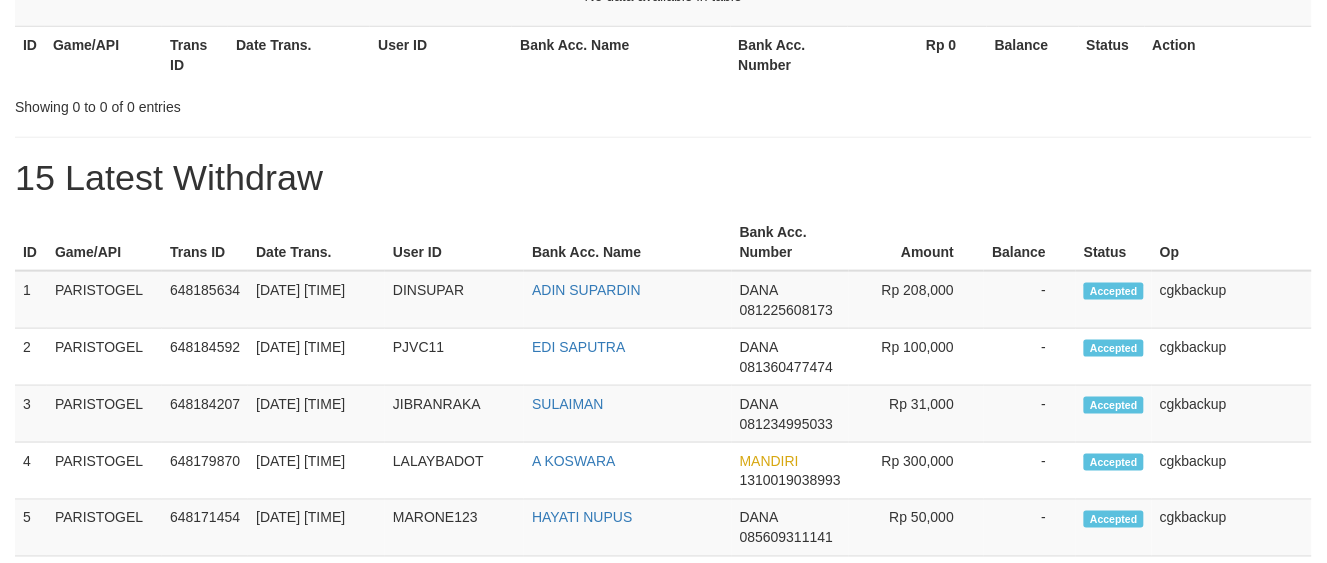 scroll, scrollTop: 293, scrollLeft: 0, axis: vertical 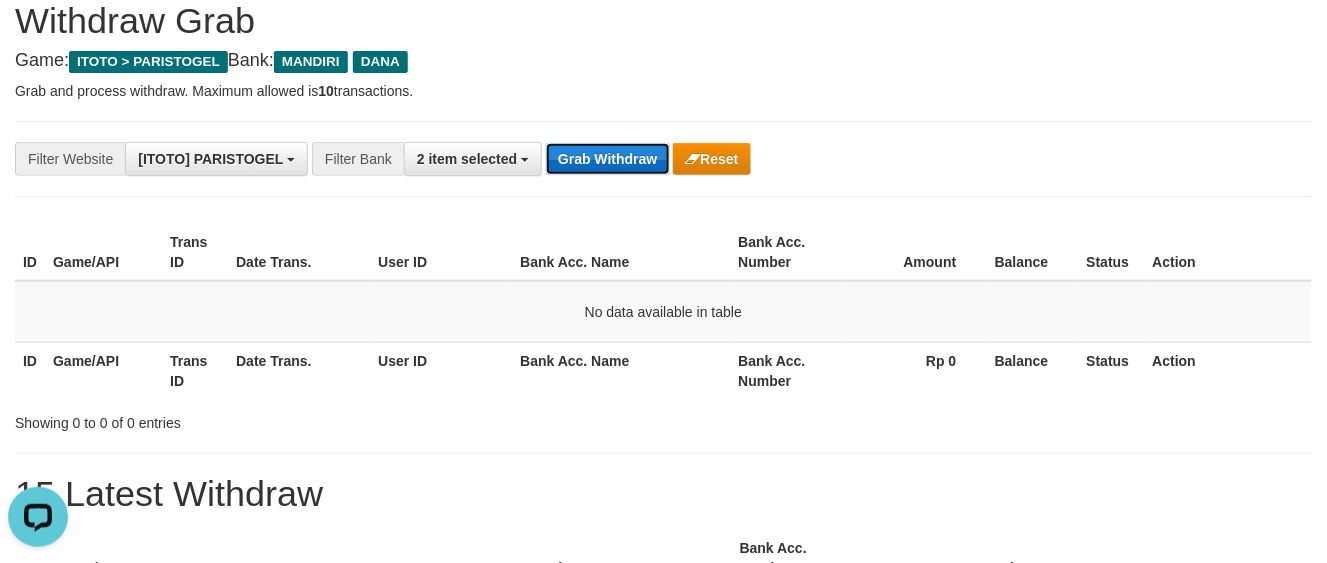 click on "Grab Withdraw" at bounding box center (607, 159) 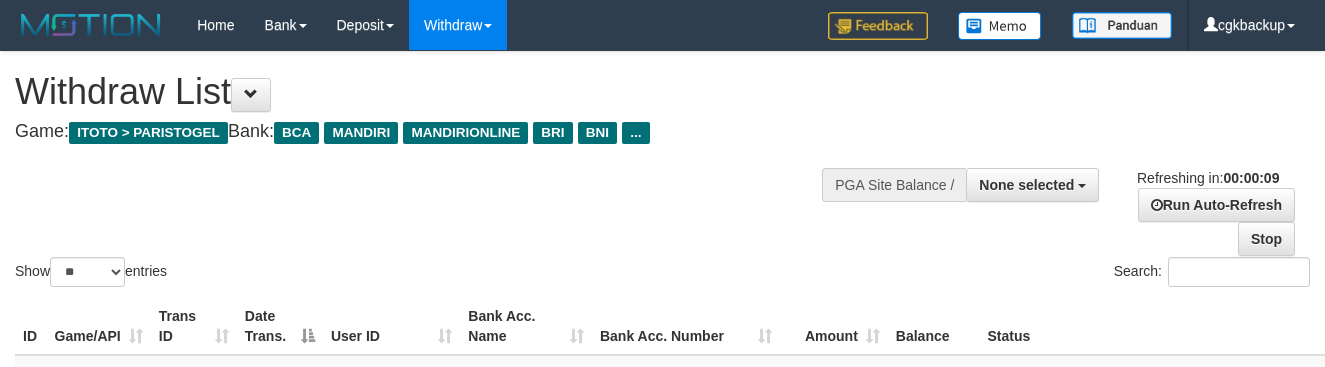 select 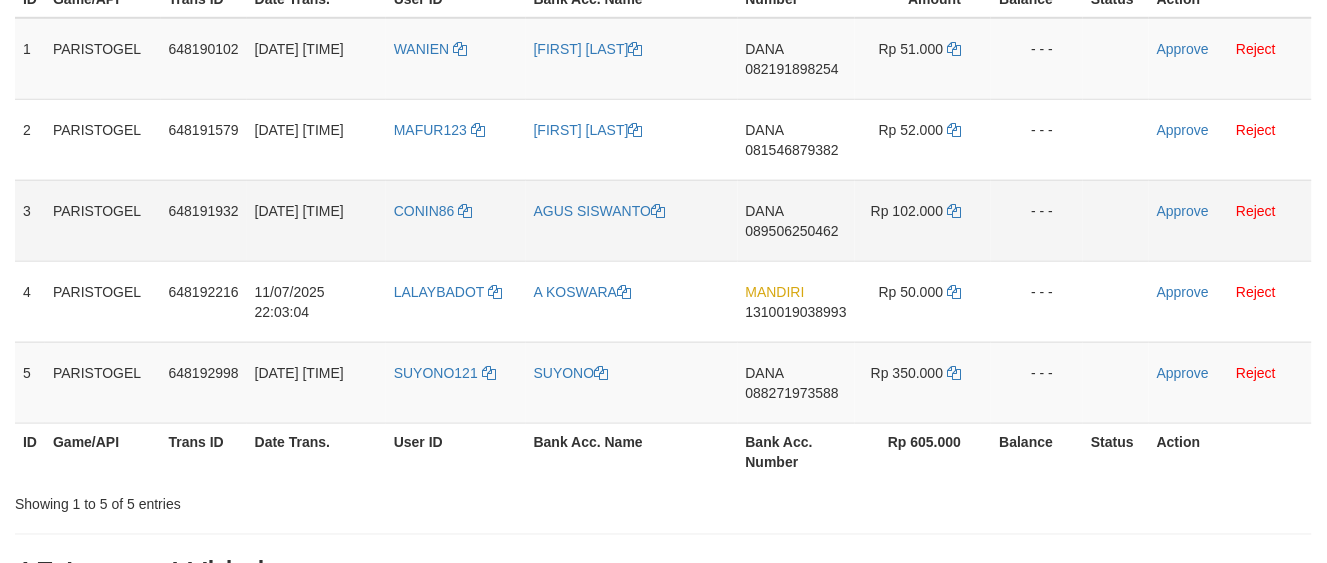 scroll, scrollTop: 333, scrollLeft: 0, axis: vertical 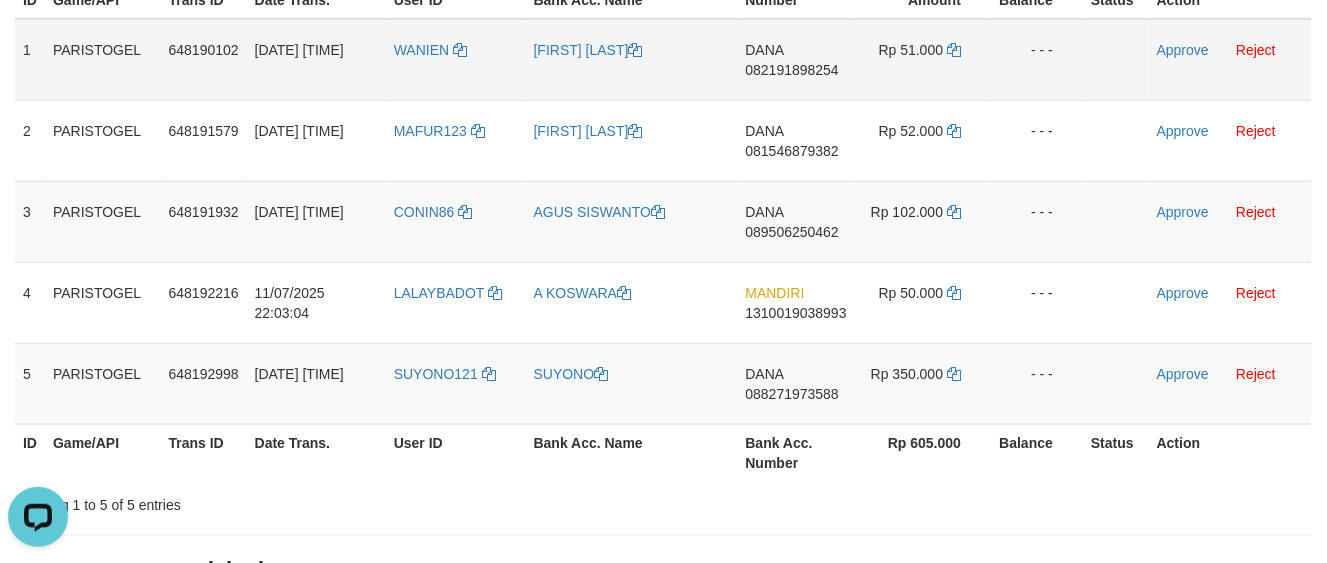 click on "WANIEN" at bounding box center (456, 60) 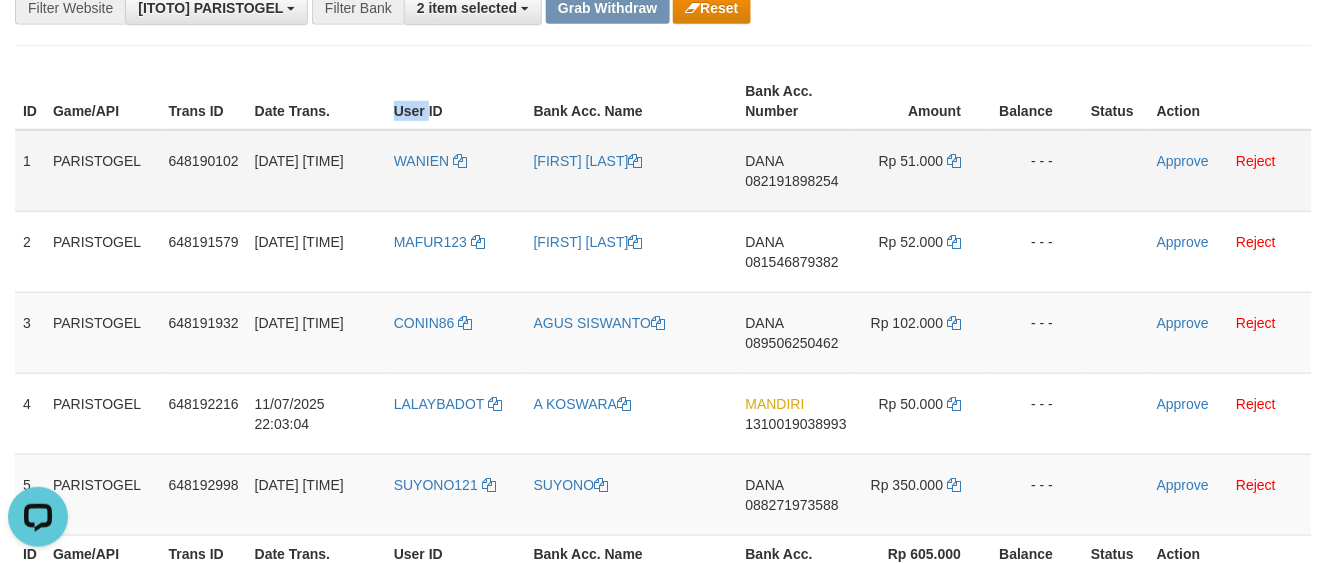 click on "User ID" at bounding box center (456, 101) 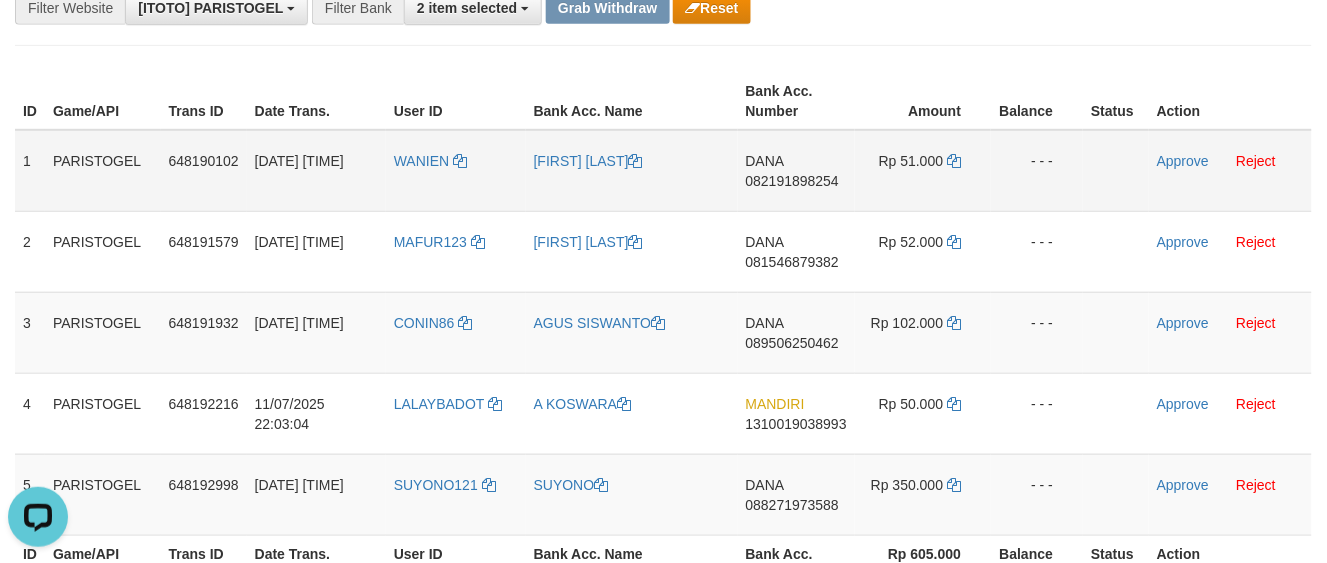 click on "WANIEN" at bounding box center [456, 171] 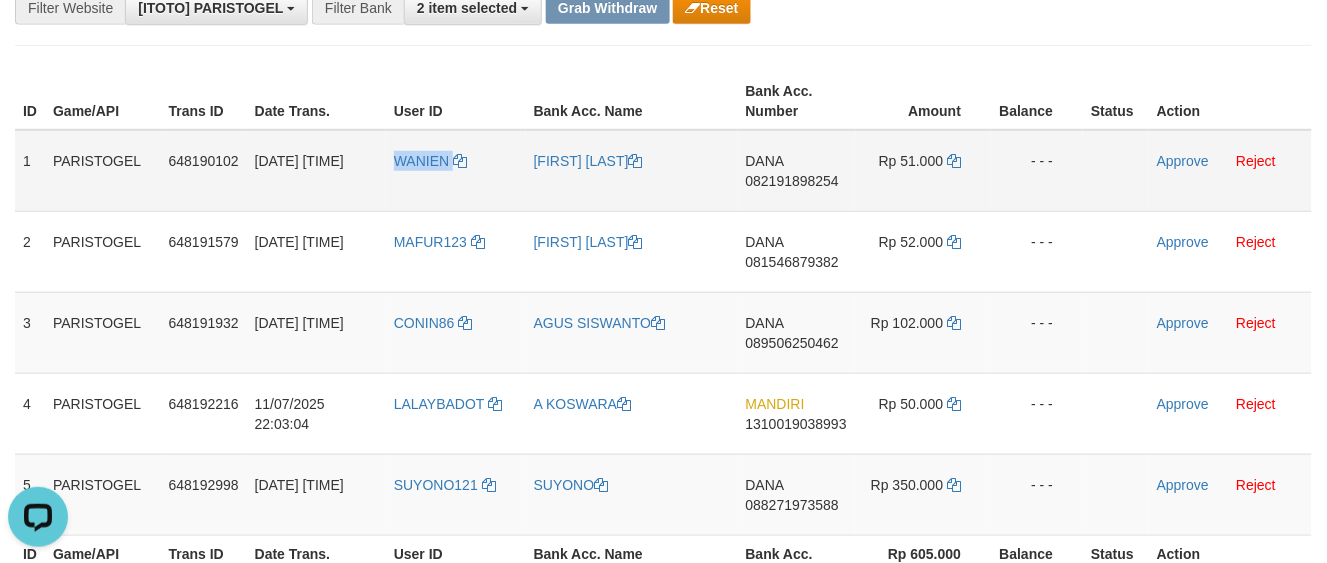 click on "WANIEN" at bounding box center [456, 171] 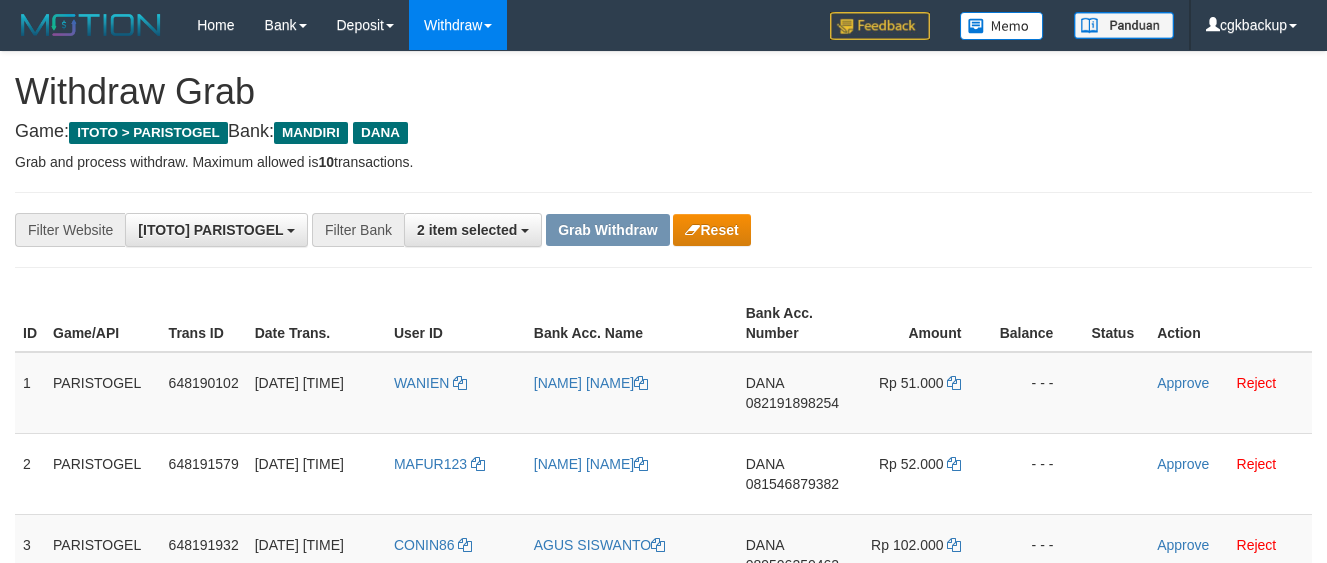 scroll, scrollTop: 134, scrollLeft: 0, axis: vertical 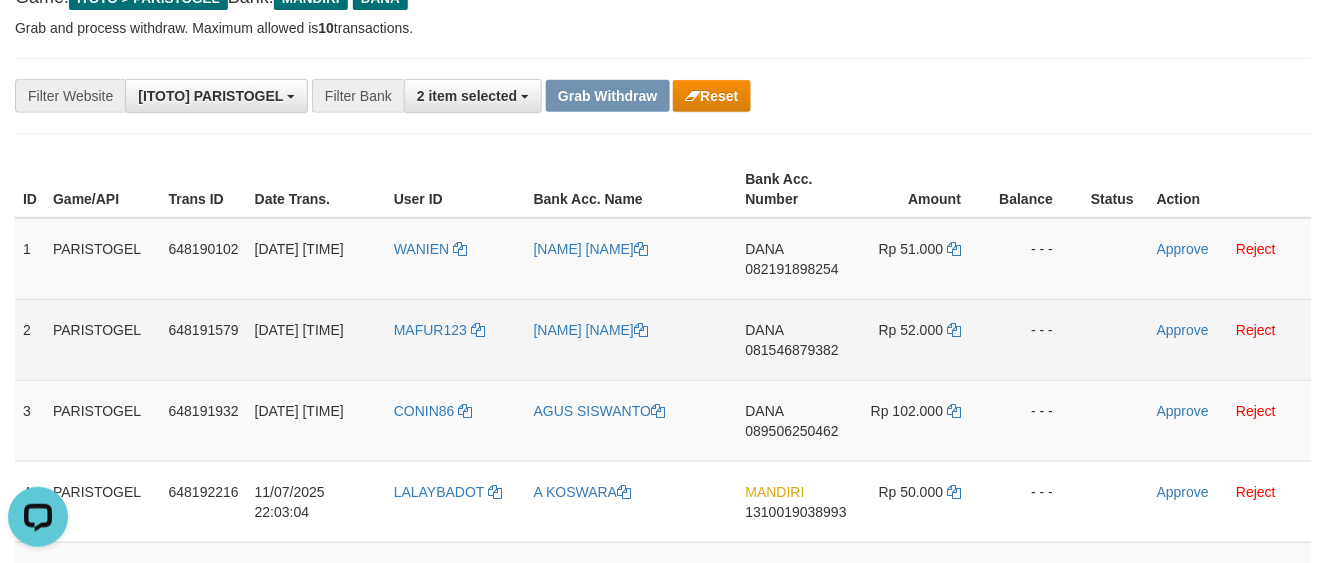click on "MAFUR123" at bounding box center (456, 339) 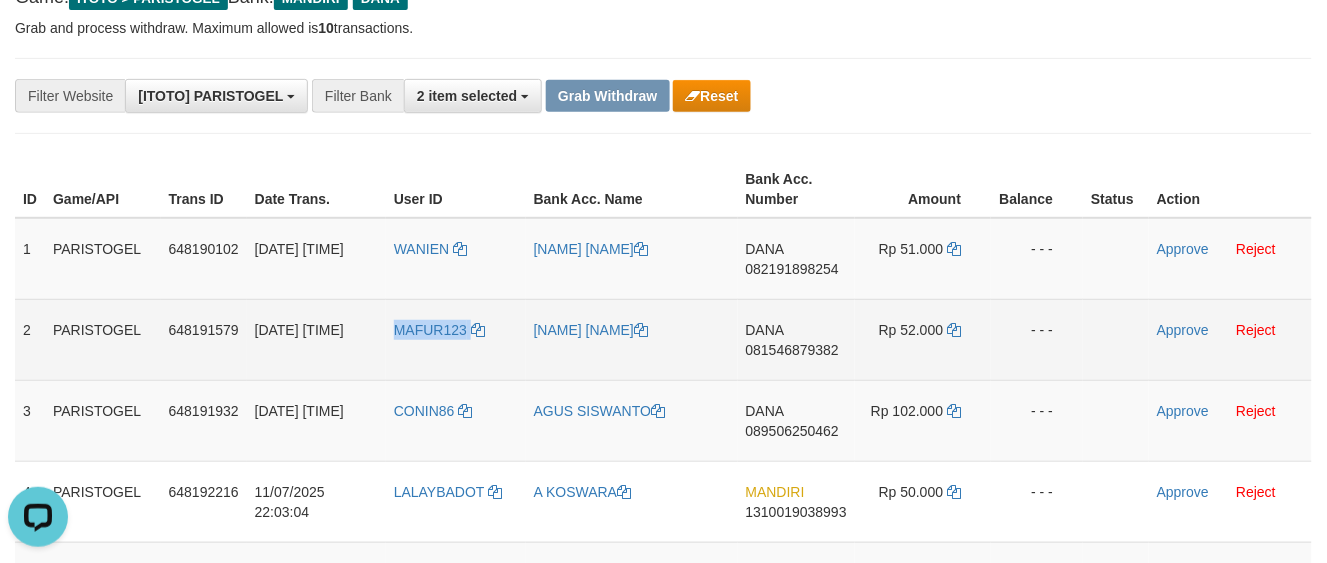 click on "MAFUR123" at bounding box center (456, 339) 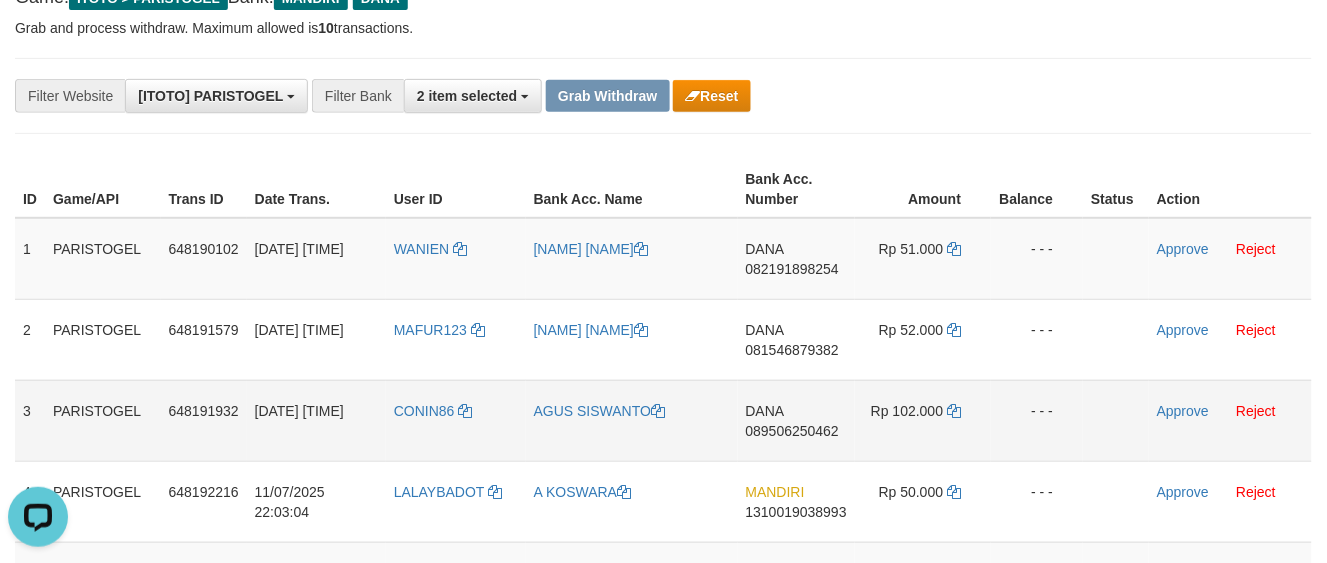 click on "CONIN86" at bounding box center [456, 420] 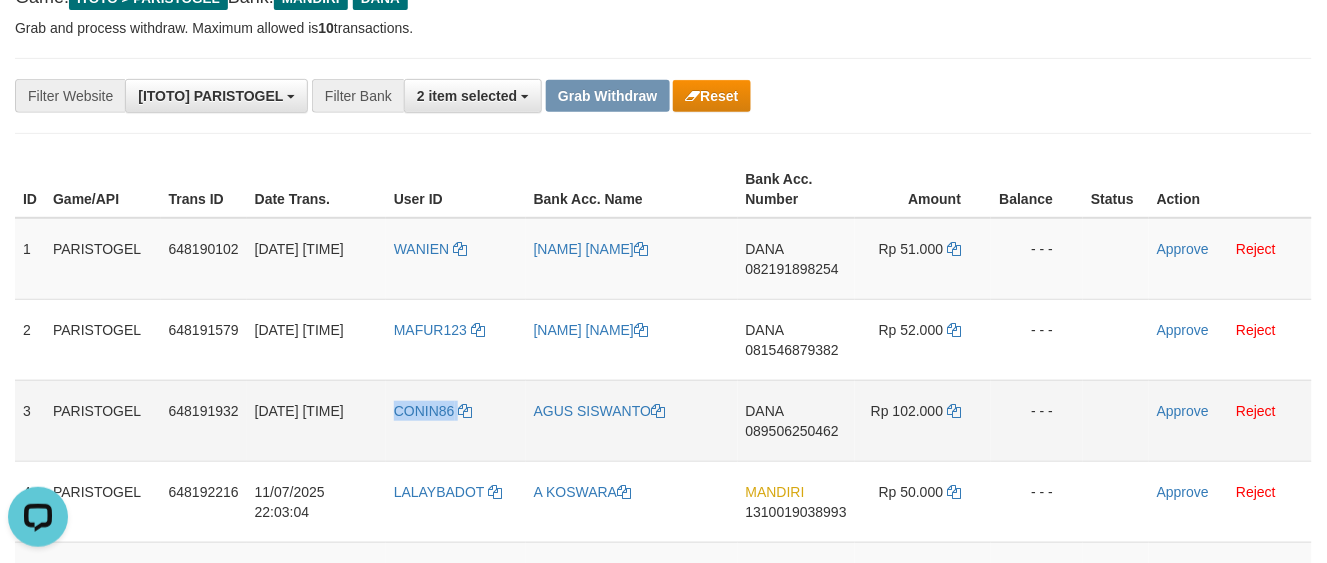 click on "CONIN86" at bounding box center [456, 420] 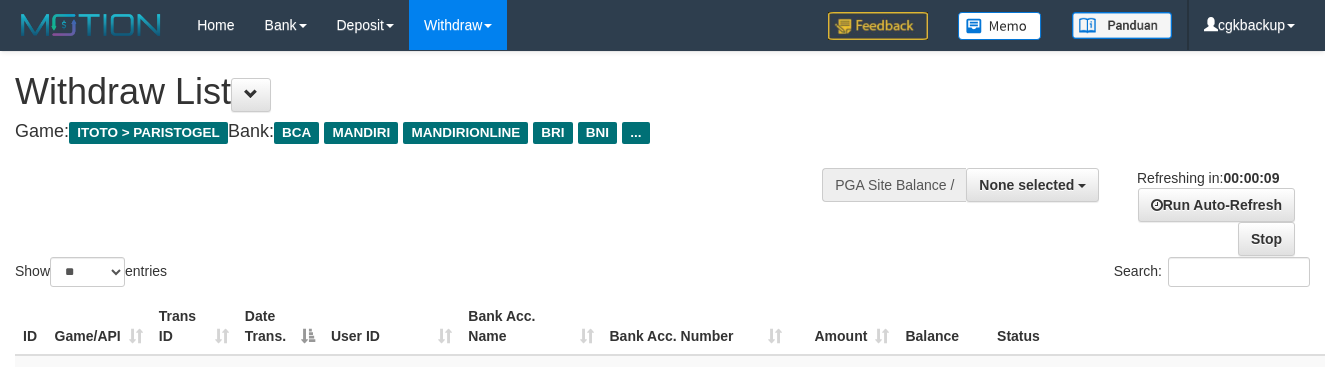 select 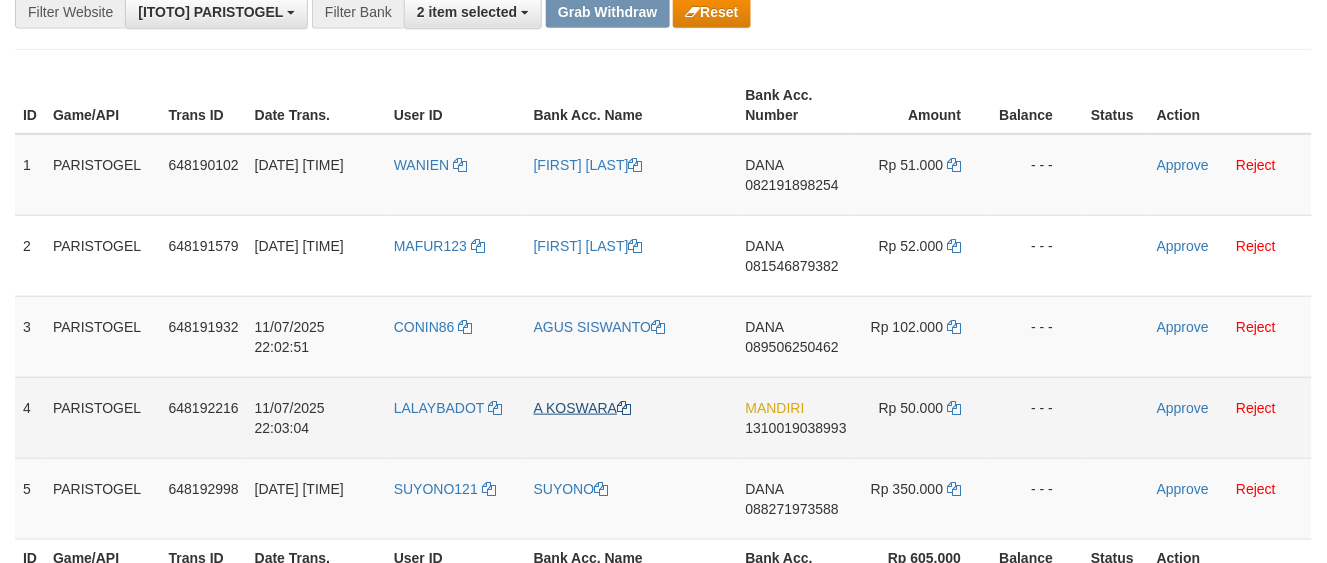 scroll, scrollTop: 347, scrollLeft: 0, axis: vertical 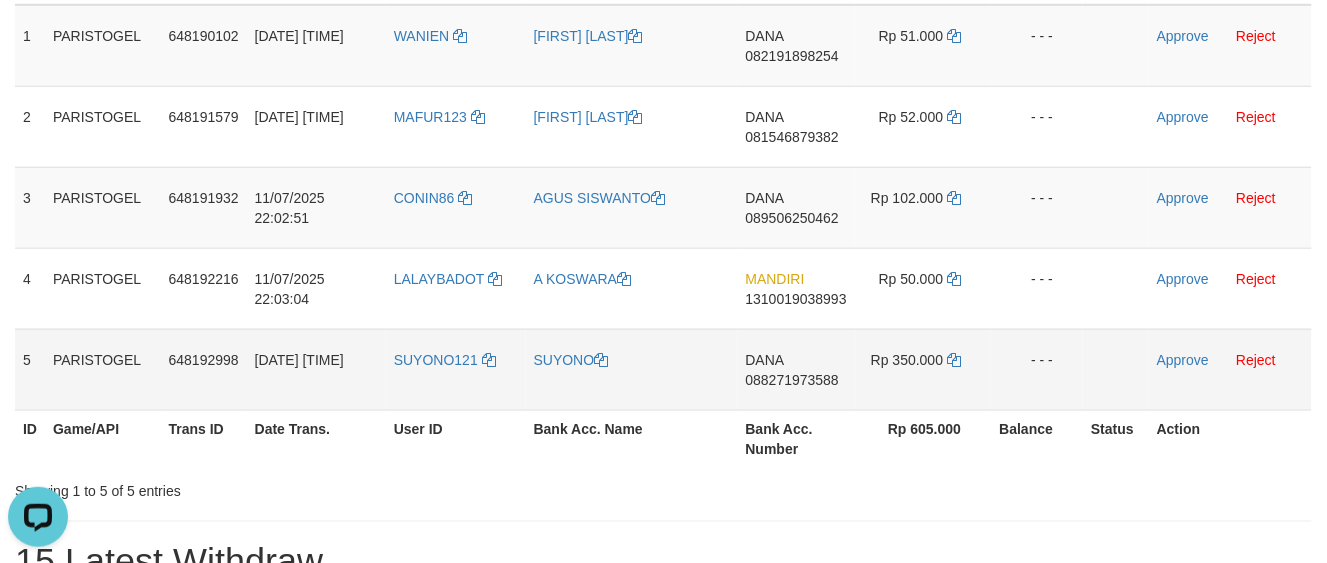 click on "SUYONO121" at bounding box center (456, 369) 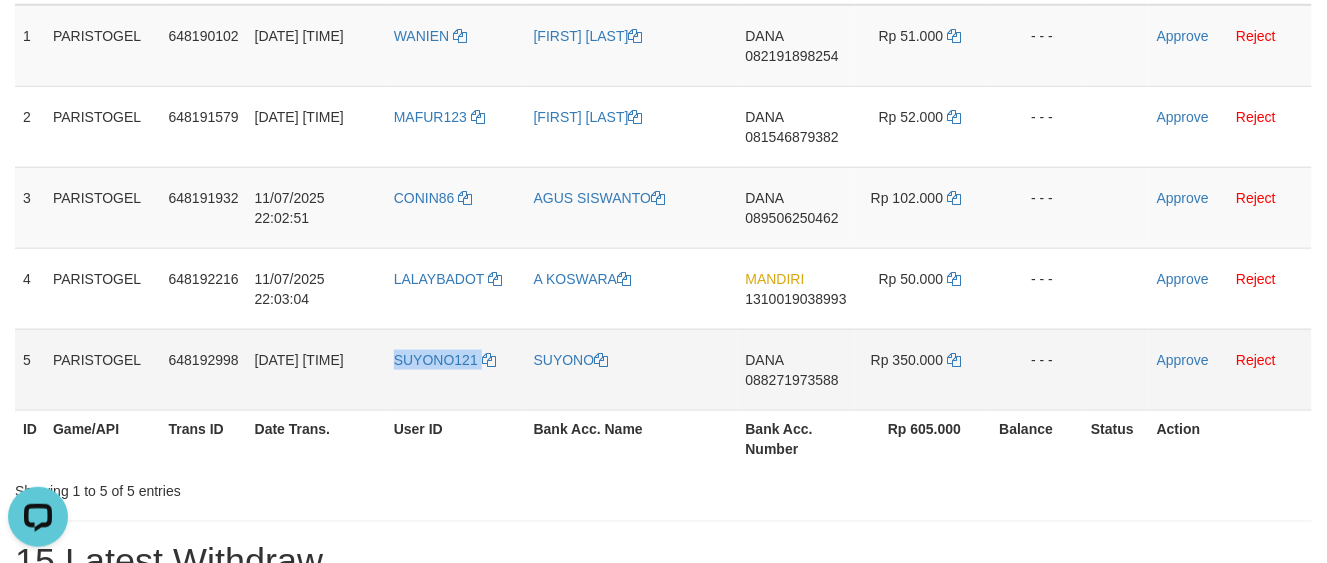 click on "SUYONO121" at bounding box center (456, 369) 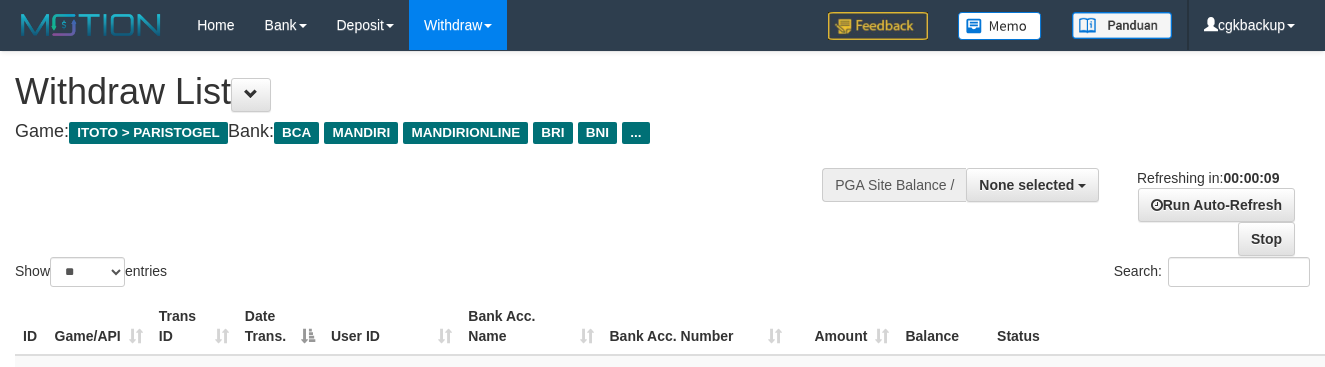 select 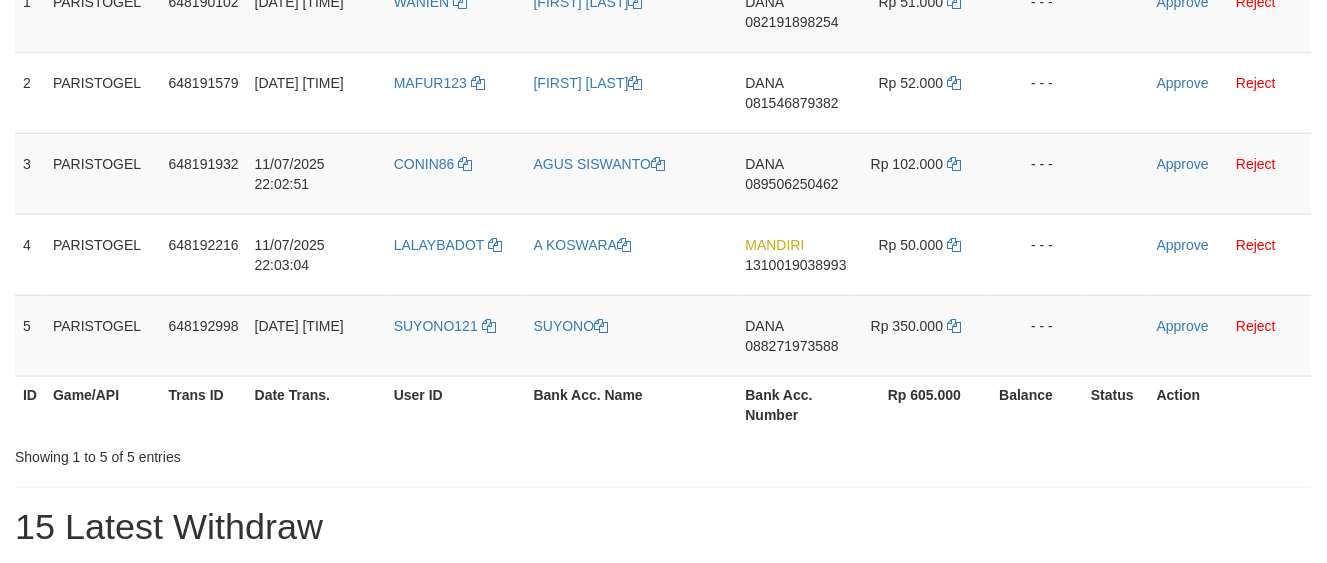 scroll, scrollTop: 347, scrollLeft: 0, axis: vertical 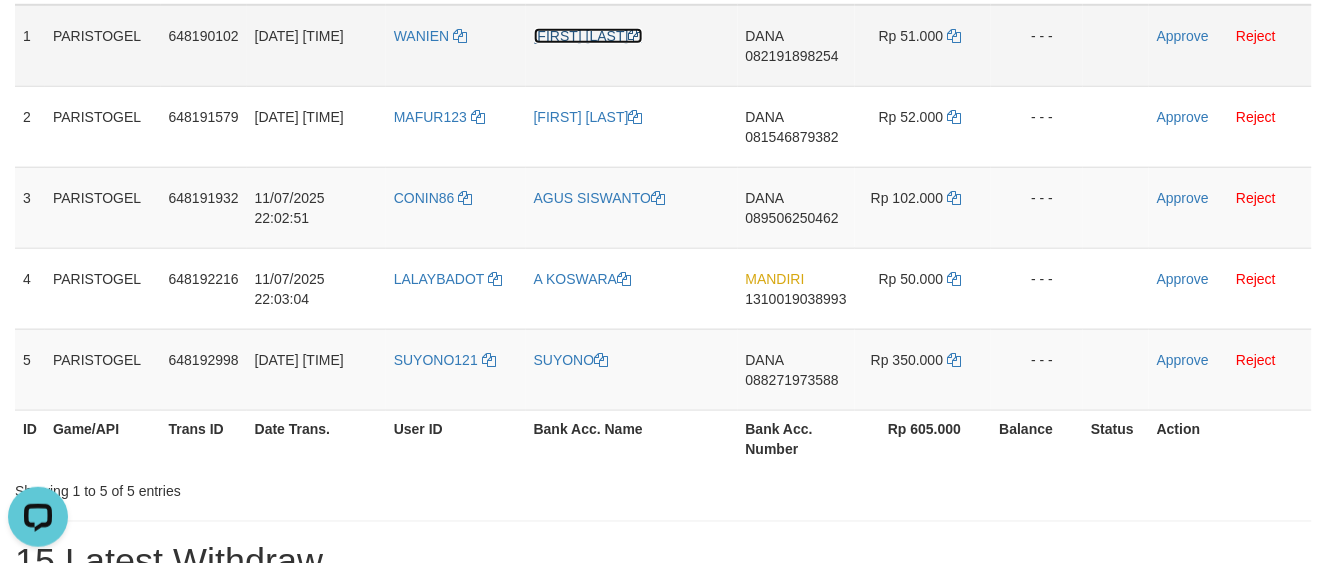 click on "[FIRST] [LAST]" at bounding box center (588, 36) 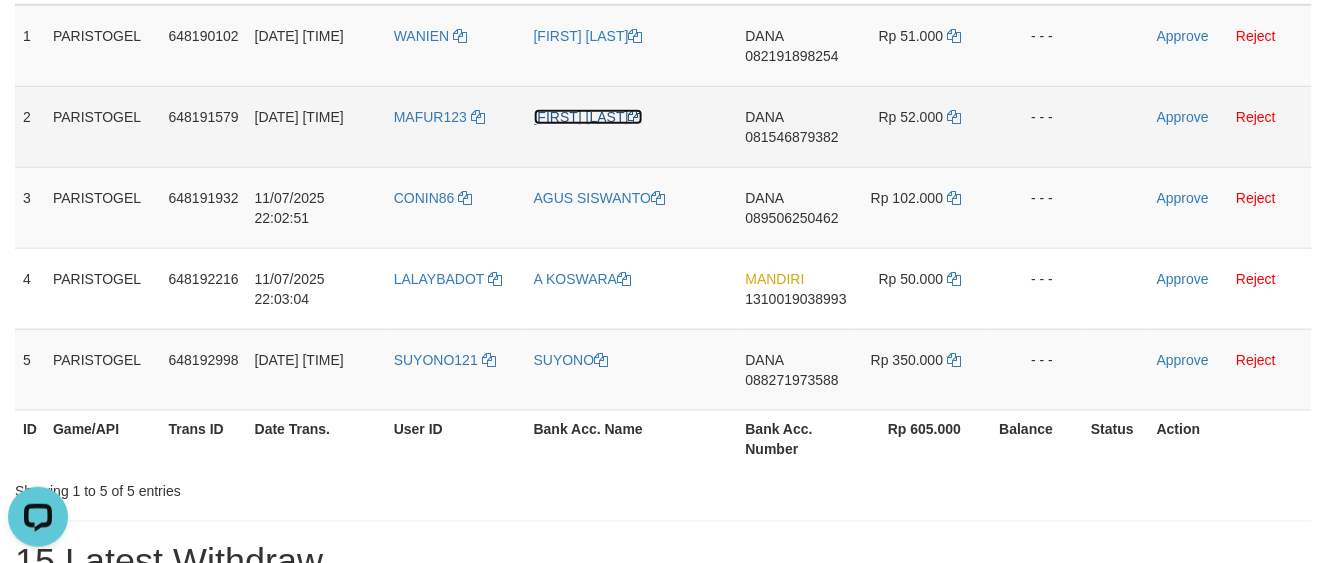click on "[FIRST] [LAST]" at bounding box center [588, 117] 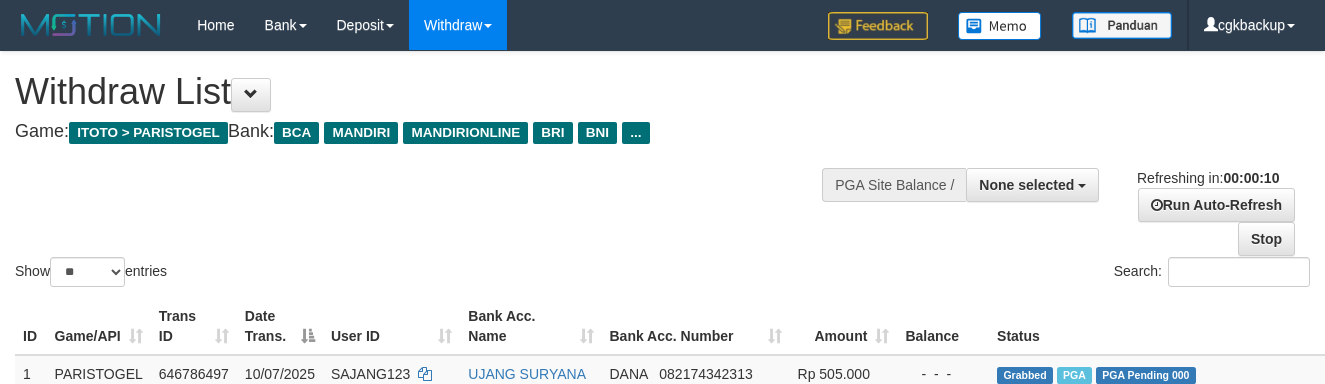 select 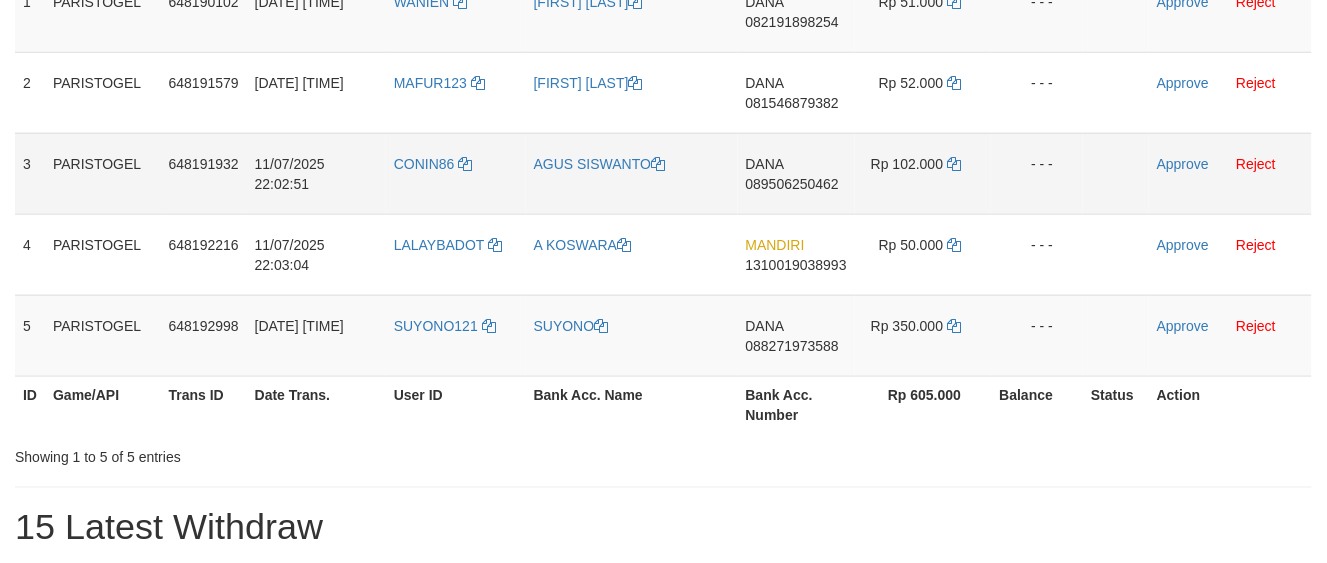 scroll, scrollTop: 347, scrollLeft: 0, axis: vertical 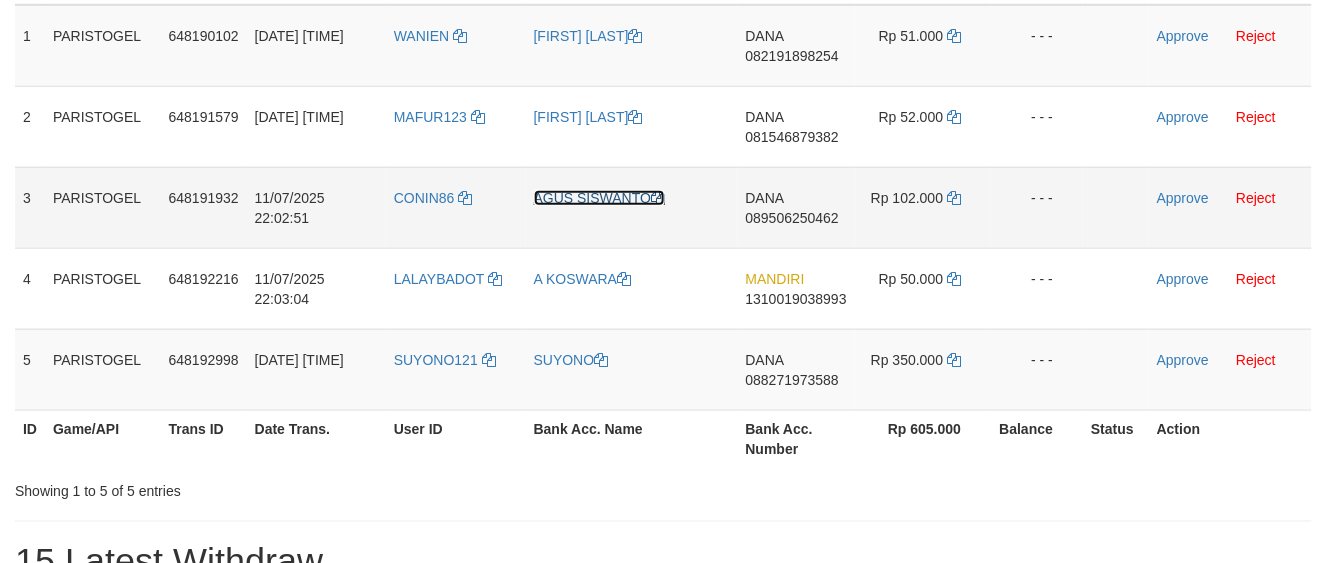 click on "AGUS SISWANTO" at bounding box center [599, 198] 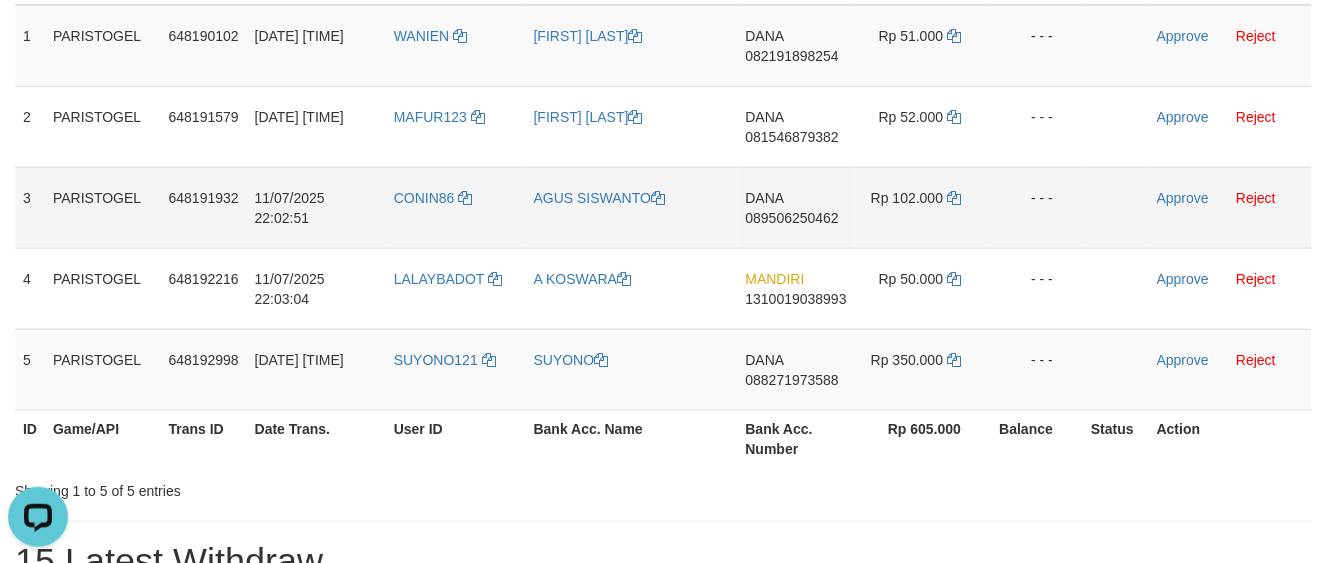 scroll, scrollTop: 0, scrollLeft: 0, axis: both 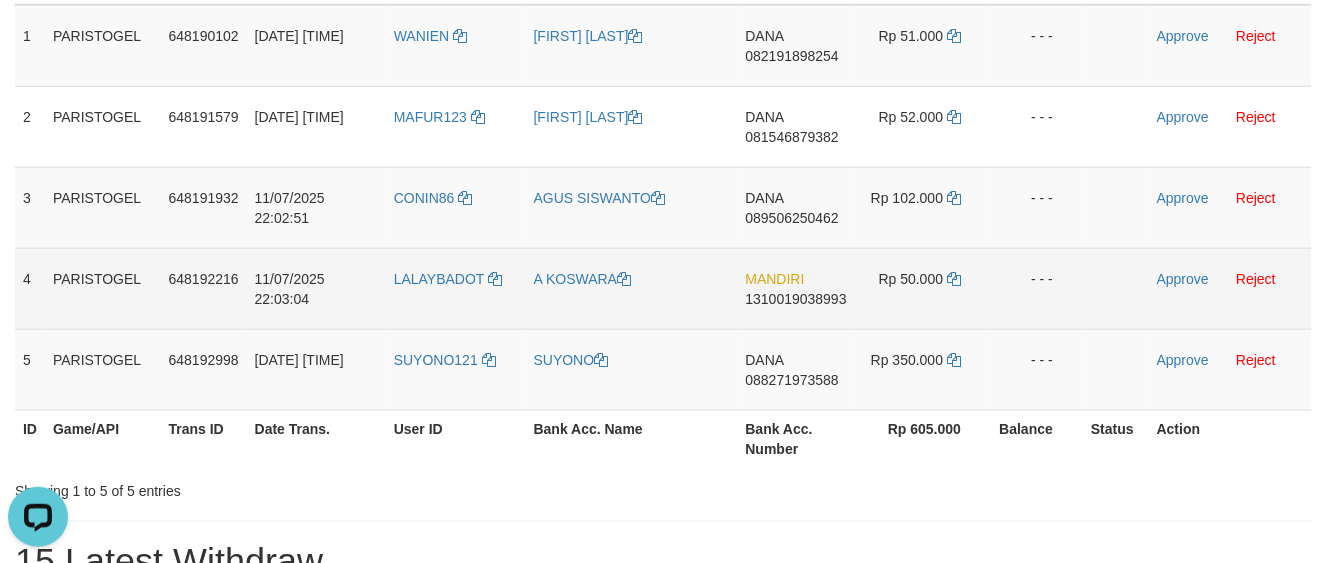 click on "A KOSWARA" at bounding box center (632, 288) 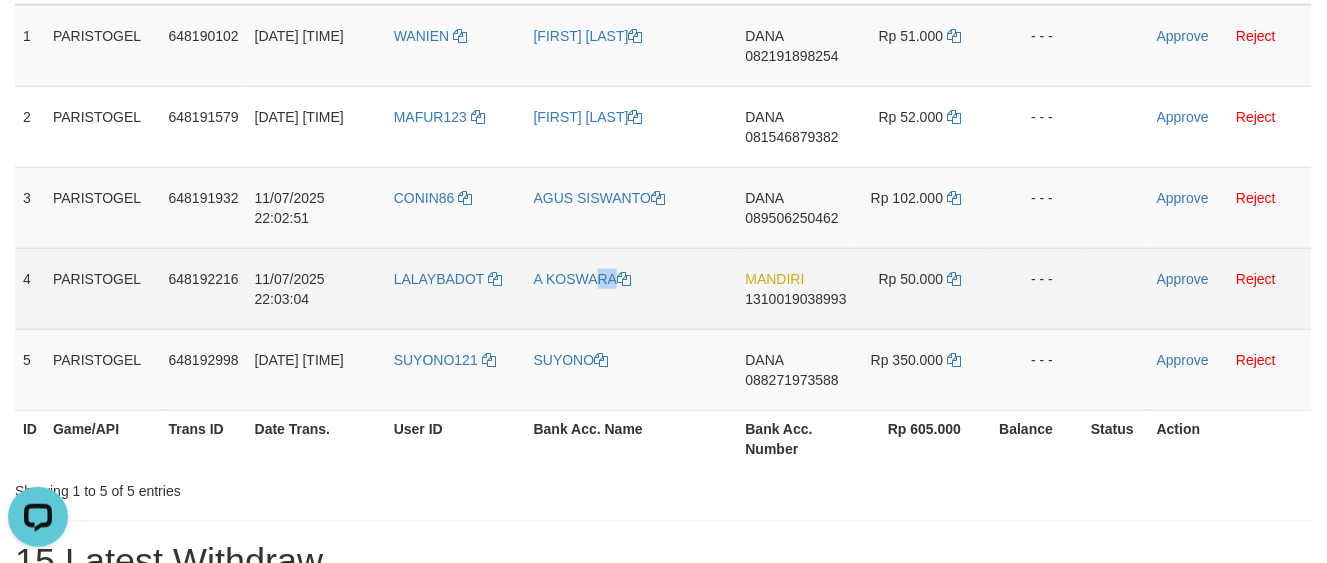 click on "A KOSWARA" at bounding box center [632, 288] 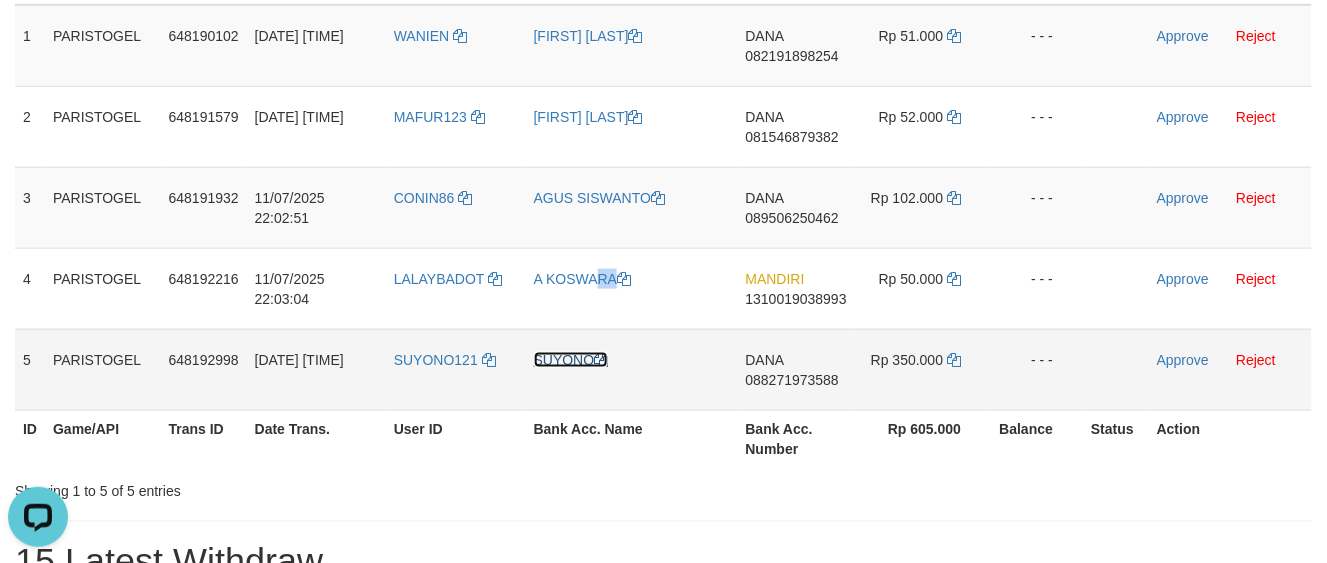 drag, startPoint x: 547, startPoint y: 364, endPoint x: 115, endPoint y: 370, distance: 432.04166 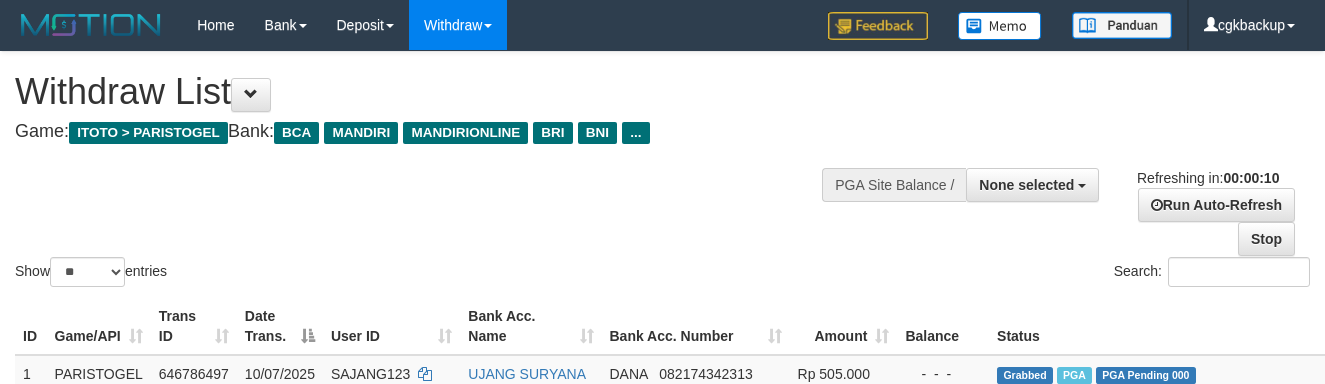 select 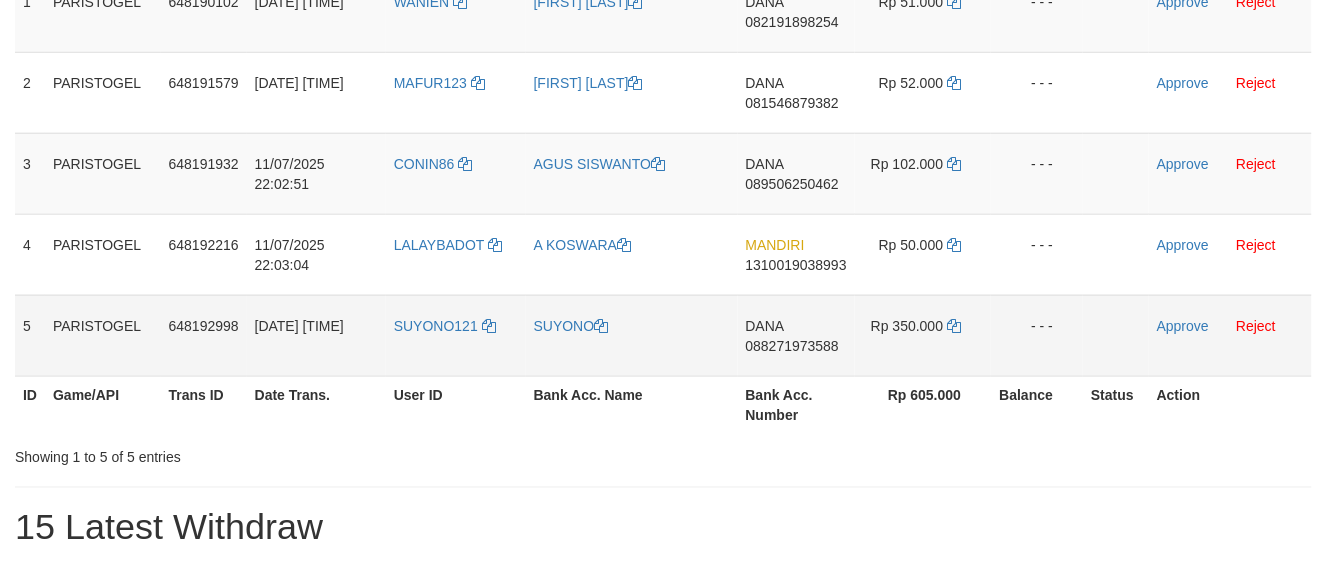 scroll, scrollTop: 347, scrollLeft: 0, axis: vertical 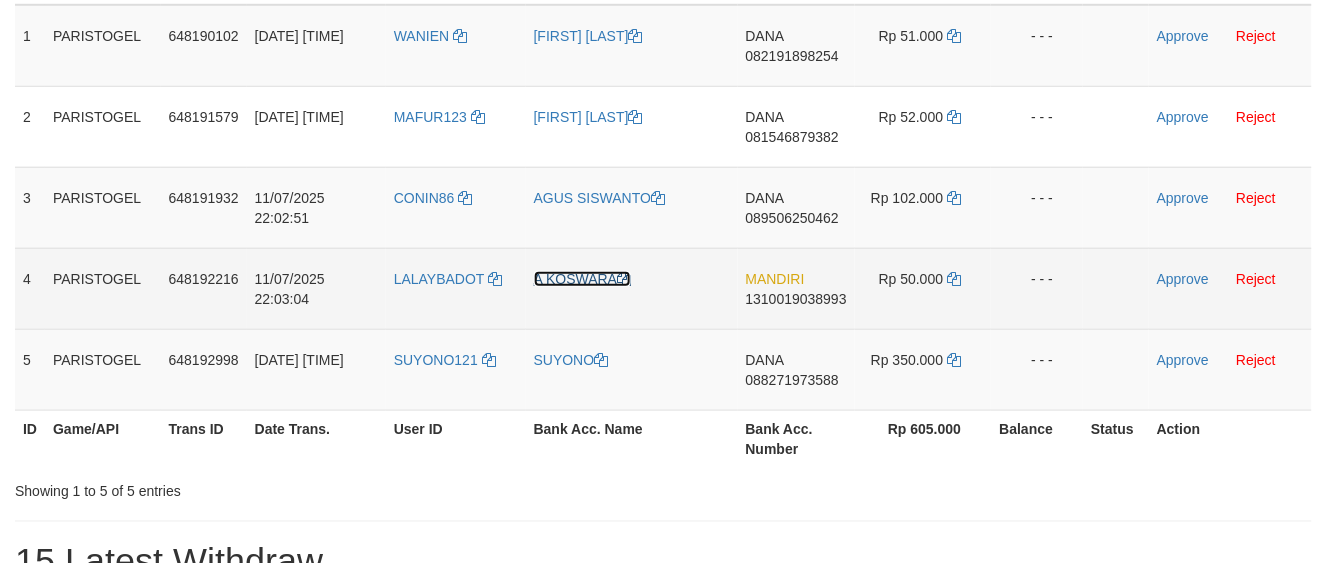 click on "A KOSWARA" at bounding box center (583, 279) 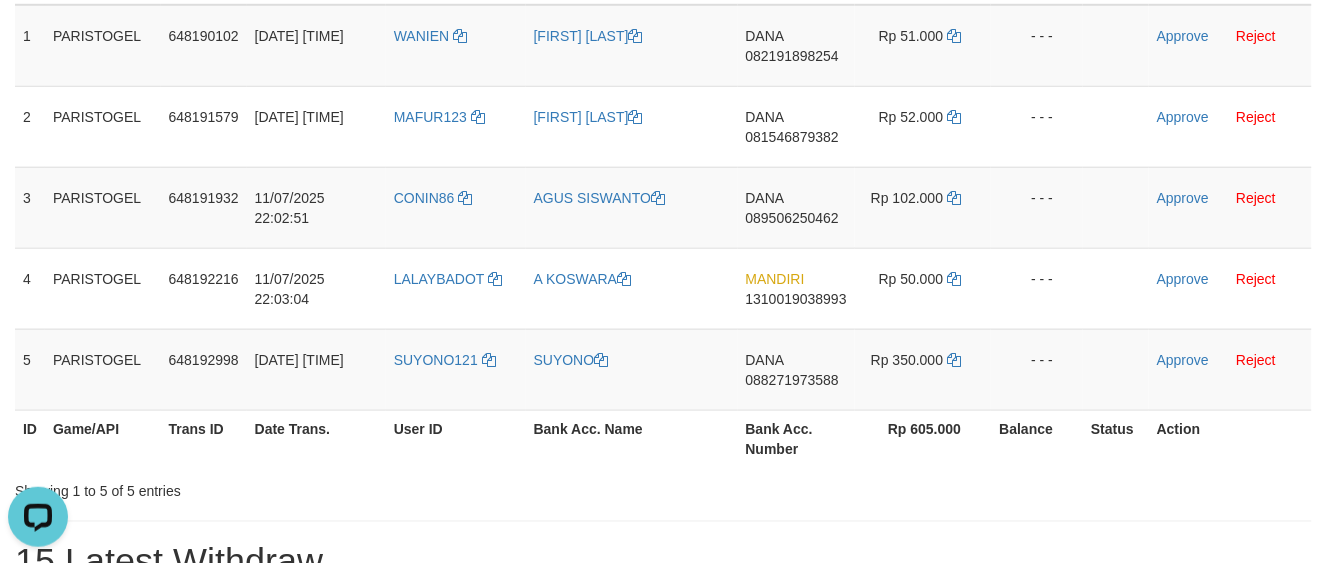 scroll, scrollTop: 0, scrollLeft: 0, axis: both 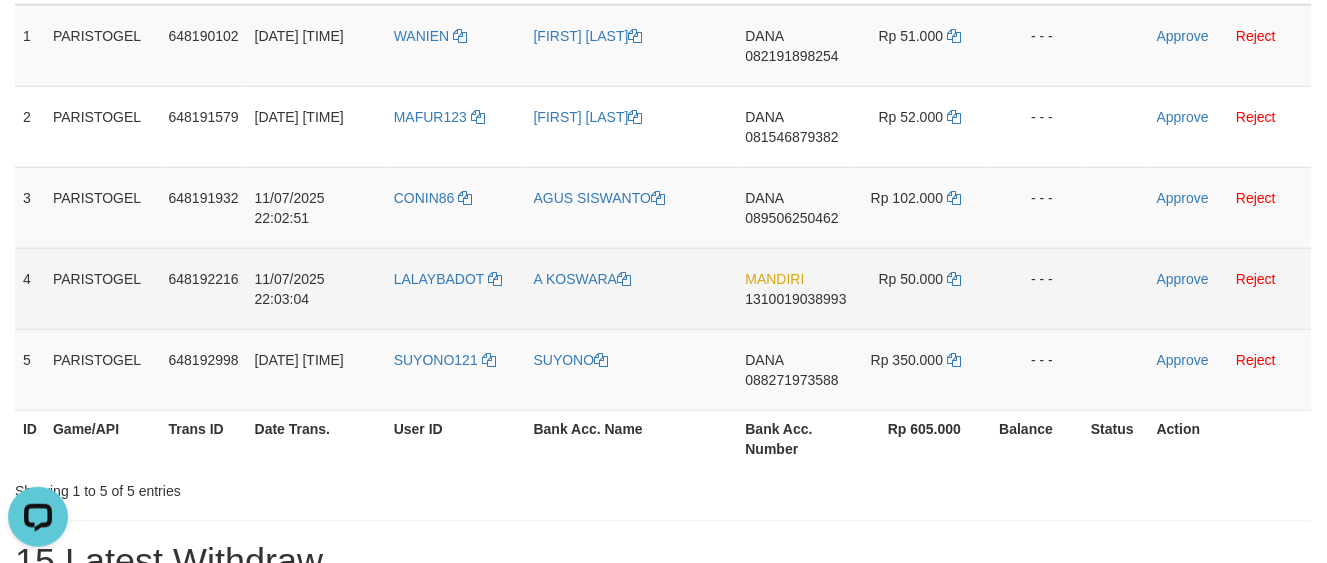 click on "LALAYBADOT" at bounding box center [456, 288] 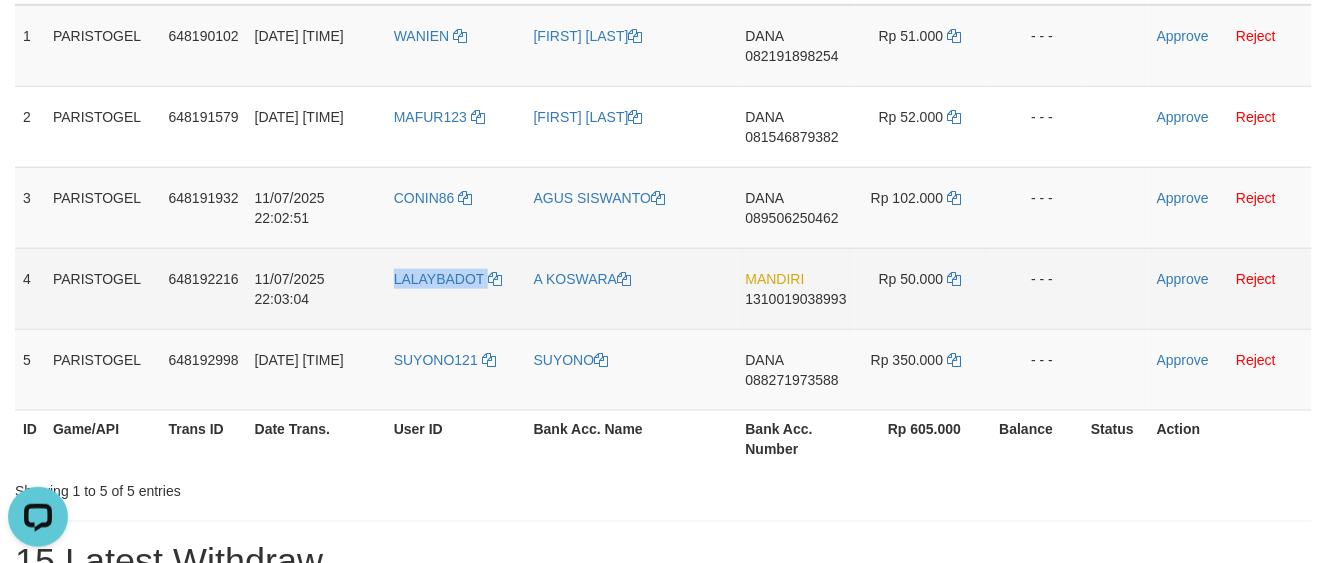 click on "LALAYBADOT" at bounding box center (456, 288) 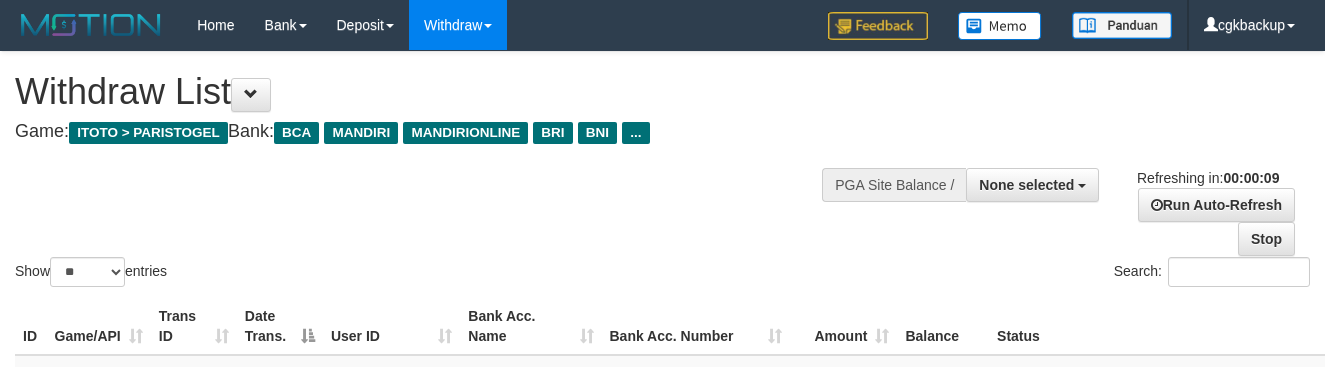 select 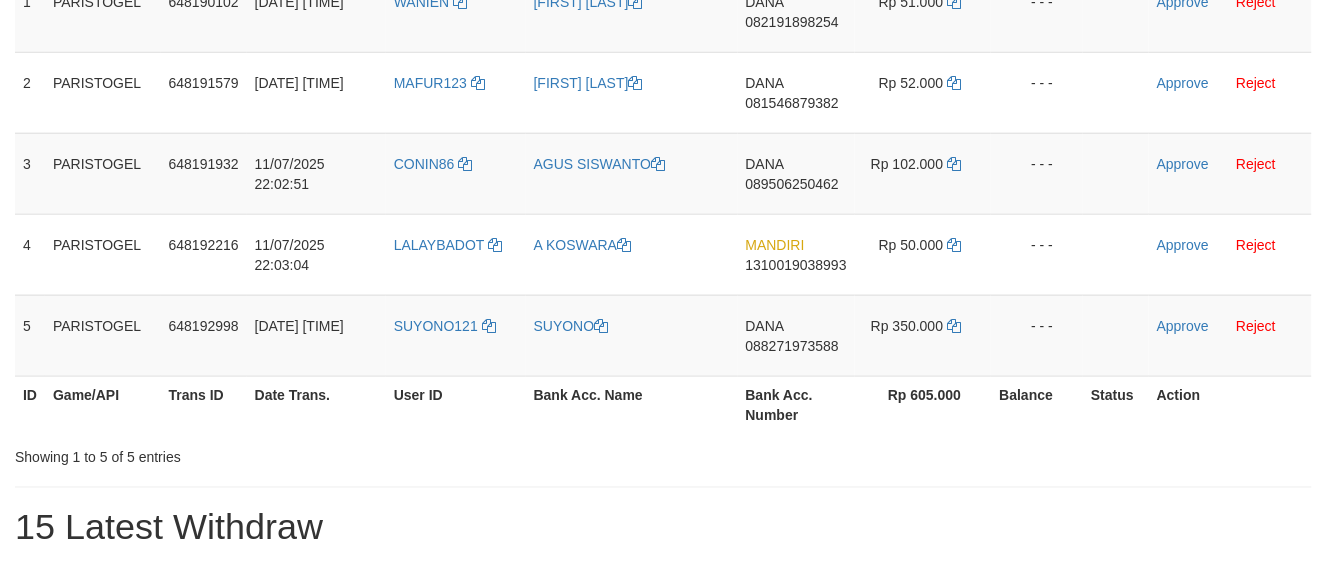 scroll, scrollTop: 347, scrollLeft: 0, axis: vertical 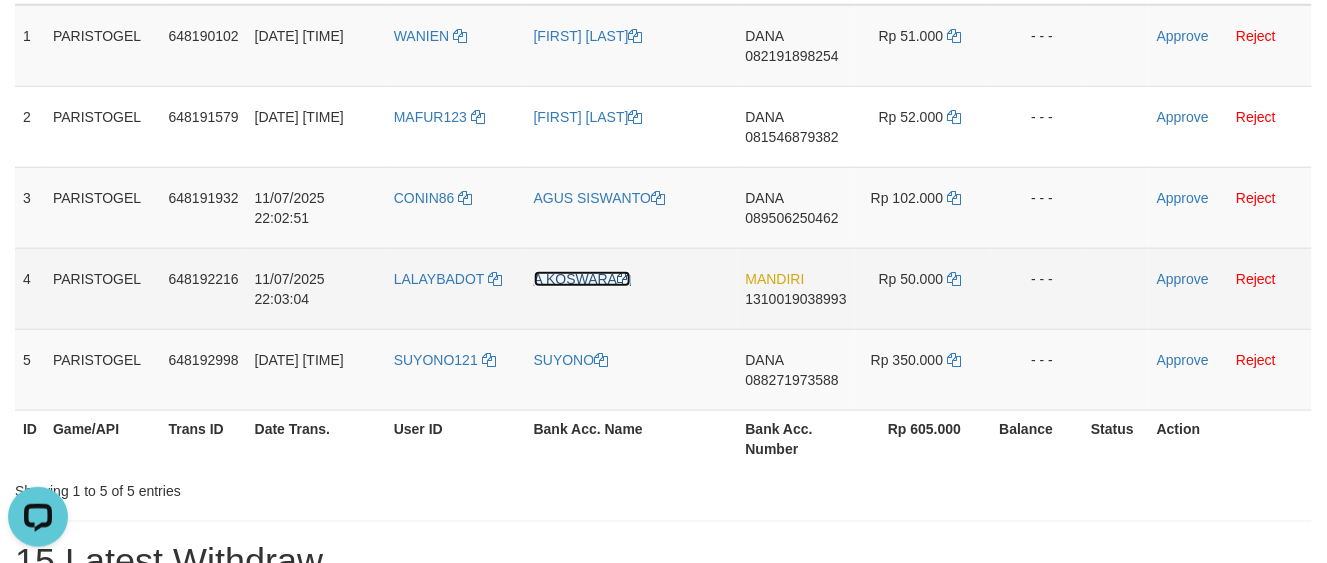 click on "A KOSWARA" at bounding box center [583, 279] 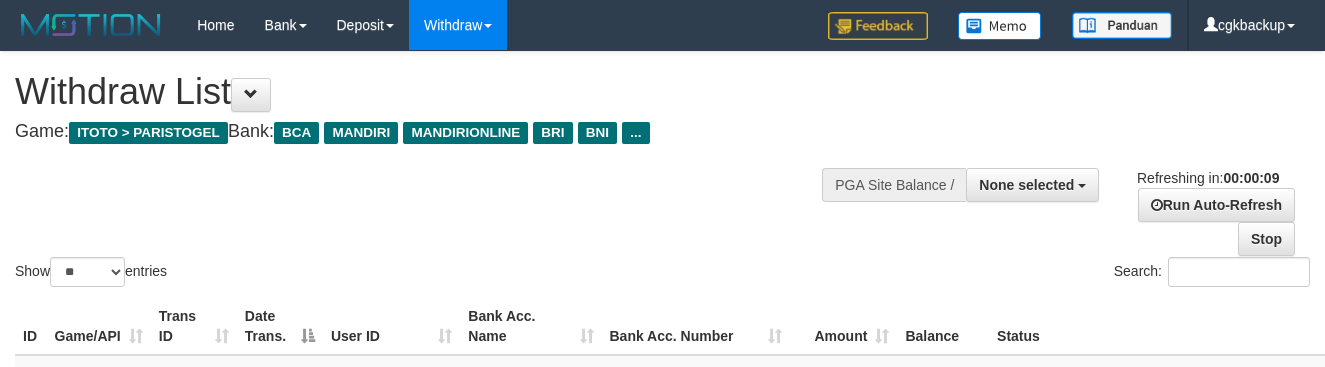 select 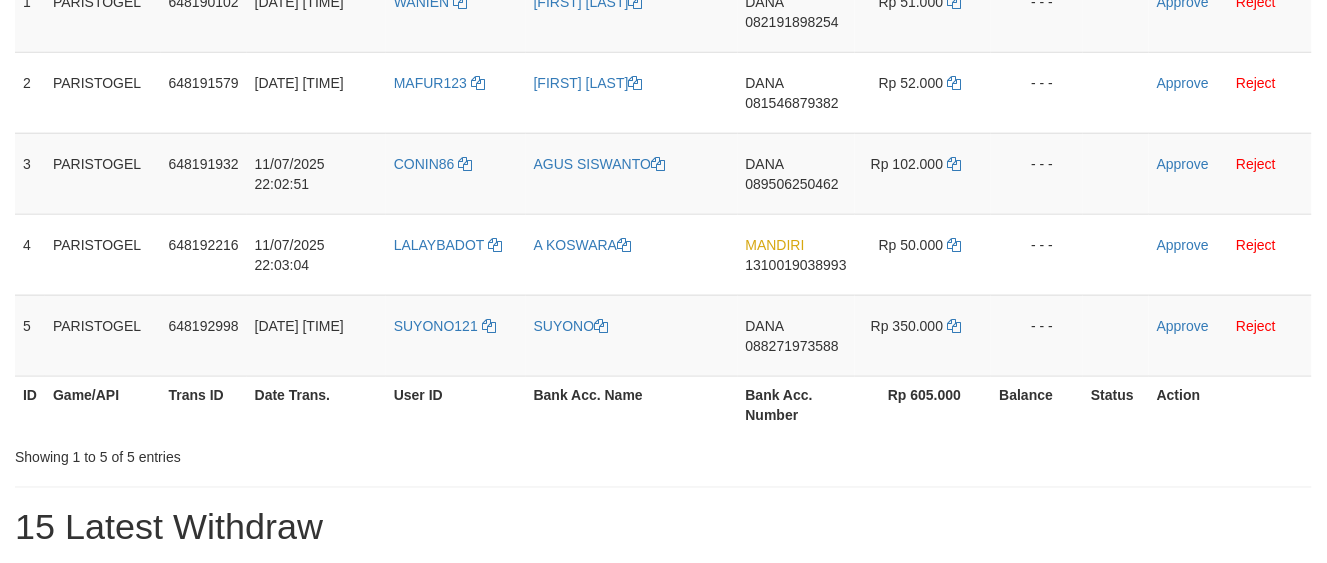 scroll, scrollTop: 347, scrollLeft: 0, axis: vertical 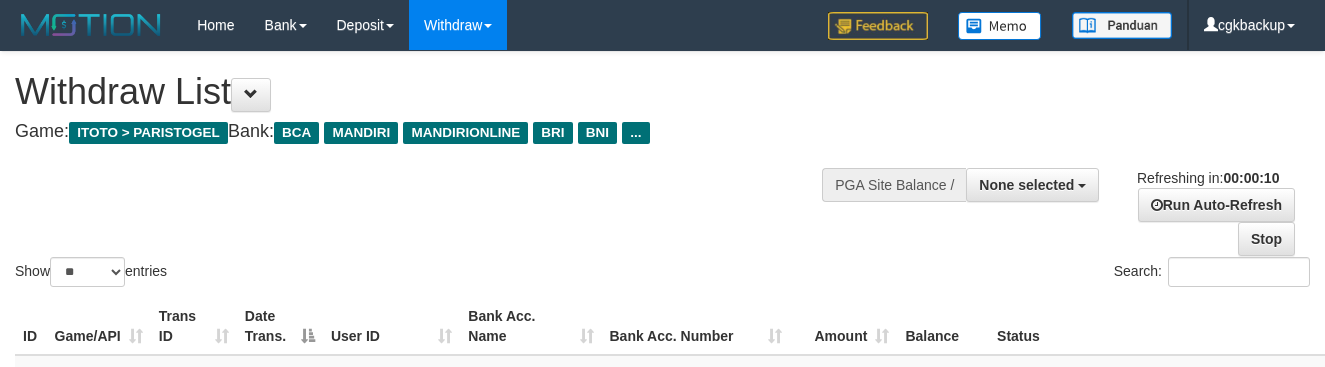 select 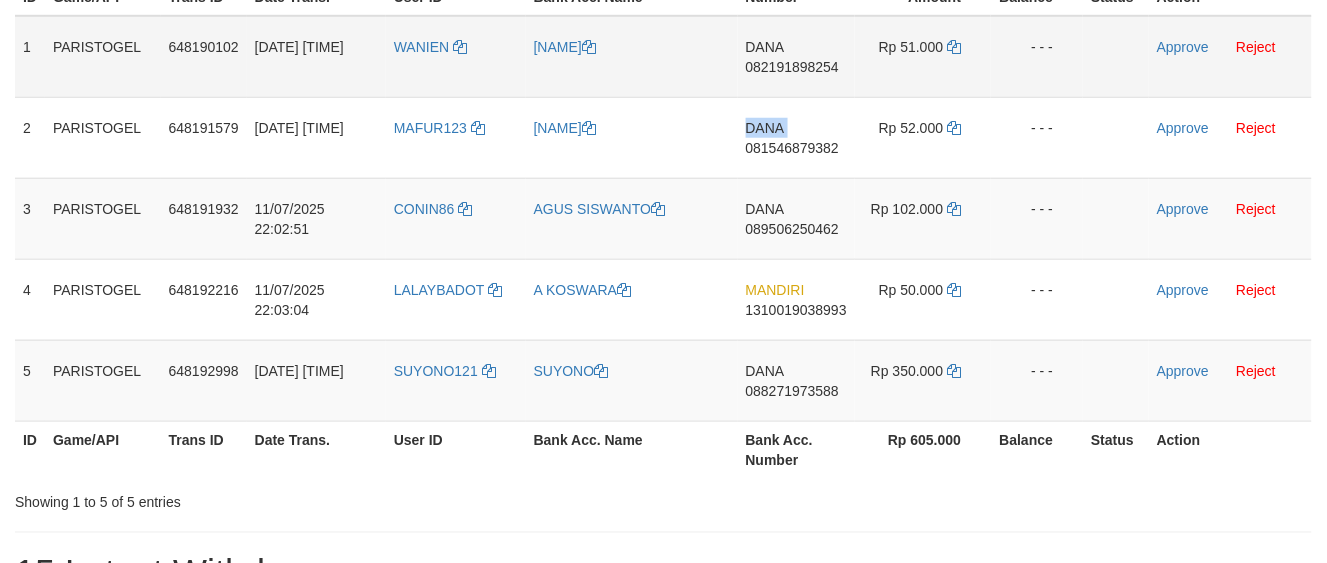 scroll, scrollTop: 270, scrollLeft: 0, axis: vertical 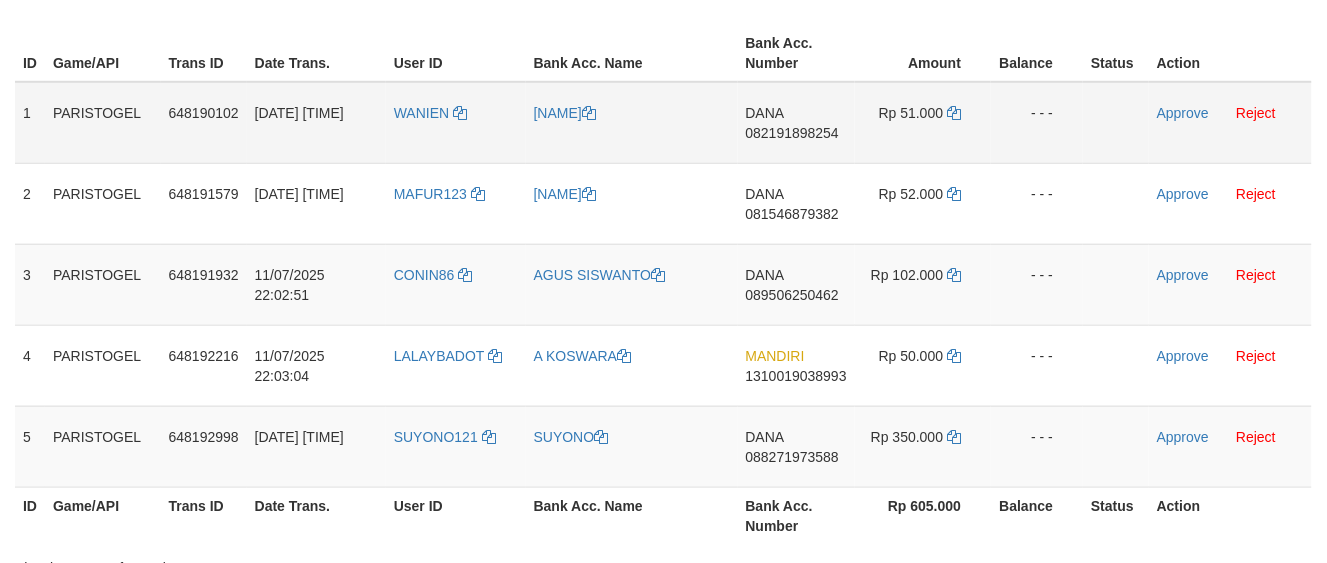 click on "DANA
082191898254" at bounding box center (796, 123) 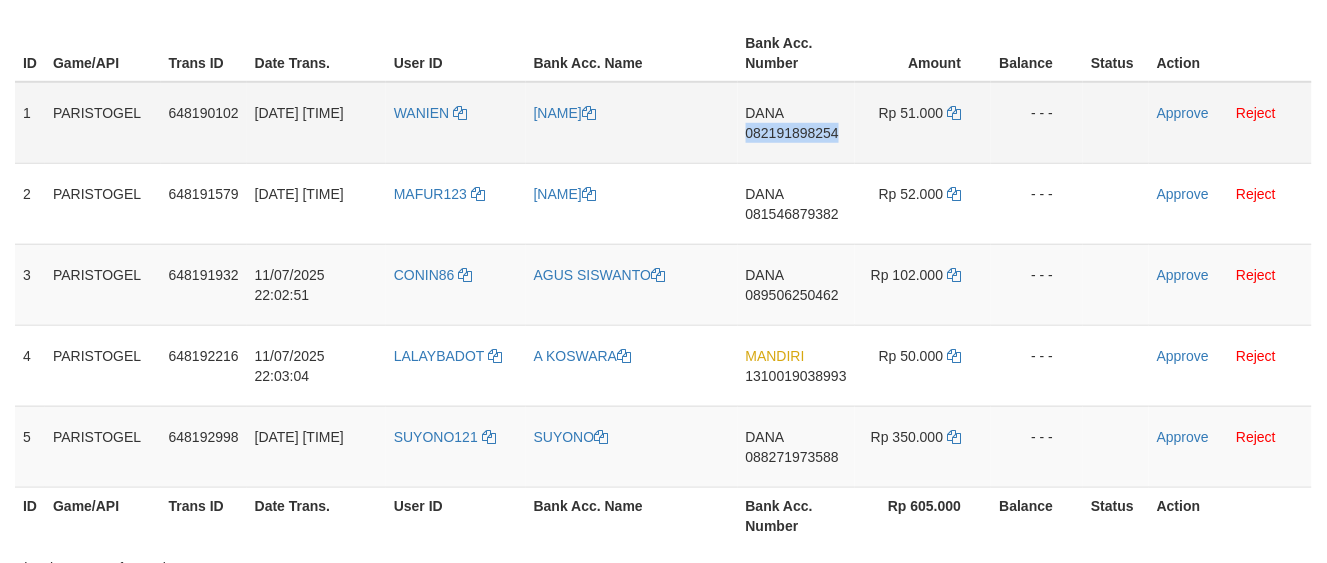 copy on "082191898254" 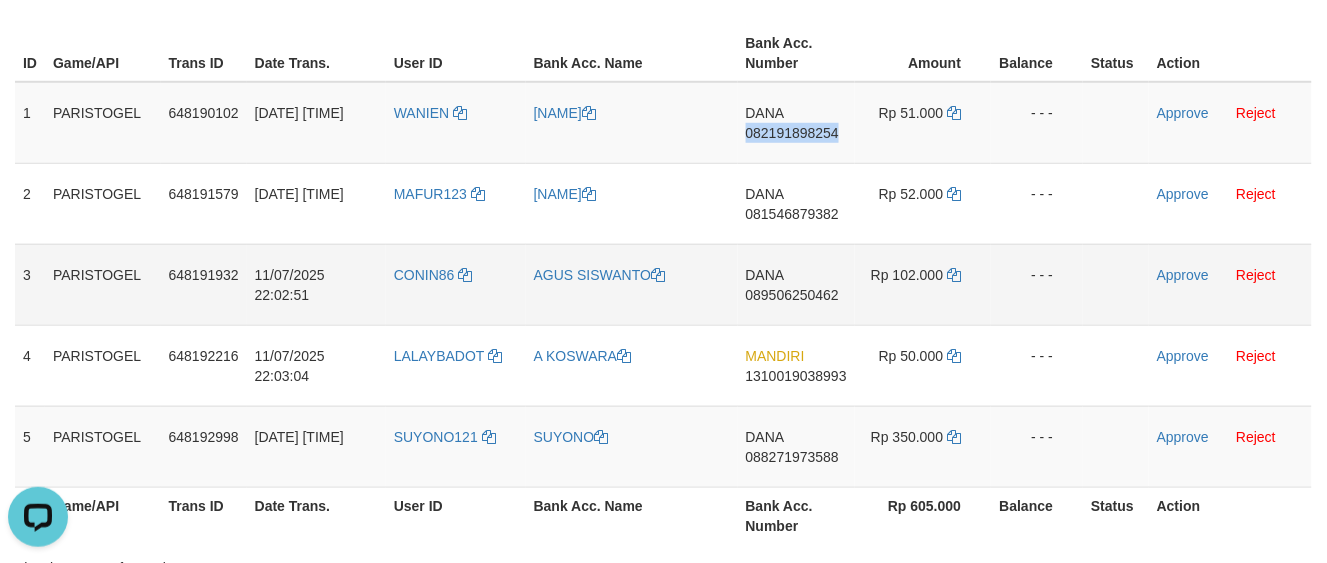 scroll, scrollTop: 0, scrollLeft: 0, axis: both 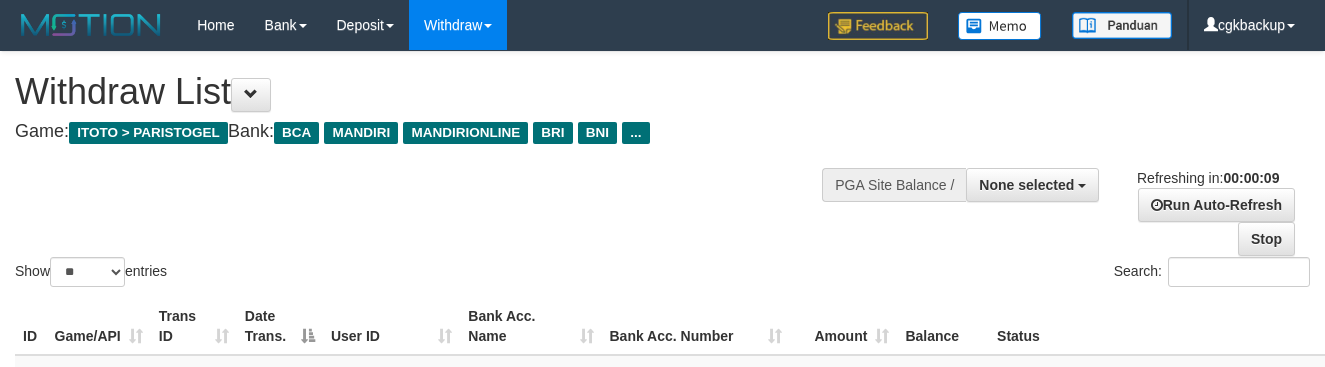 select 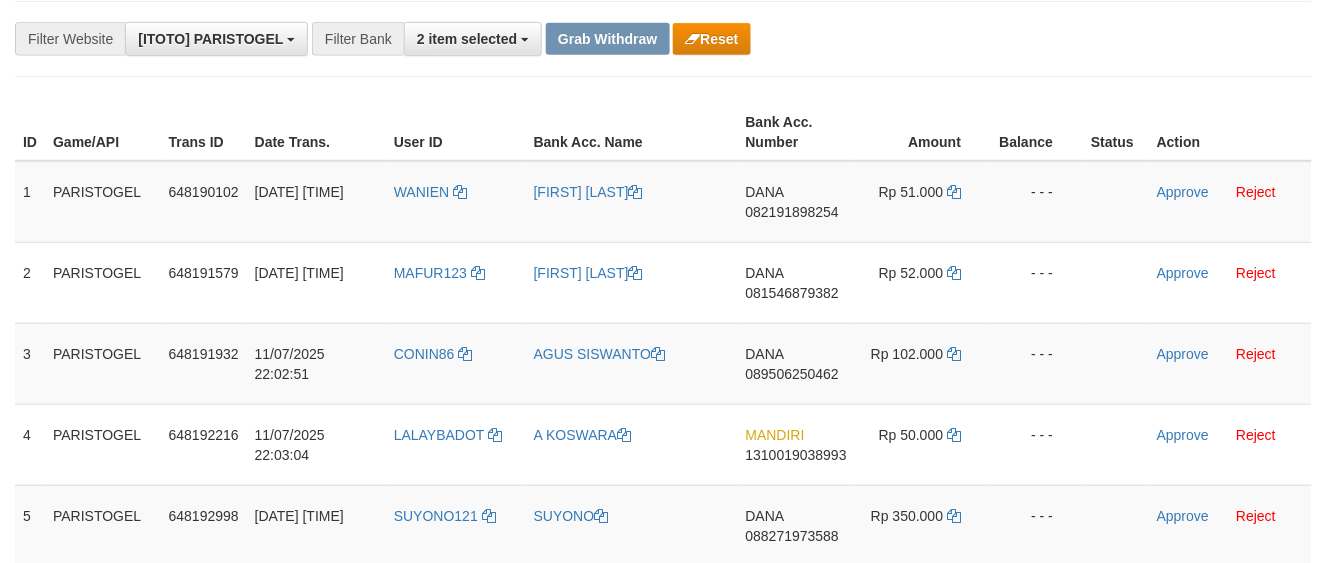 scroll, scrollTop: 270, scrollLeft: 0, axis: vertical 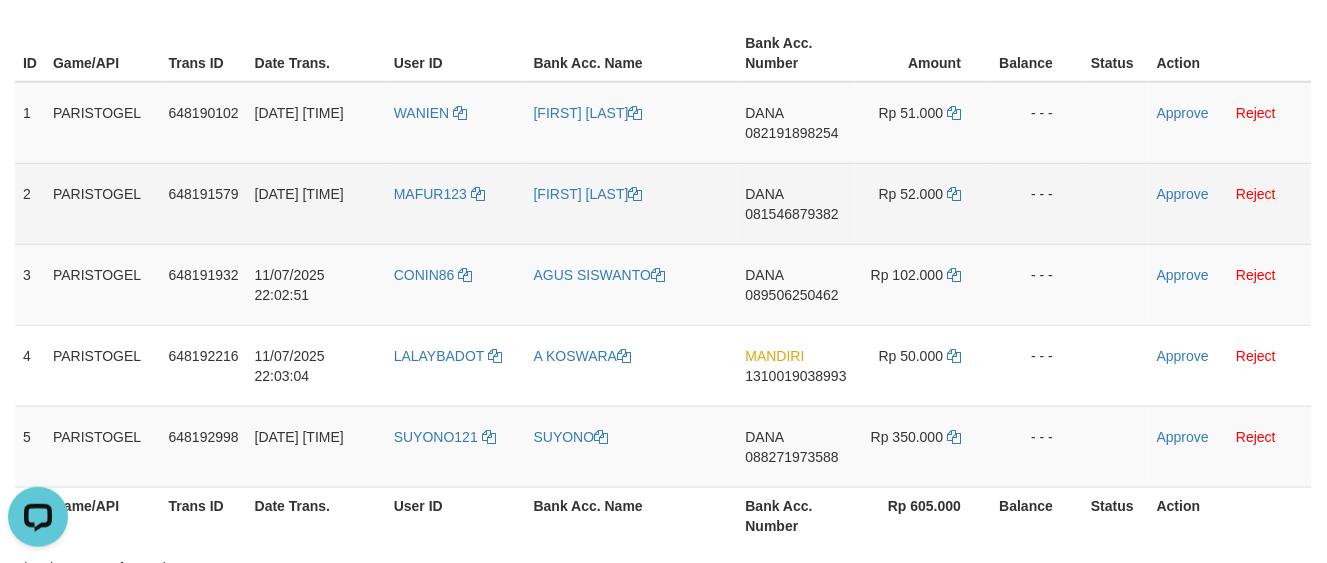 click on "DANA
081546879382" at bounding box center (796, 203) 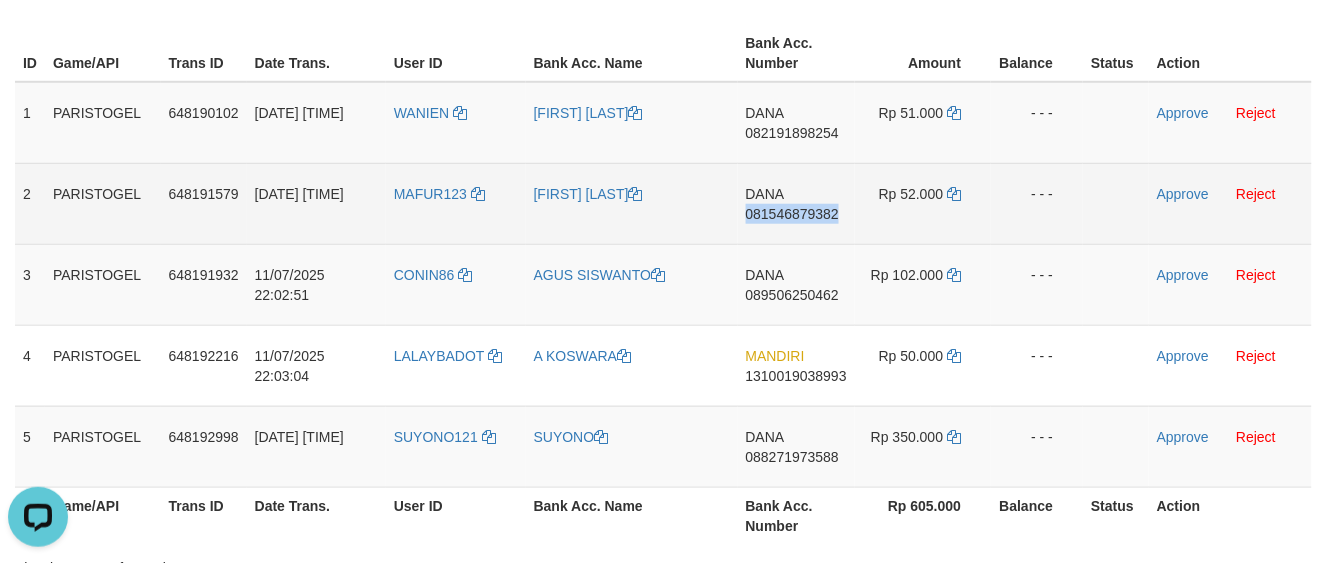 click on "DANA
081546879382" at bounding box center [796, 203] 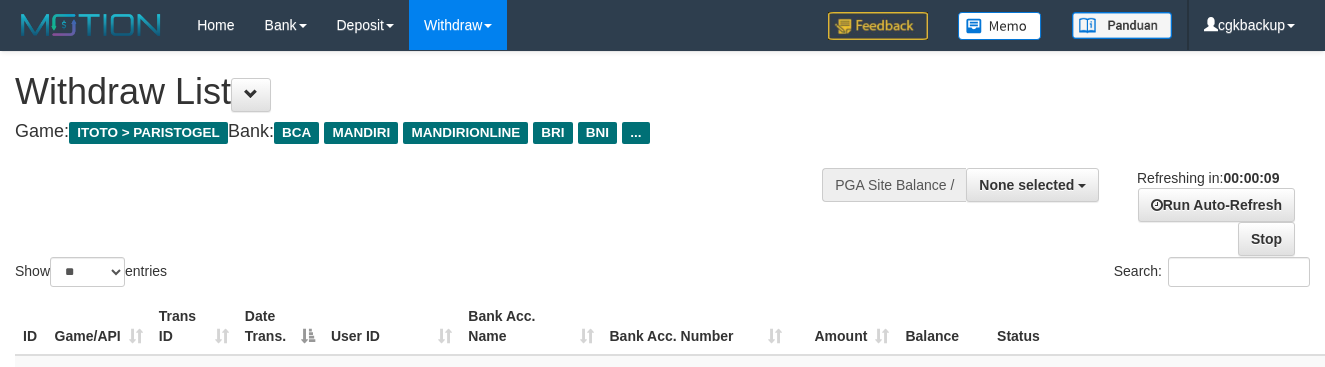 select 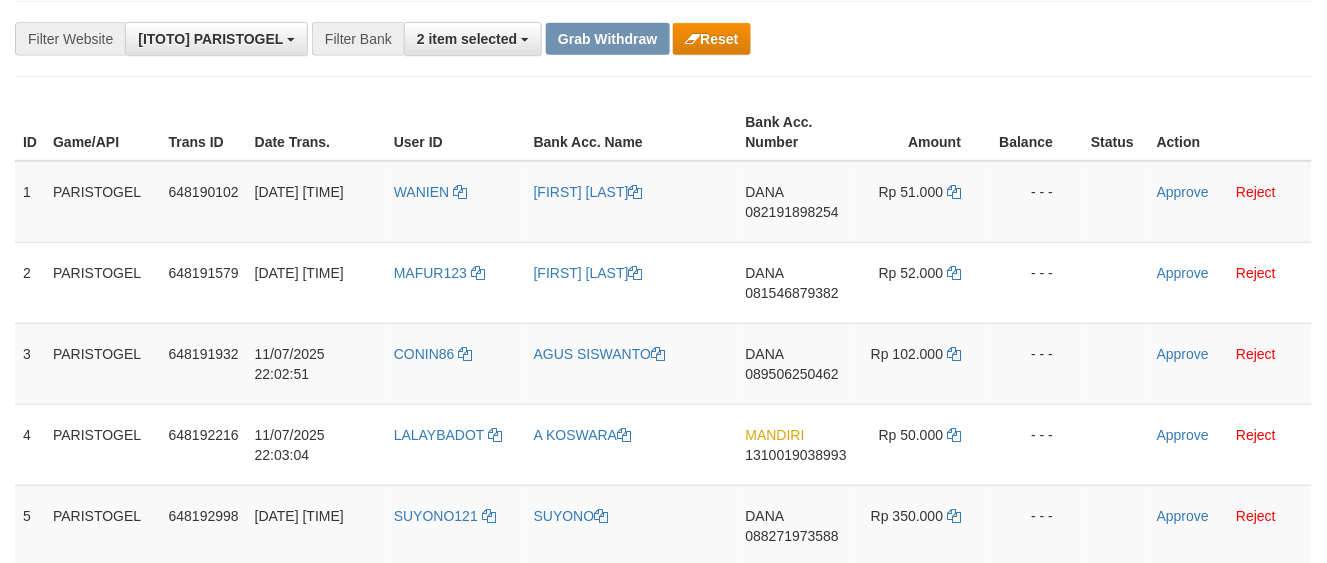 scroll, scrollTop: 270, scrollLeft: 0, axis: vertical 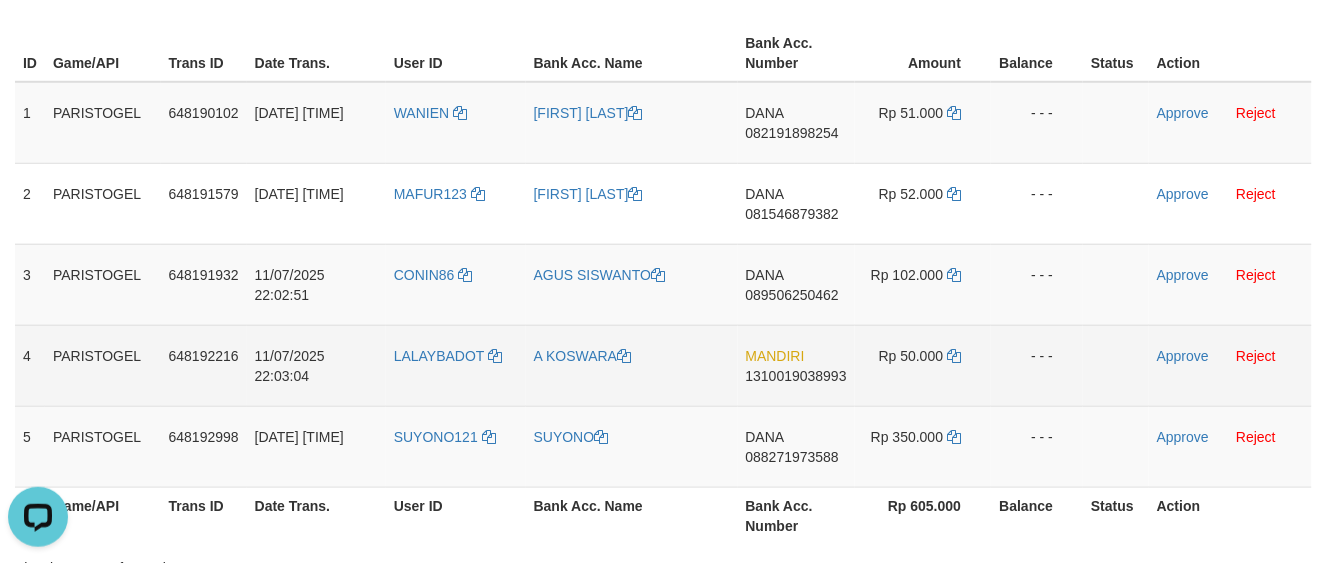 click on "MANDIRI
1310019038993" at bounding box center [796, 365] 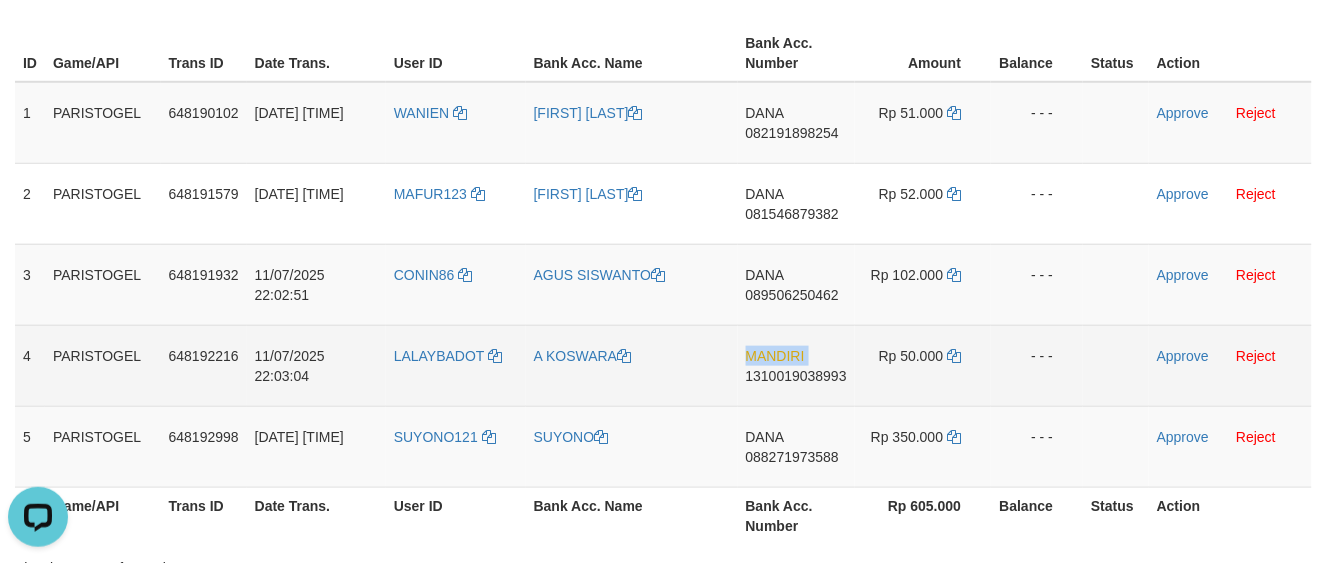 click on "MANDIRI
1310019038993" at bounding box center [796, 365] 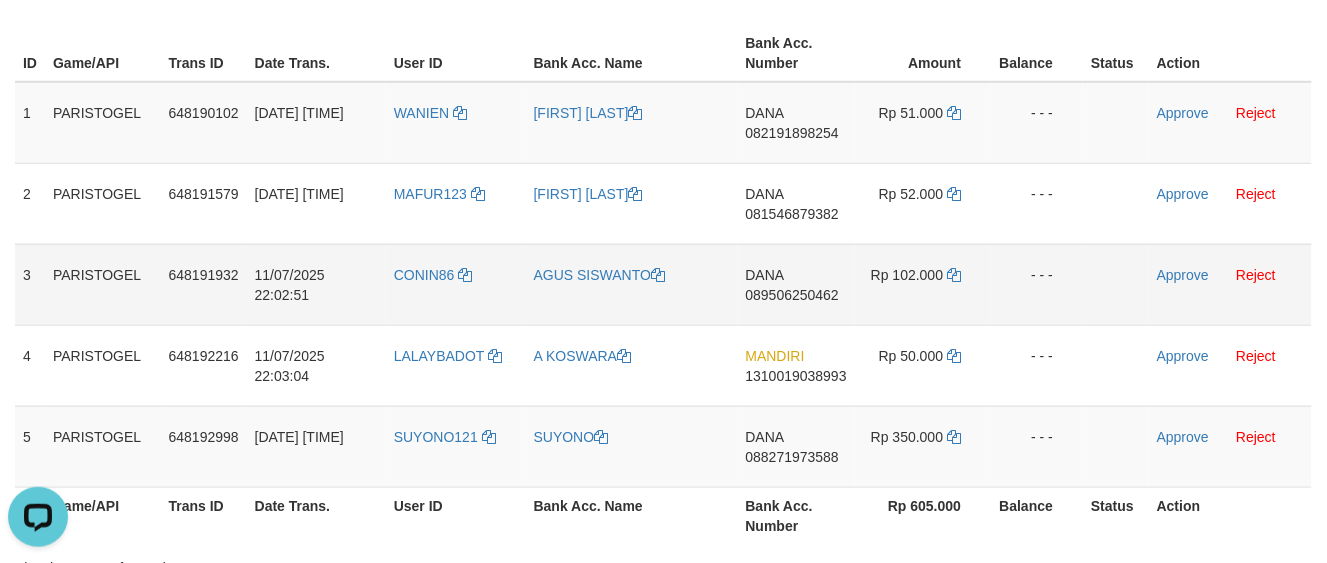 click on "DANA
089506250462" at bounding box center (796, 284) 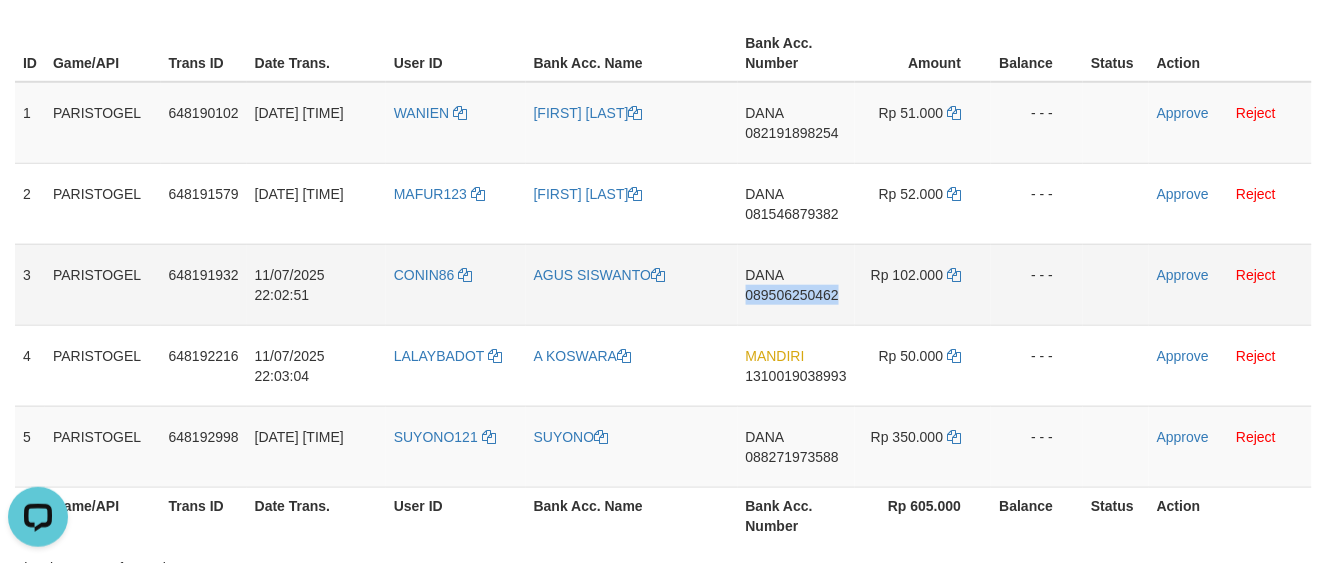 click on "DANA
089506250462" at bounding box center [796, 284] 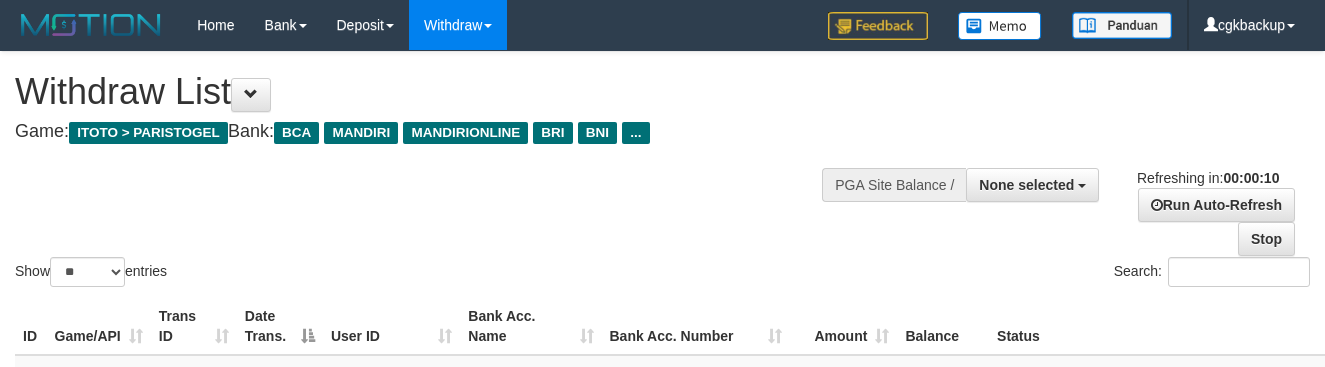 select 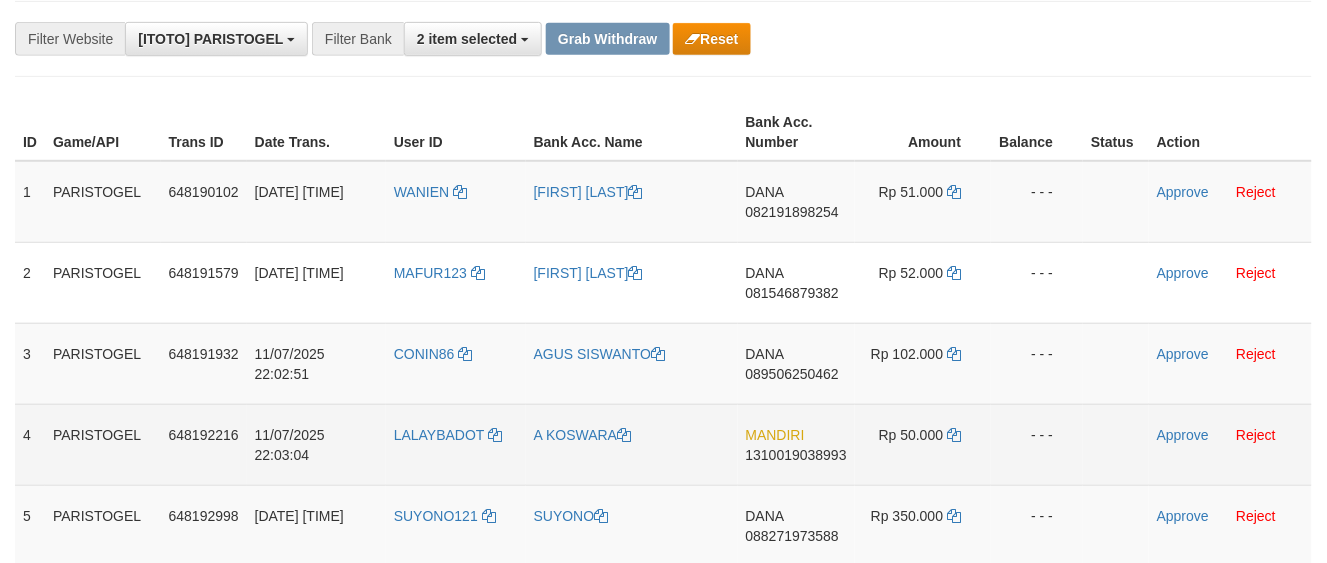 scroll, scrollTop: 270, scrollLeft: 0, axis: vertical 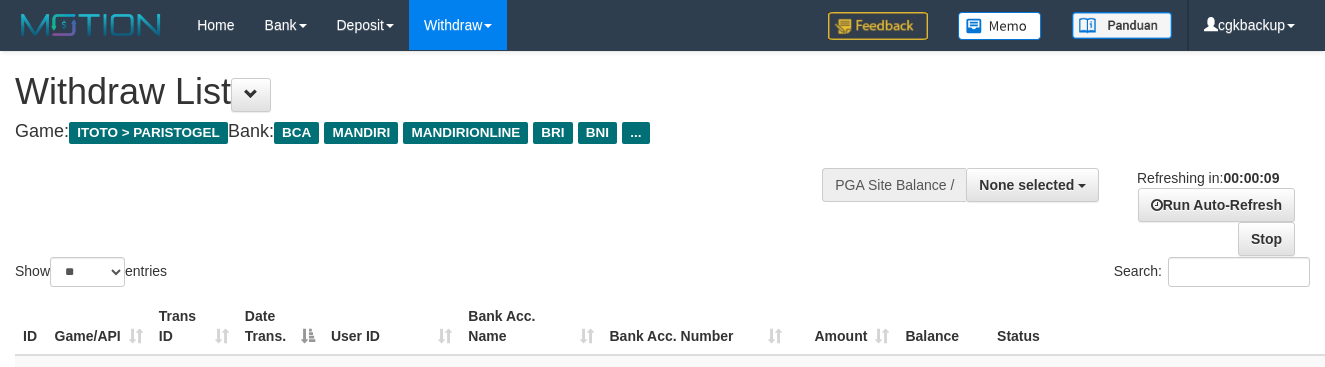 select 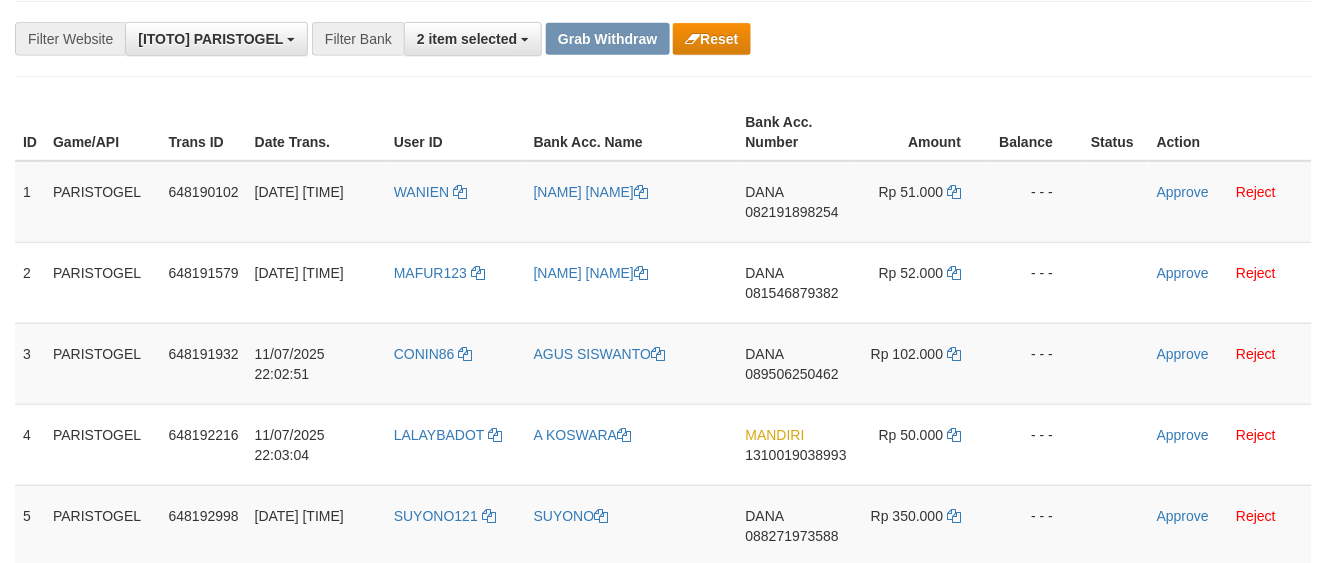scroll, scrollTop: 270, scrollLeft: 0, axis: vertical 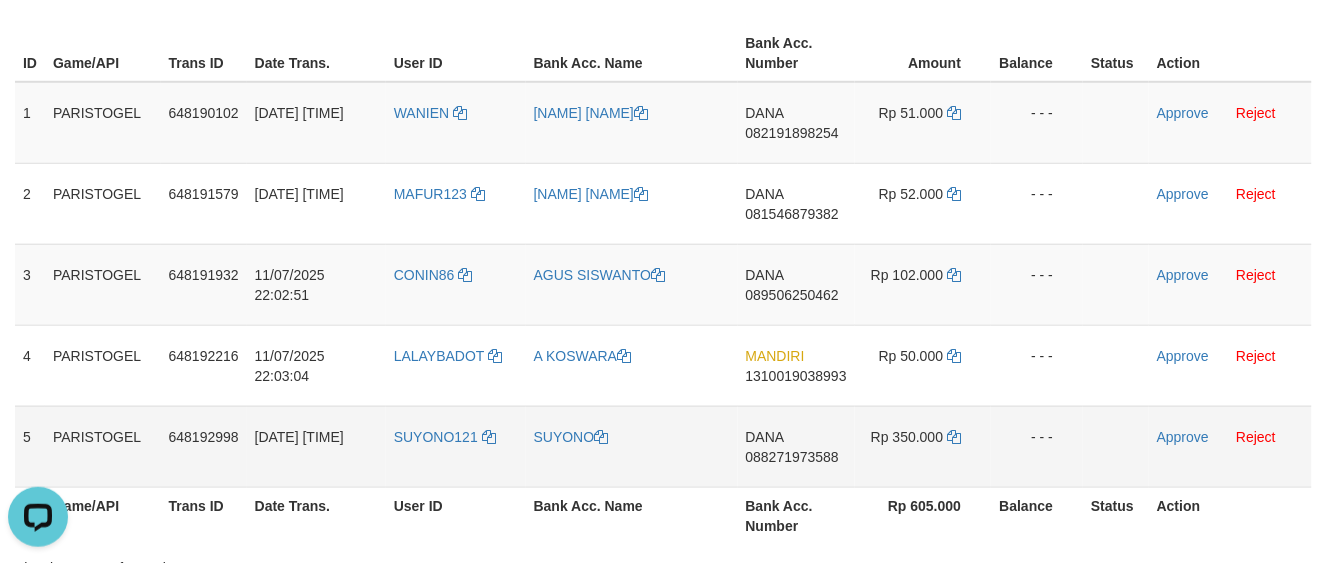 click on "DANA
088271973588" at bounding box center [796, 446] 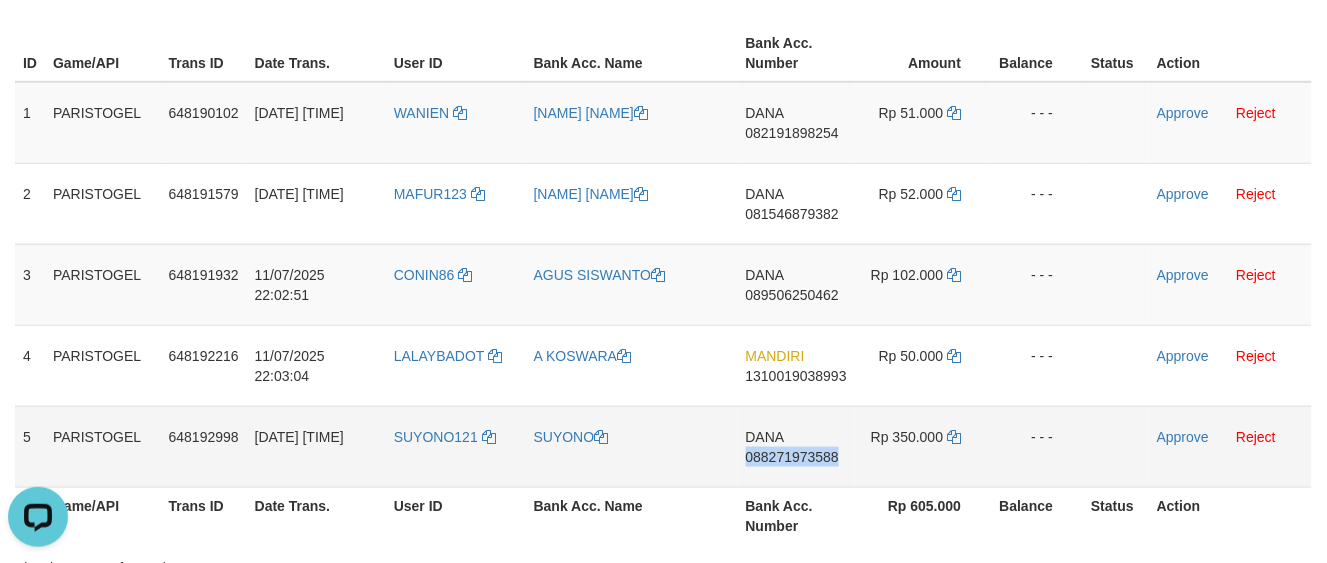 click on "DANA
088271973588" at bounding box center (796, 446) 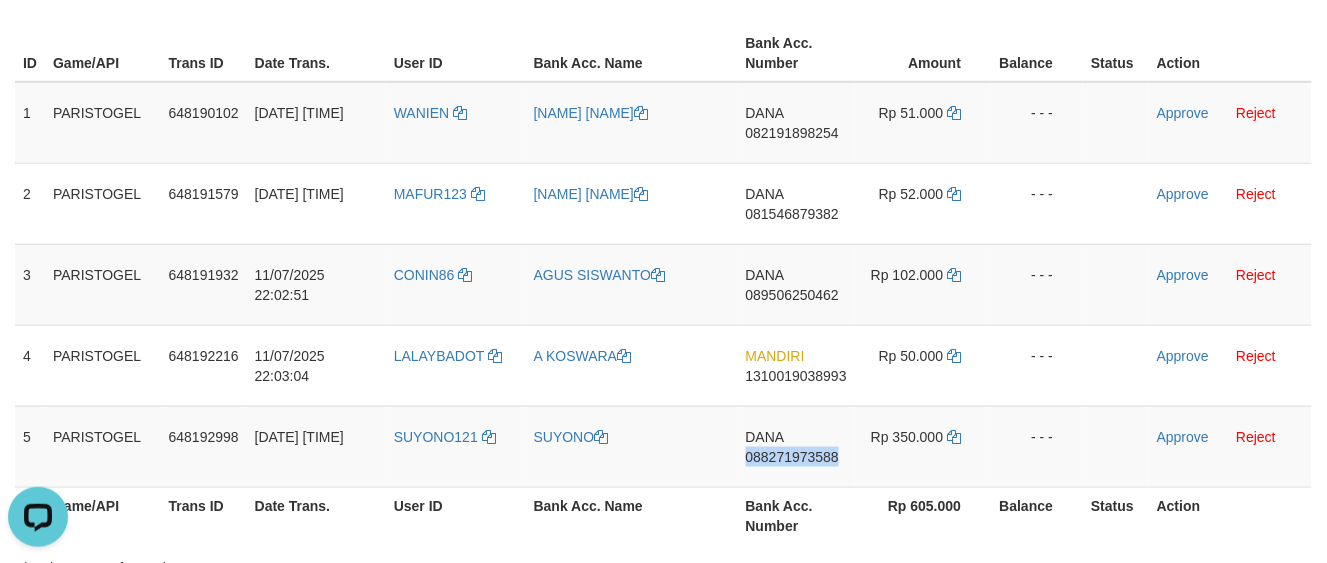 copy on "088271973588" 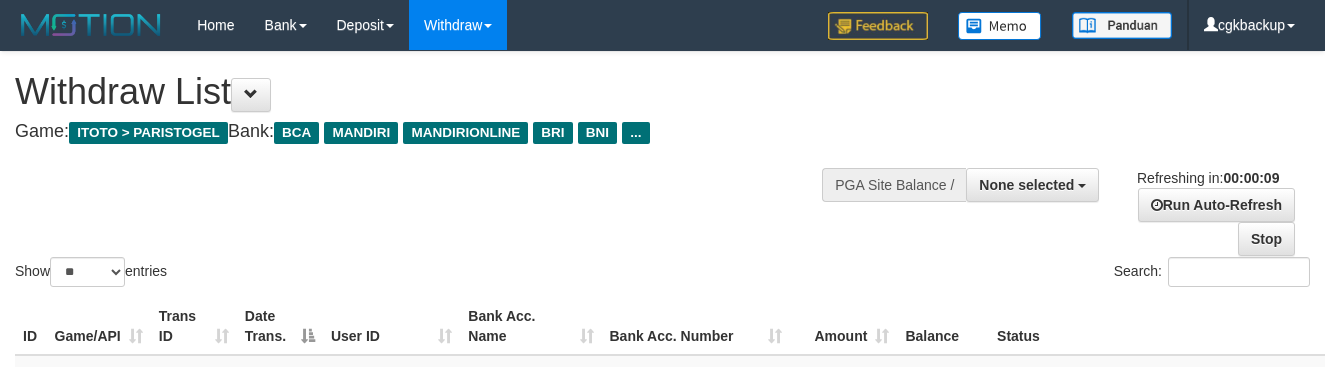 select 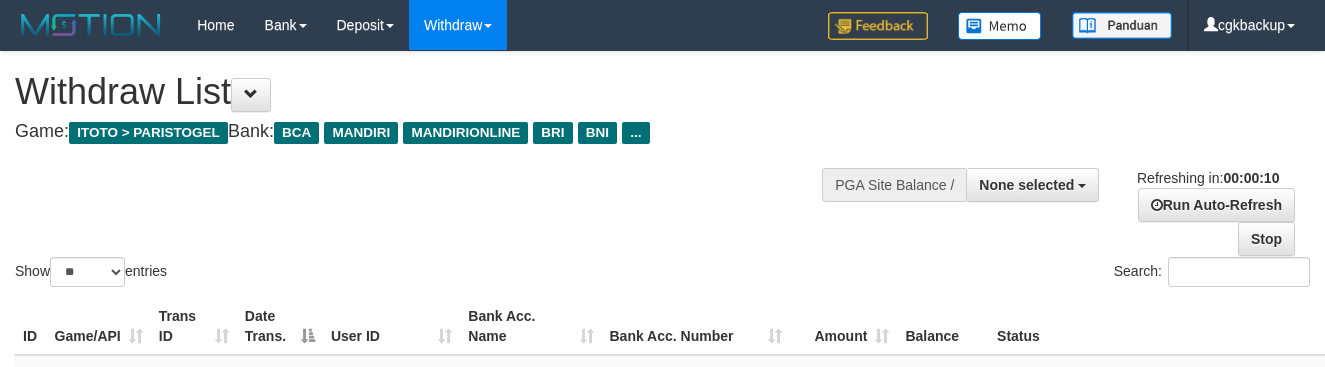 select 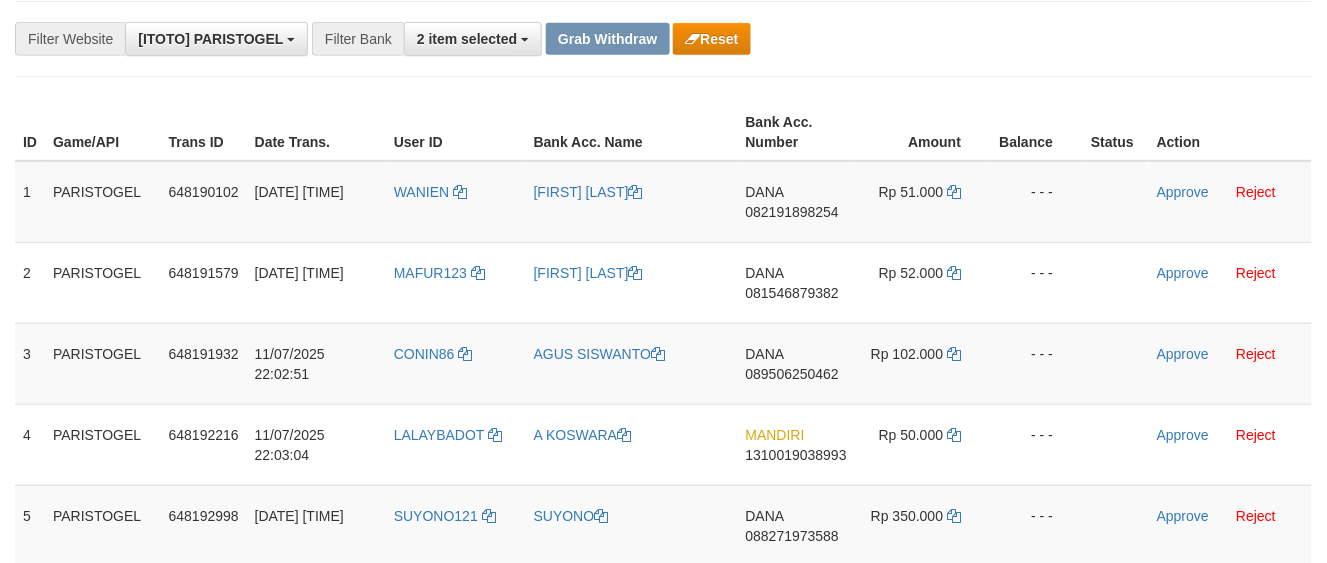 scroll, scrollTop: 270, scrollLeft: 0, axis: vertical 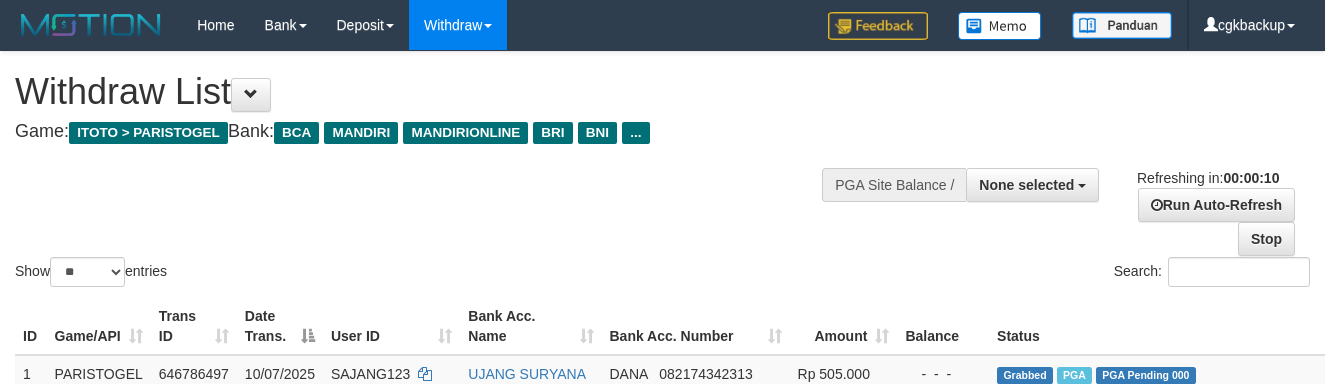 select 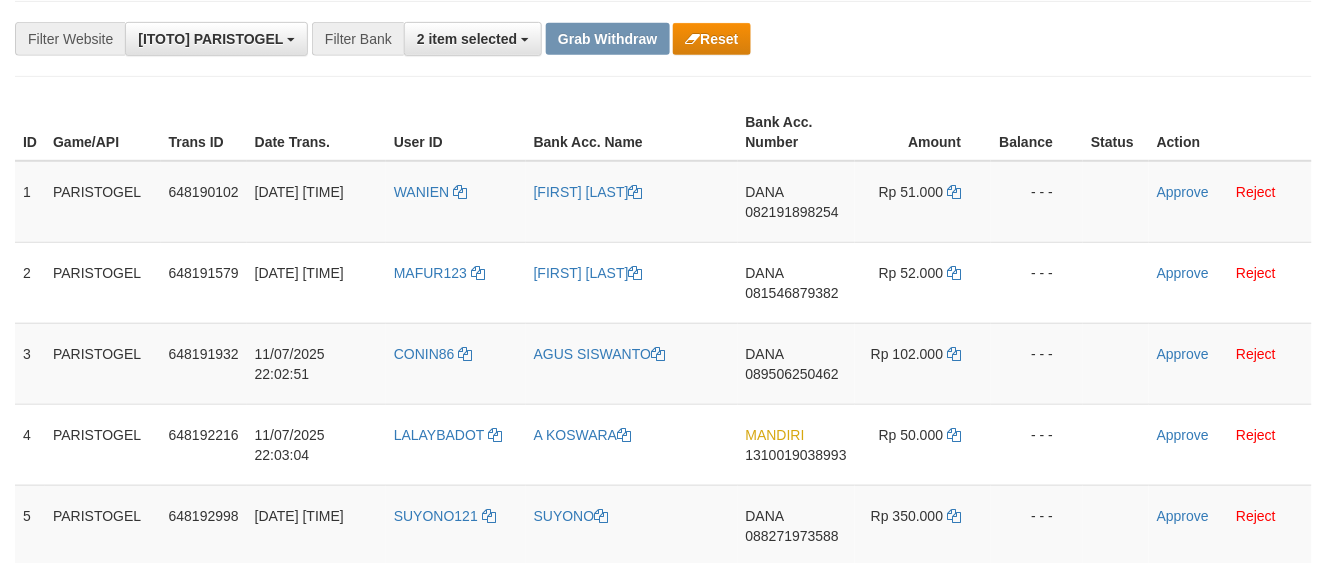 scroll, scrollTop: 270, scrollLeft: 0, axis: vertical 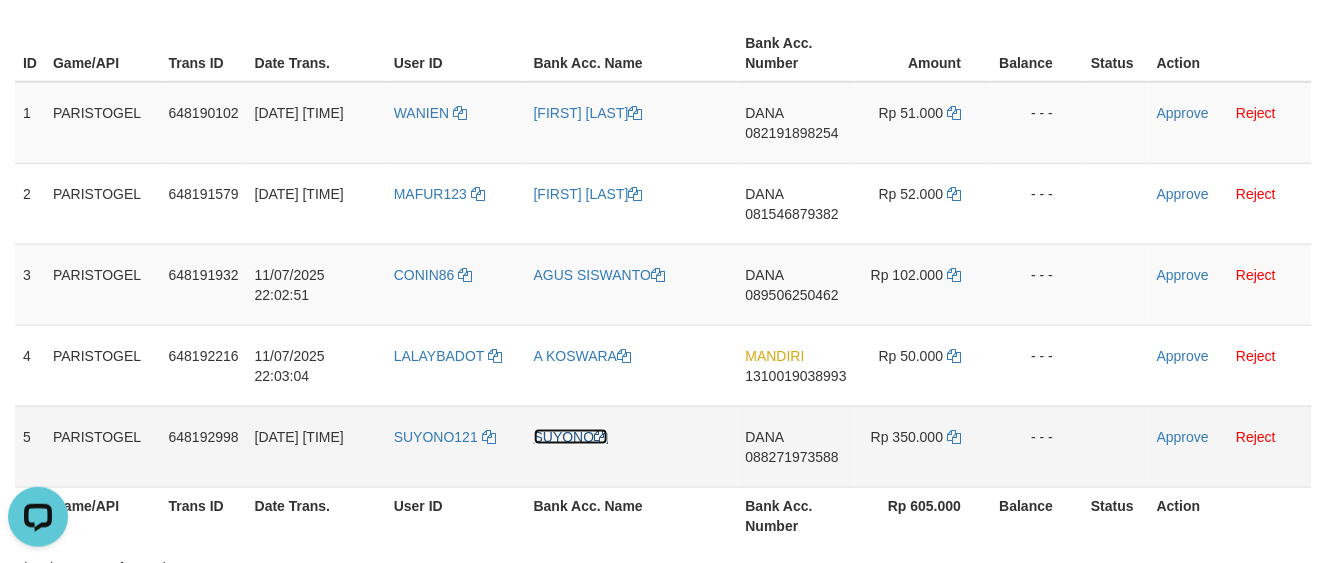 click on "SUYONO" at bounding box center [571, 437] 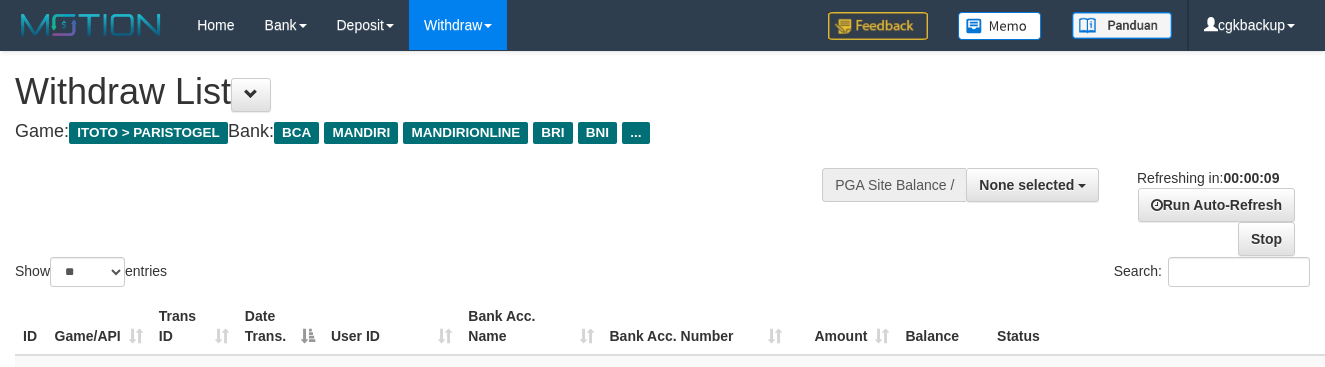 select 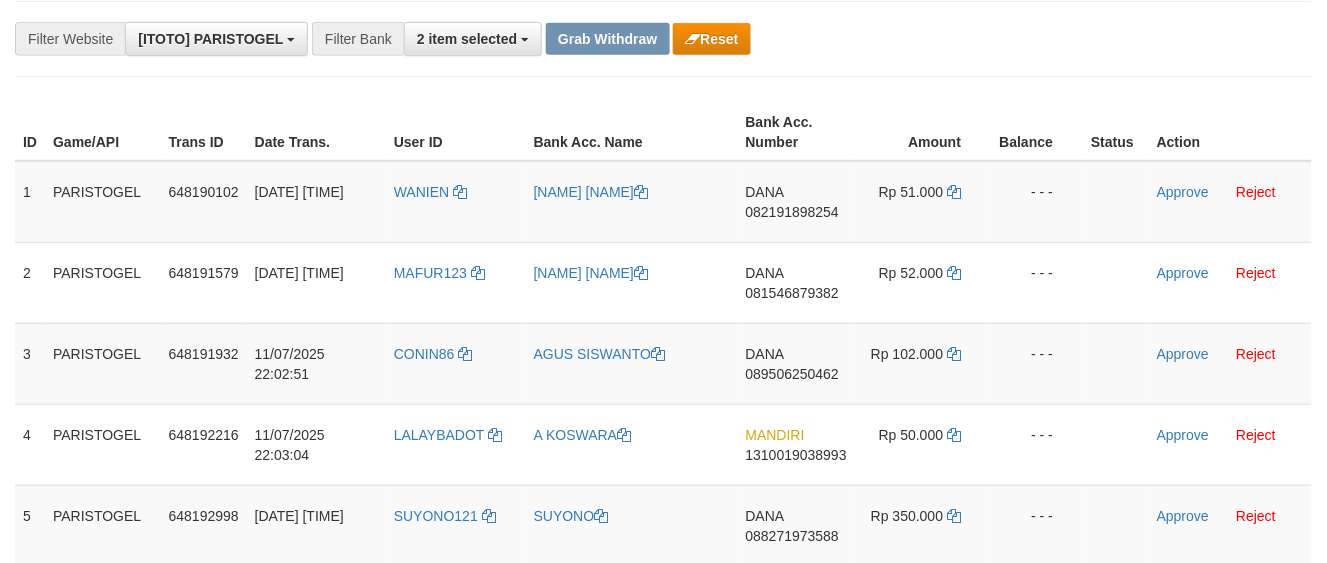 scroll, scrollTop: 270, scrollLeft: 0, axis: vertical 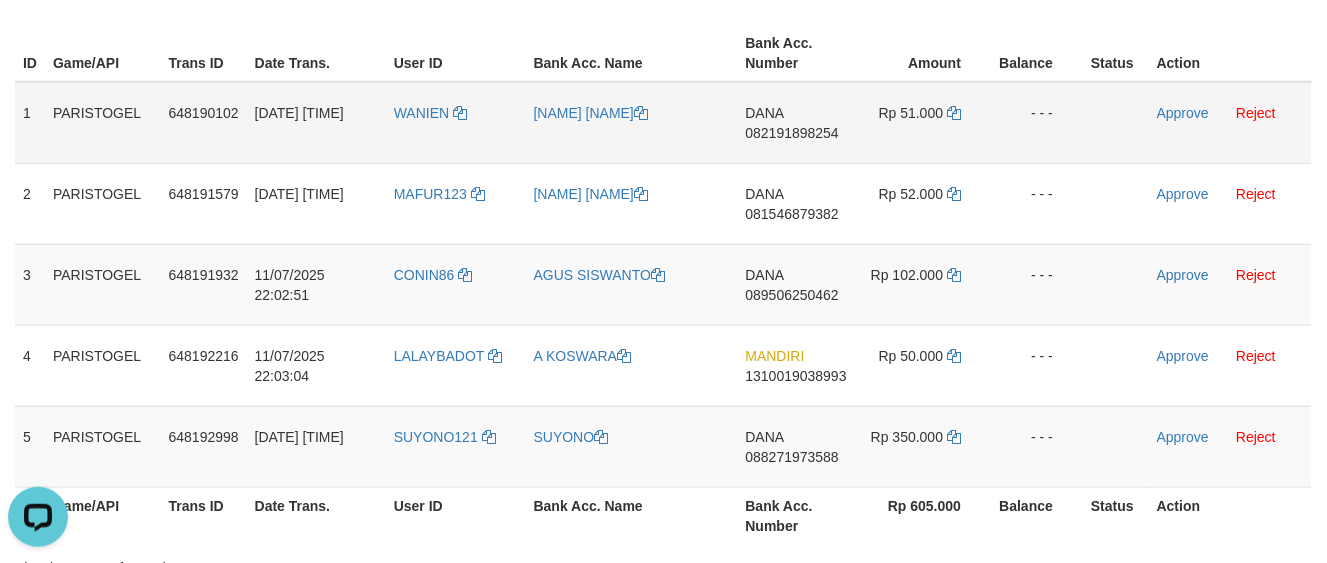 click on "Approve
Reject" at bounding box center (1230, 123) 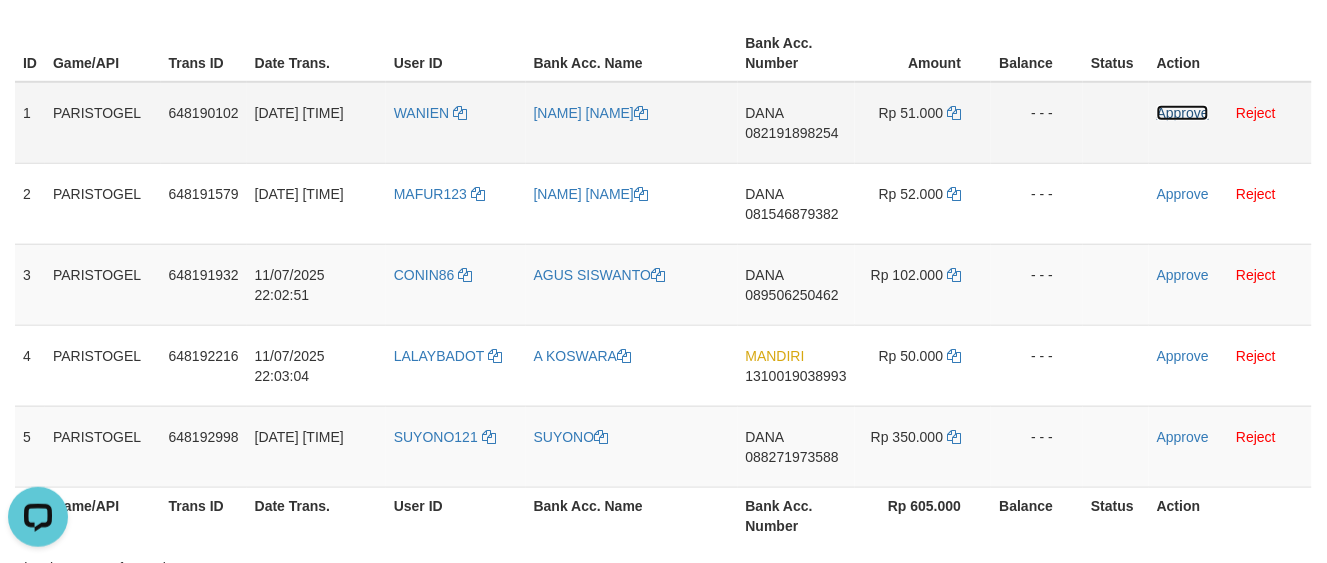 click on "Approve" at bounding box center (1183, 113) 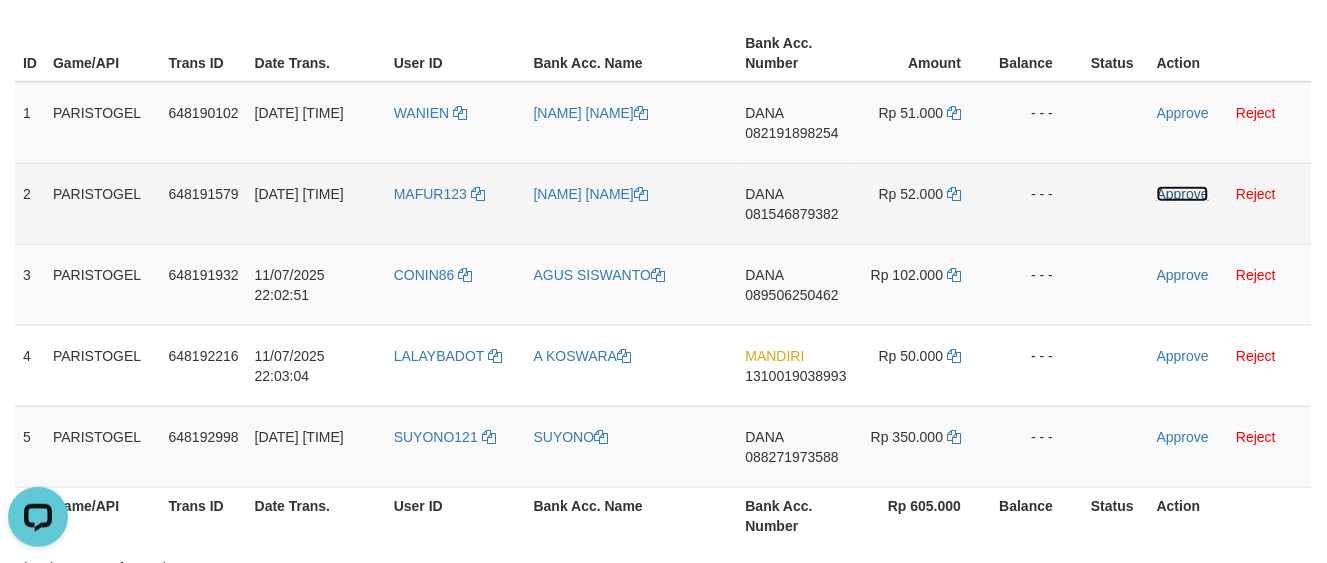 click on "Approve" at bounding box center [1183, 194] 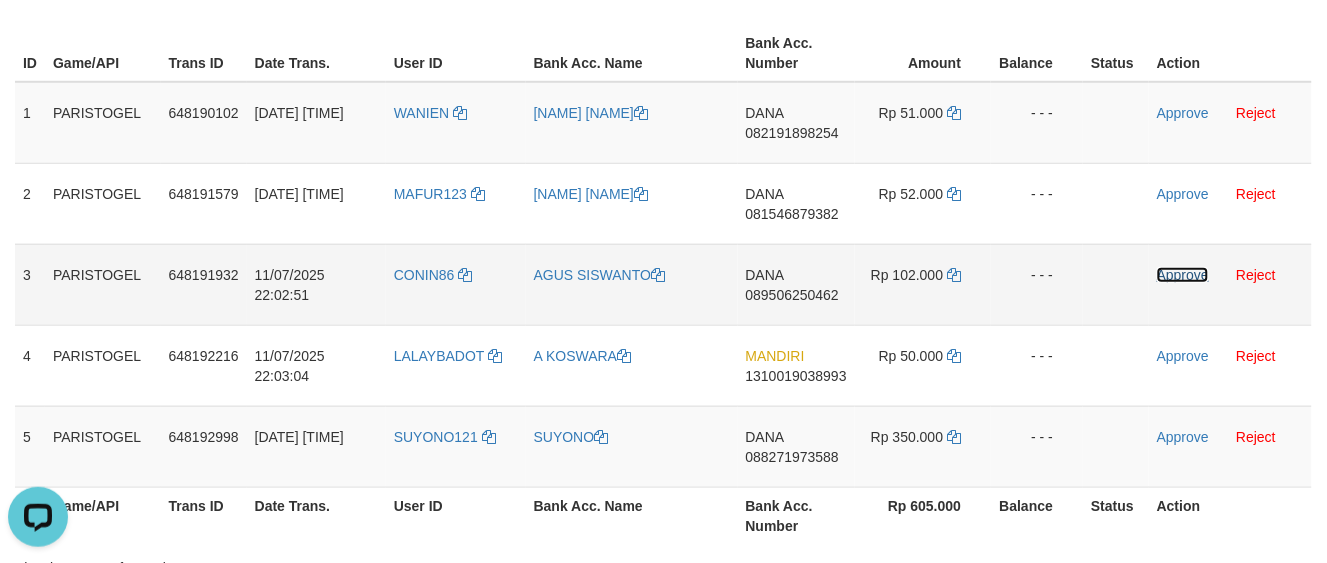 click on "Approve" at bounding box center [1183, 275] 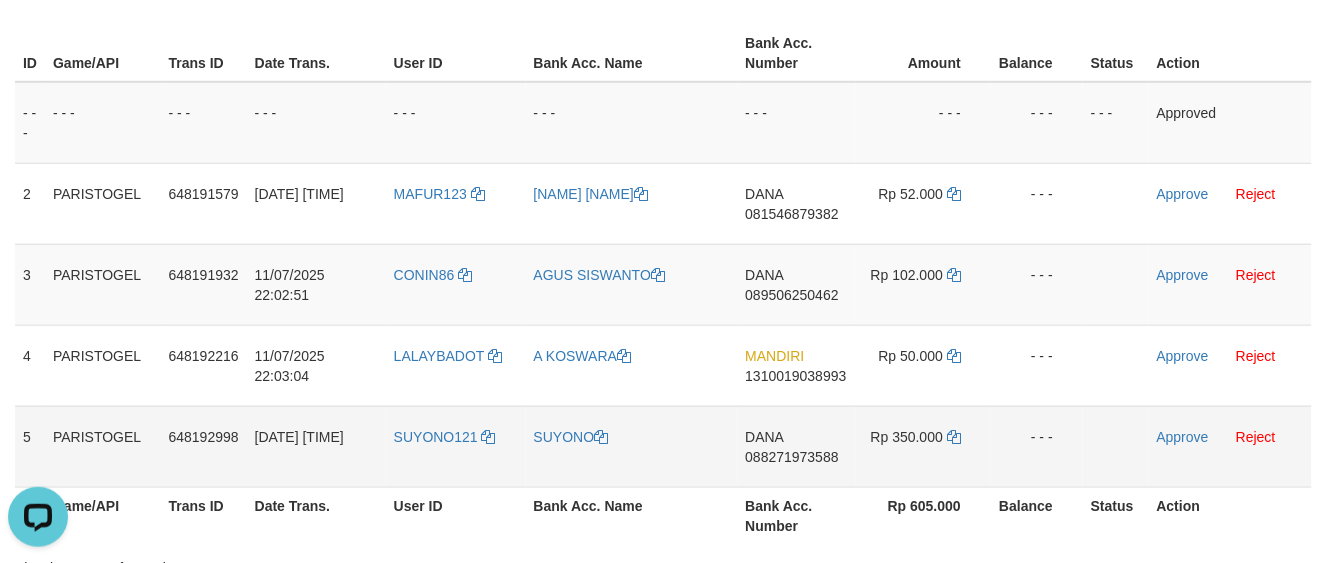 click on "Approve
Reject" at bounding box center (1230, 446) 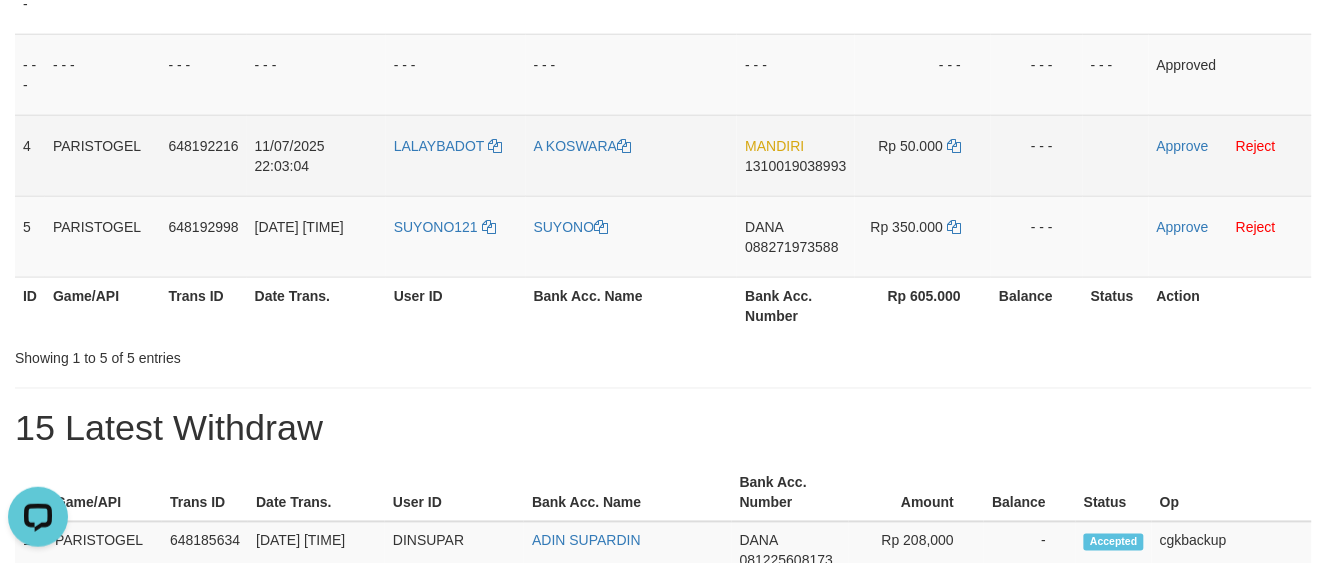 scroll, scrollTop: 428, scrollLeft: 0, axis: vertical 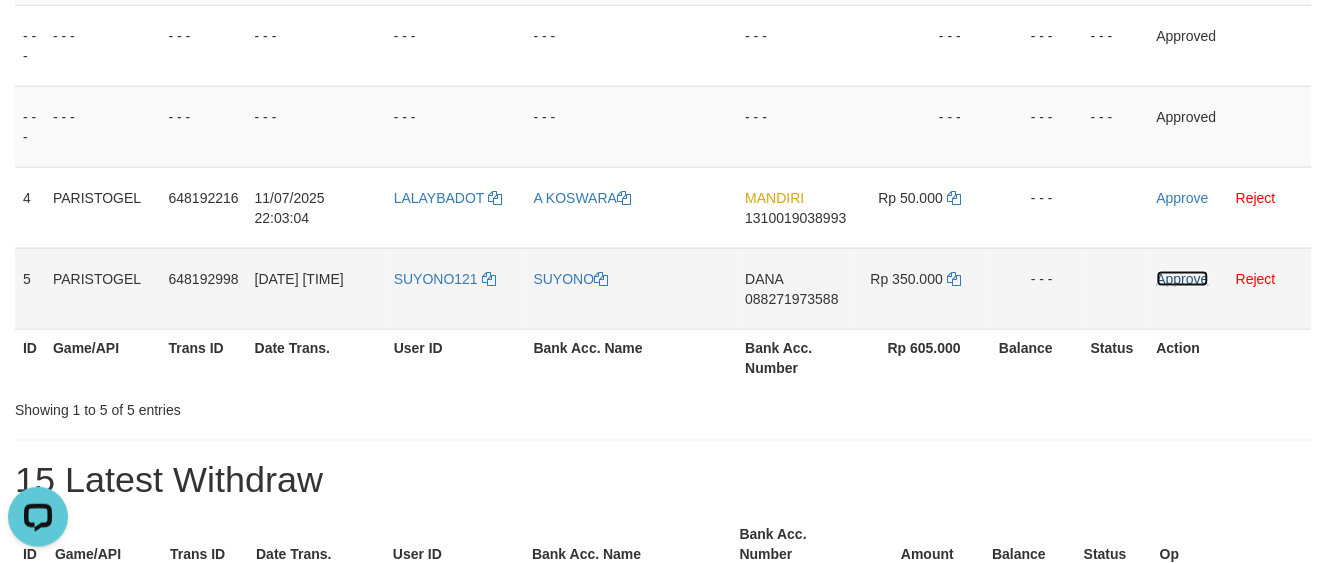 click on "Approve" at bounding box center [1183, 279] 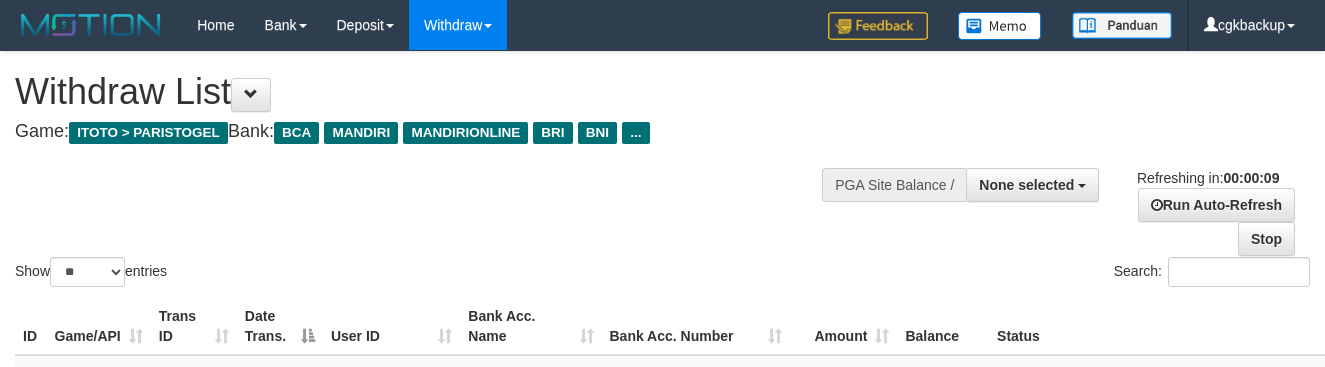 select 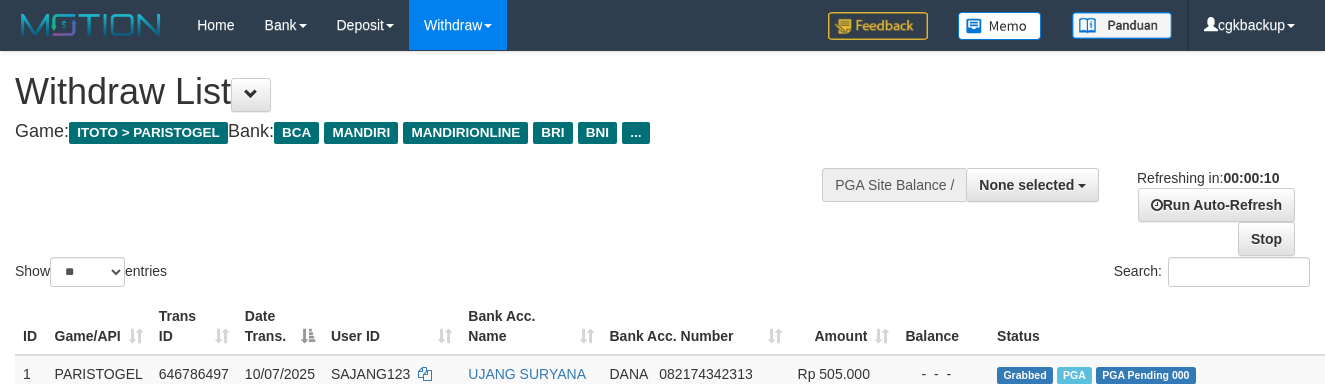select 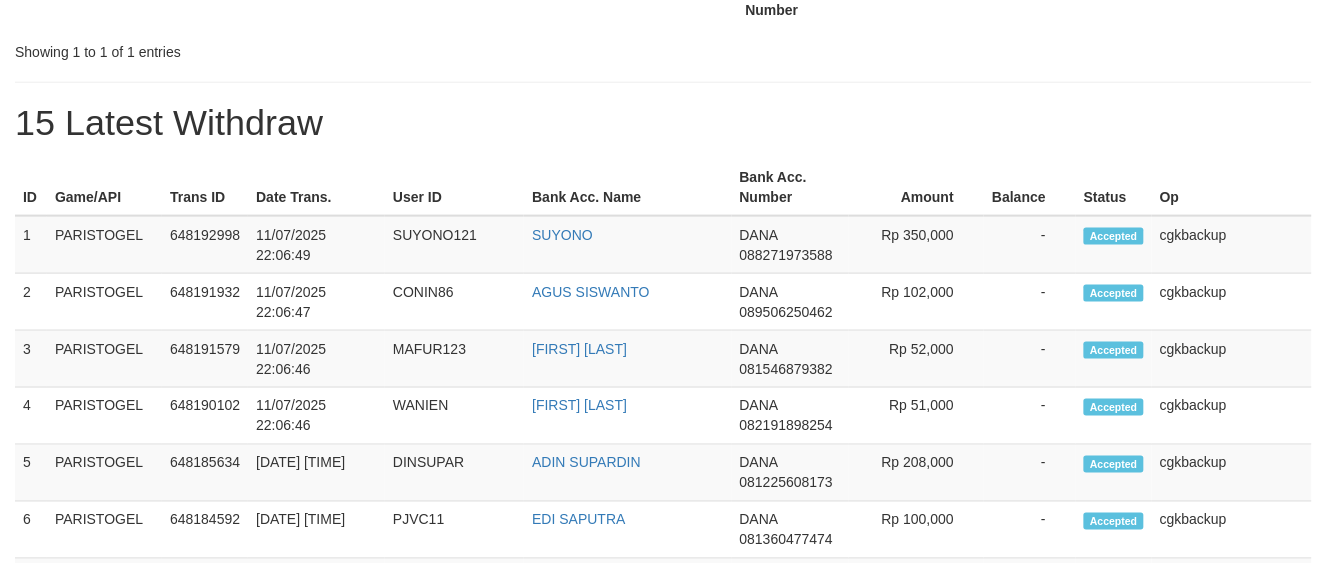scroll, scrollTop: 428, scrollLeft: 0, axis: vertical 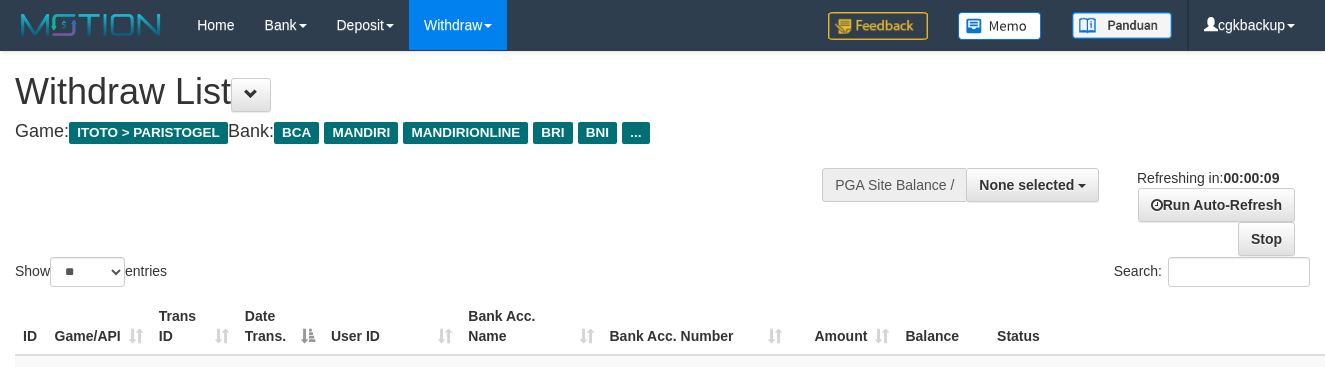 select 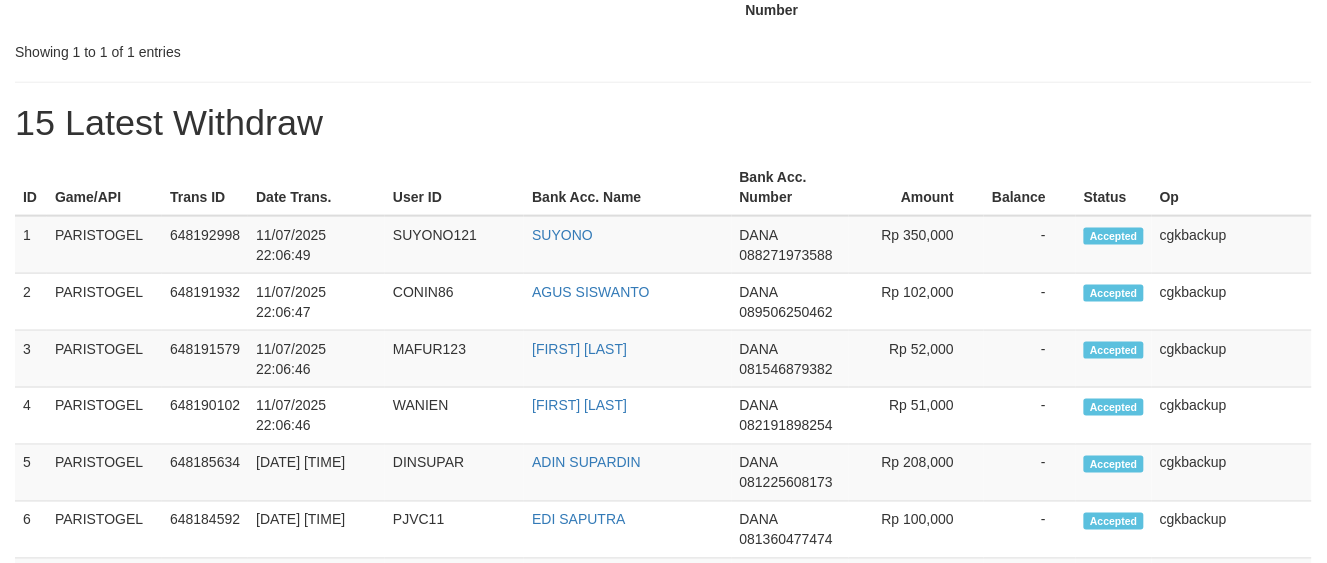 scroll, scrollTop: 428, scrollLeft: 0, axis: vertical 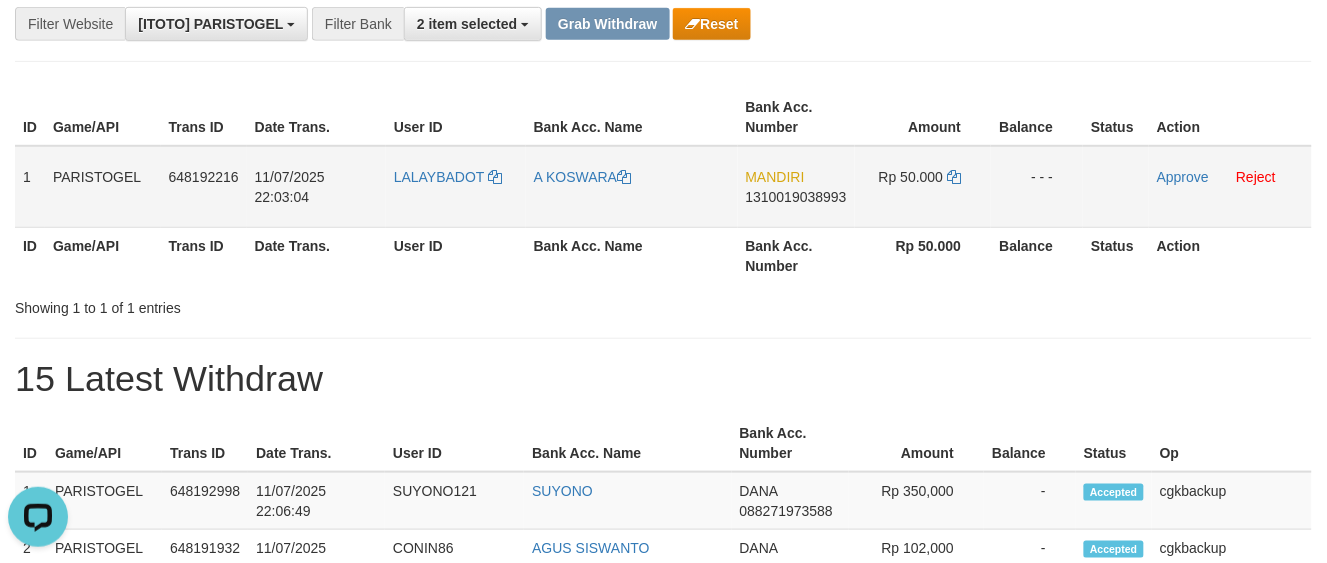 click on "LALAYBADOT" at bounding box center (456, 187) 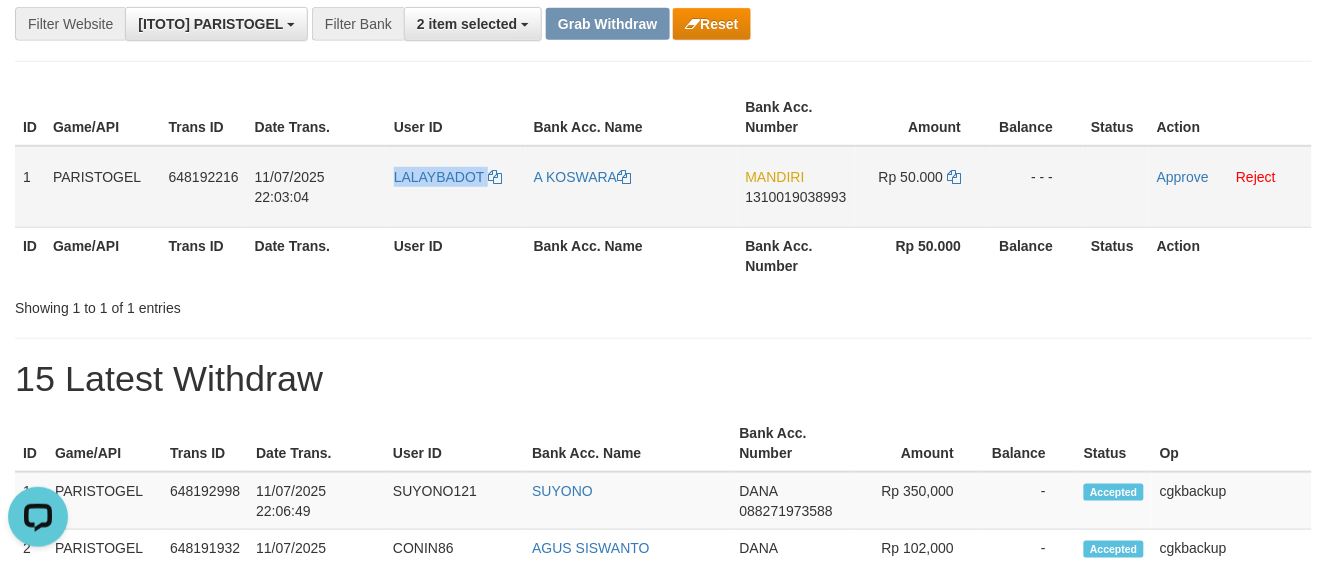 click on "LALAYBADOT" at bounding box center (456, 187) 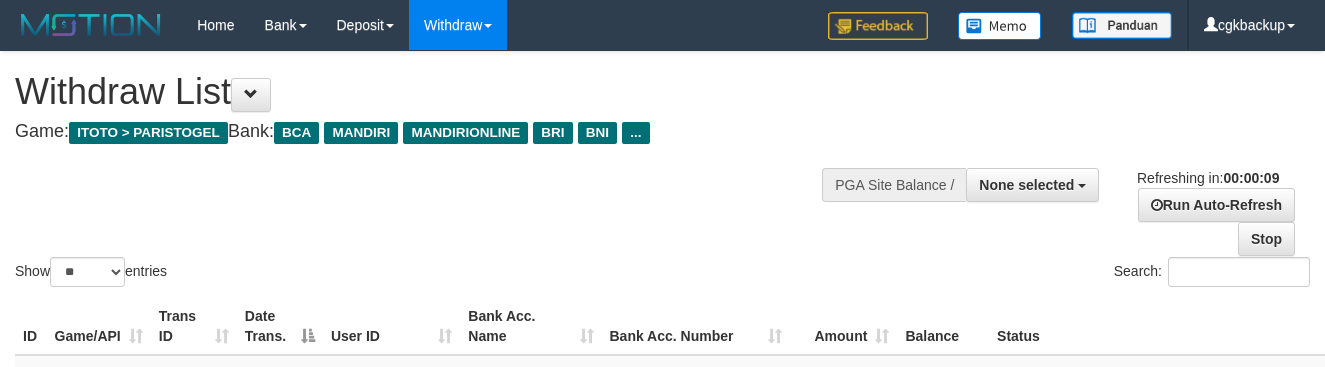 select 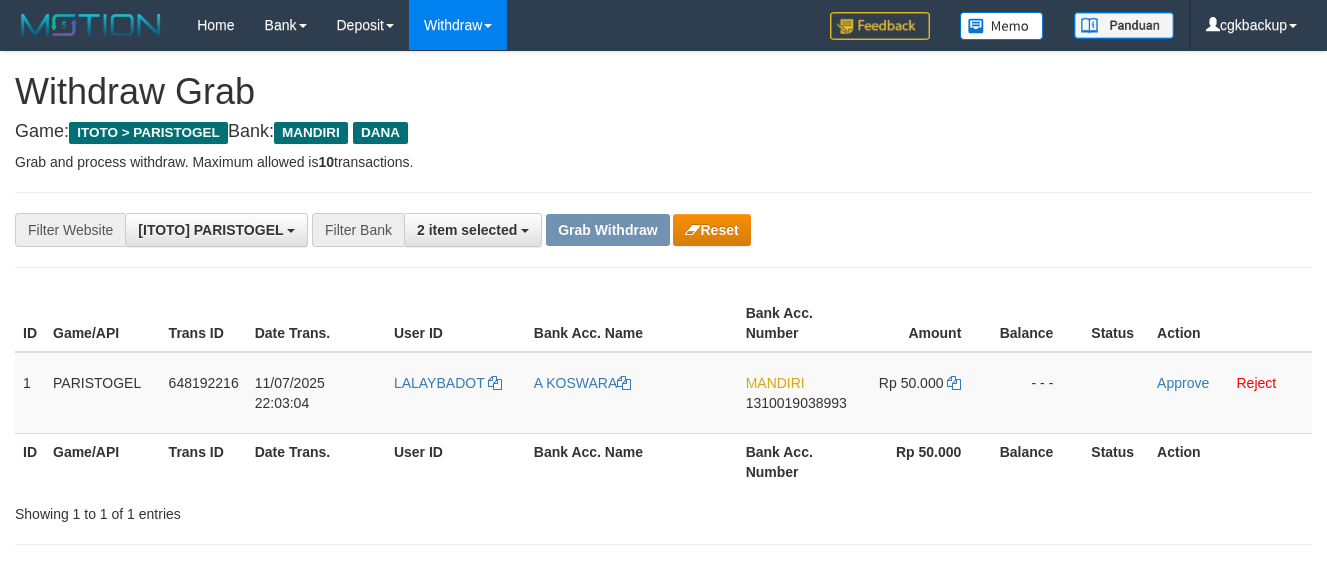 scroll, scrollTop: 206, scrollLeft: 0, axis: vertical 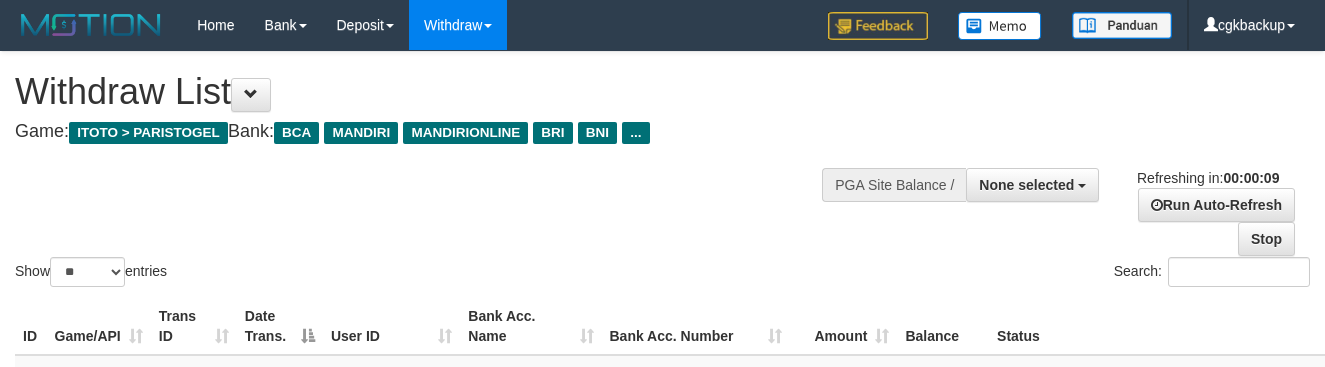 select 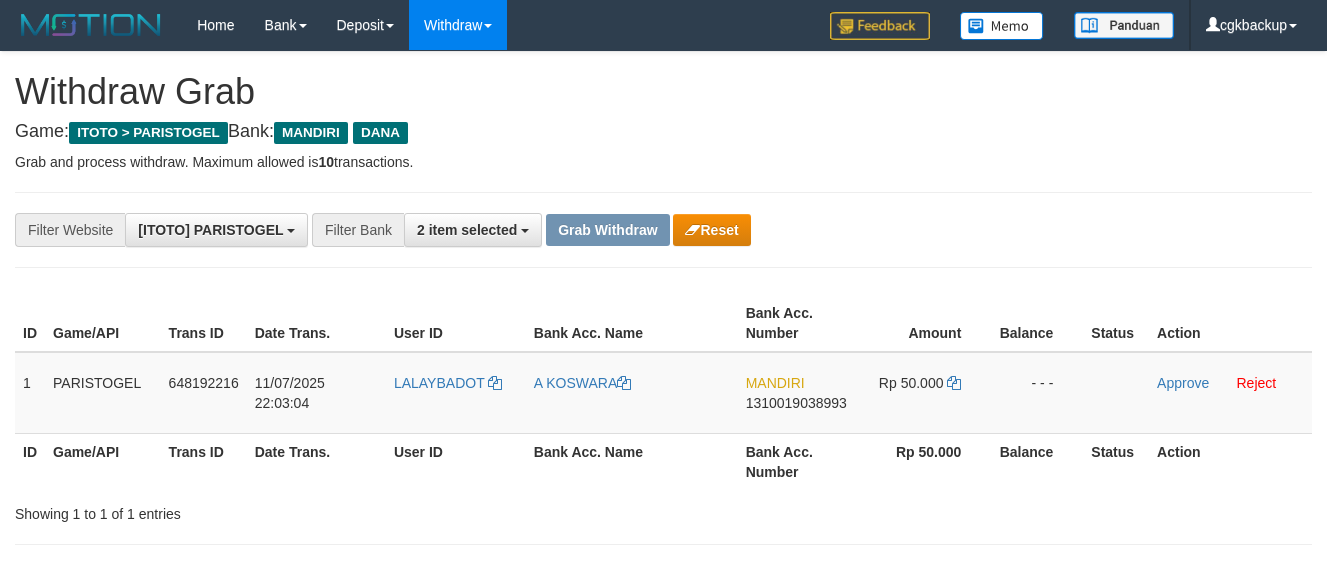 scroll, scrollTop: 206, scrollLeft: 0, axis: vertical 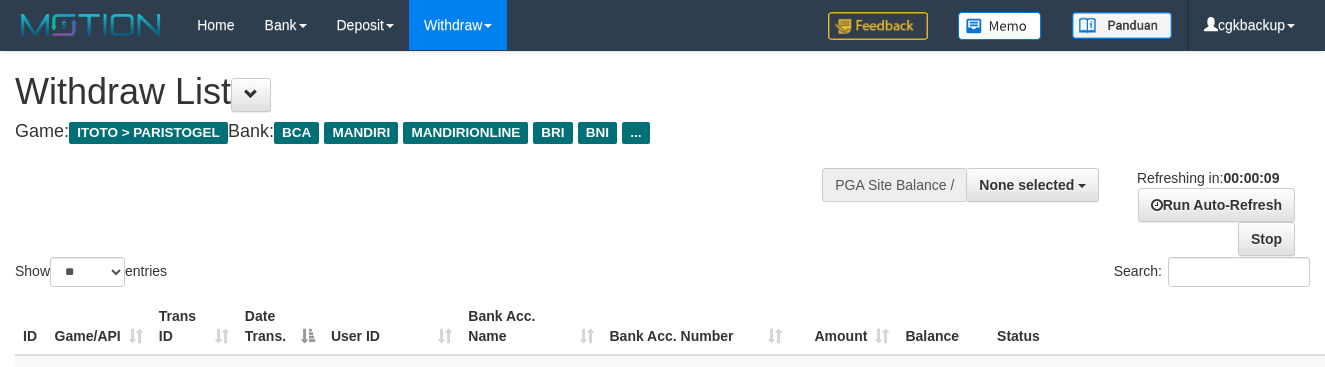 select 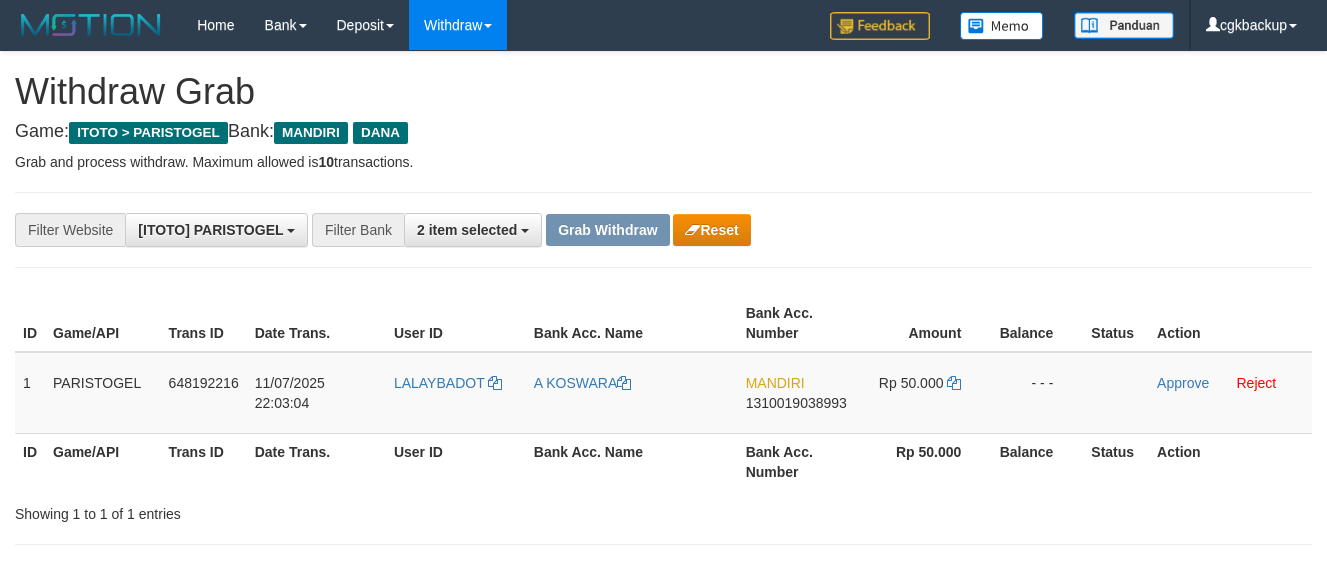scroll, scrollTop: 206, scrollLeft: 0, axis: vertical 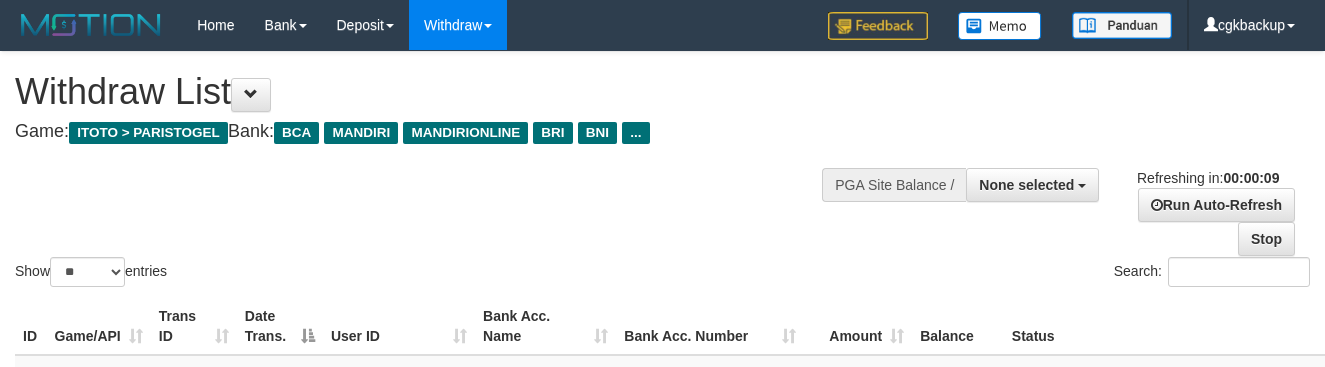 select 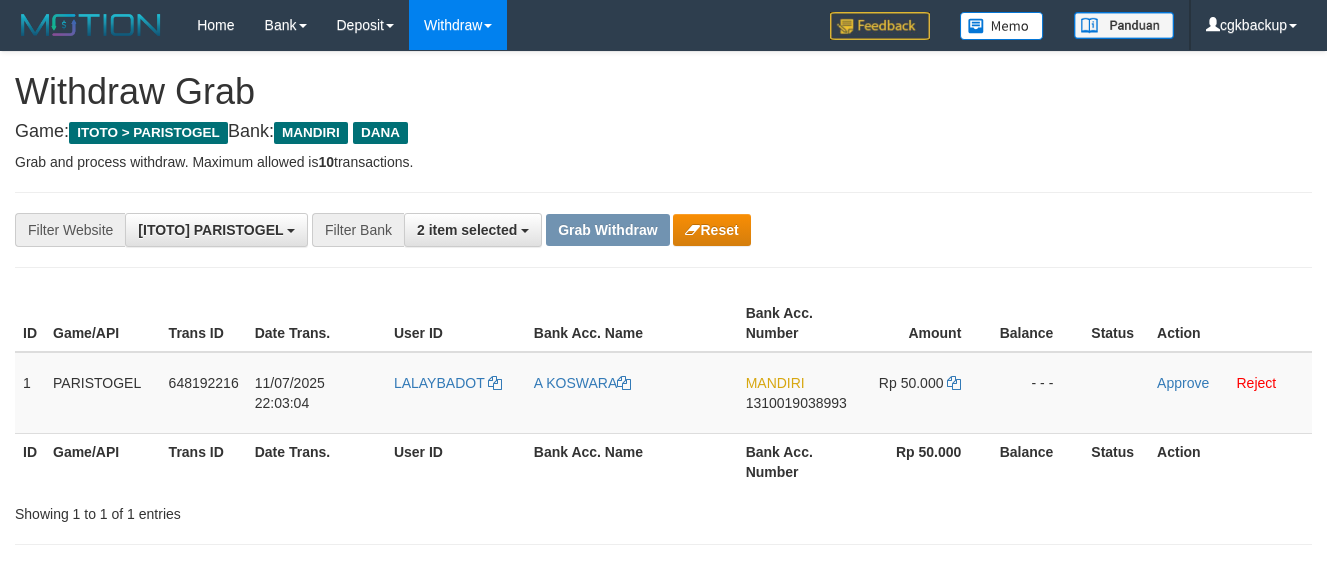 scroll, scrollTop: 206, scrollLeft: 0, axis: vertical 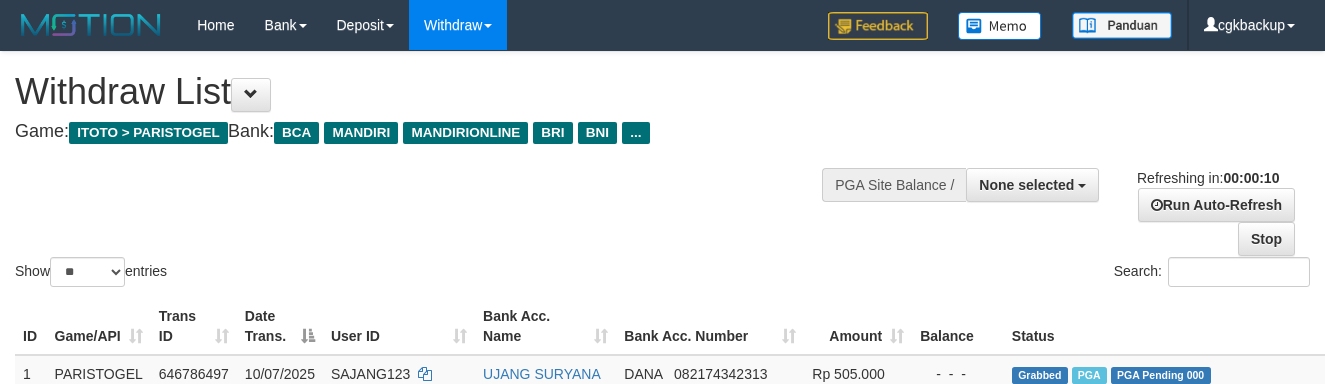 select 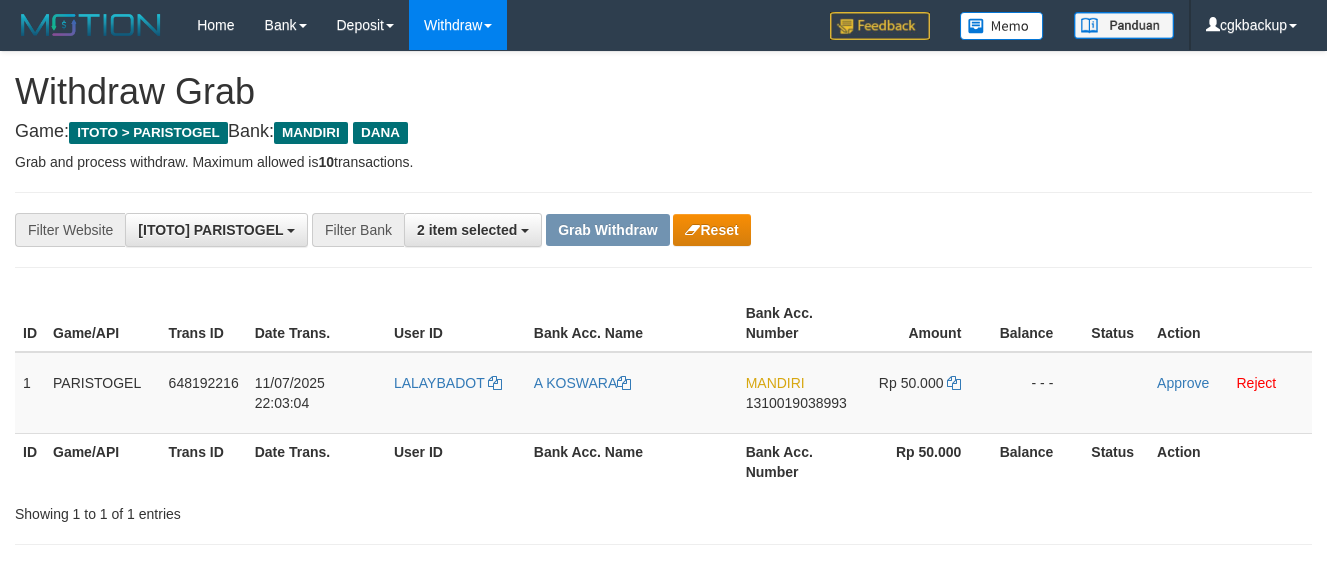 scroll, scrollTop: 206, scrollLeft: 0, axis: vertical 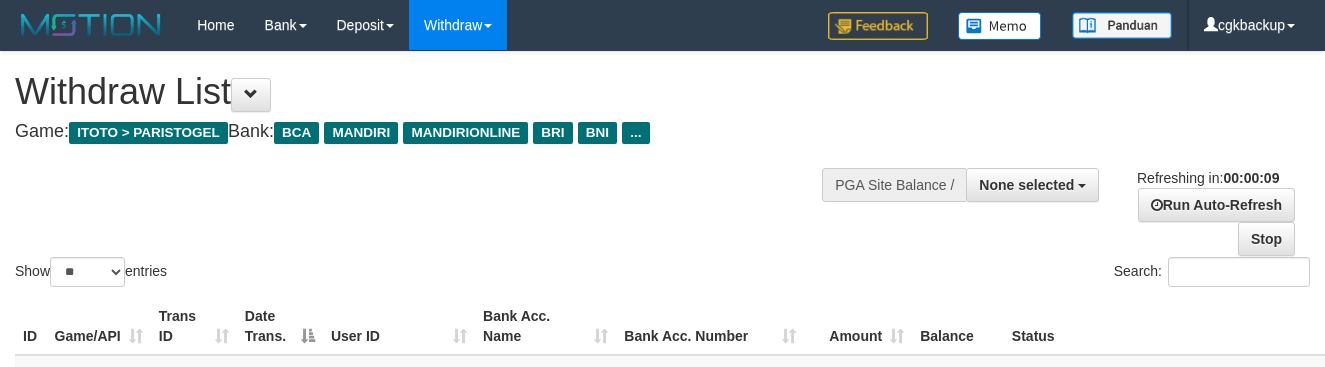 select 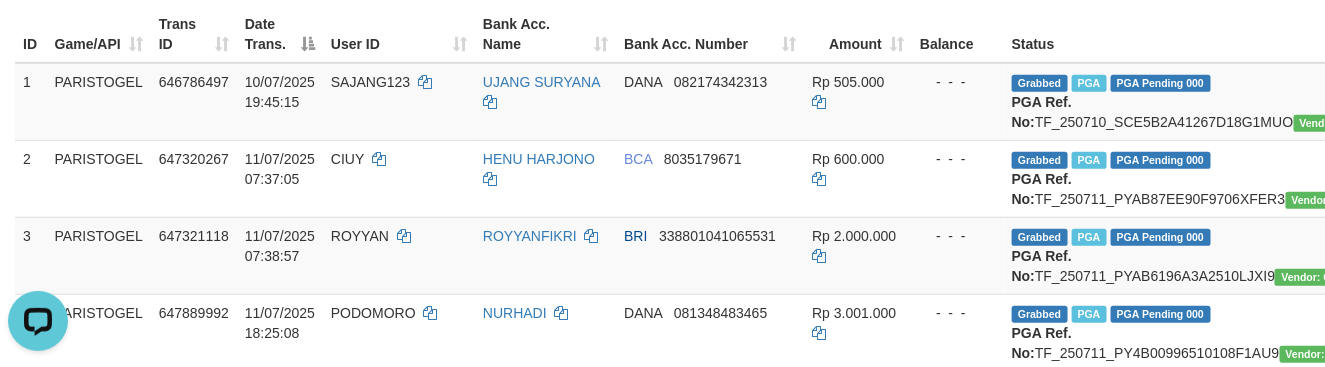 scroll, scrollTop: 292, scrollLeft: 0, axis: vertical 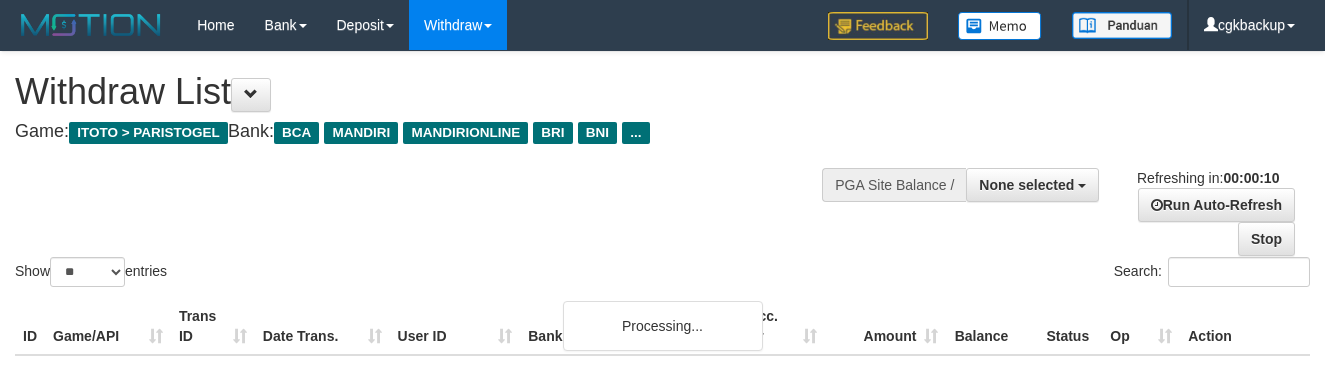 select 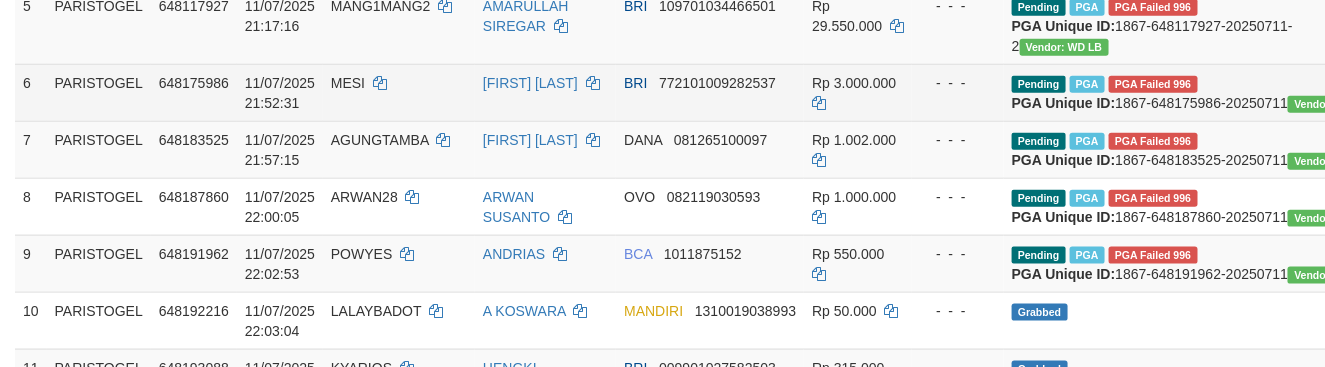 scroll, scrollTop: 625, scrollLeft: 0, axis: vertical 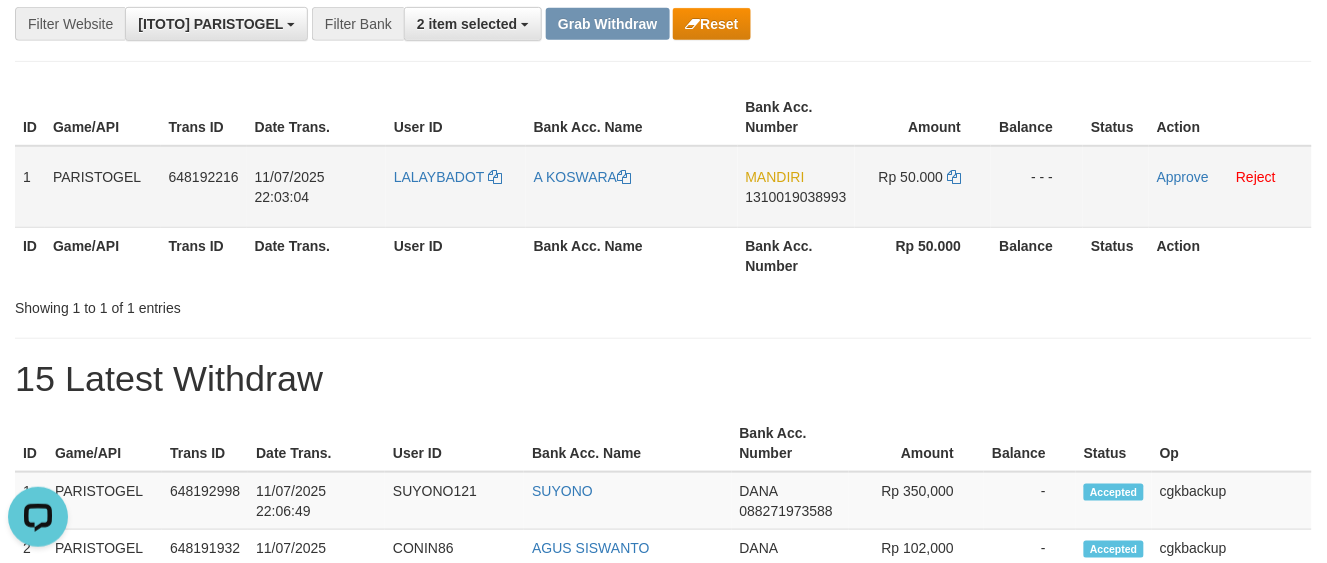 click on "MANDIRI
1310019038993" at bounding box center (796, 187) 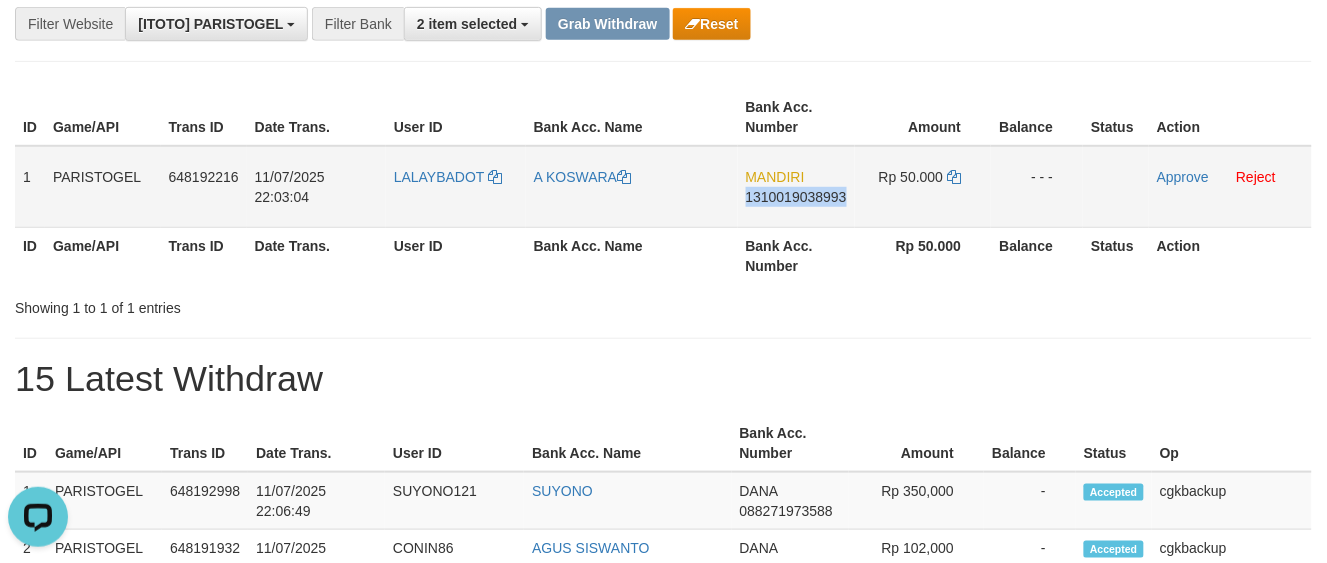 copy on "1310019038993" 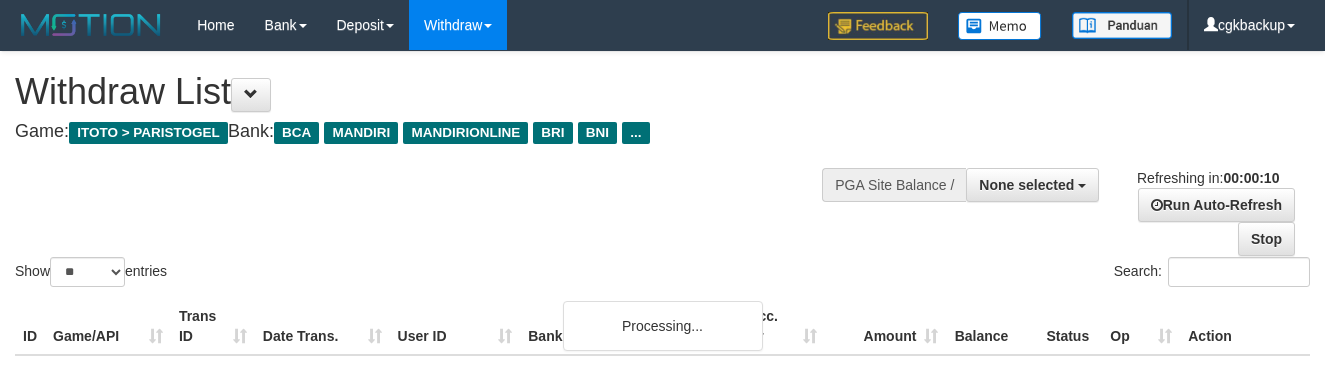 select 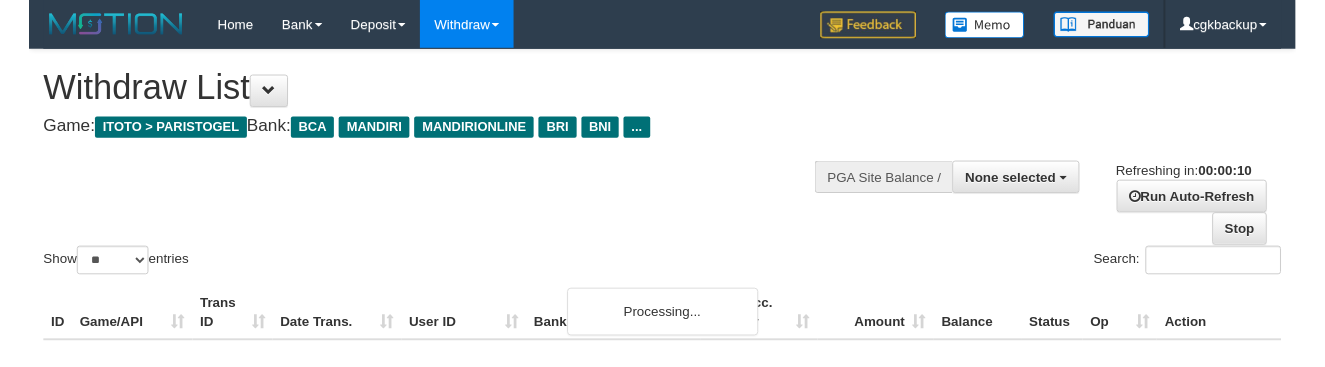 scroll, scrollTop: 0, scrollLeft: 0, axis: both 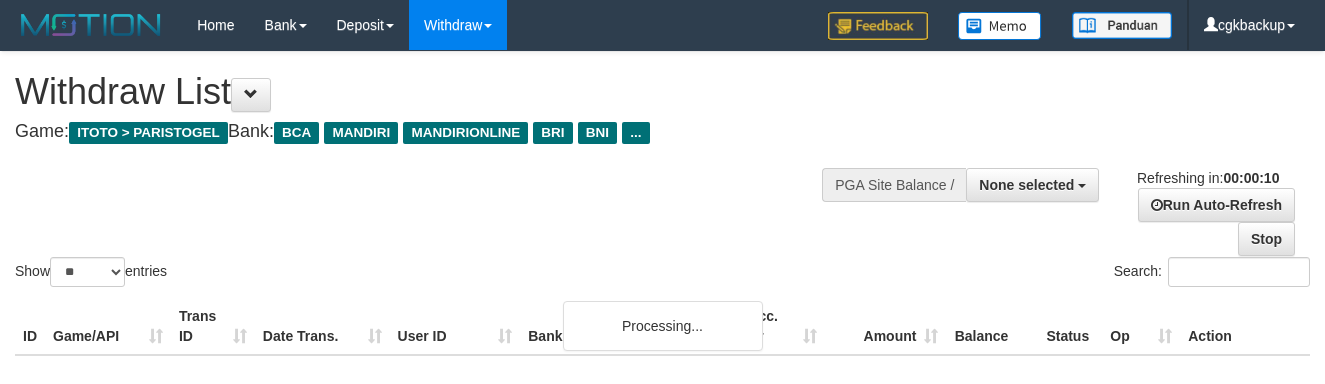 select 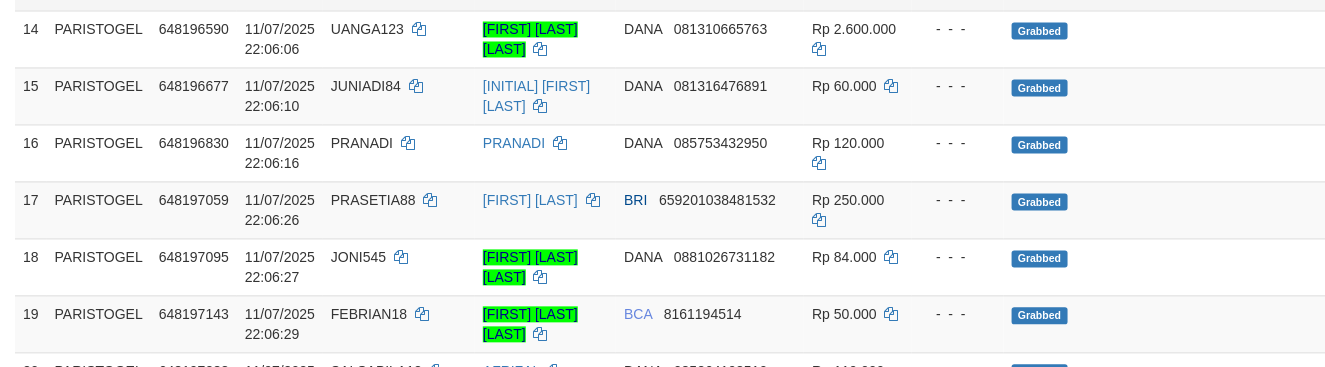 scroll, scrollTop: 1111, scrollLeft: 0, axis: vertical 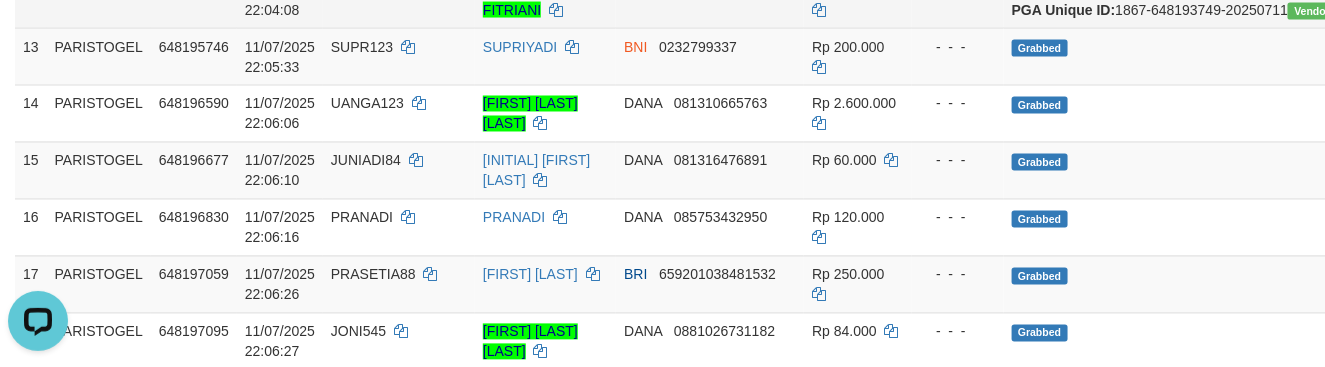 click on "LION78" at bounding box center (399, -1) 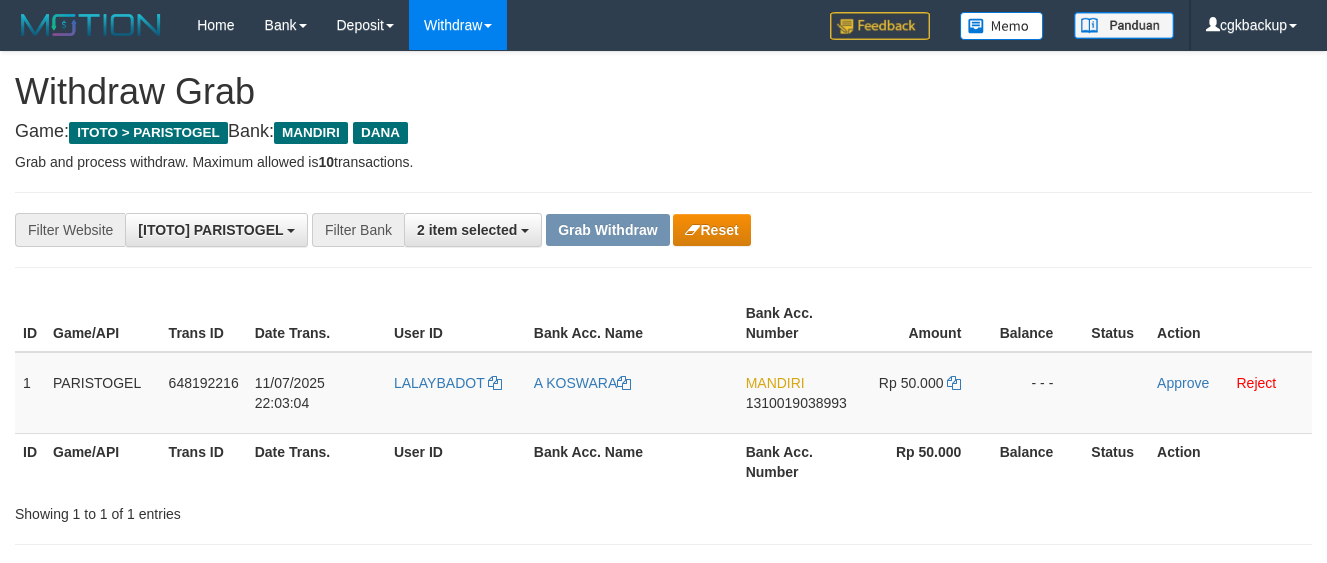 scroll, scrollTop: 206, scrollLeft: 0, axis: vertical 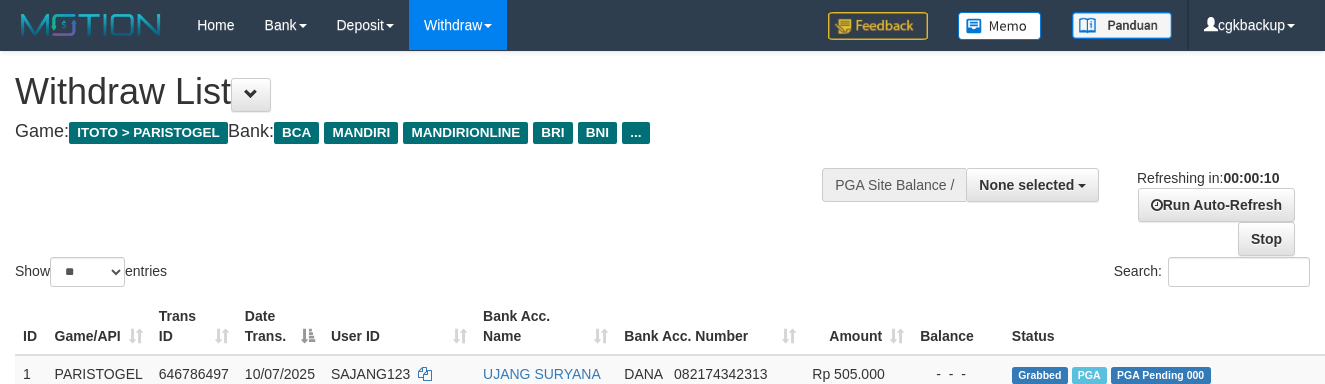 select 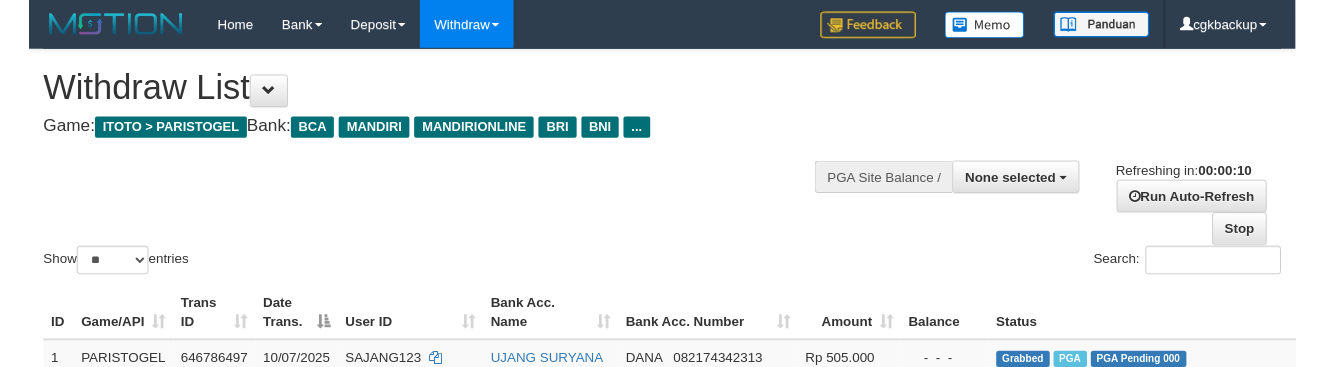 scroll, scrollTop: 0, scrollLeft: 0, axis: both 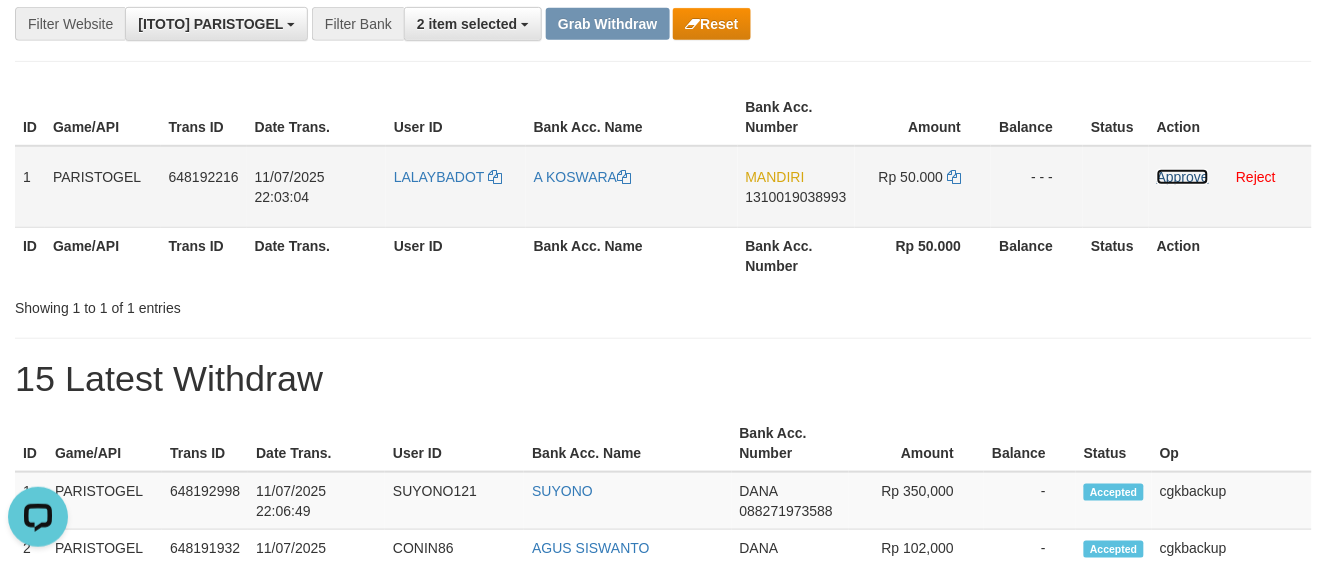 click on "Approve" at bounding box center (1183, 177) 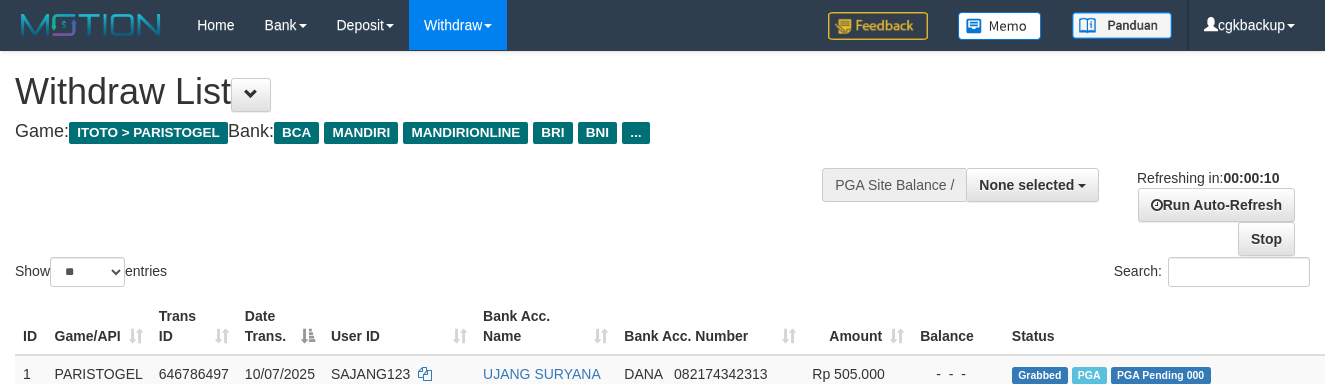 select 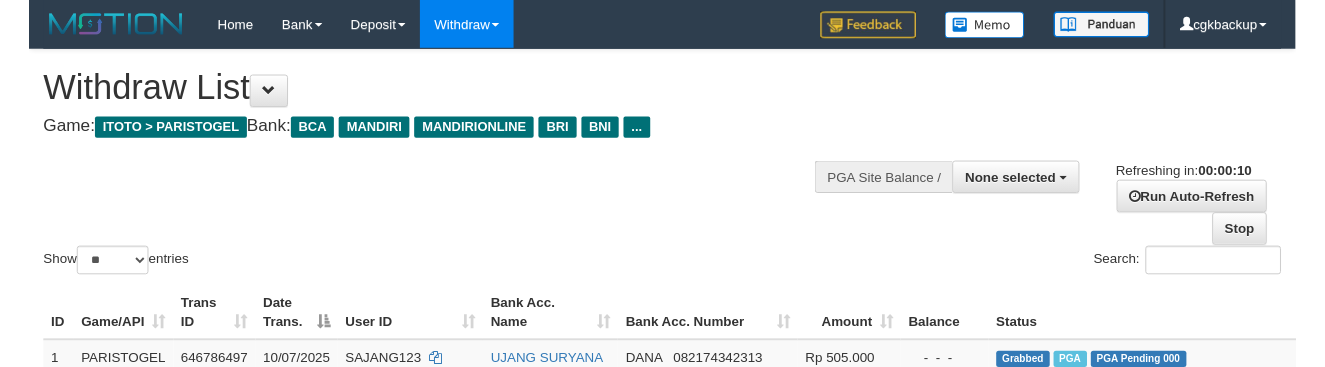scroll, scrollTop: 0, scrollLeft: 0, axis: both 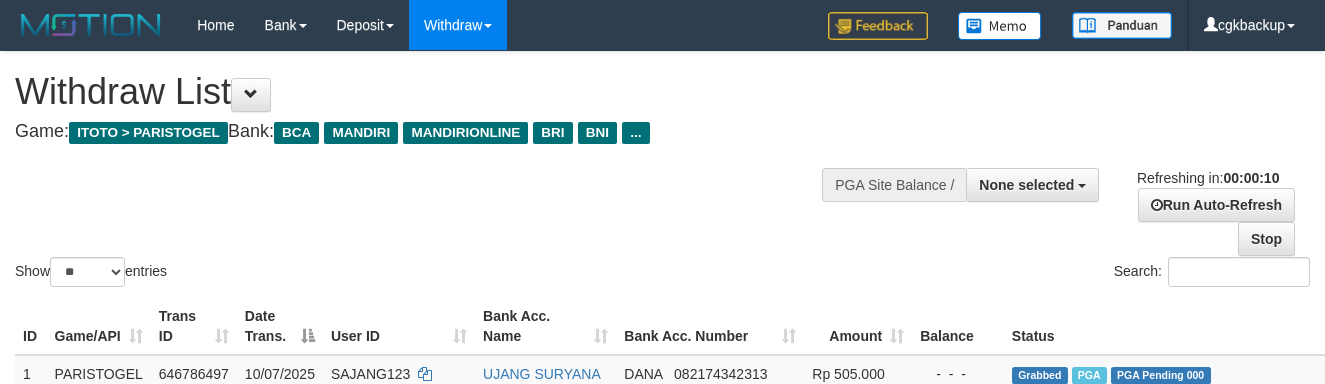 select 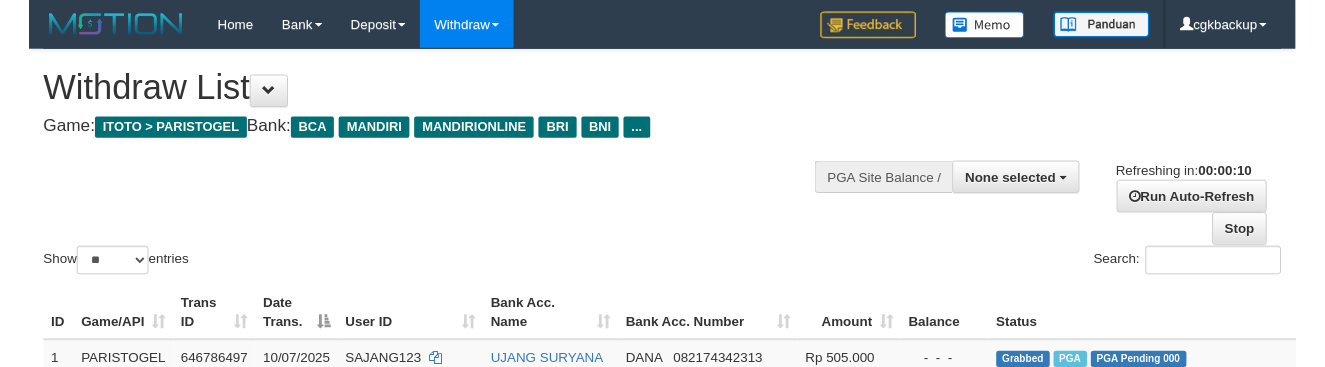 scroll, scrollTop: 0, scrollLeft: 0, axis: both 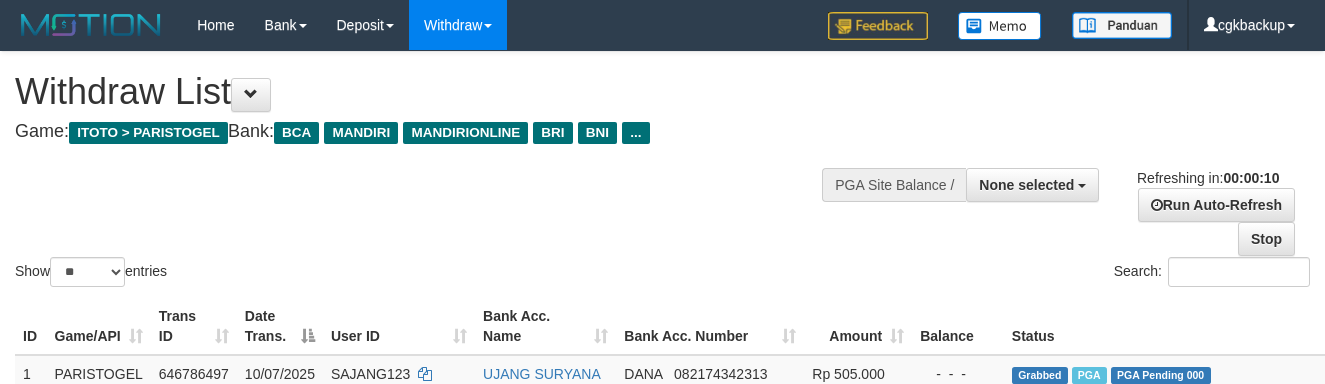 select 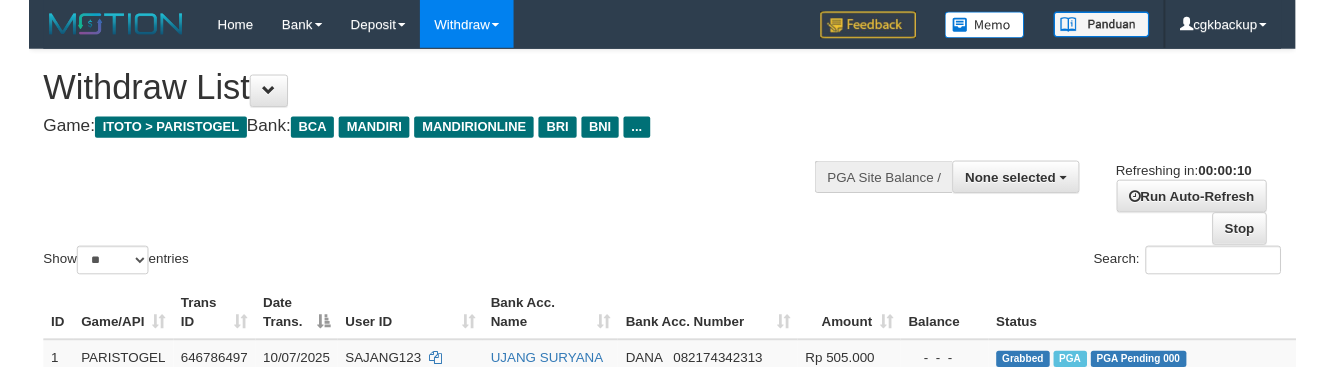 scroll, scrollTop: 0, scrollLeft: 0, axis: both 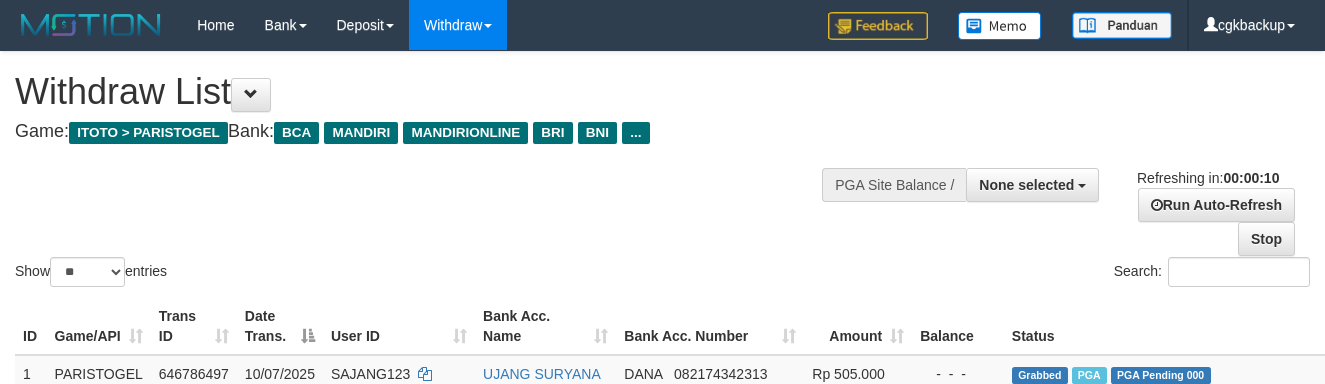 select 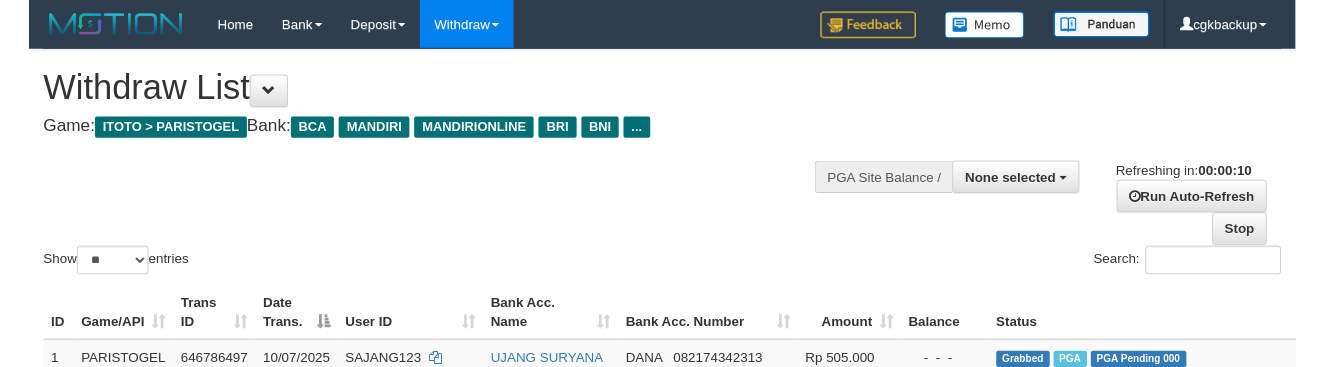 scroll, scrollTop: 0, scrollLeft: 0, axis: both 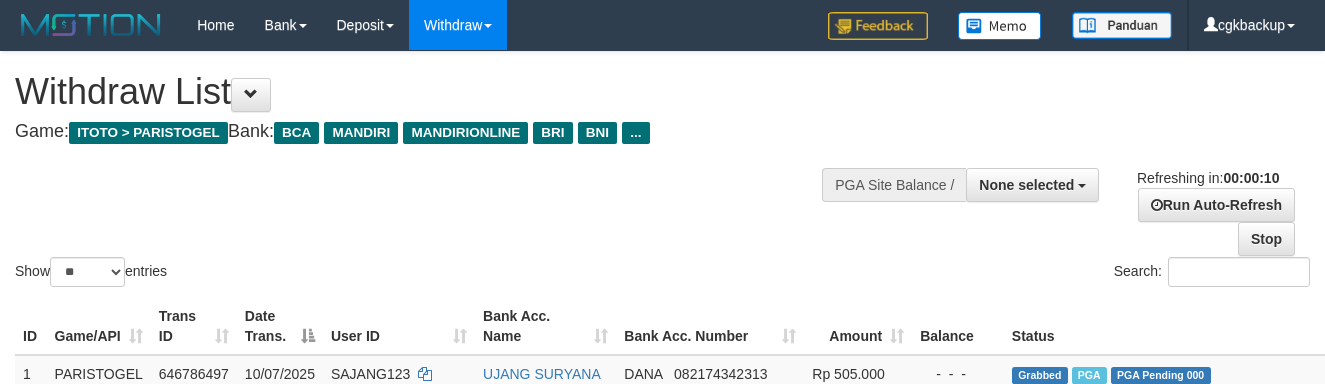 select 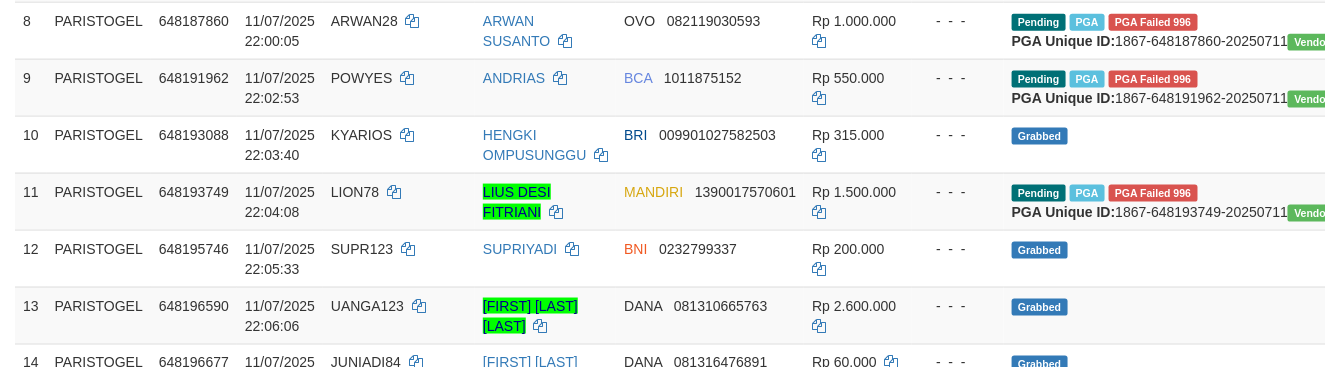 scroll, scrollTop: 777, scrollLeft: 0, axis: vertical 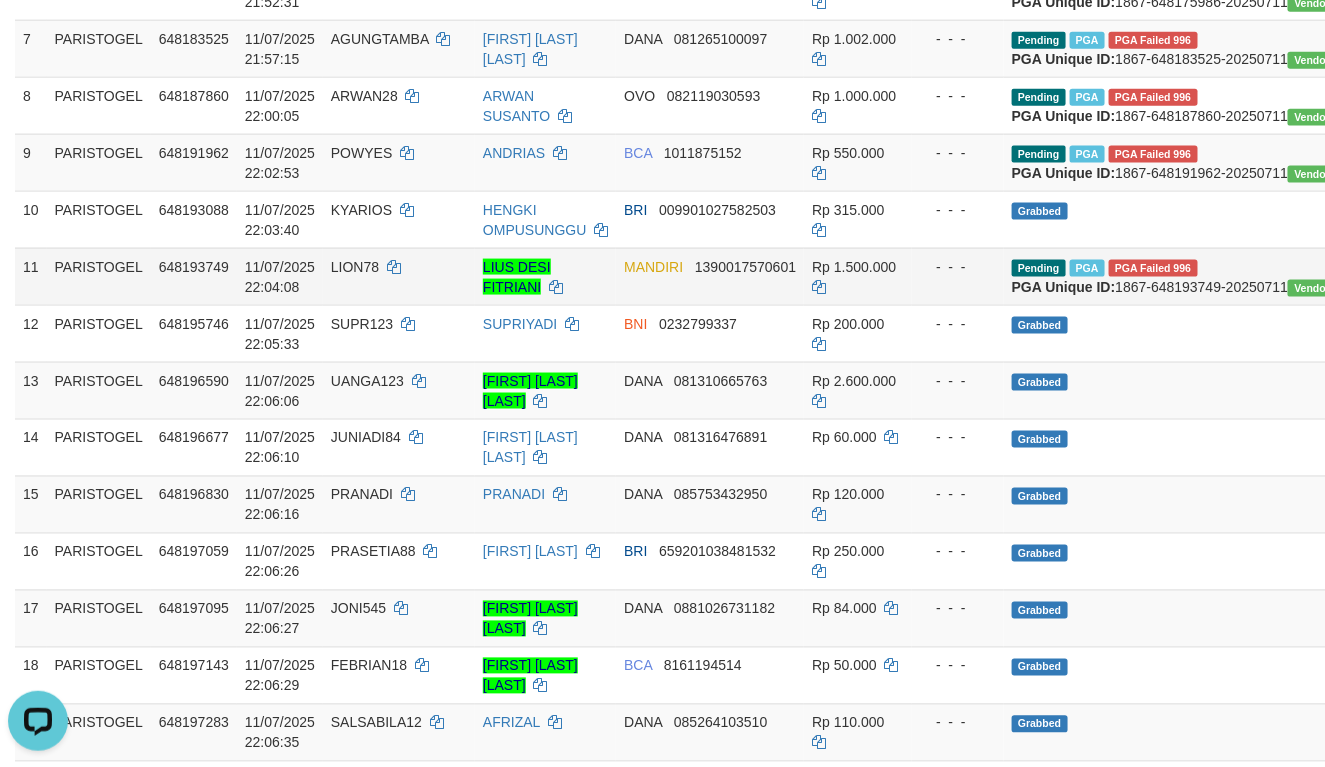 click on "LIUS DESI FITRIANI" at bounding box center (545, 276) 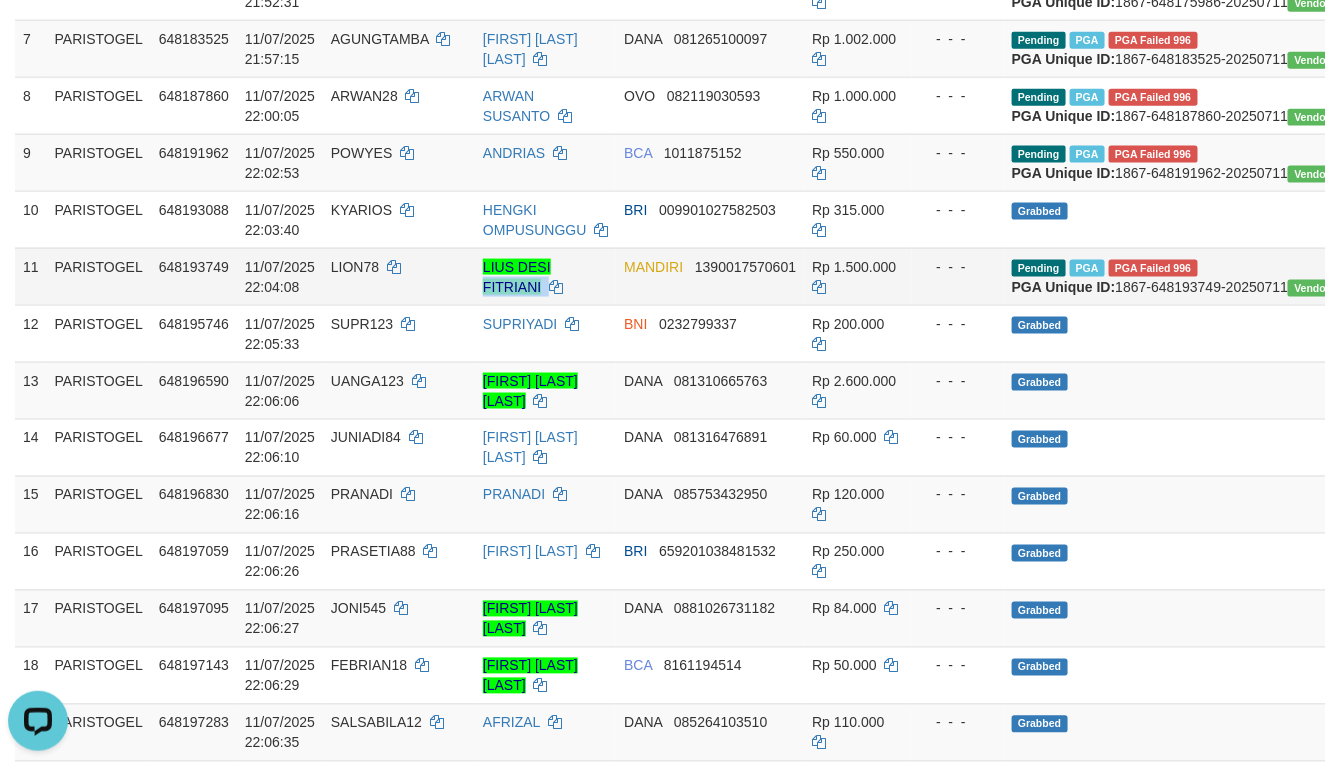 click on "LIUS DESI FITRIANI" at bounding box center [545, 276] 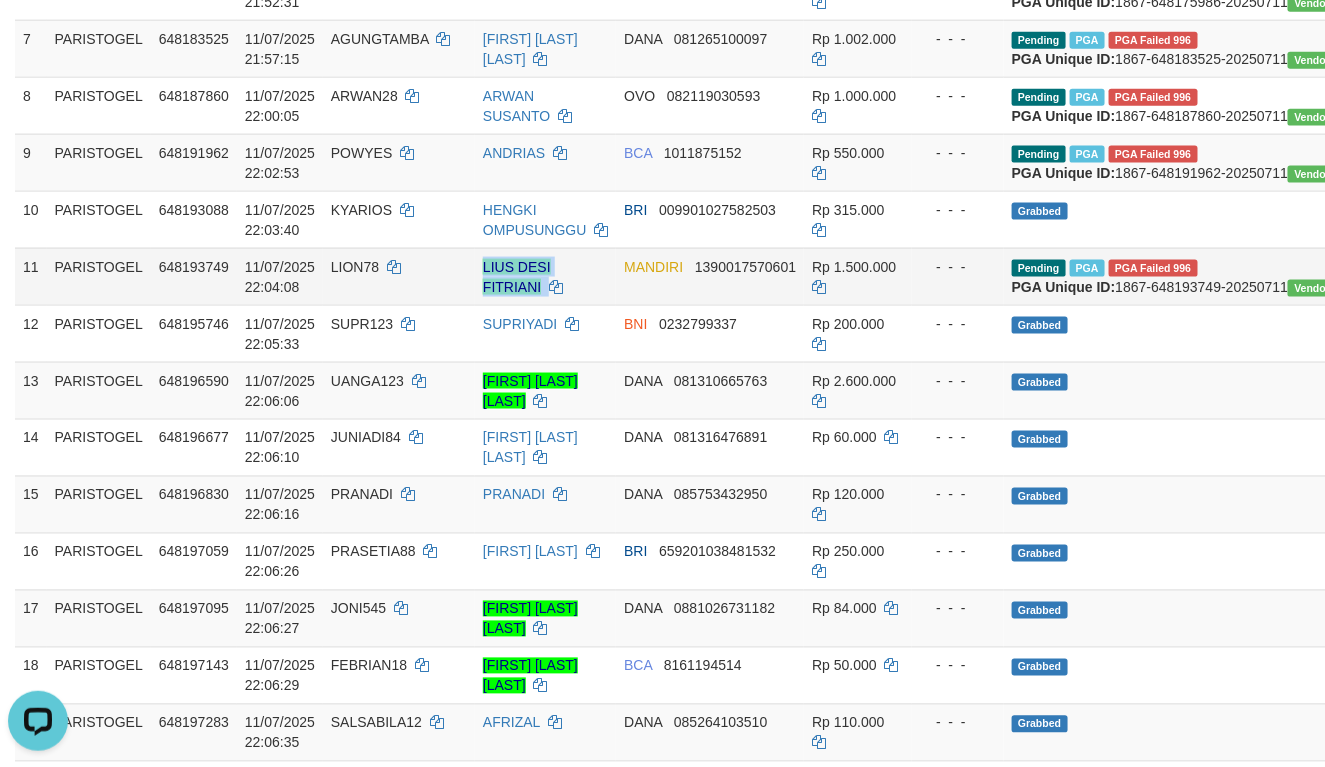 click on "LIUS DESI FITRIANI" at bounding box center (545, 276) 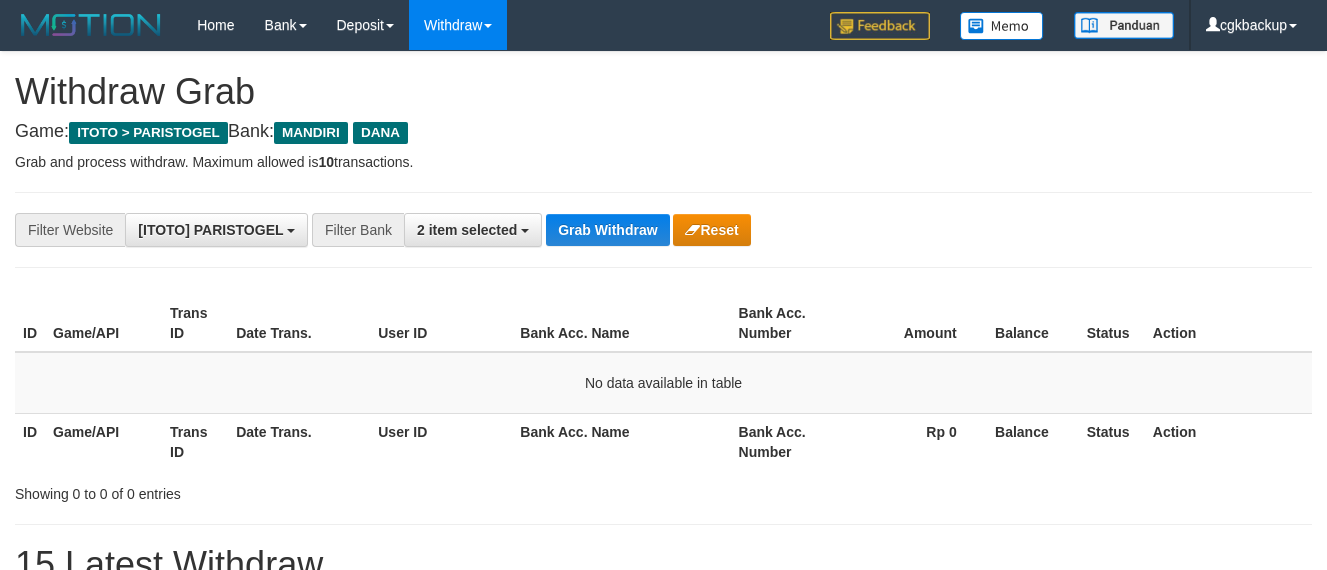 scroll, scrollTop: 206, scrollLeft: 0, axis: vertical 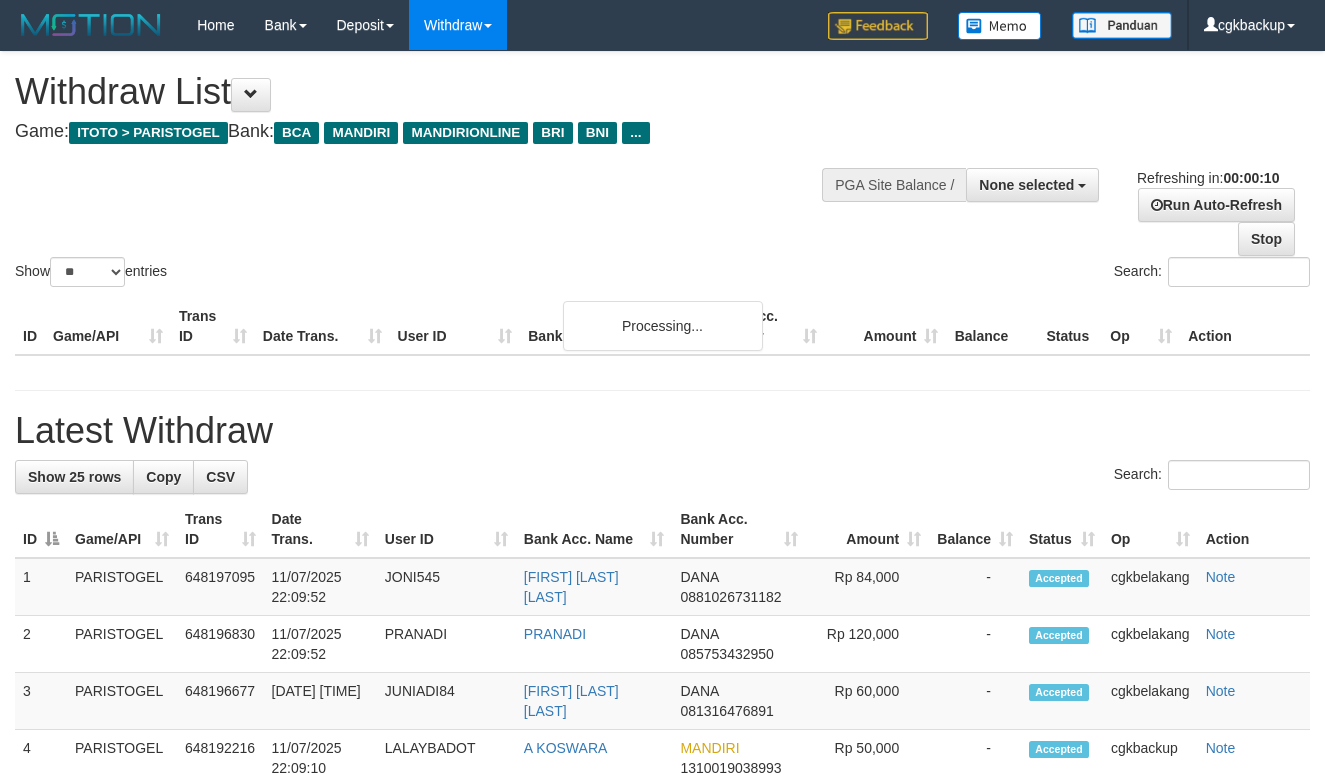 select 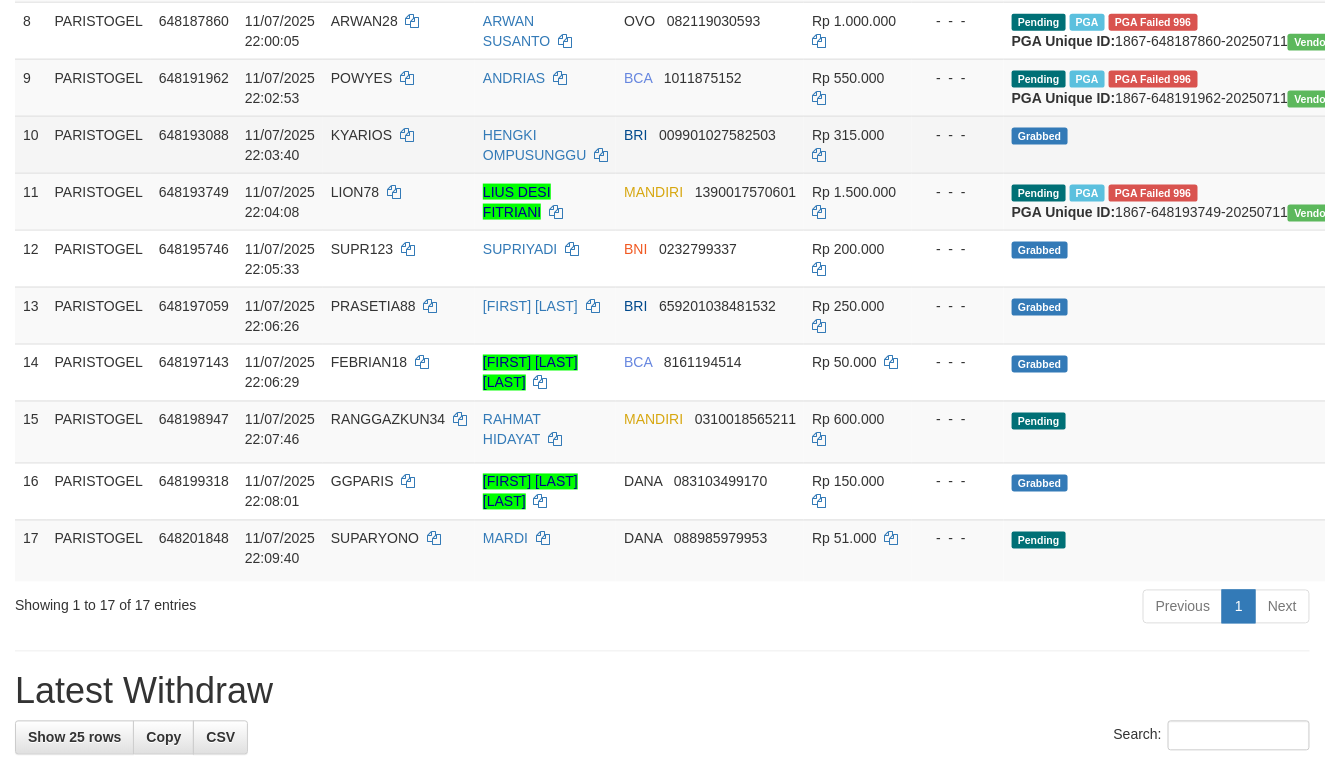 scroll, scrollTop: 777, scrollLeft: 0, axis: vertical 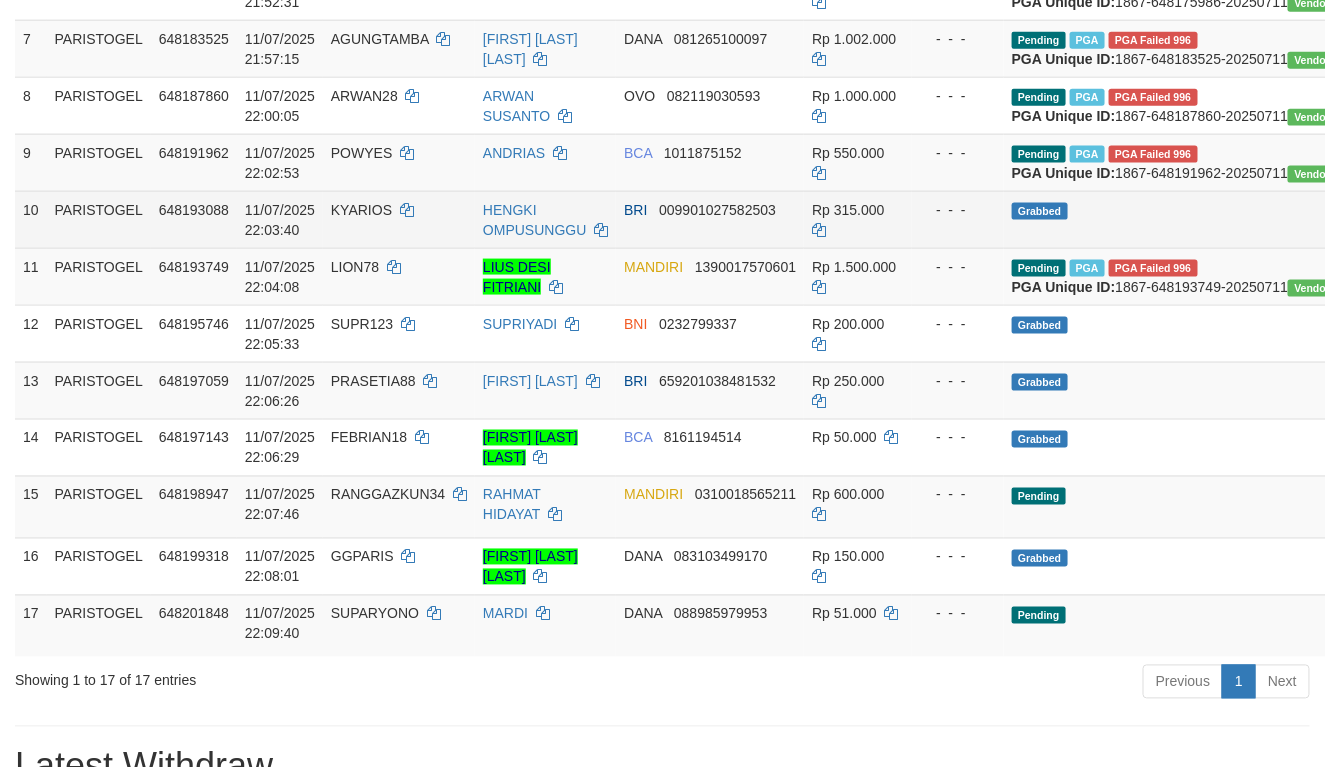 click on "KYARIOS" at bounding box center [399, 219] 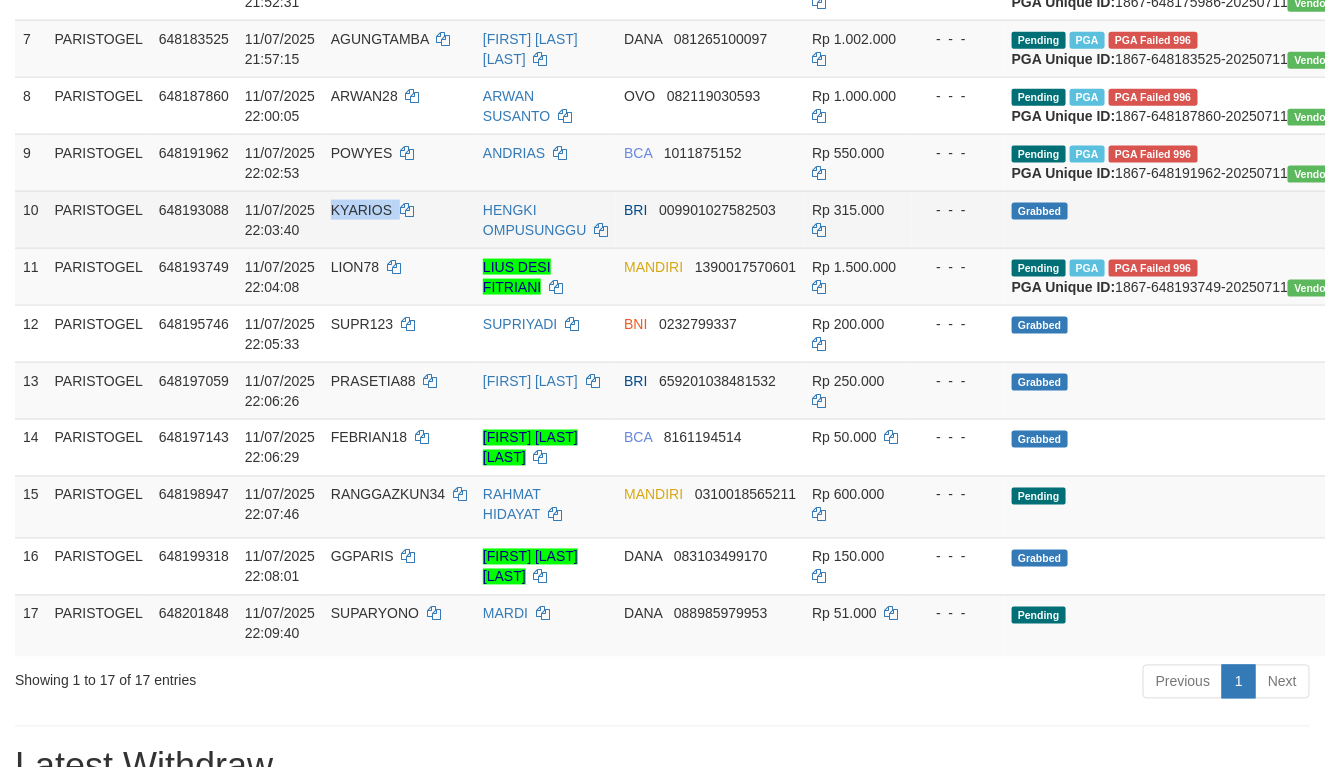 click on "KYARIOS" at bounding box center (399, 219) 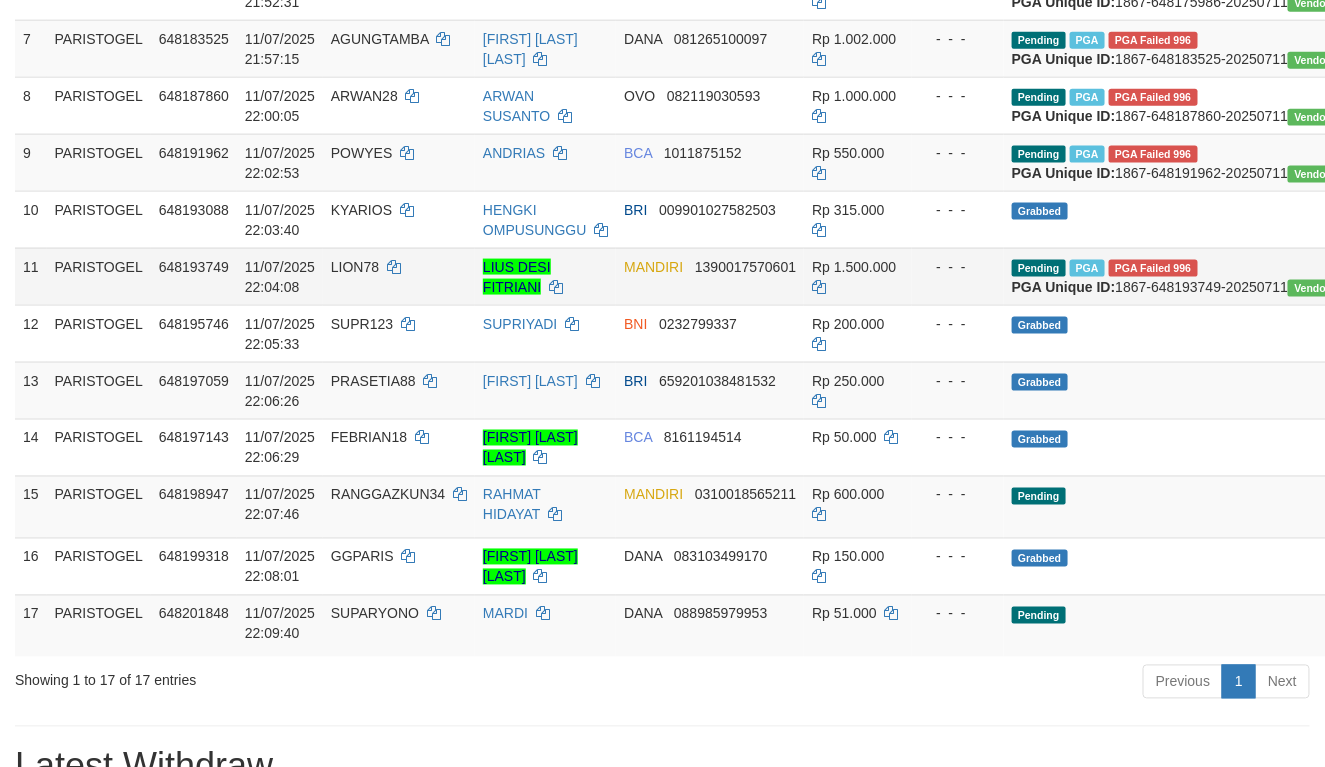 click on "LION78" at bounding box center (355, 267) 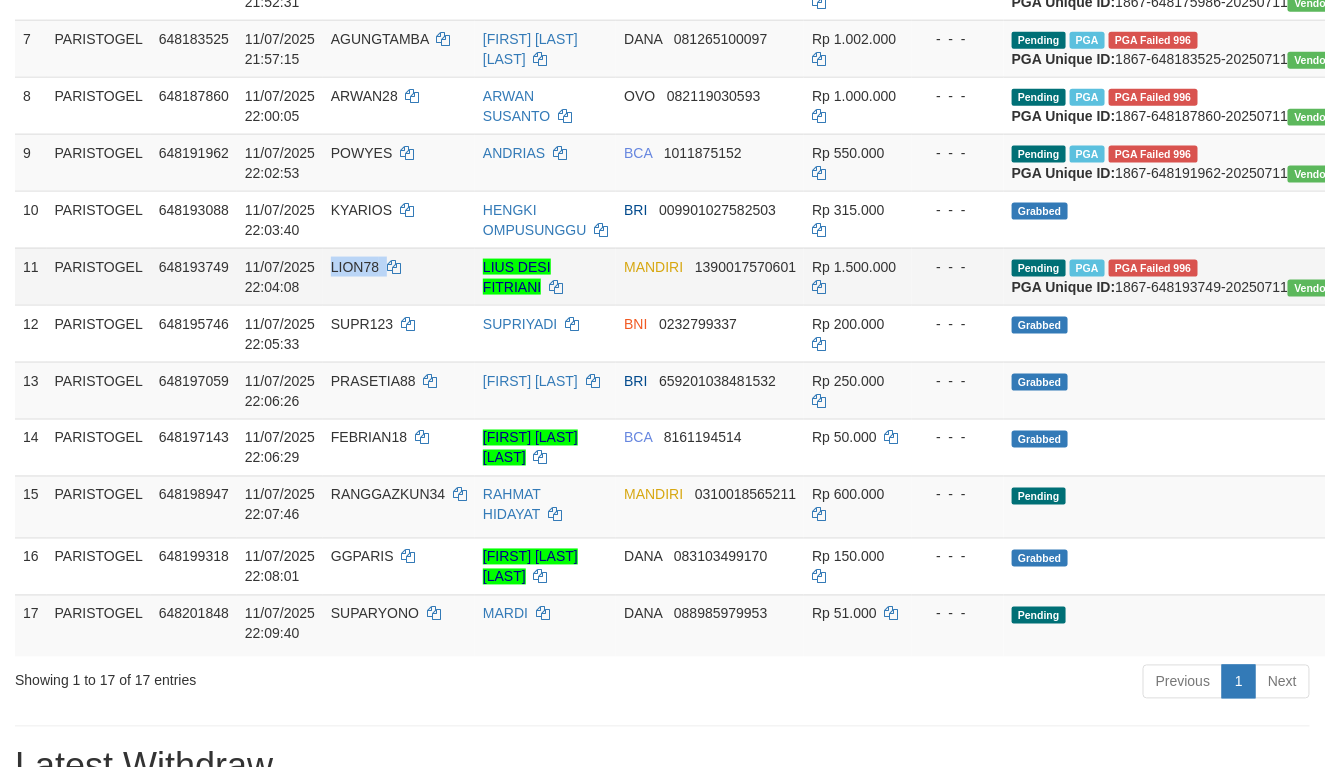click on "LION78" at bounding box center (355, 267) 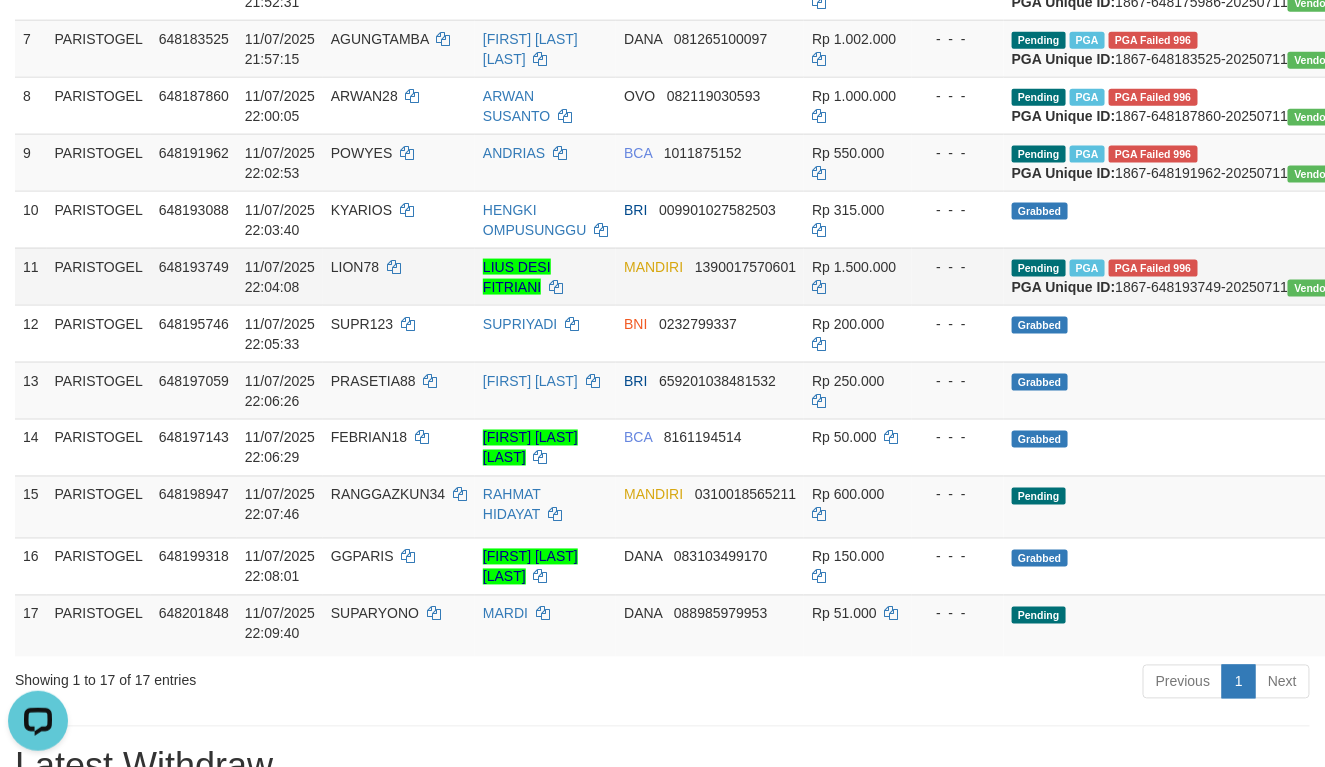 scroll, scrollTop: 0, scrollLeft: 0, axis: both 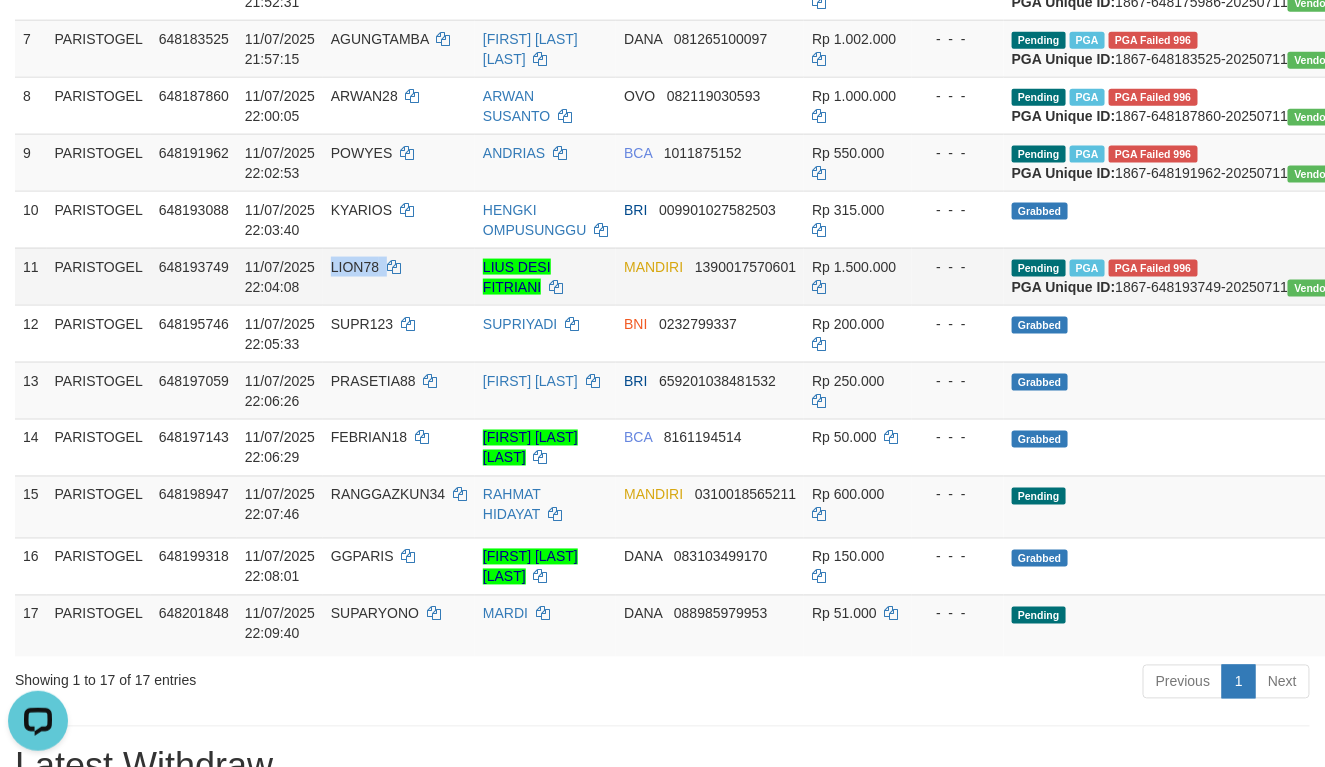 click on "LION78" at bounding box center [355, 267] 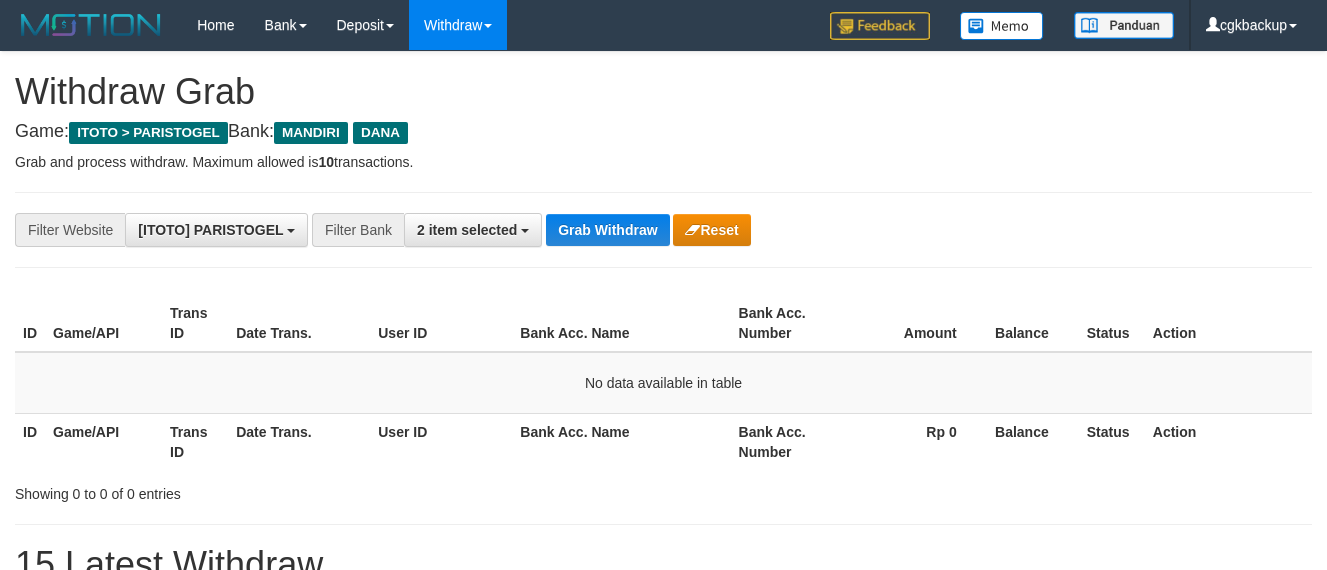 scroll, scrollTop: 206, scrollLeft: 0, axis: vertical 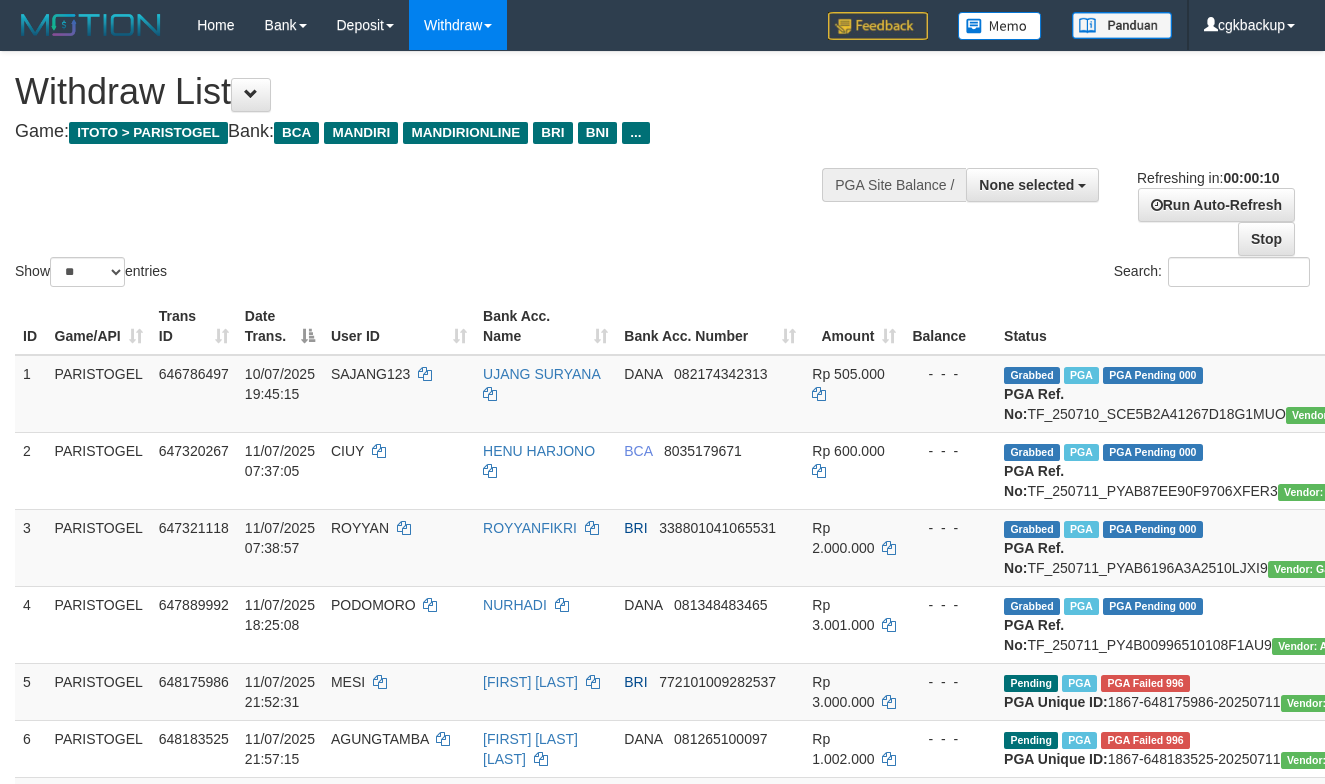 select 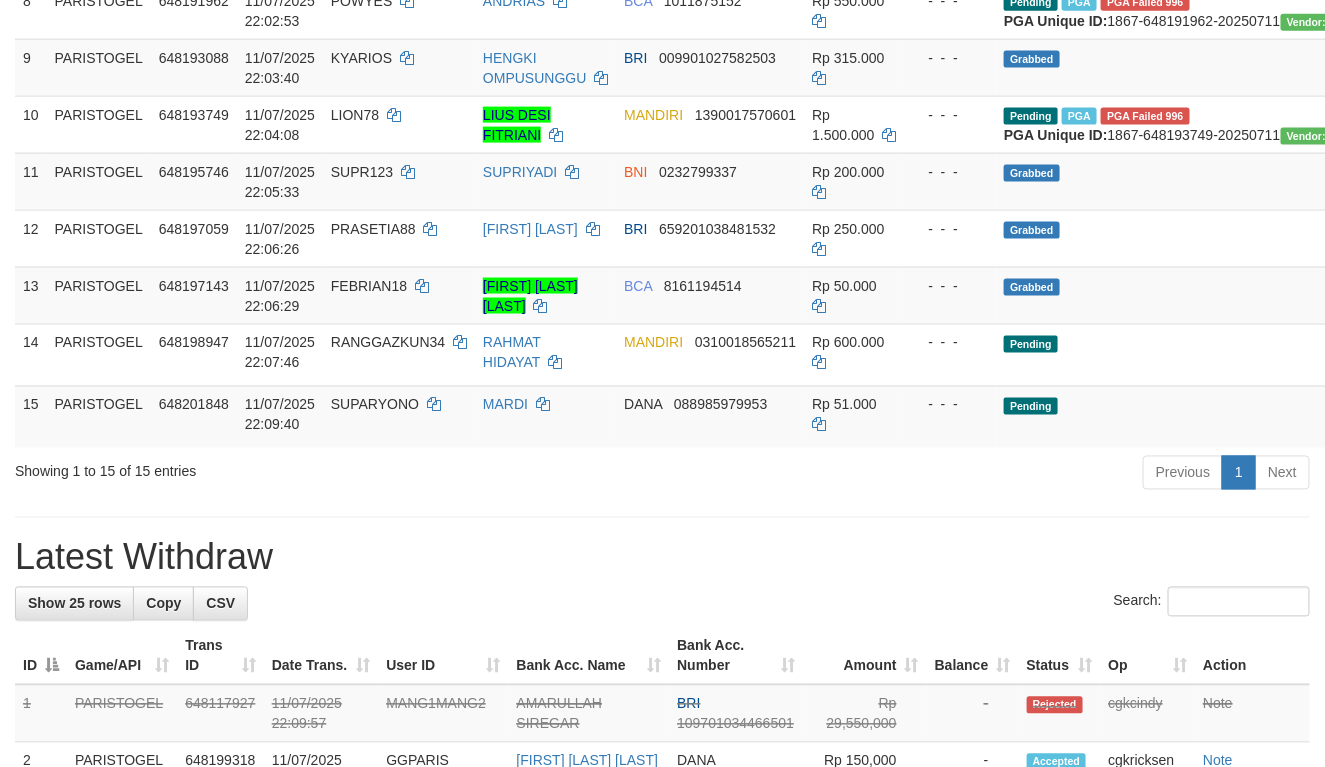 scroll, scrollTop: 777, scrollLeft: 0, axis: vertical 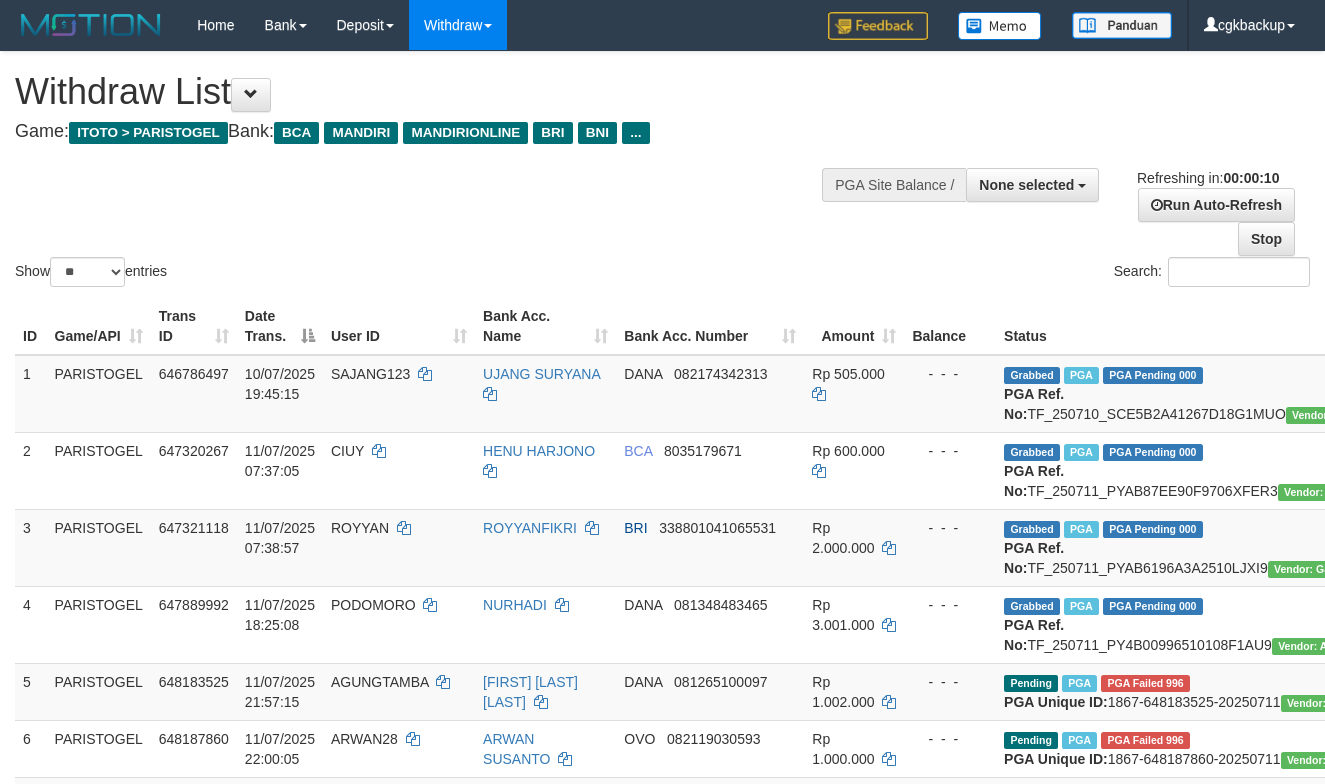 select 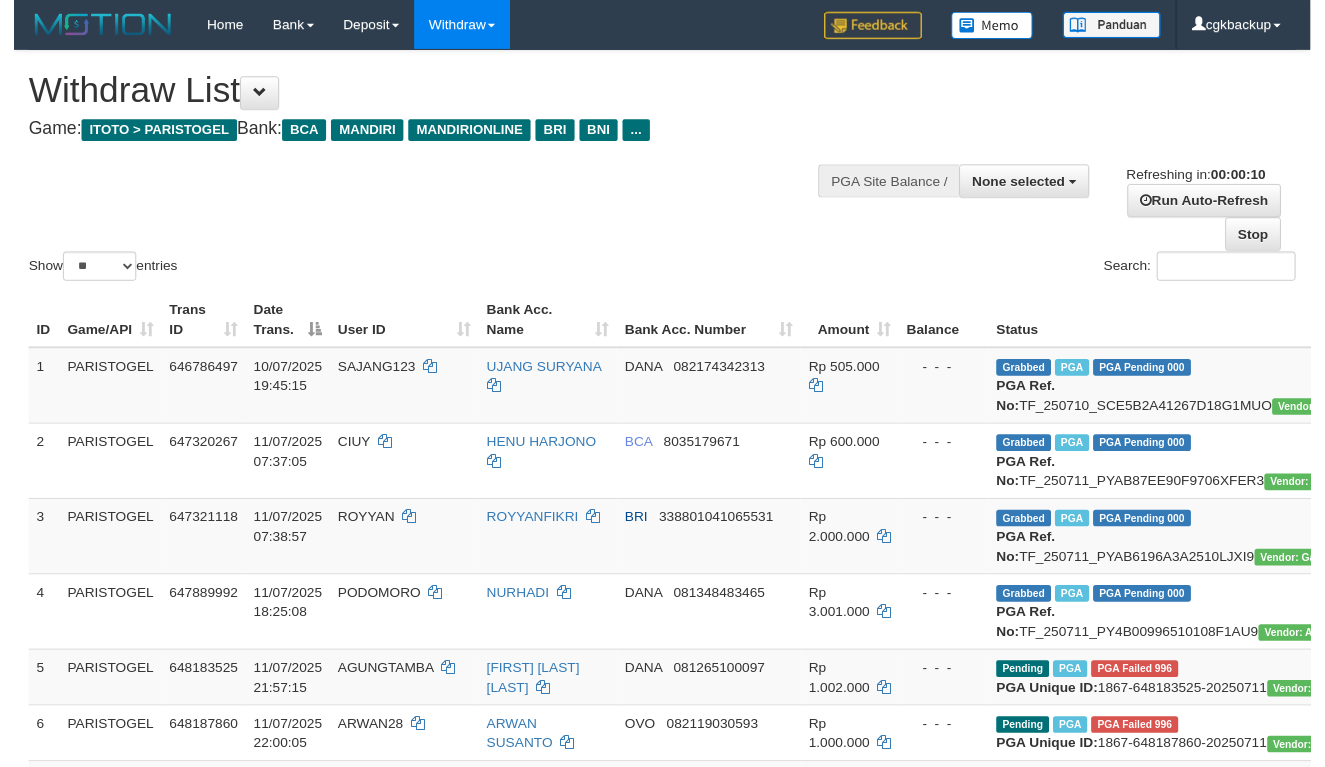 scroll, scrollTop: 777, scrollLeft: 205, axis: both 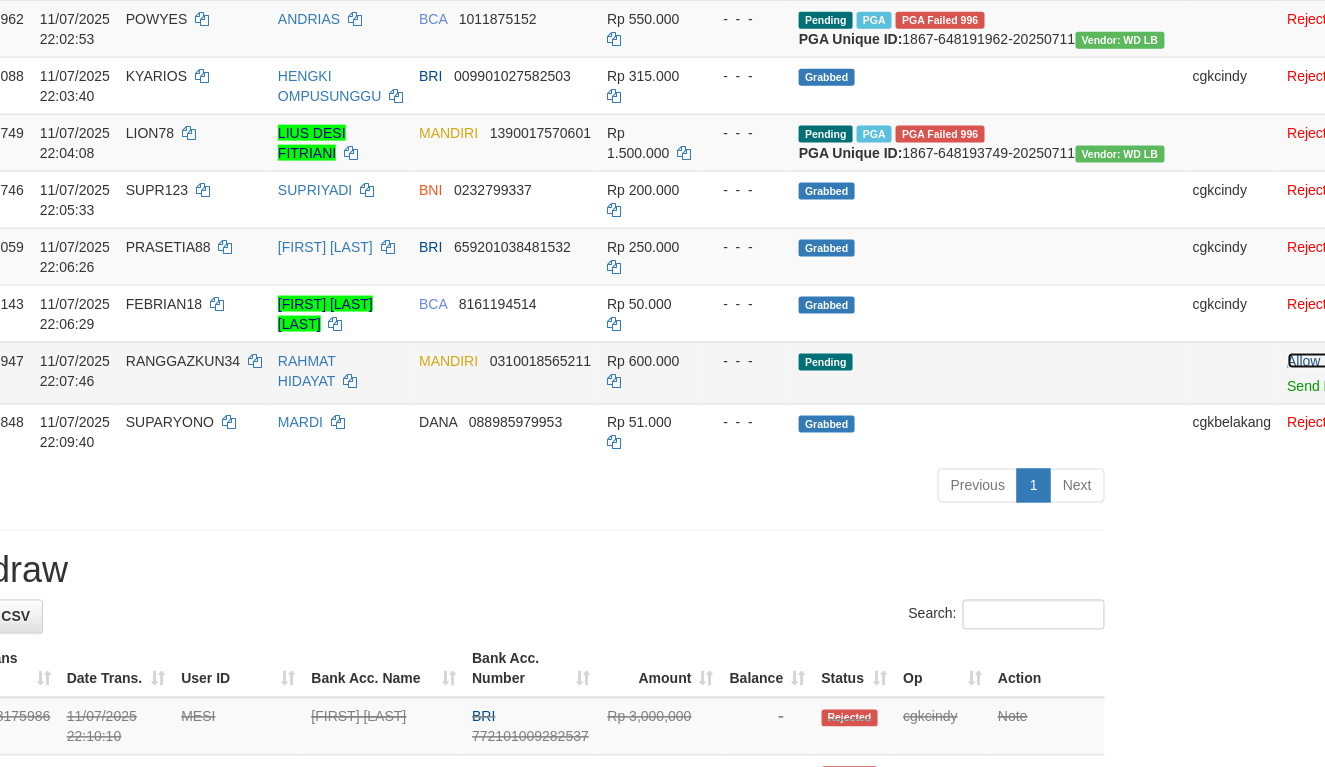 click on "Allow Grab" at bounding box center (1322, 361) 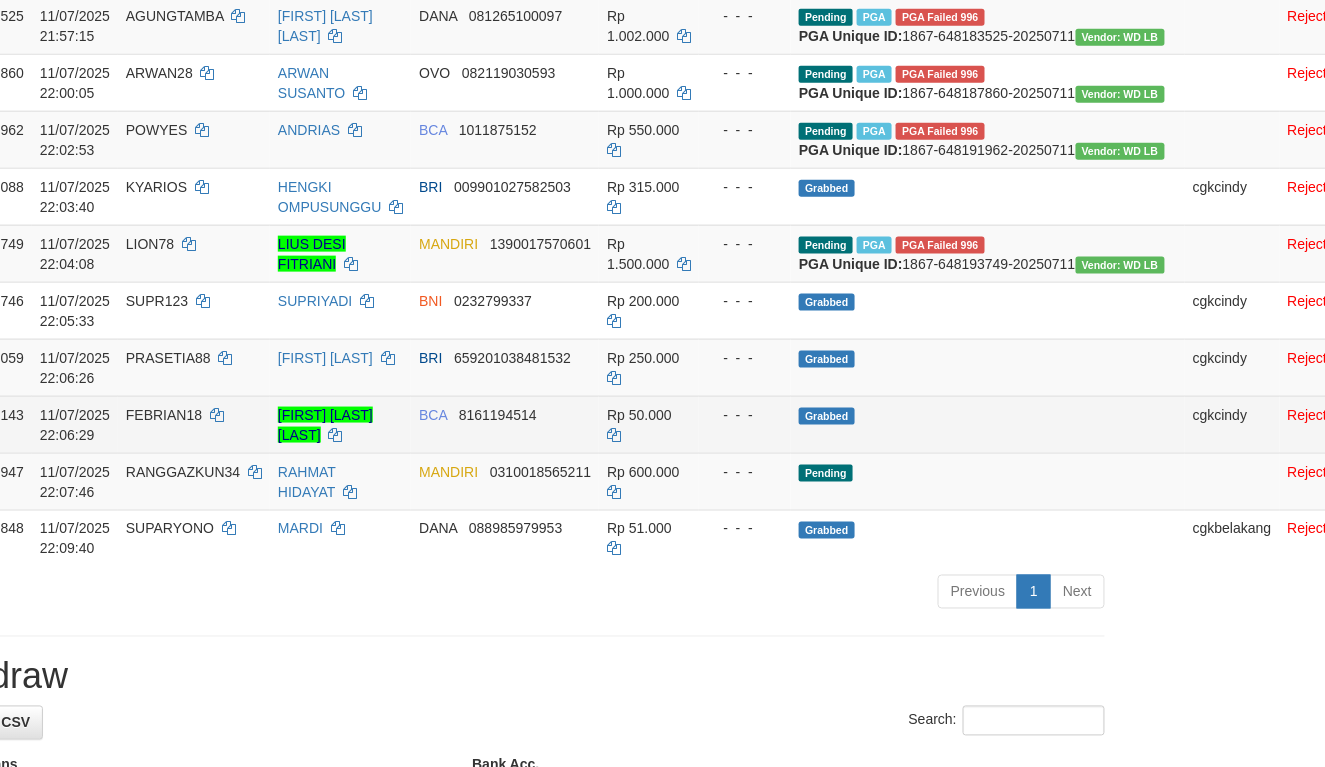 scroll, scrollTop: 555, scrollLeft: 205, axis: both 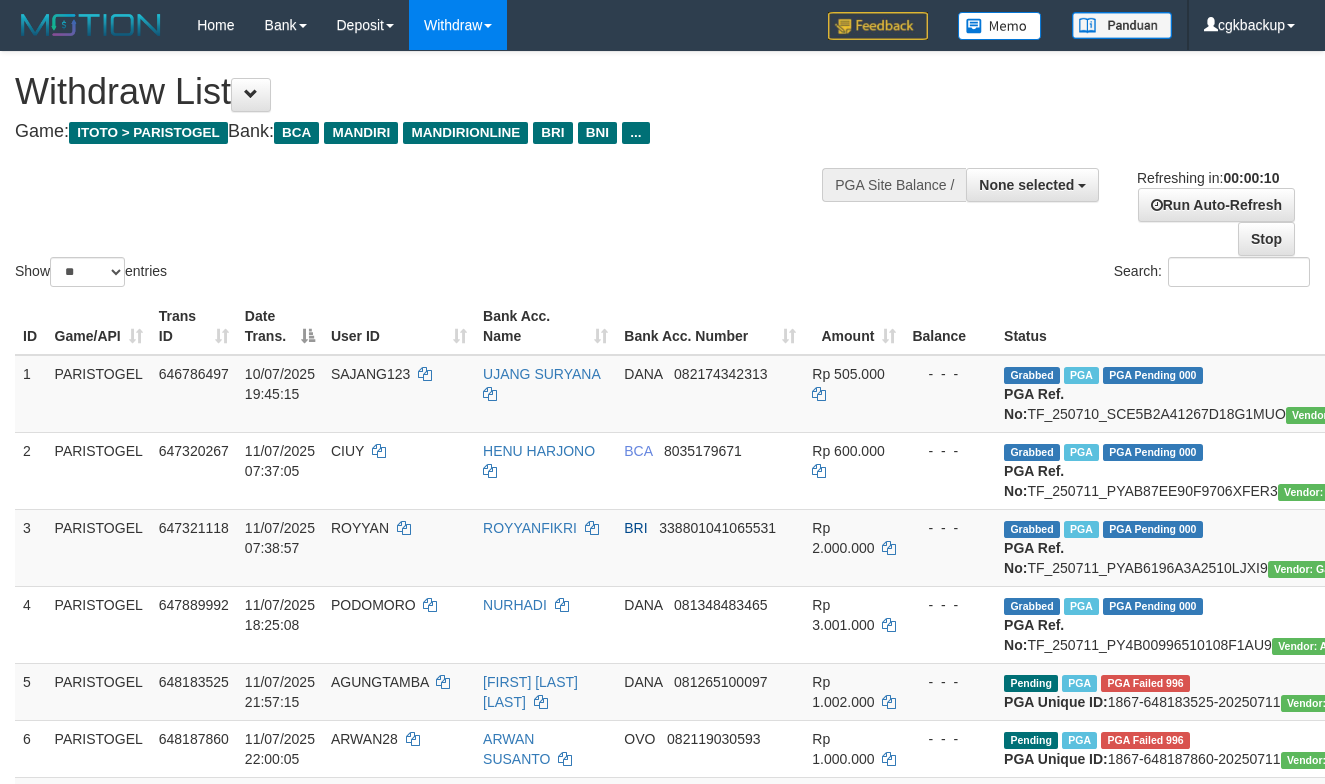select 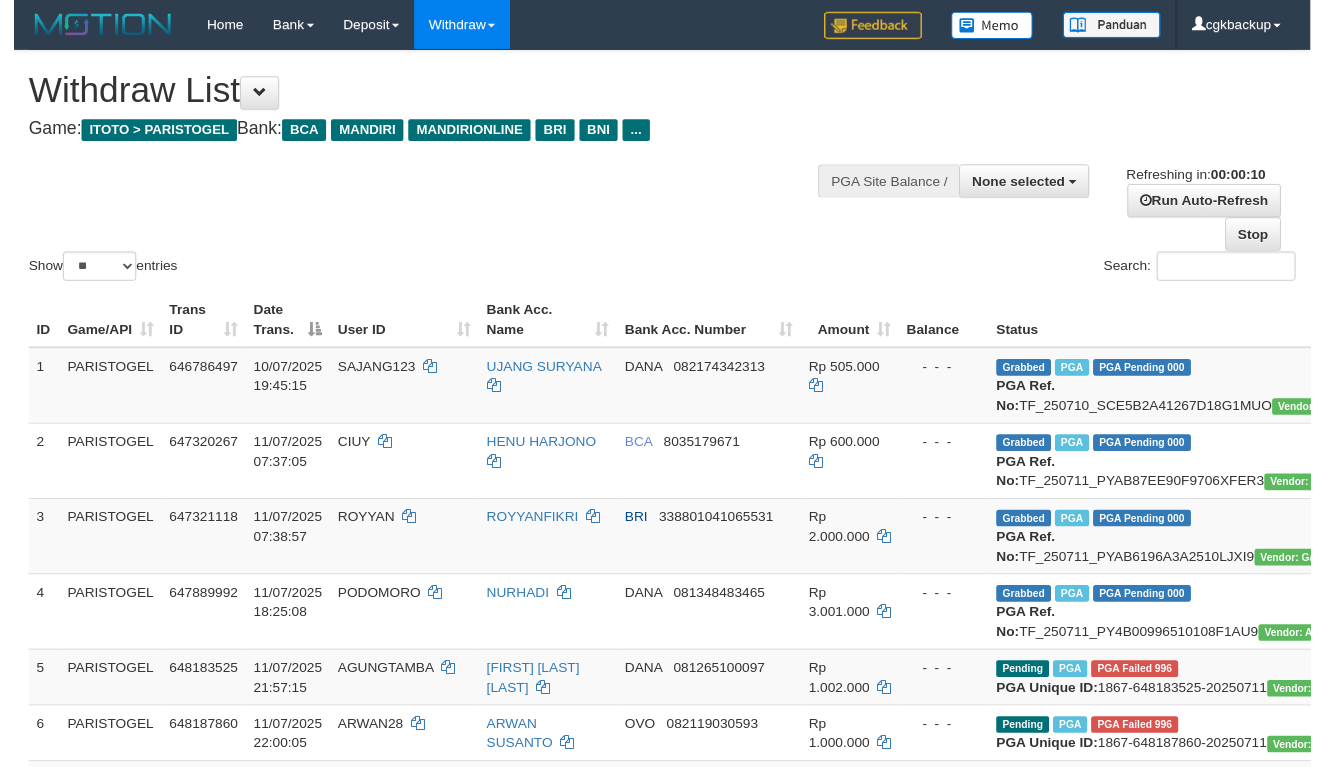 scroll, scrollTop: 555, scrollLeft: 205, axis: both 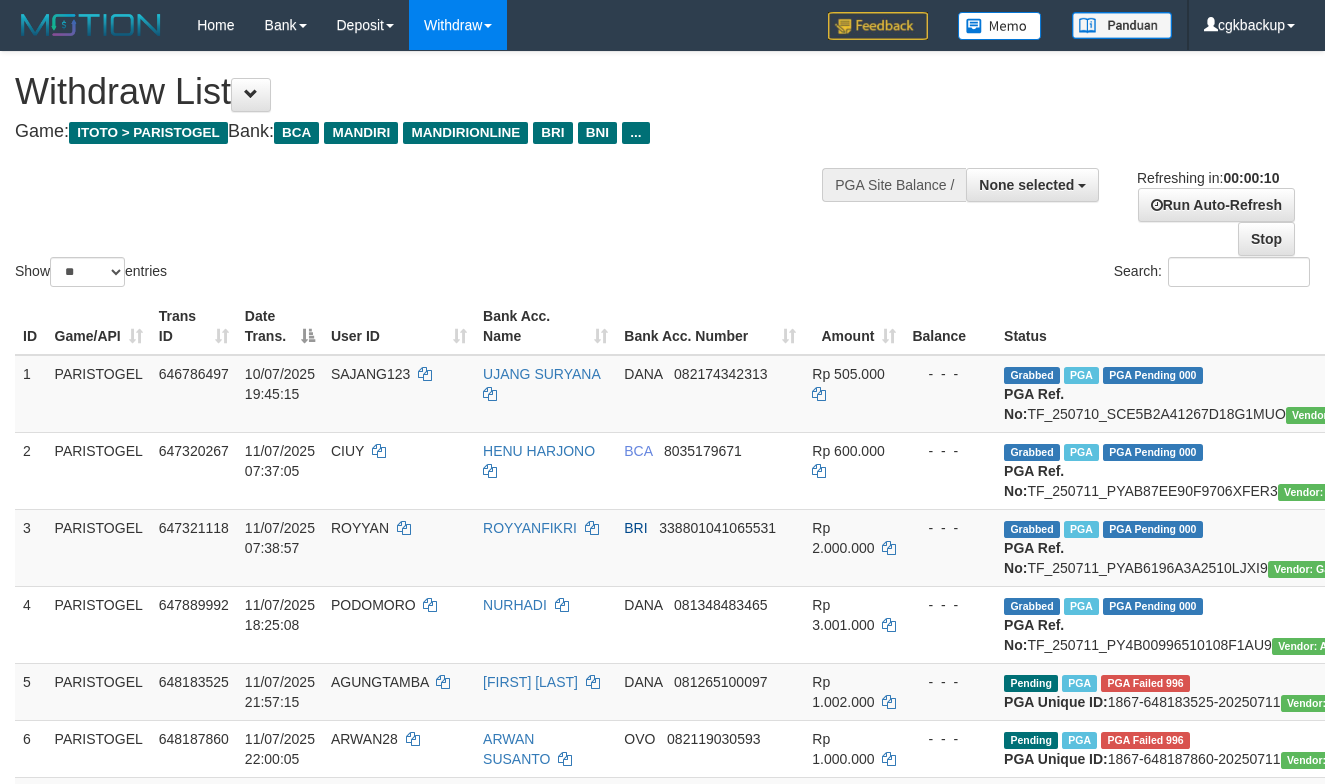select 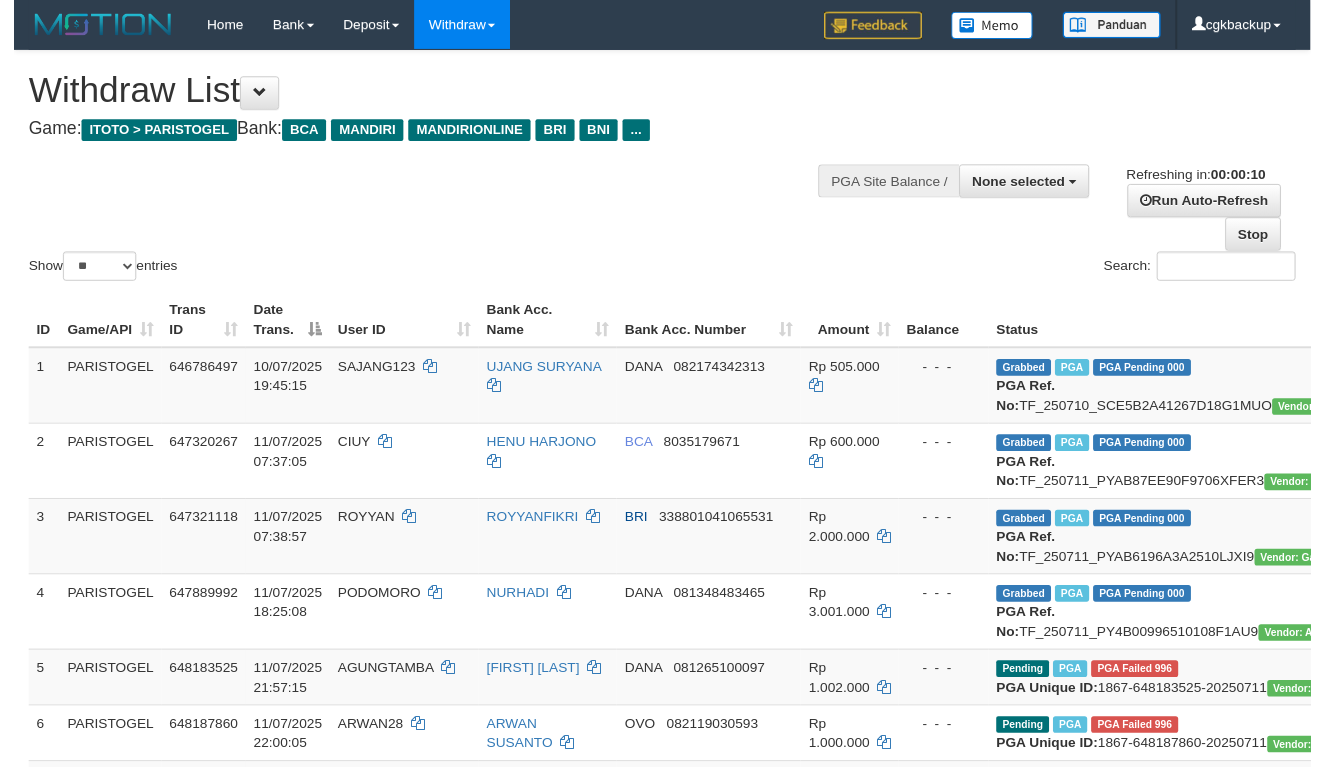 scroll, scrollTop: 555, scrollLeft: 205, axis: both 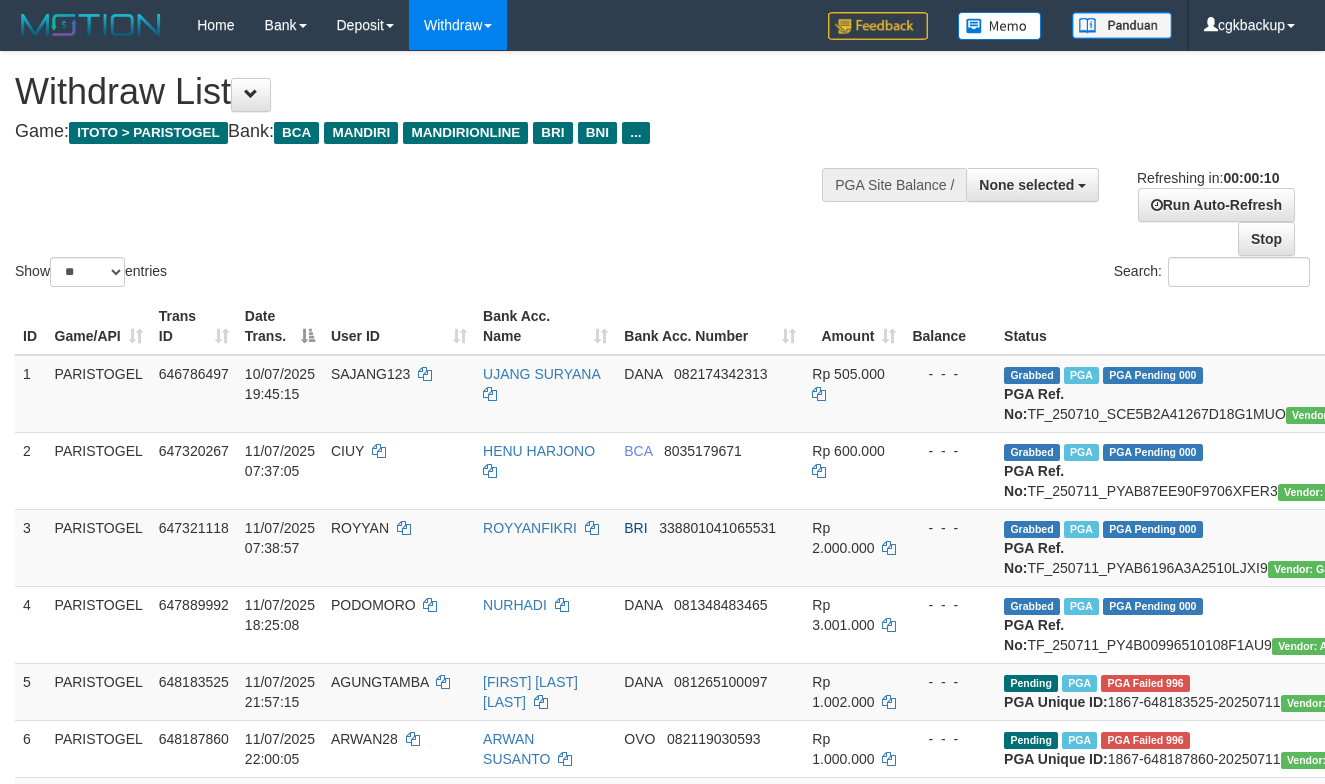 select 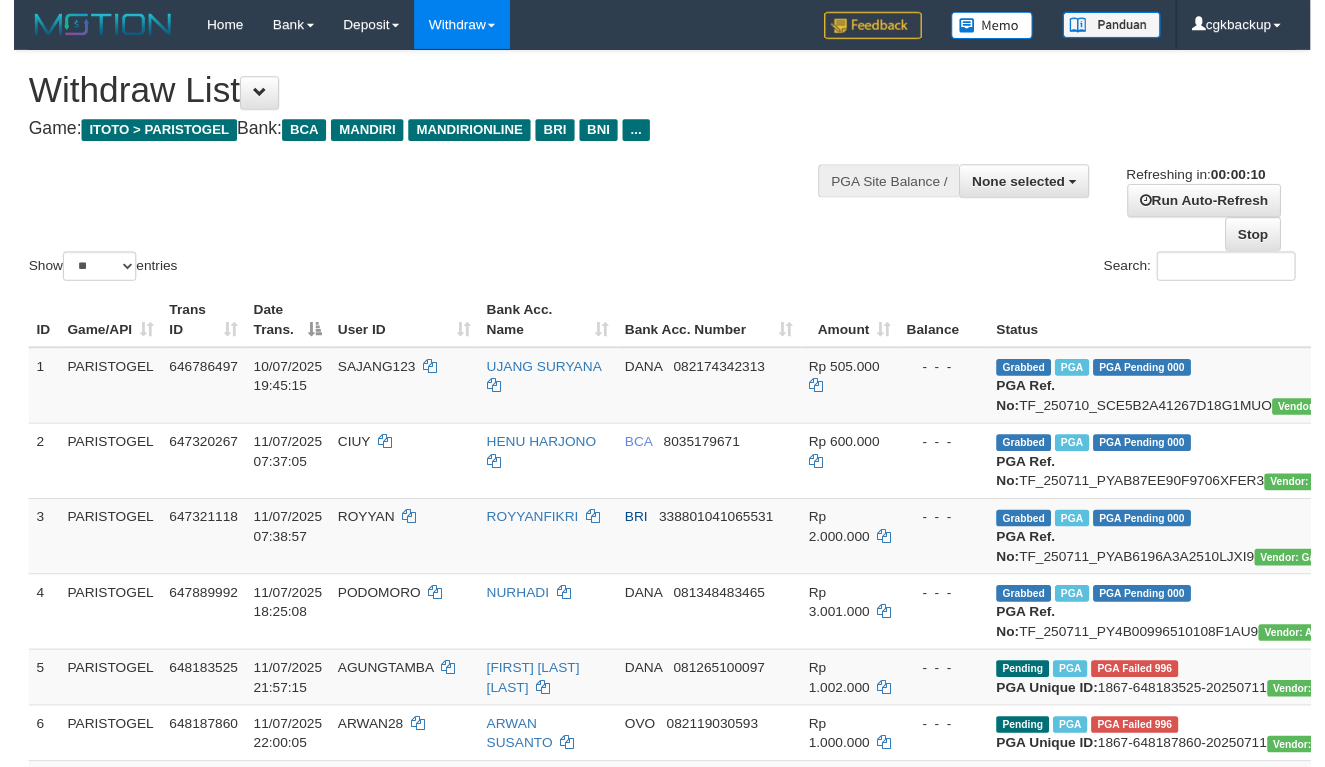 scroll, scrollTop: 555, scrollLeft: 205, axis: both 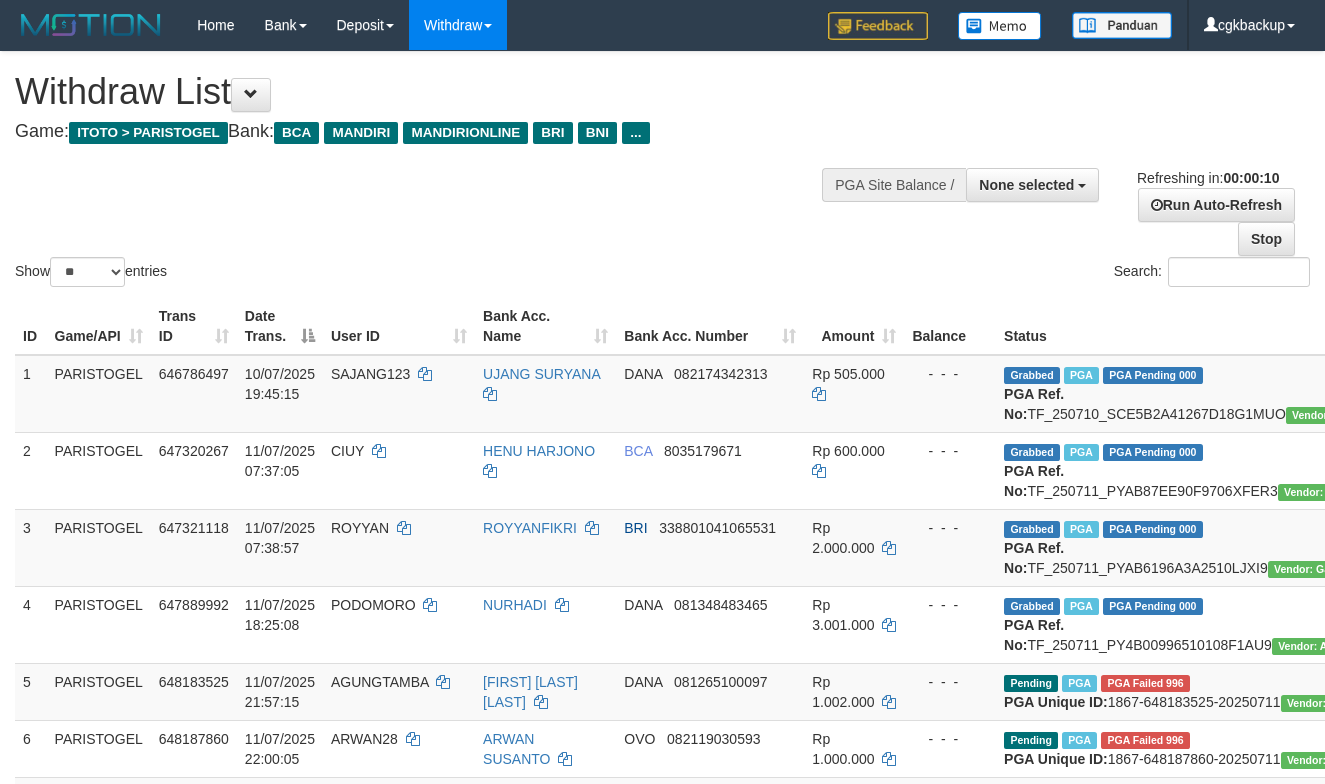 select 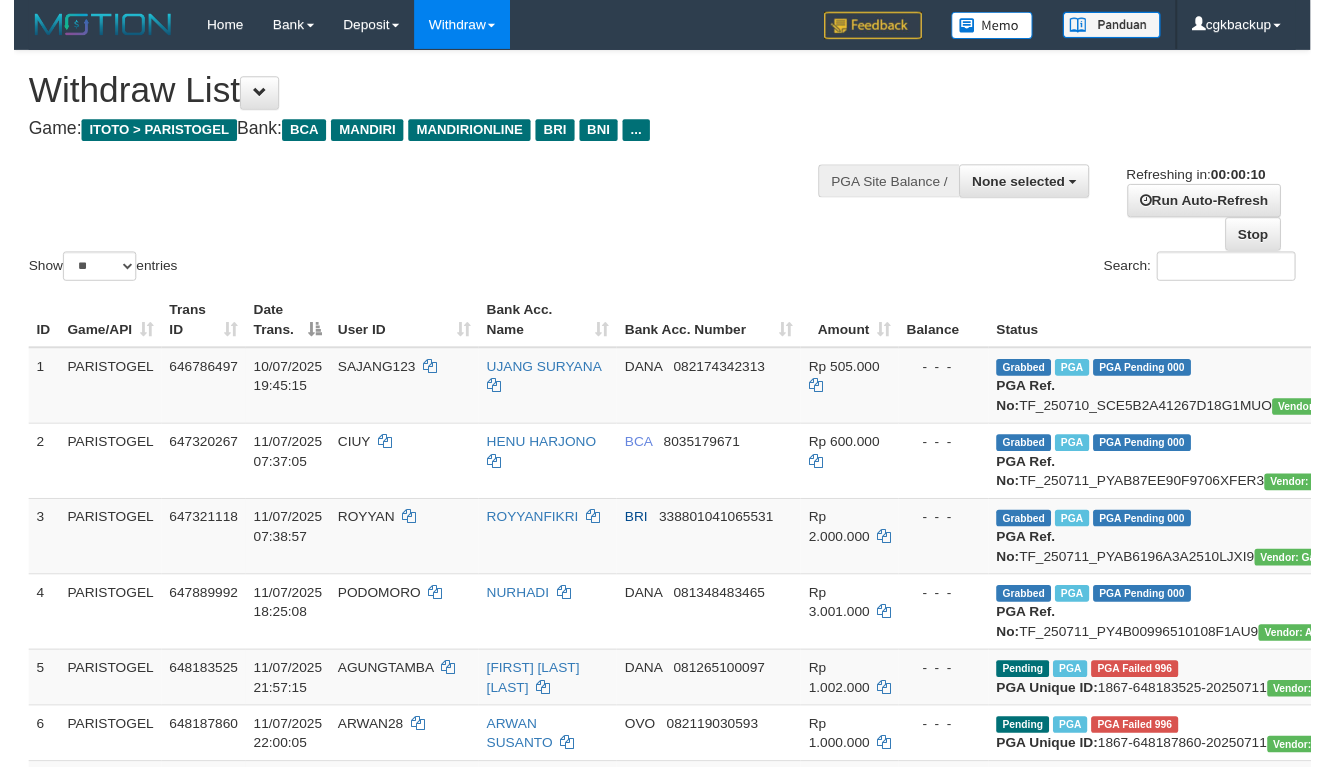scroll, scrollTop: 555, scrollLeft: 205, axis: both 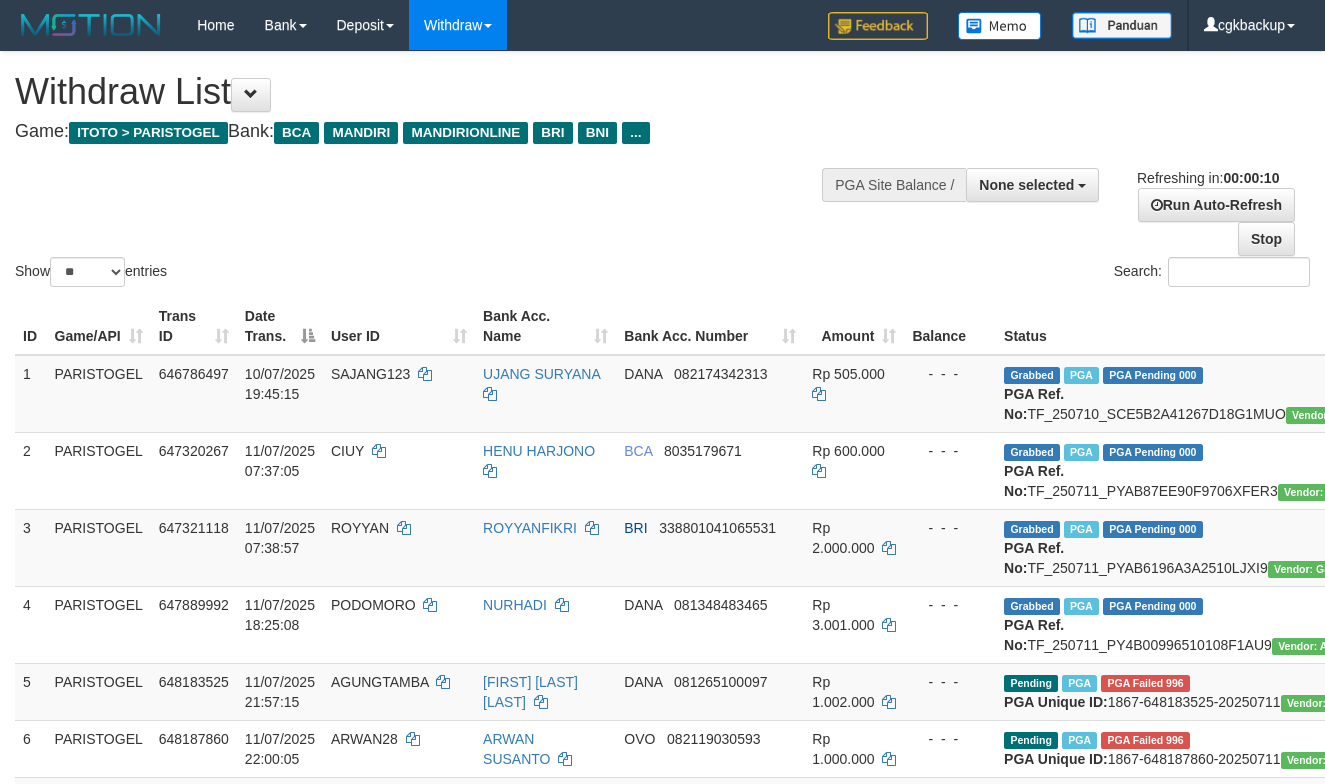 select 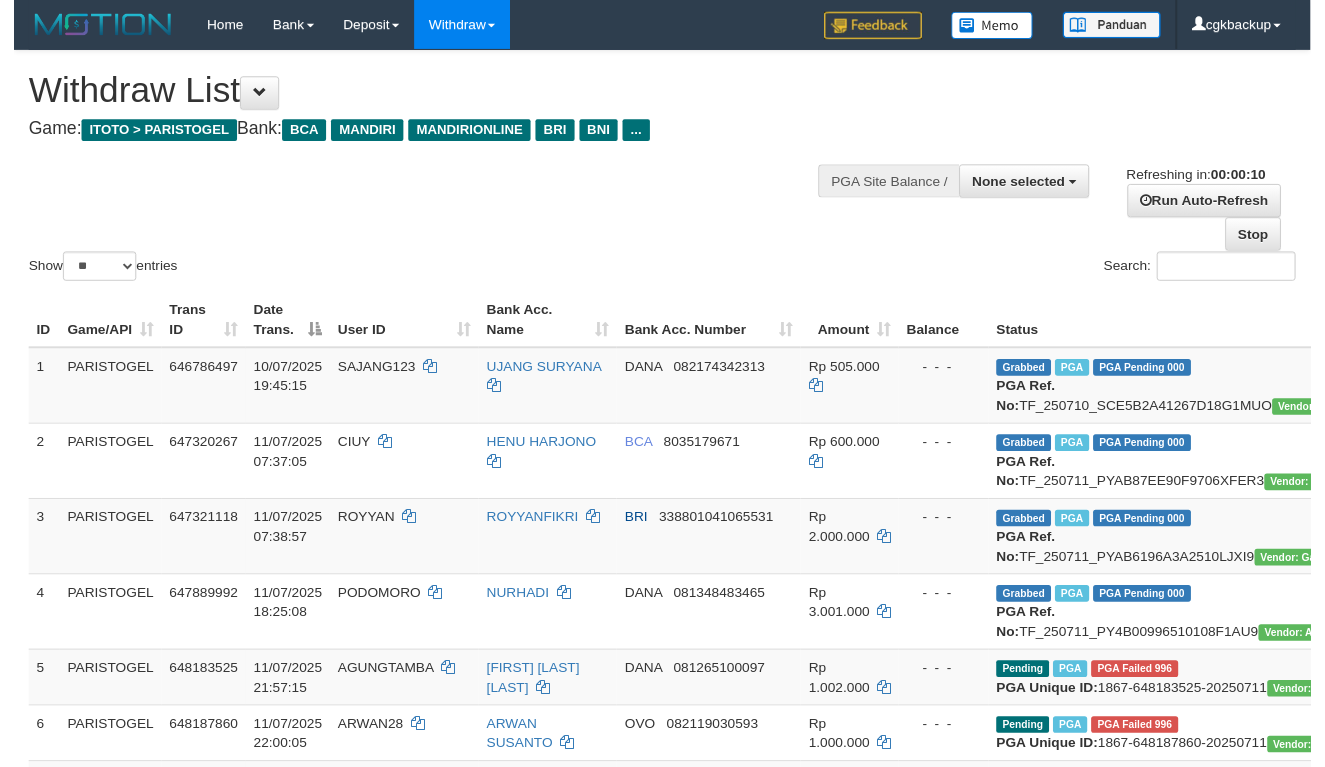 scroll, scrollTop: 555, scrollLeft: 205, axis: both 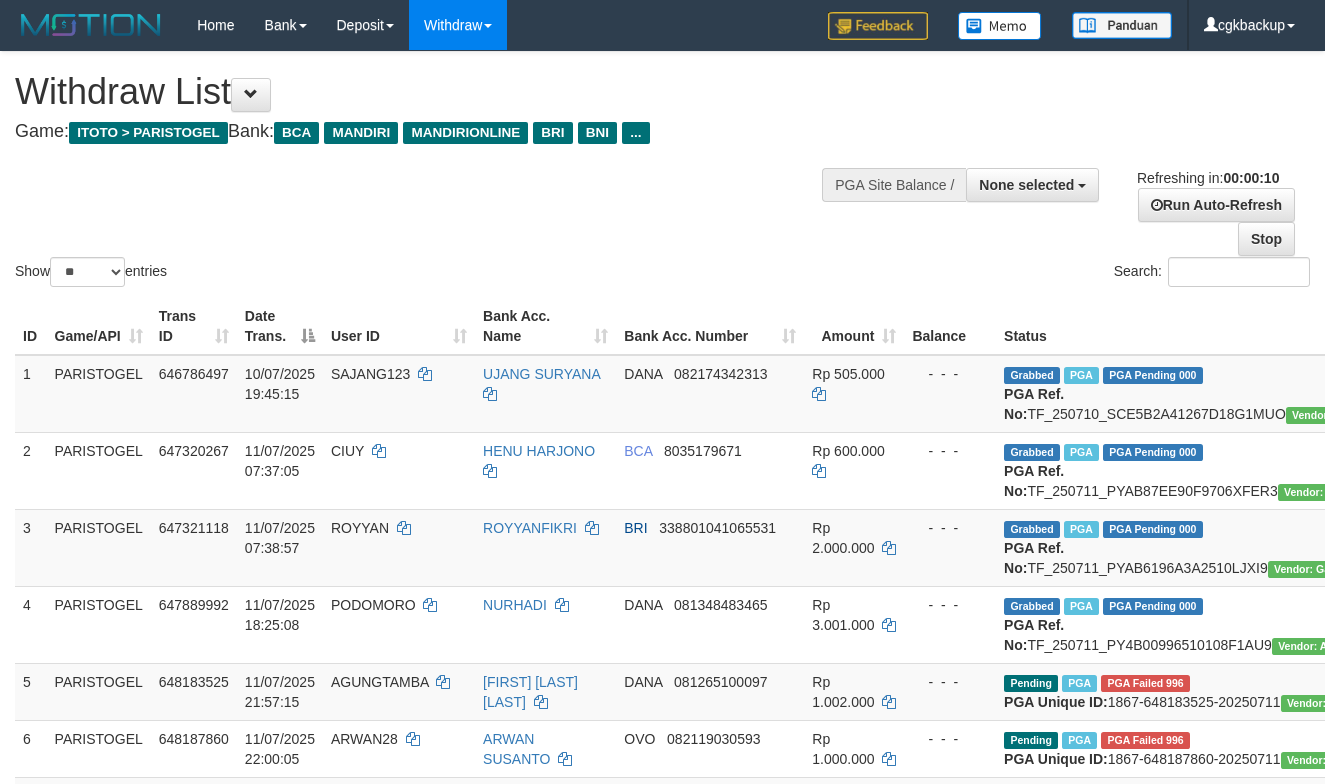 select 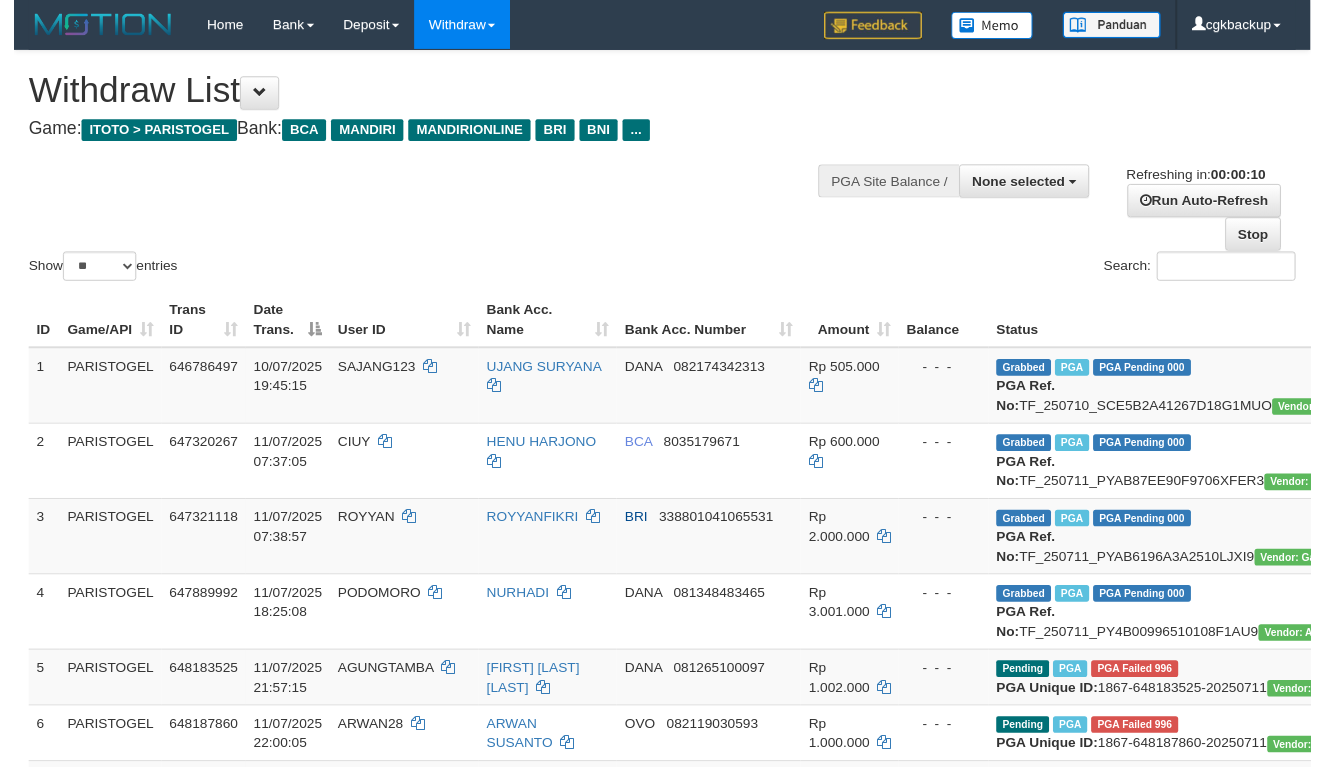 scroll, scrollTop: 555, scrollLeft: 205, axis: both 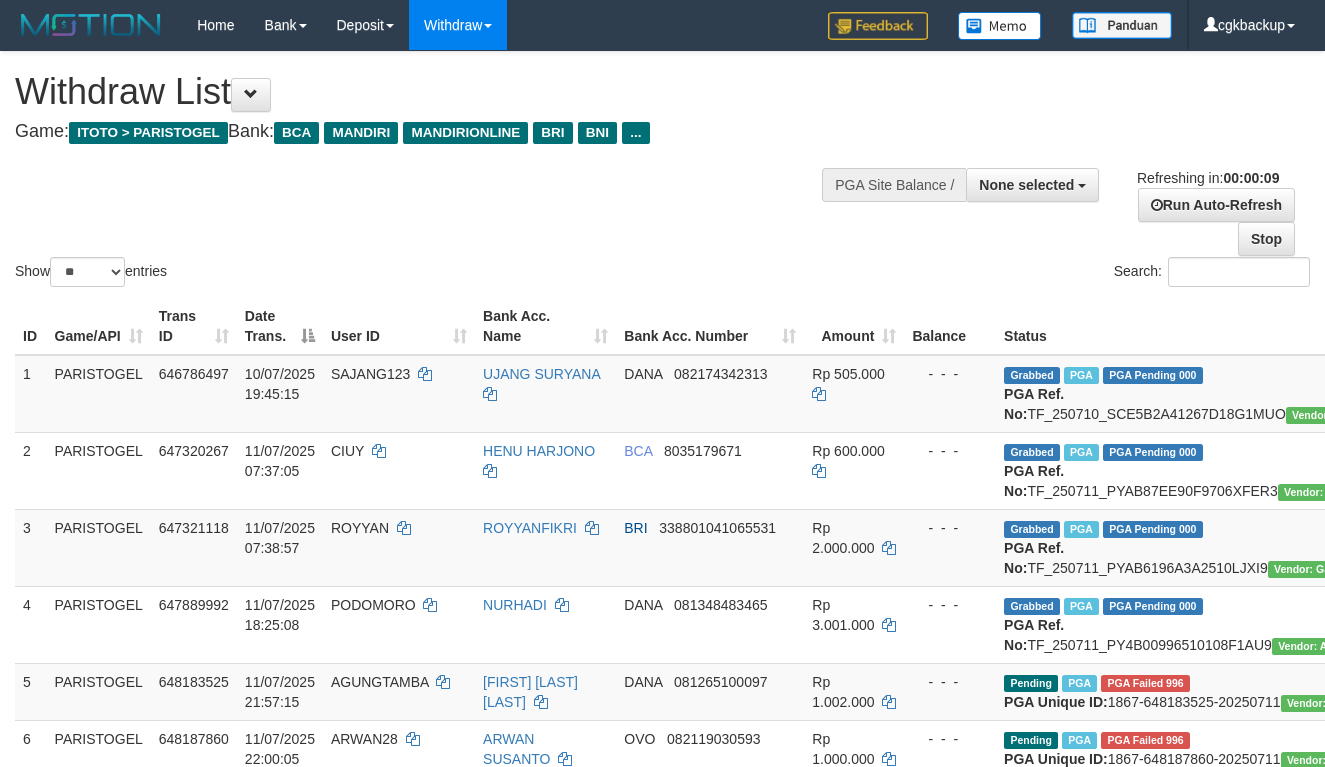 select 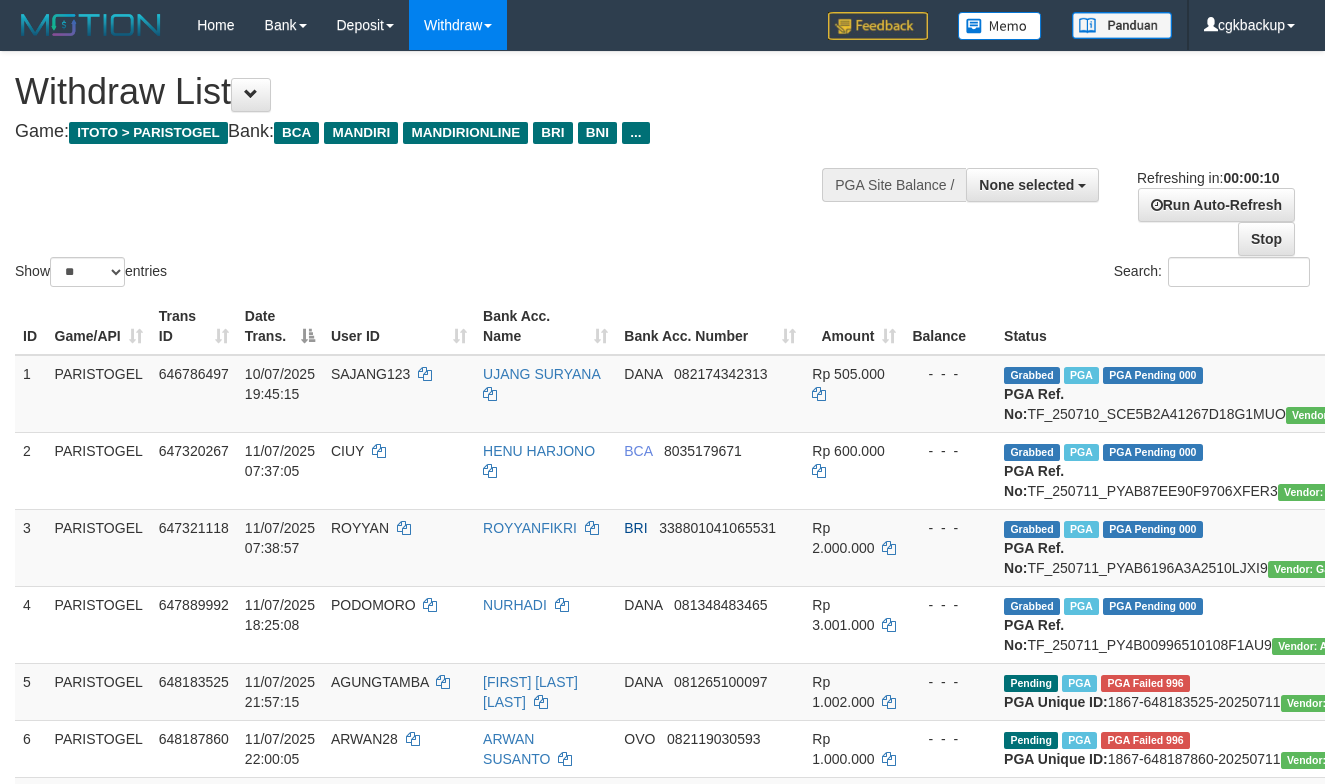 select 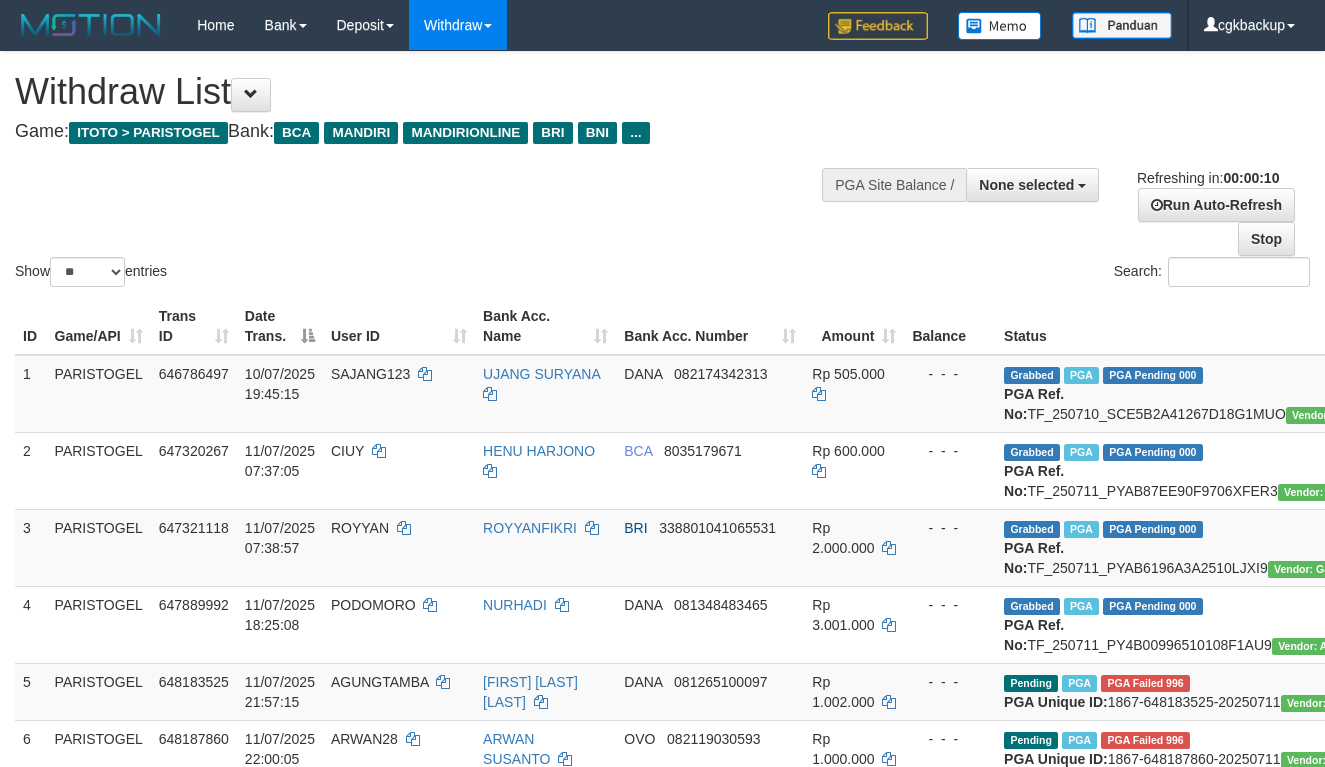 select 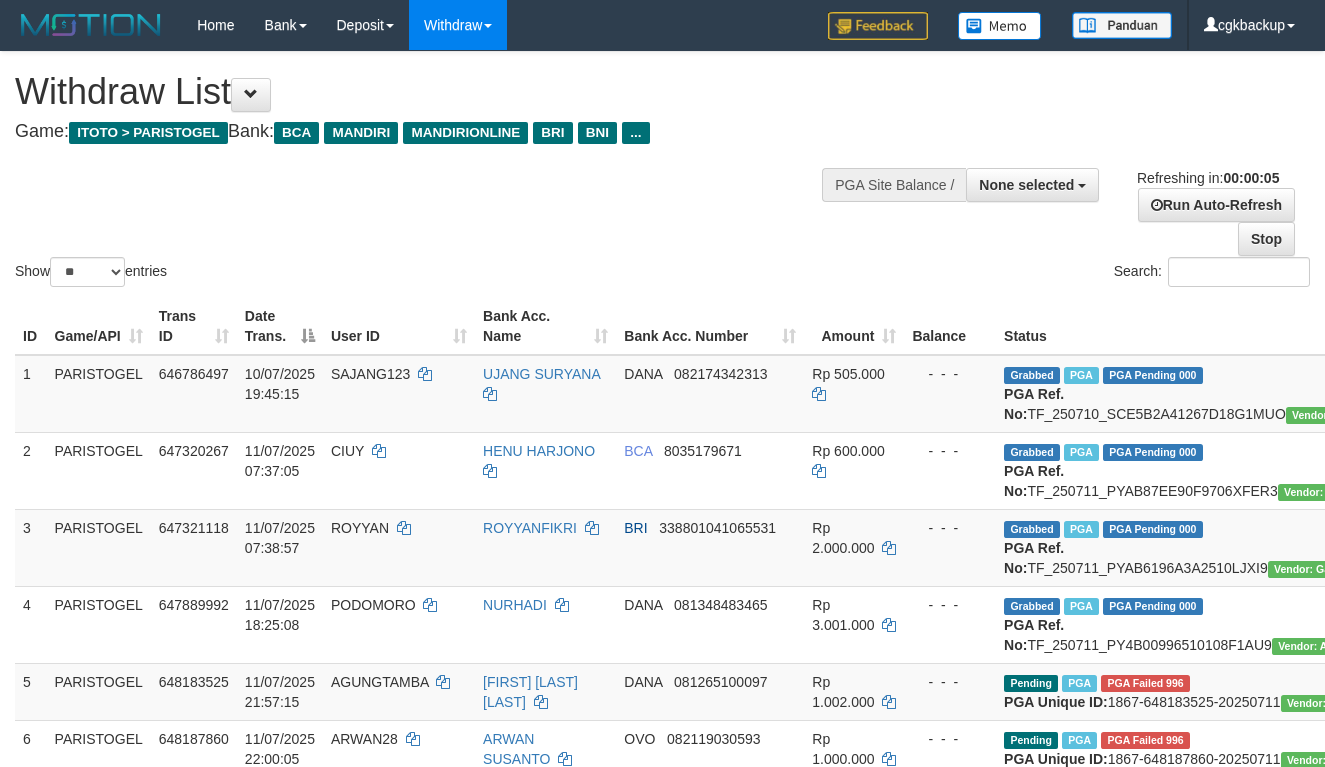 scroll, scrollTop: 0, scrollLeft: 0, axis: both 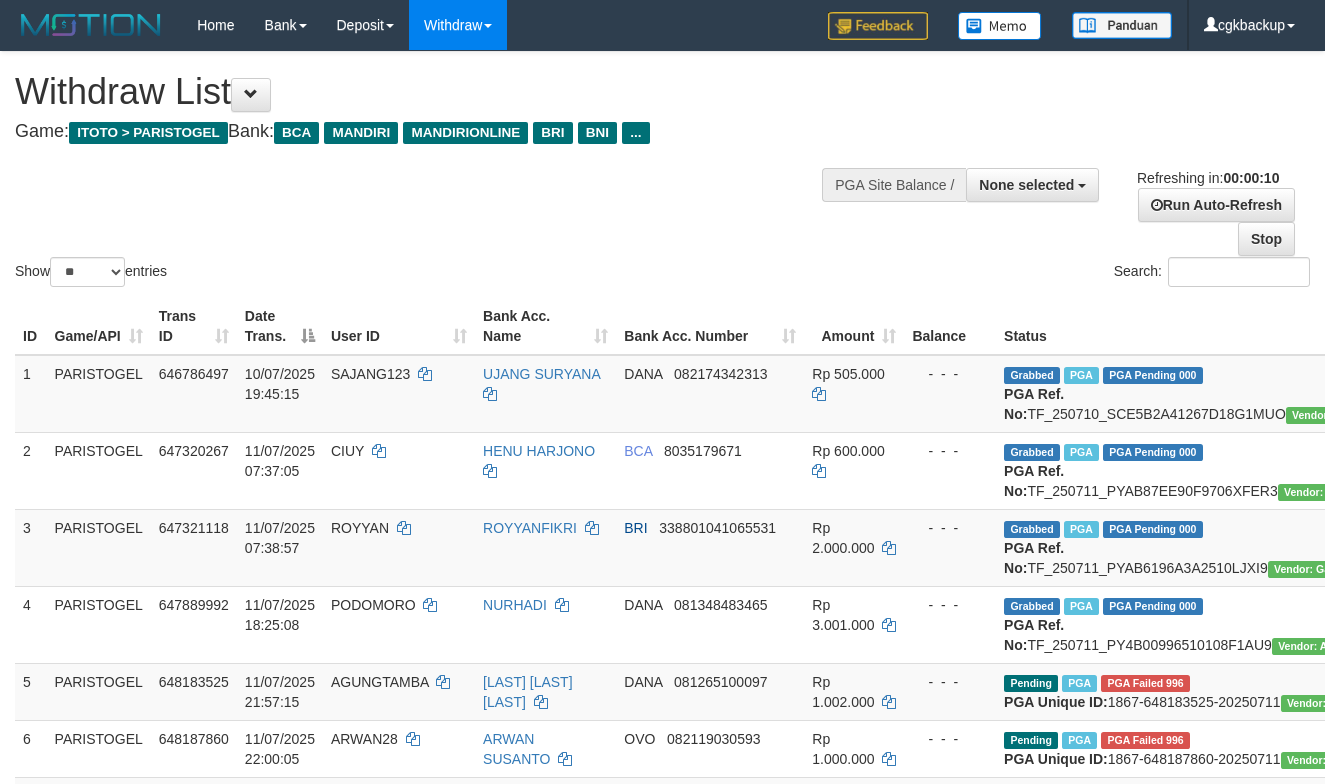 select 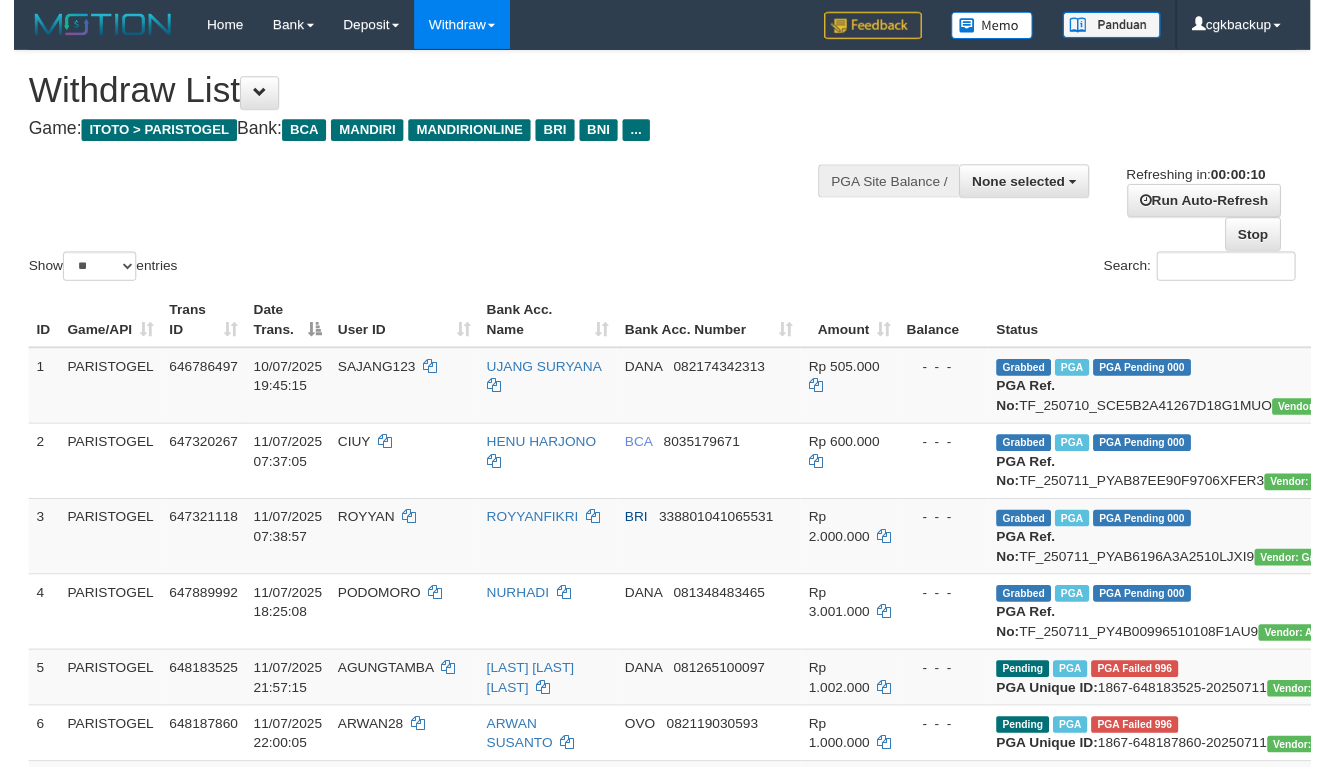scroll, scrollTop: 202, scrollLeft: 0, axis: vertical 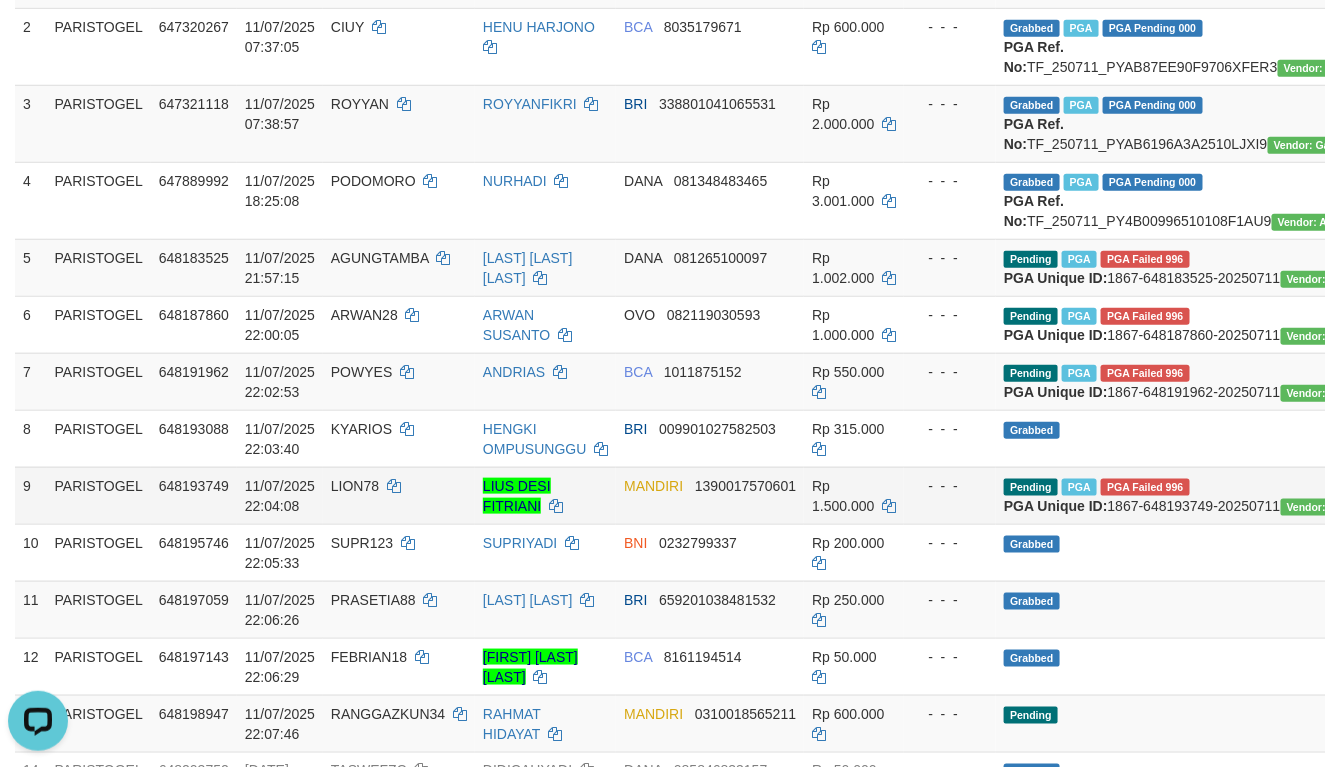 click on "MANDIRI     1390017570601" at bounding box center (710, 495) 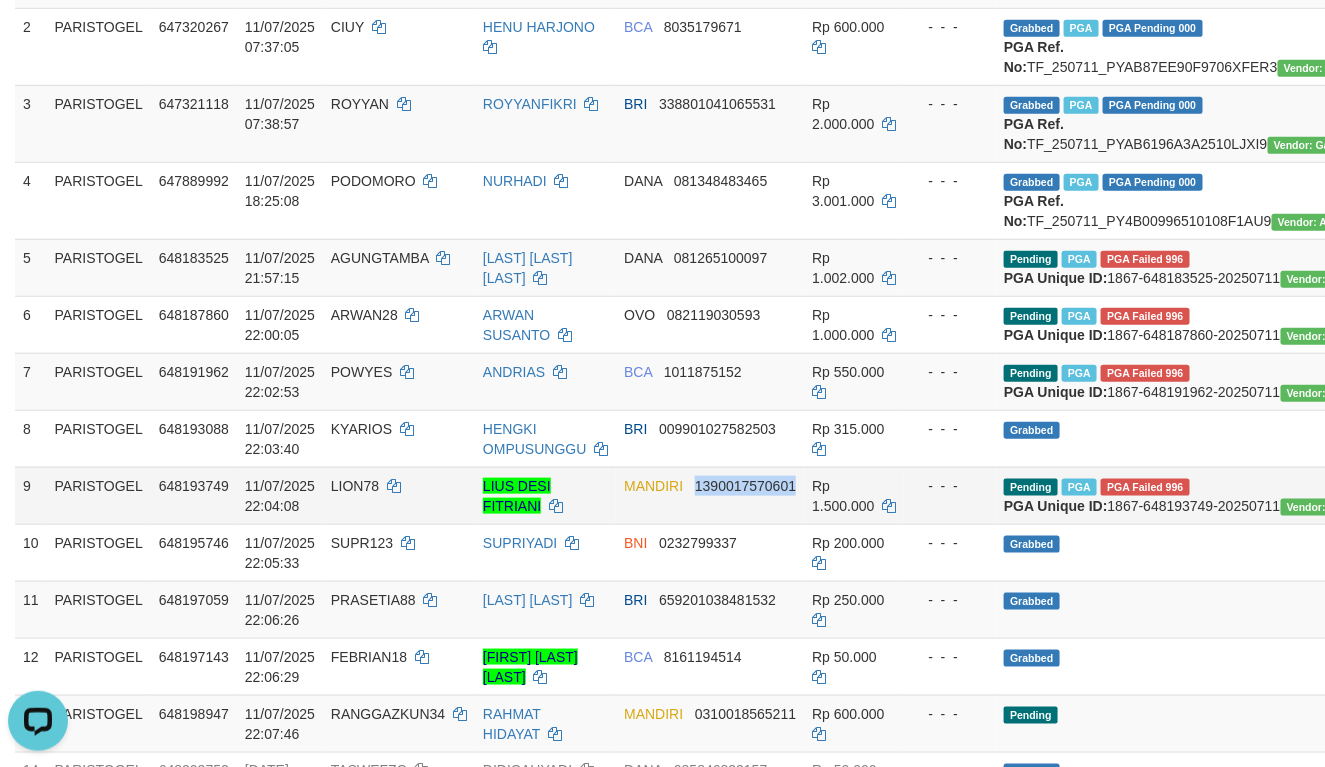 click on "MANDIRI     1390017570601" at bounding box center (710, 495) 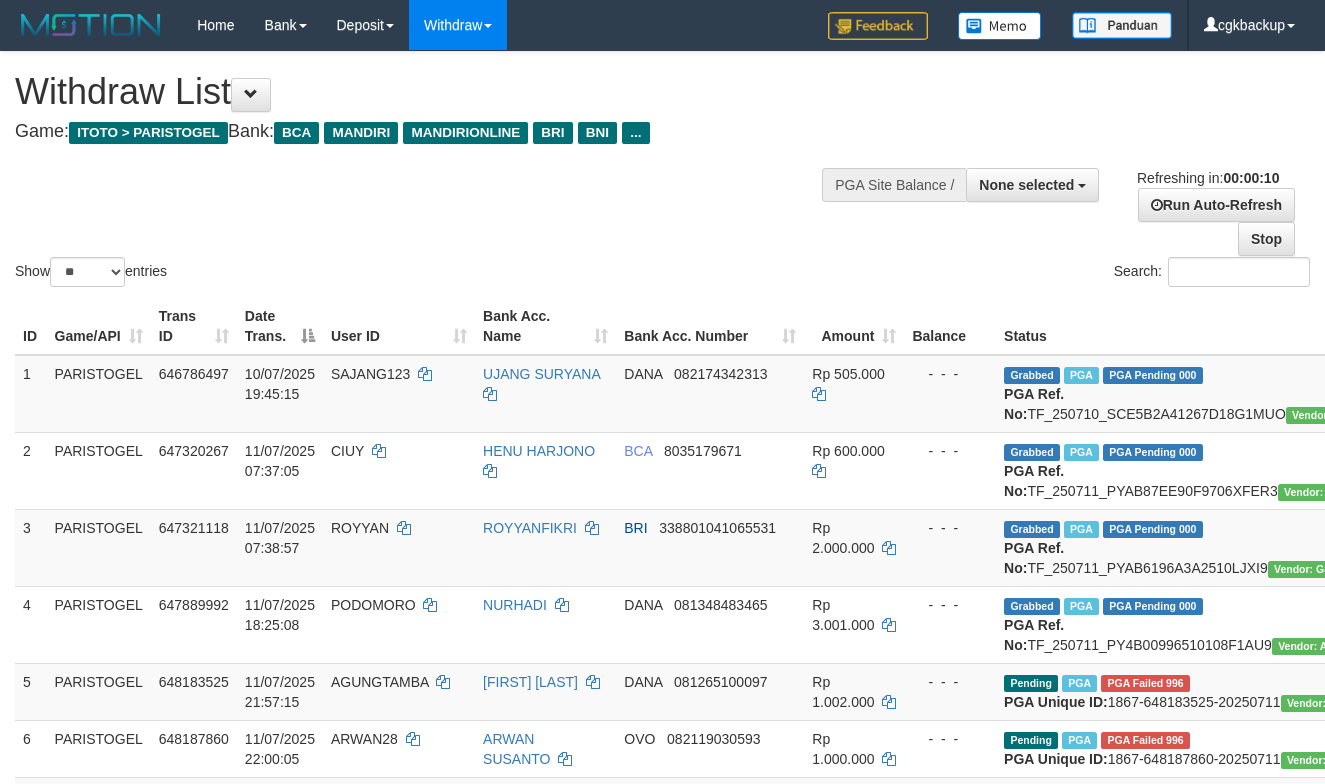 select 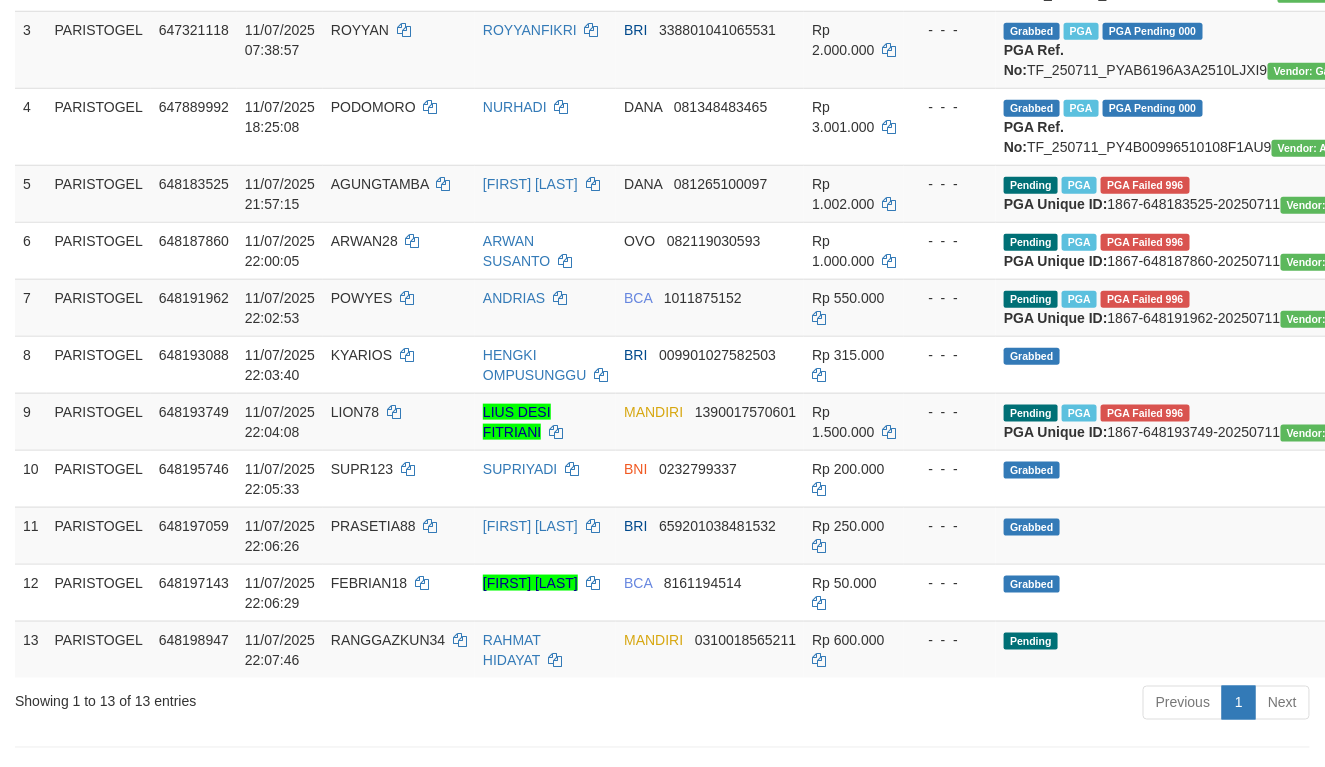 scroll, scrollTop: 424, scrollLeft: 0, axis: vertical 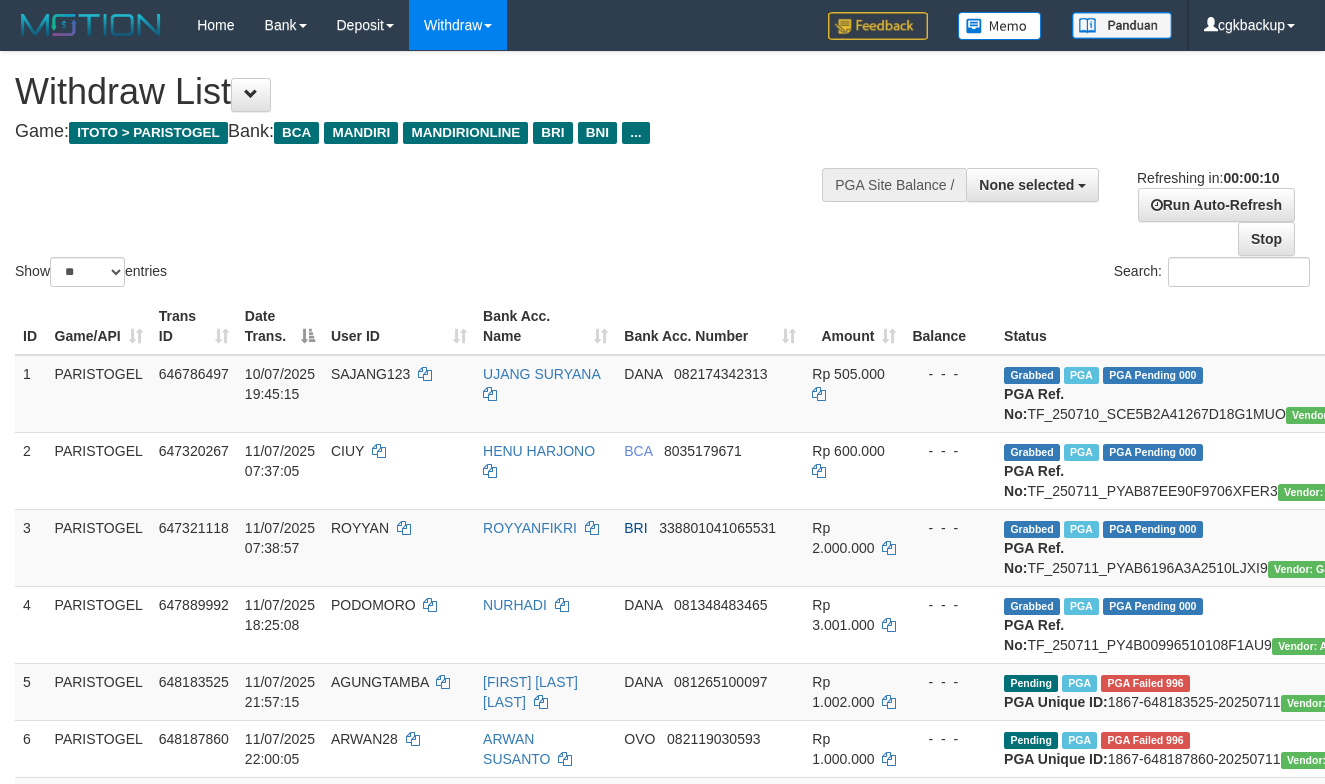 select 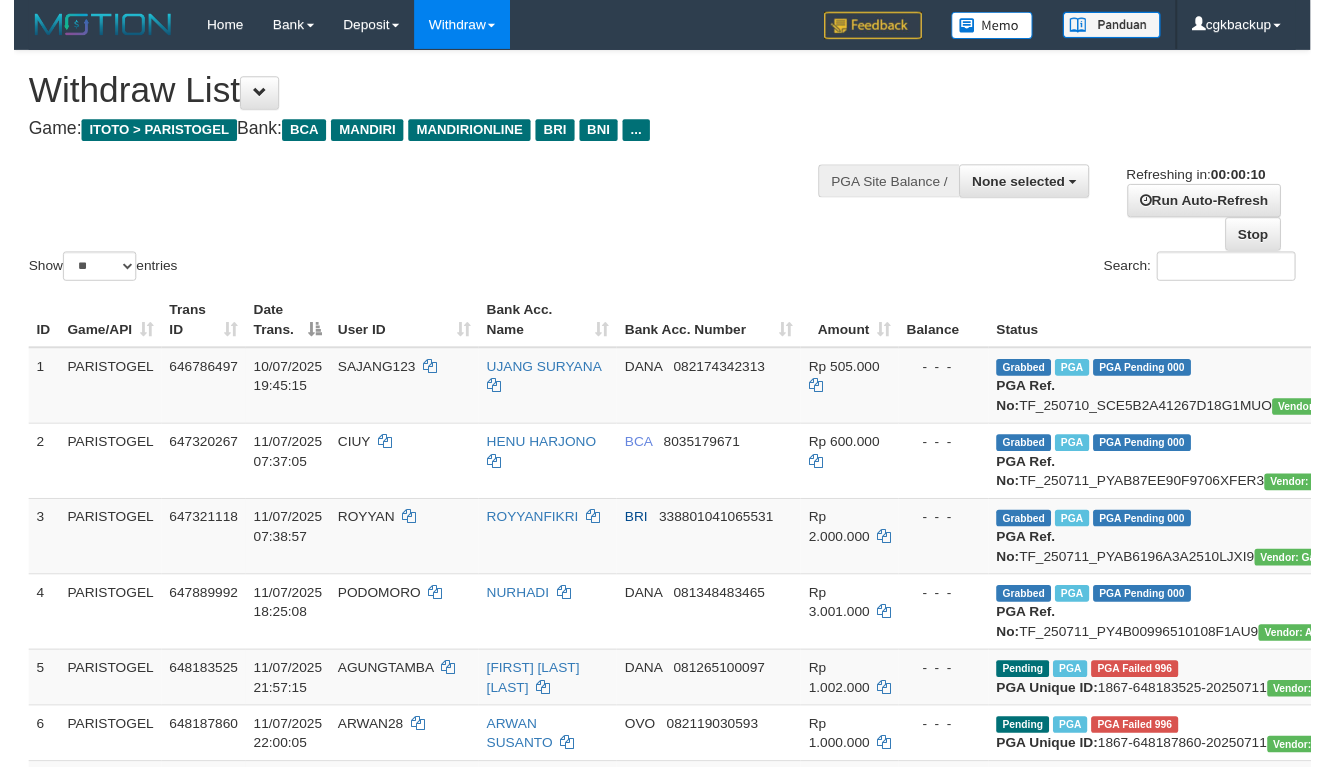 scroll, scrollTop: 535, scrollLeft: 205, axis: both 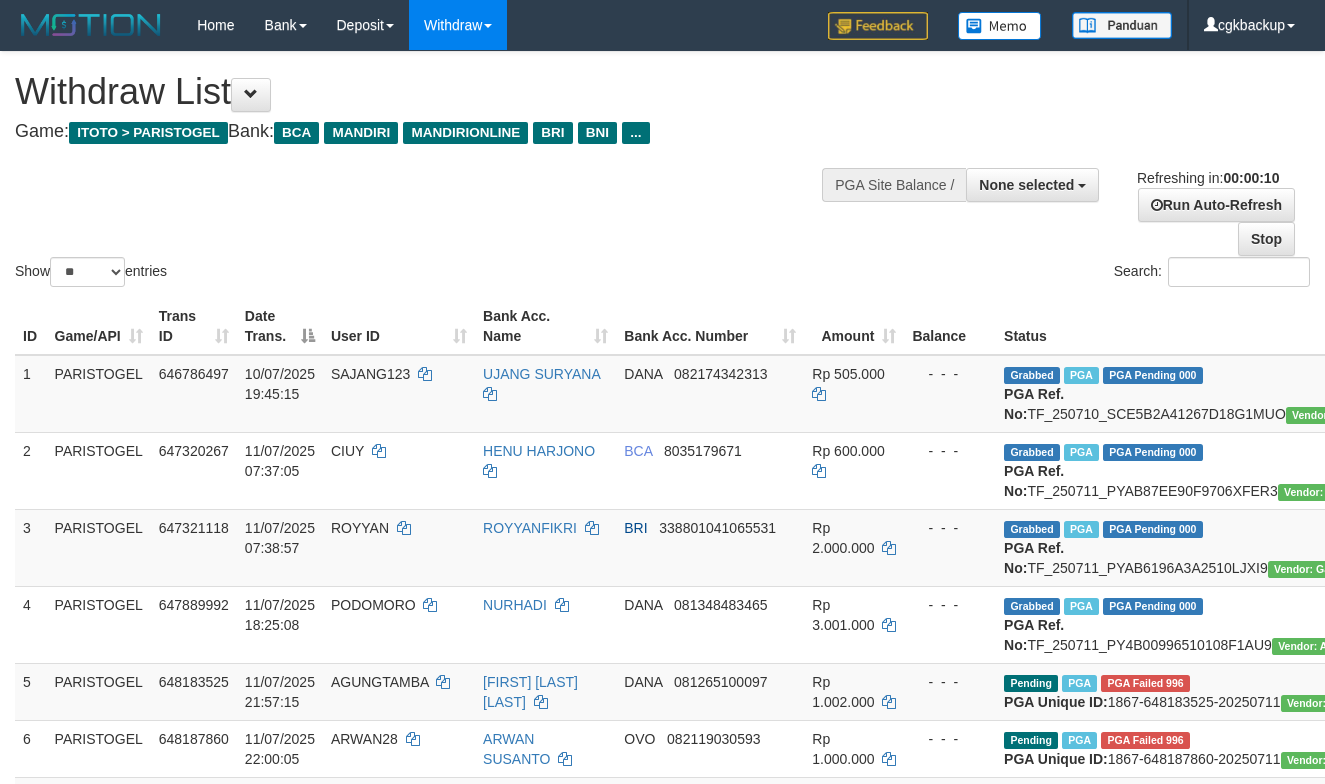 select 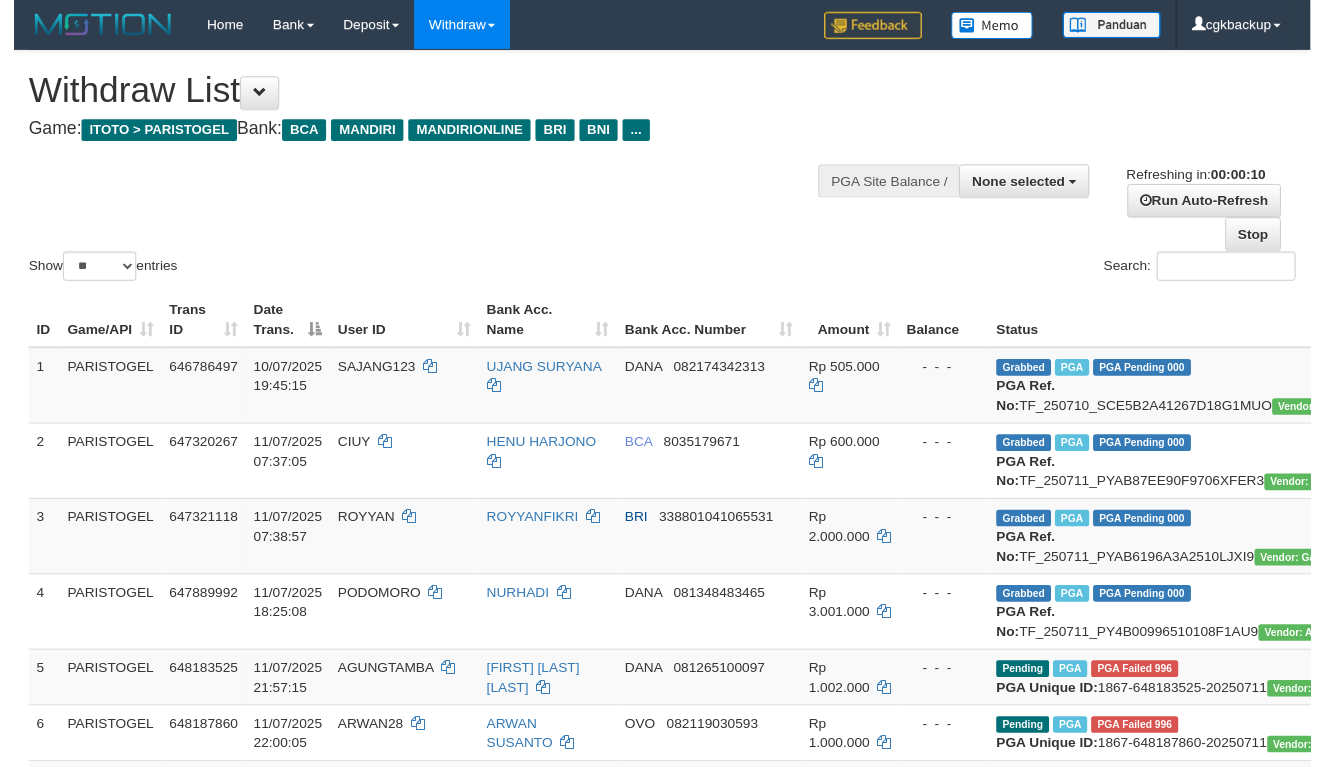 scroll, scrollTop: 757, scrollLeft: 205, axis: both 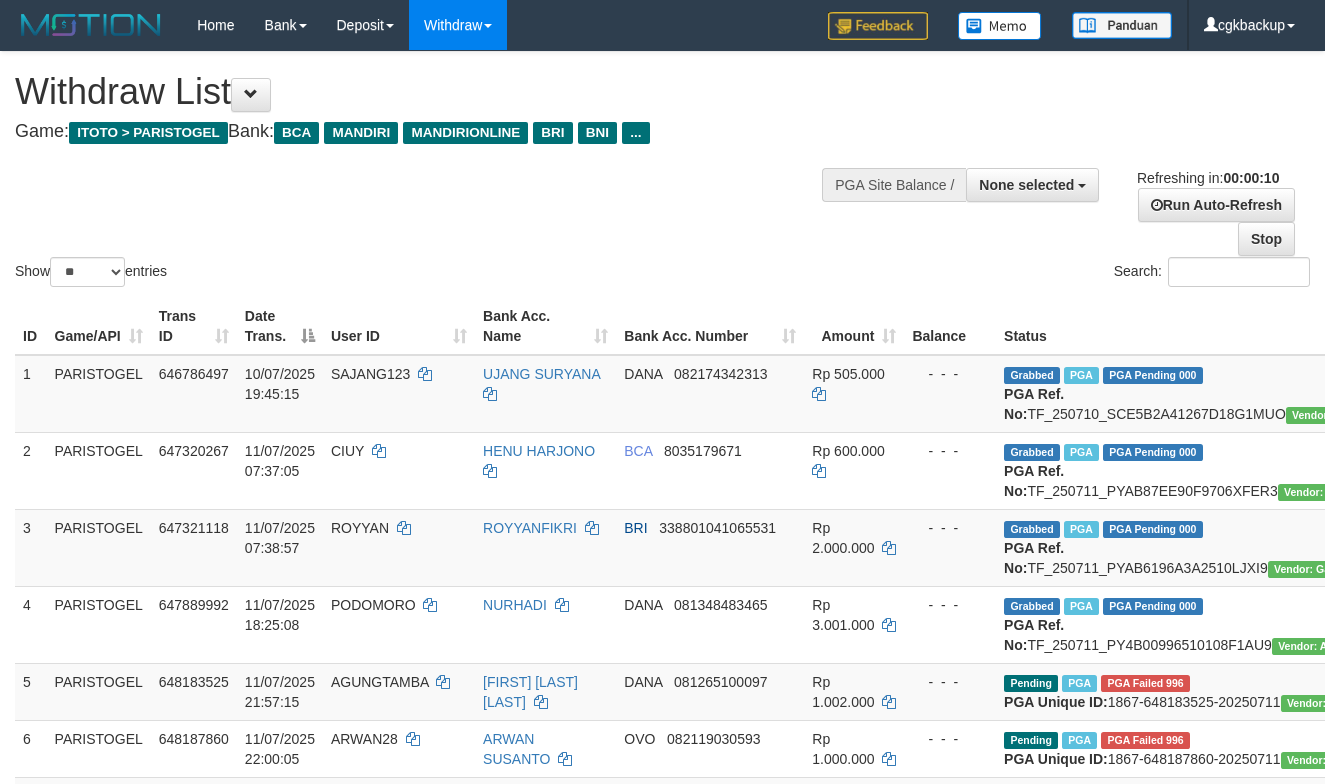 select 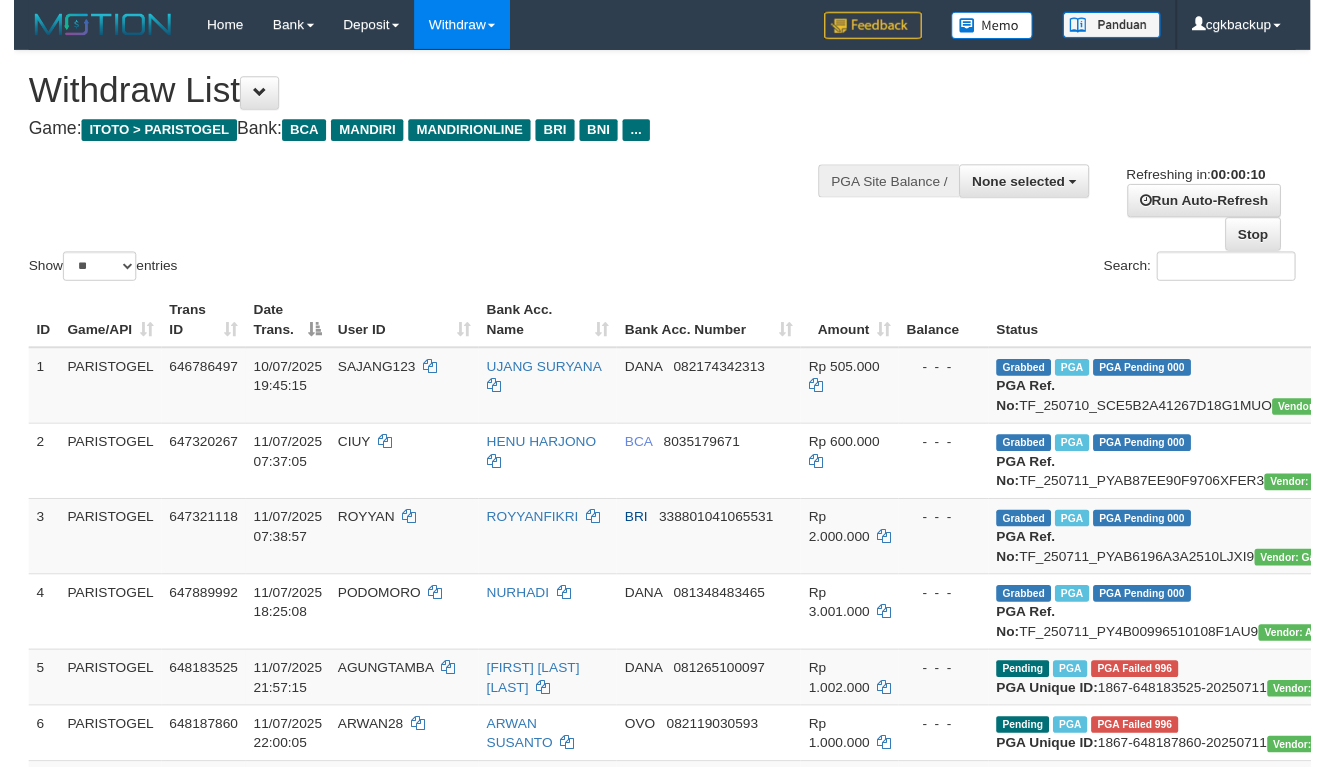 scroll, scrollTop: 757, scrollLeft: 205, axis: both 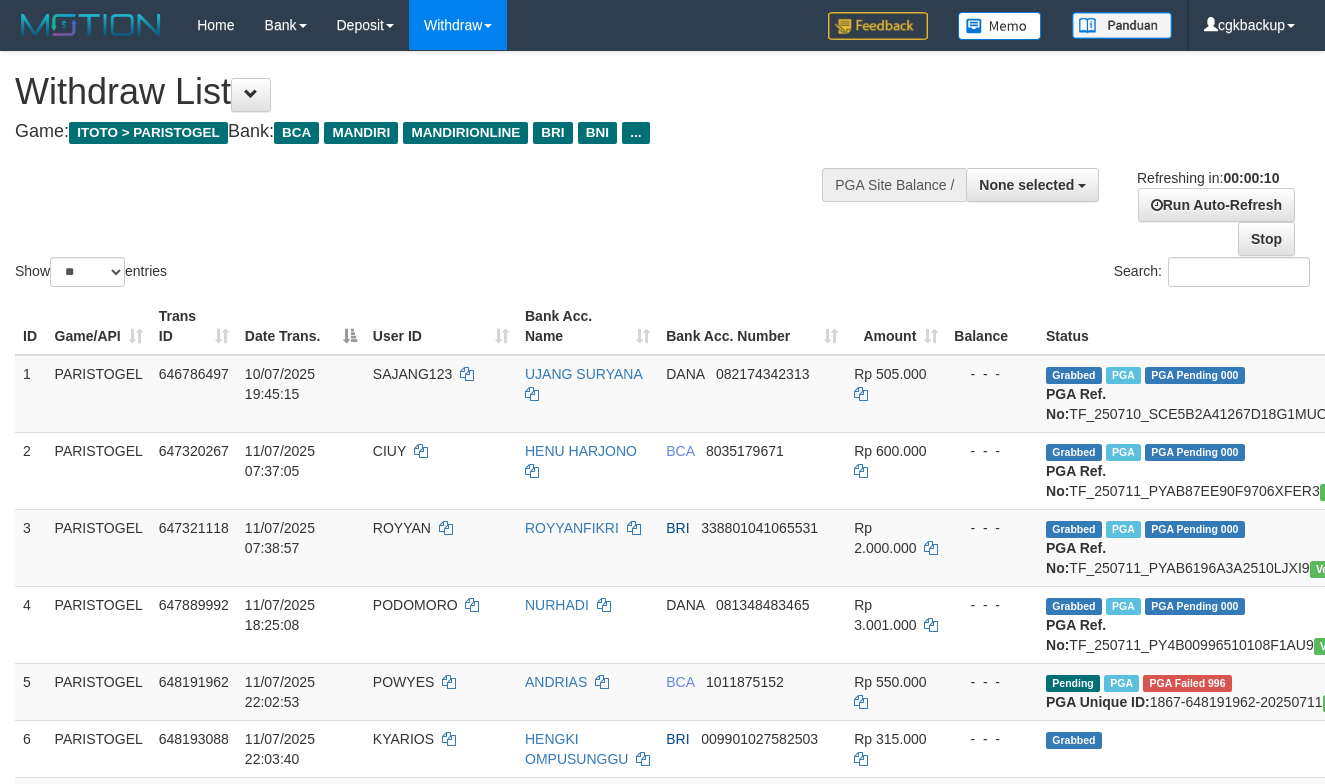 select 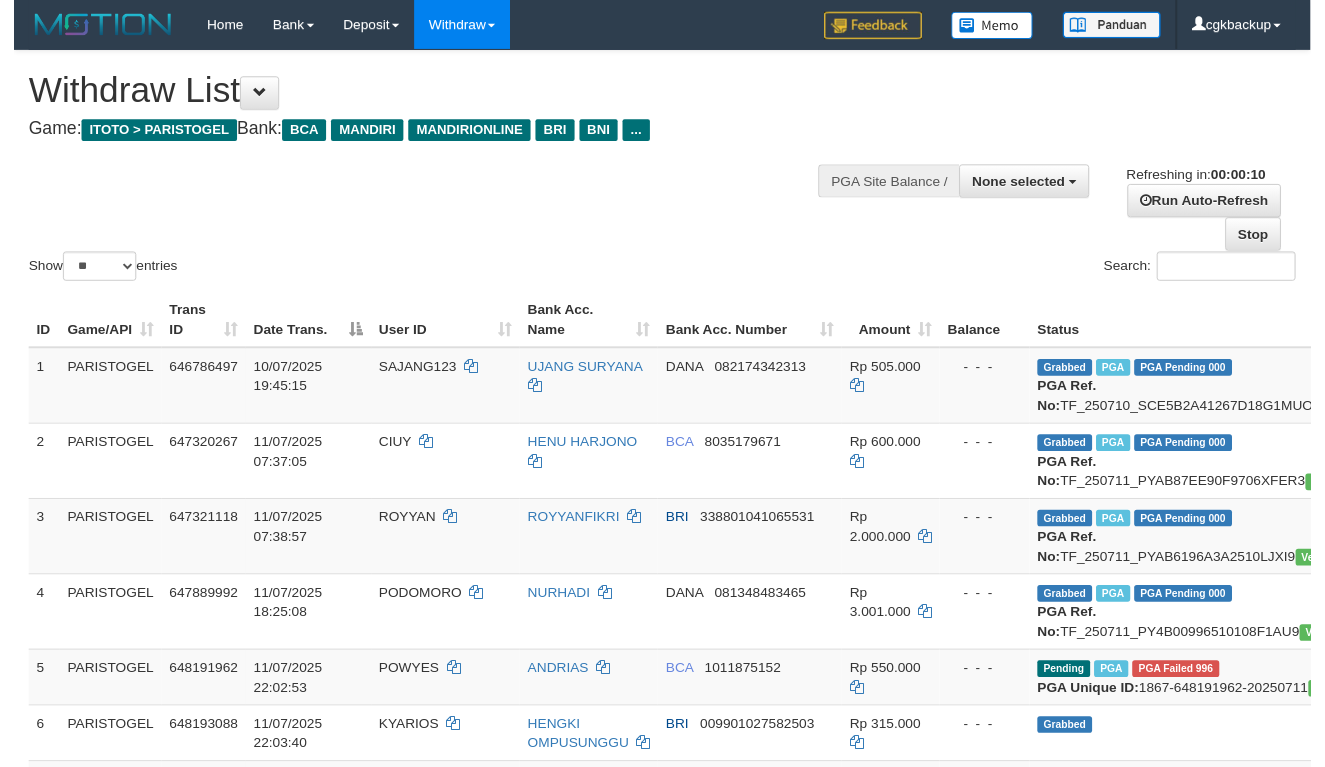 scroll, scrollTop: 757, scrollLeft: 205, axis: both 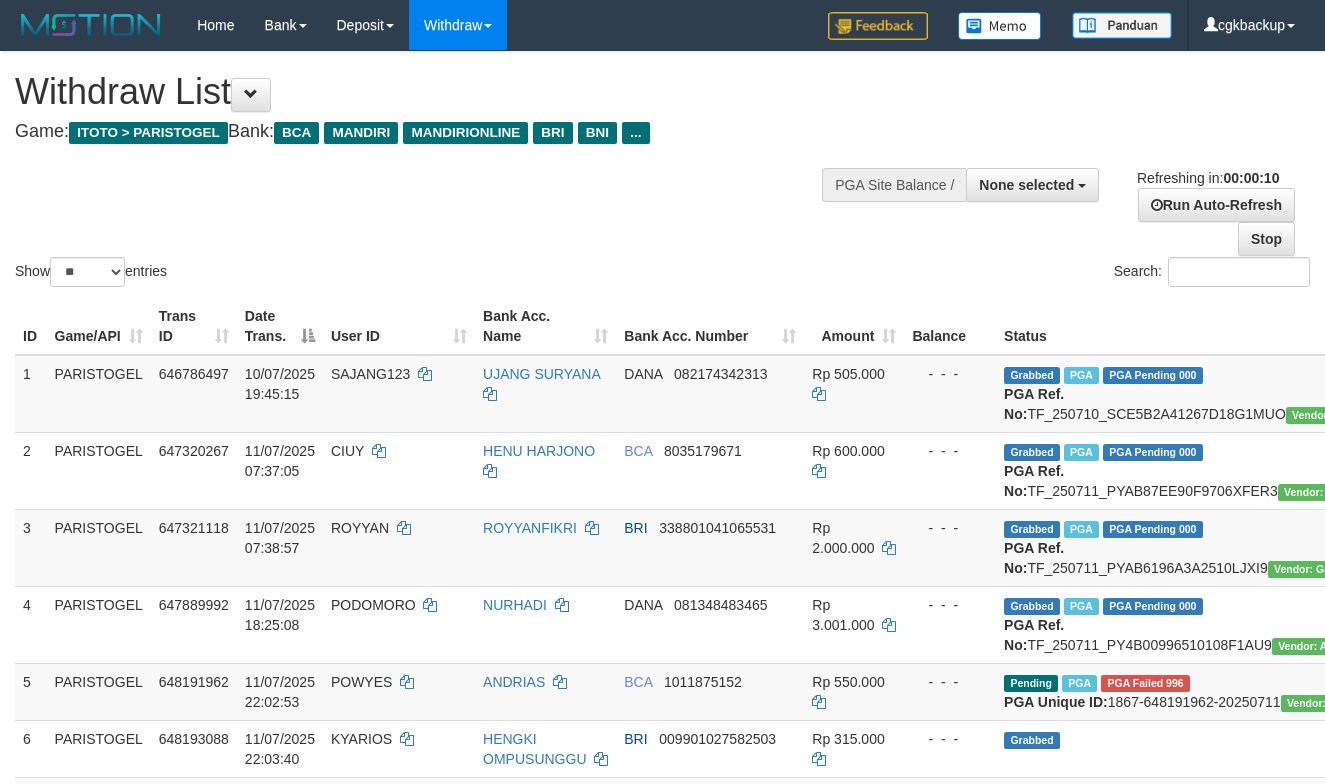 select 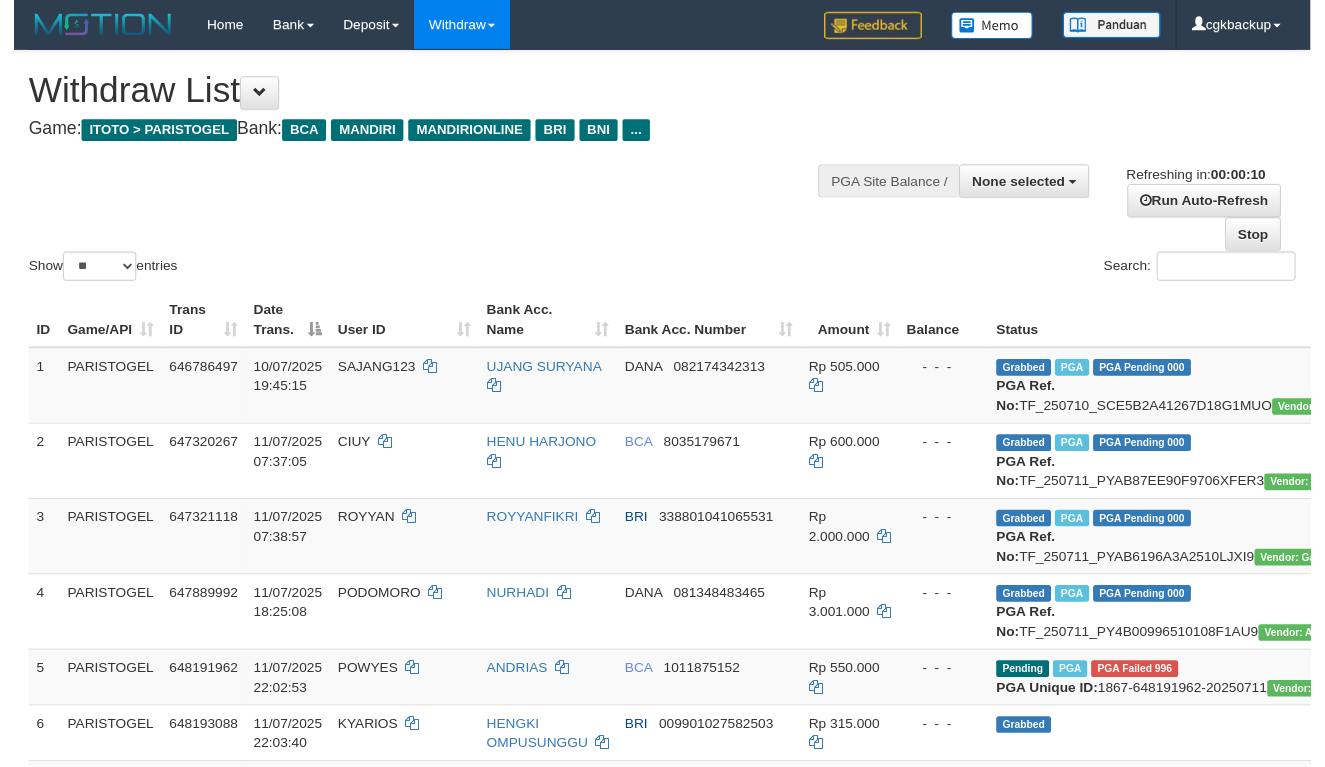scroll, scrollTop: 757, scrollLeft: 205, axis: both 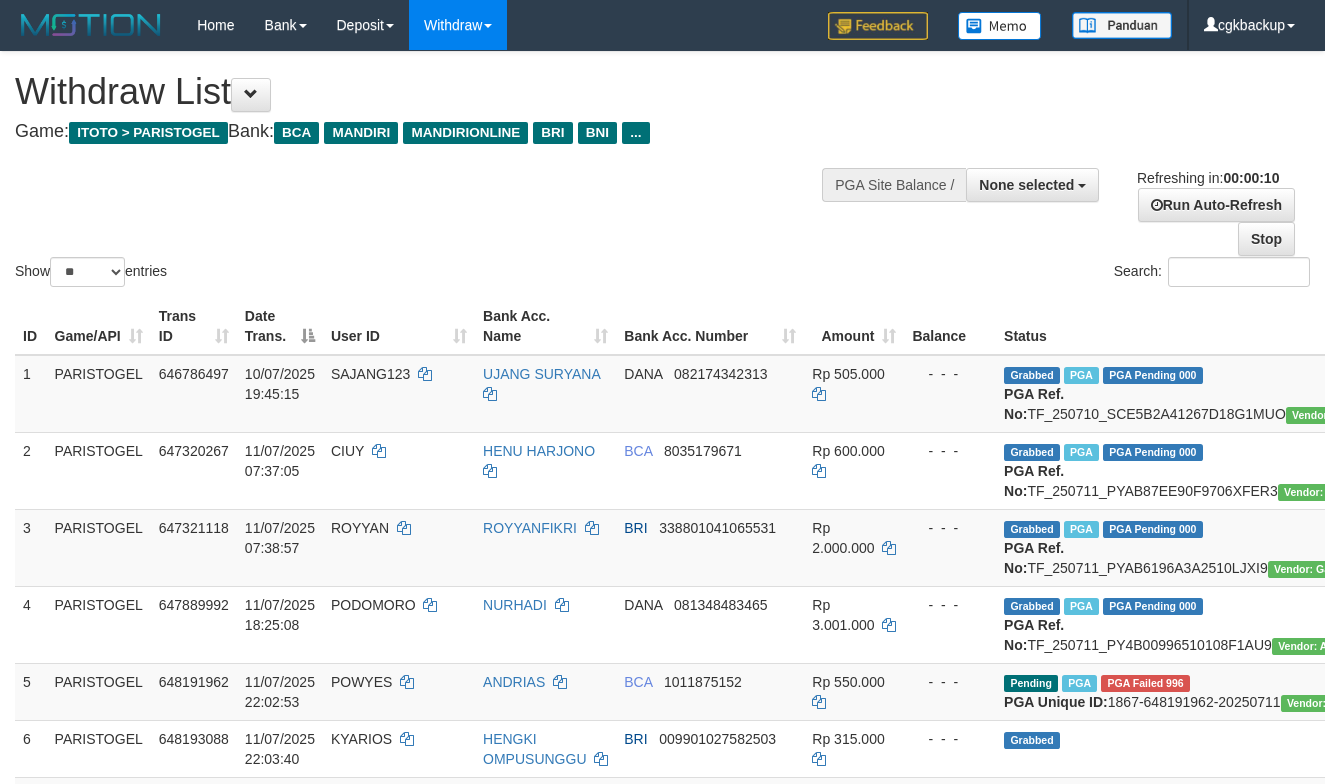 select 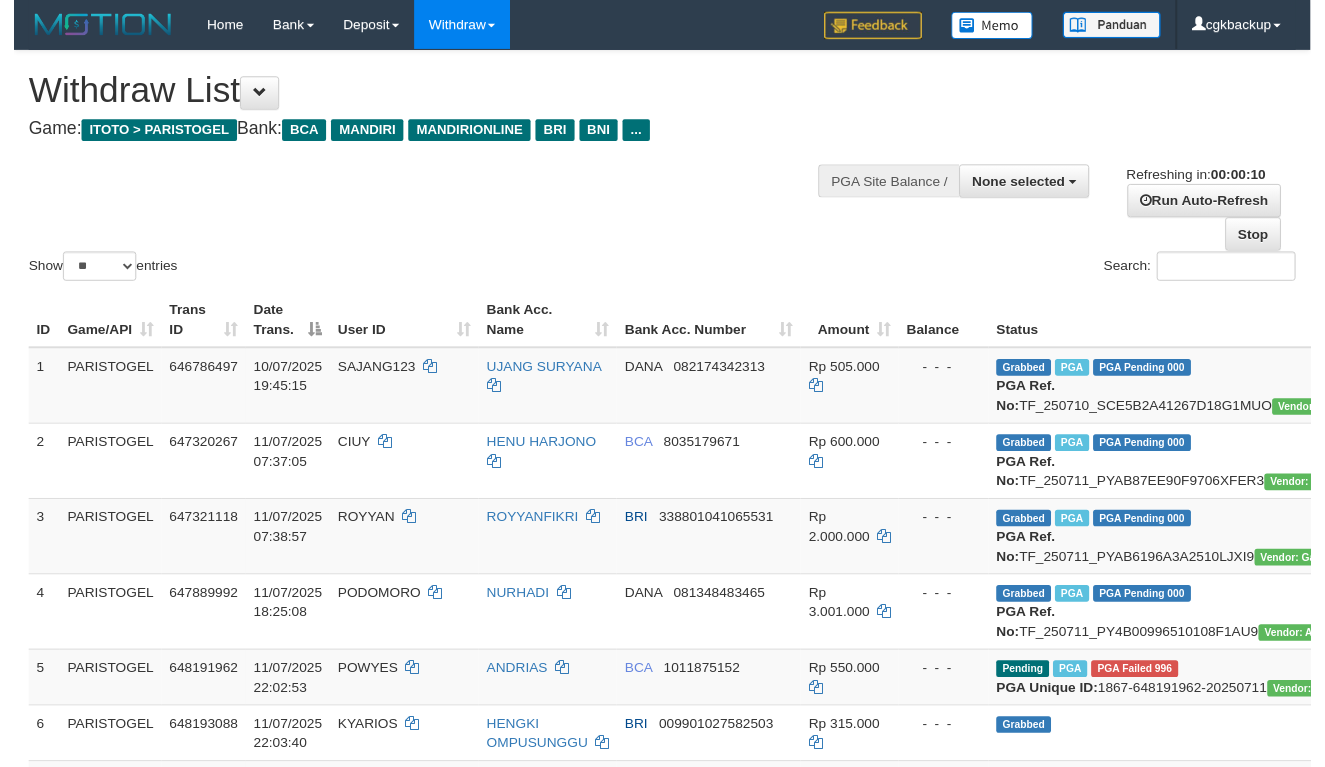 scroll, scrollTop: 0, scrollLeft: 0, axis: both 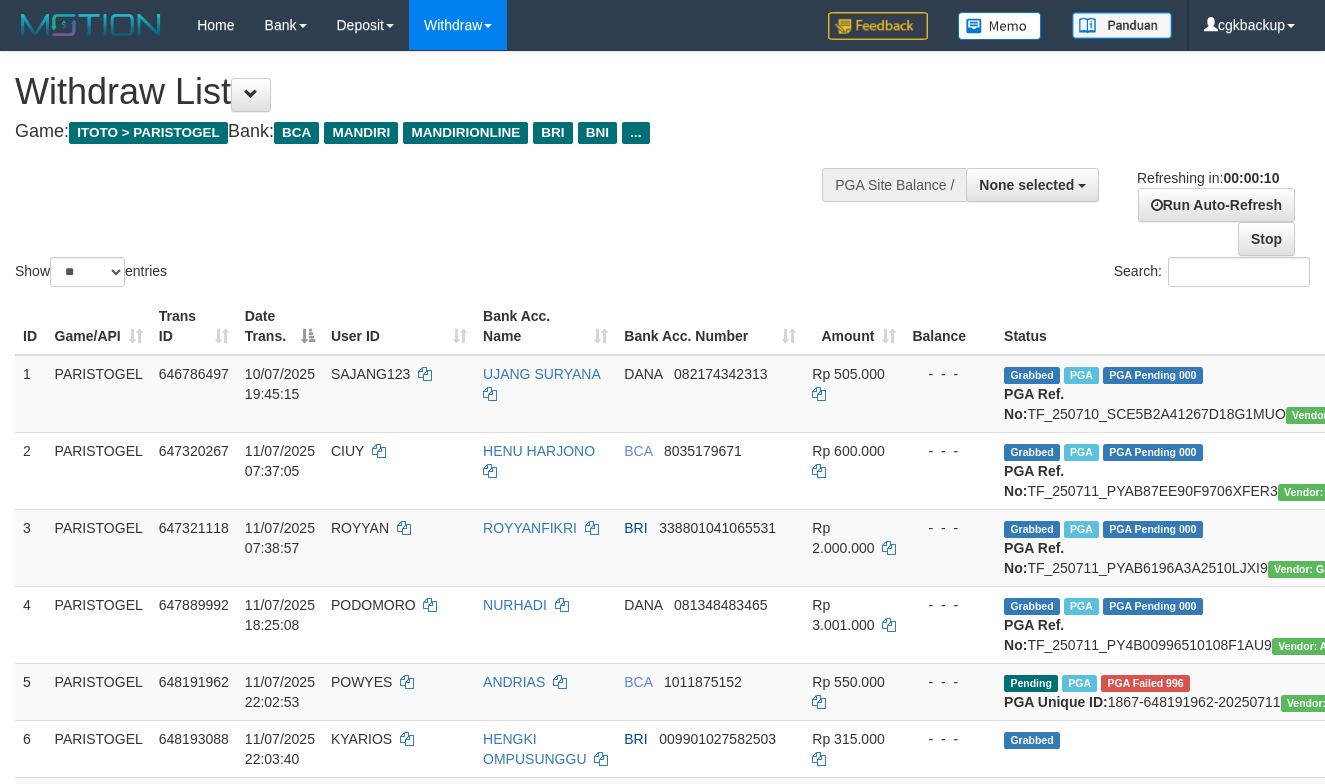 select 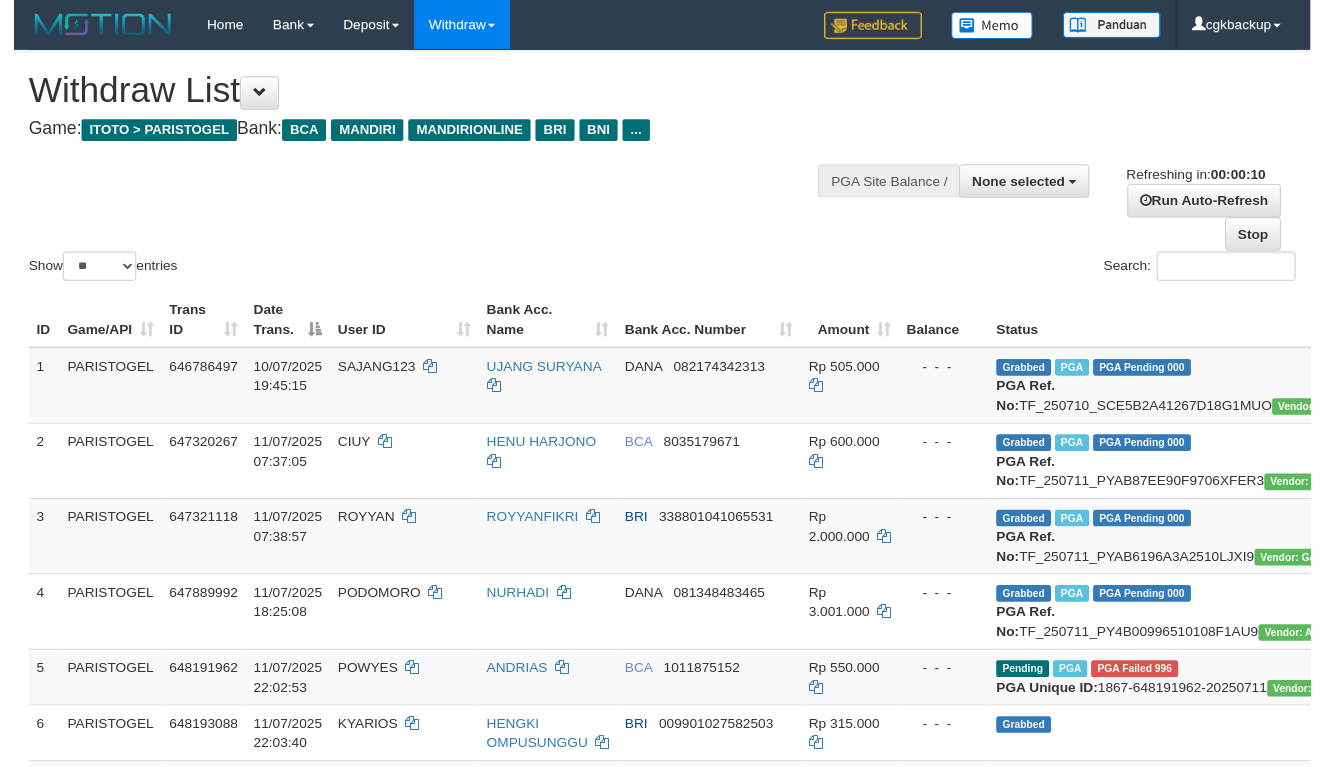 scroll, scrollTop: 0, scrollLeft: 0, axis: both 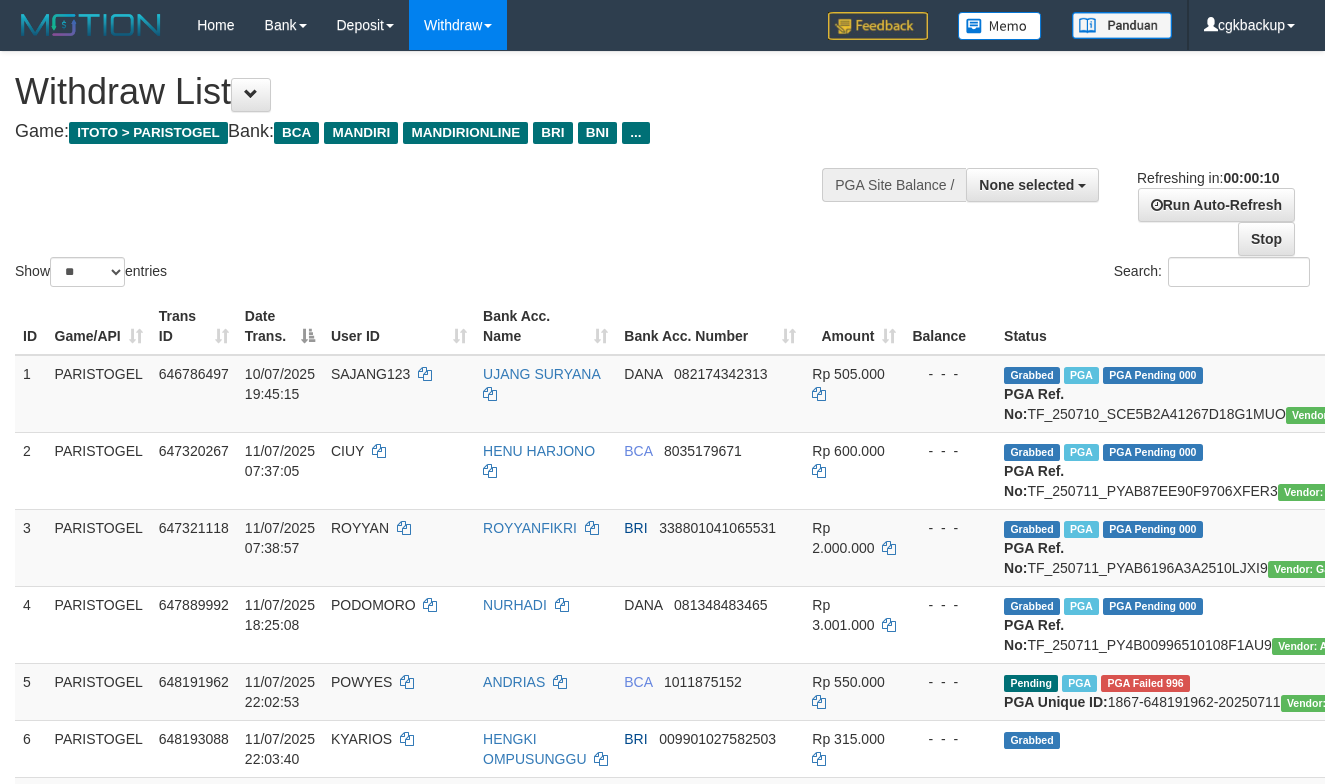 select 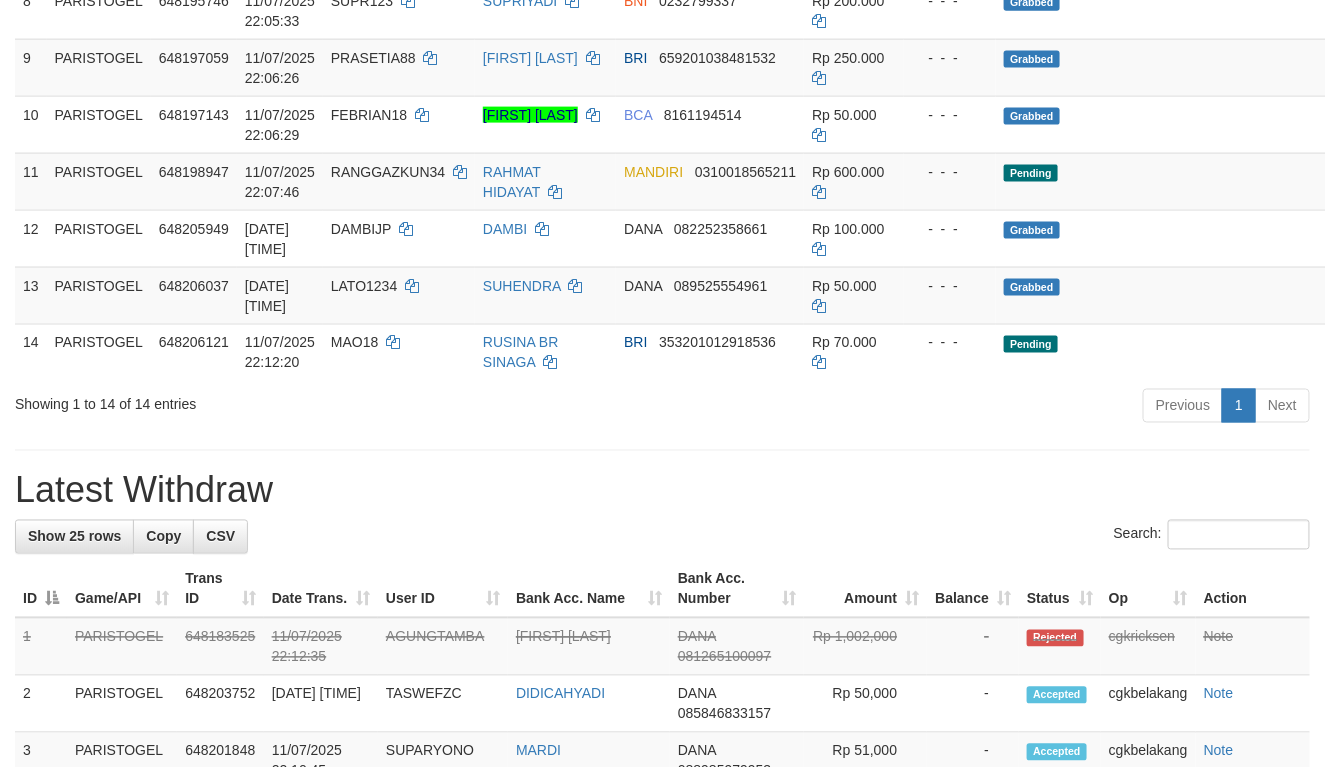 scroll, scrollTop: 777, scrollLeft: 0, axis: vertical 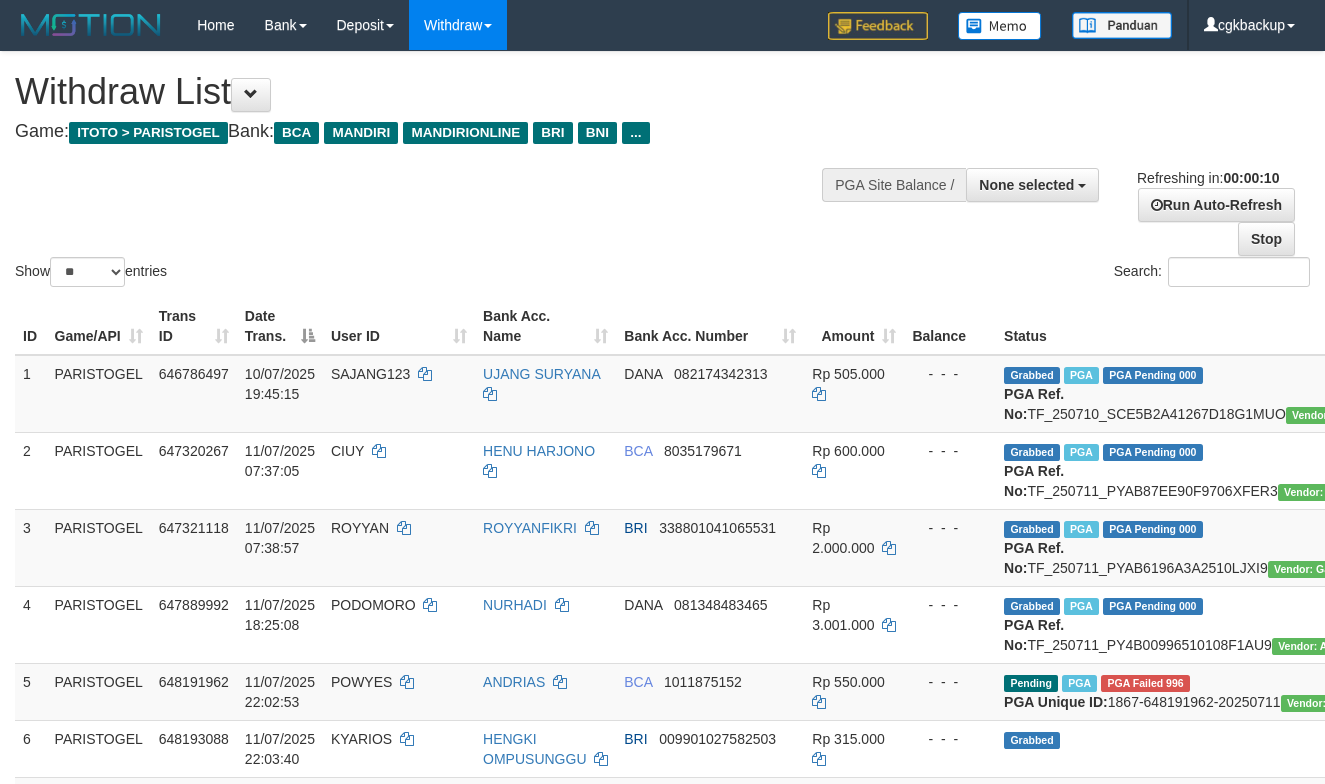 select 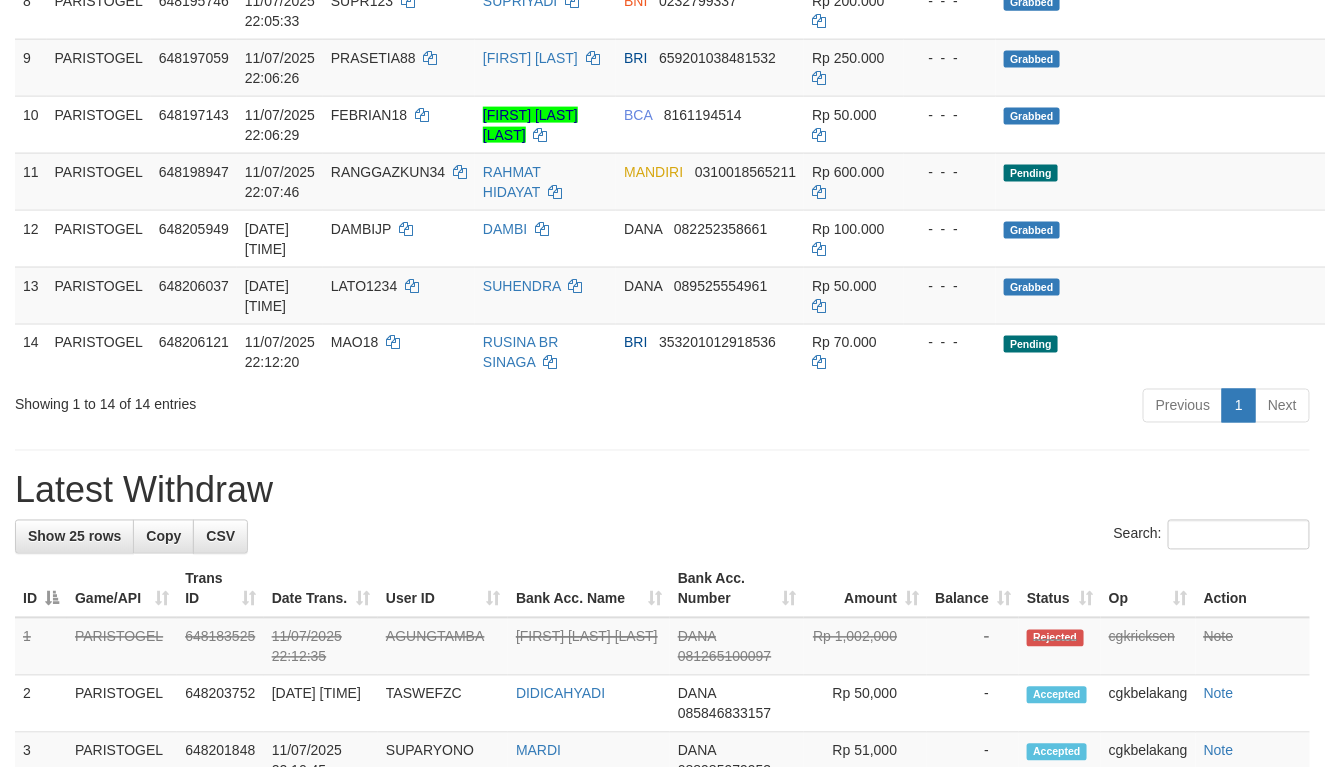 scroll, scrollTop: 777, scrollLeft: 0, axis: vertical 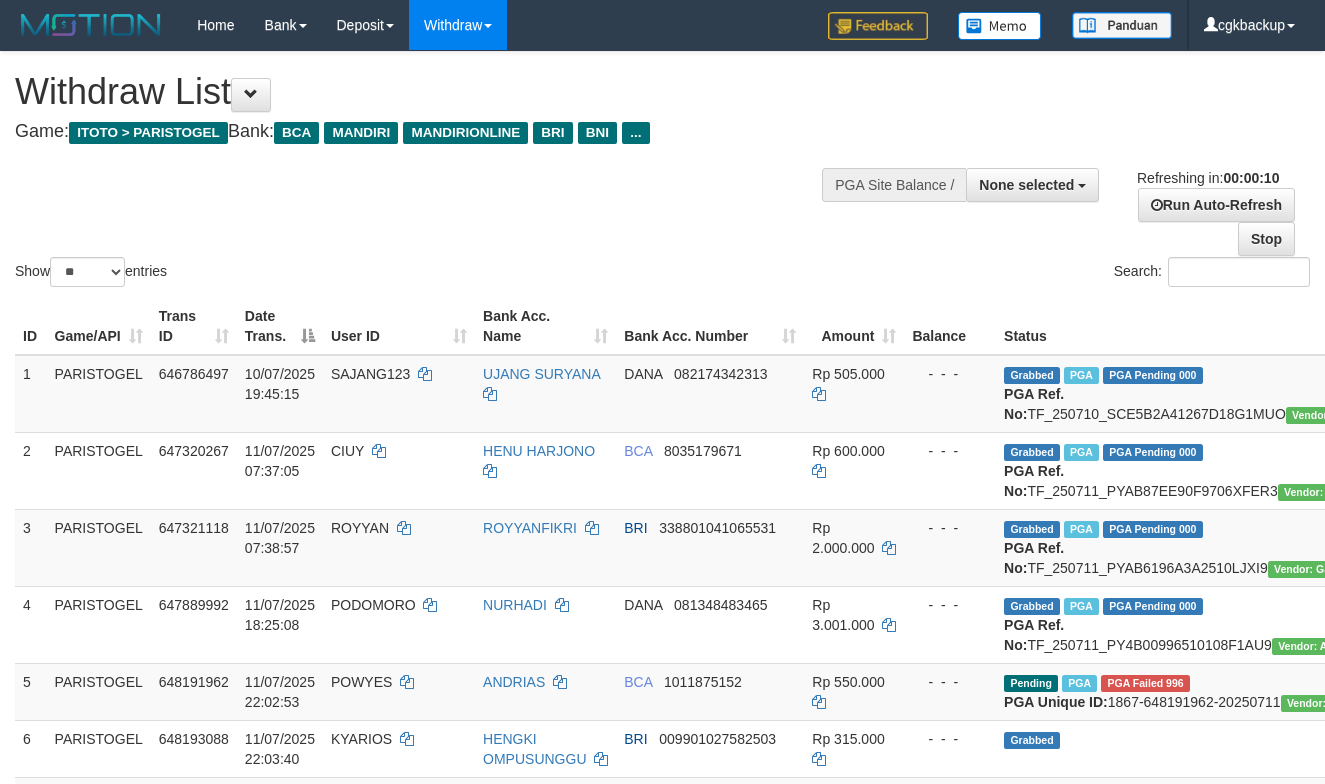 select 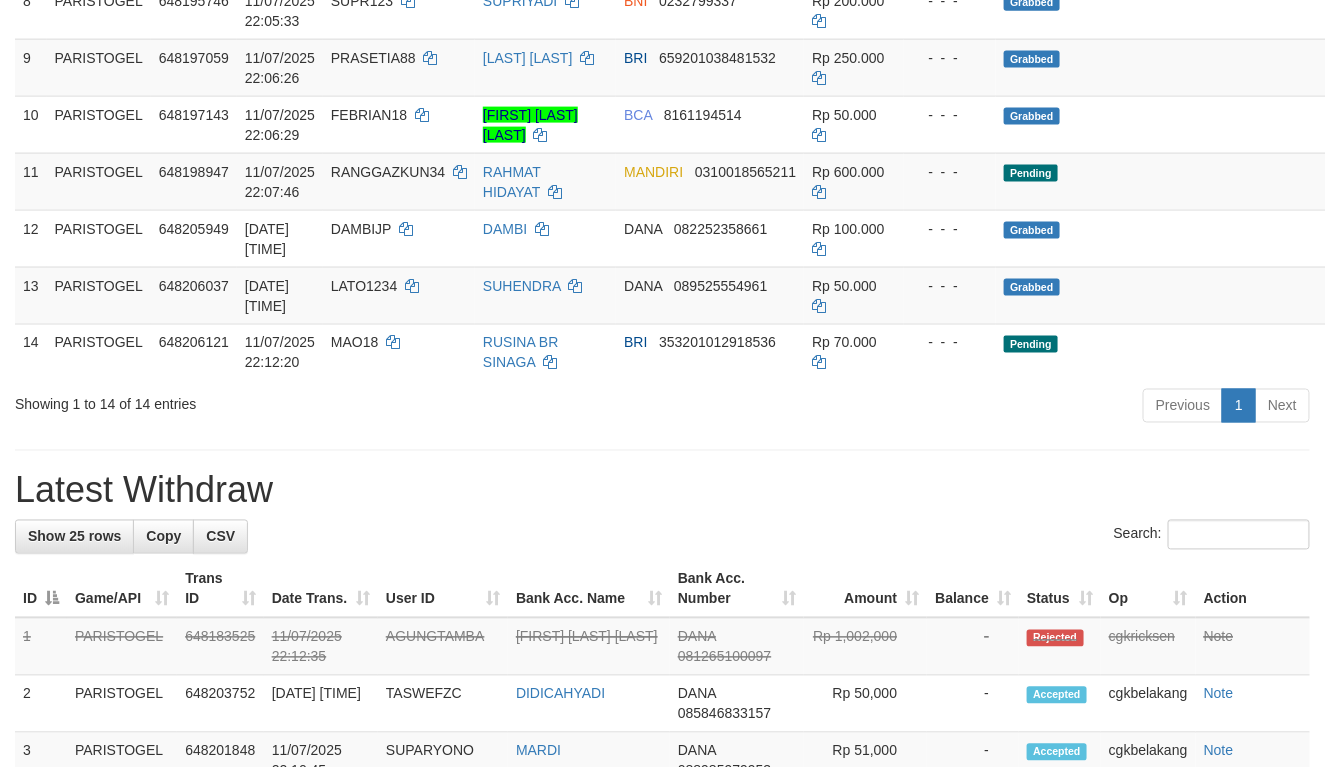 scroll, scrollTop: 777, scrollLeft: 0, axis: vertical 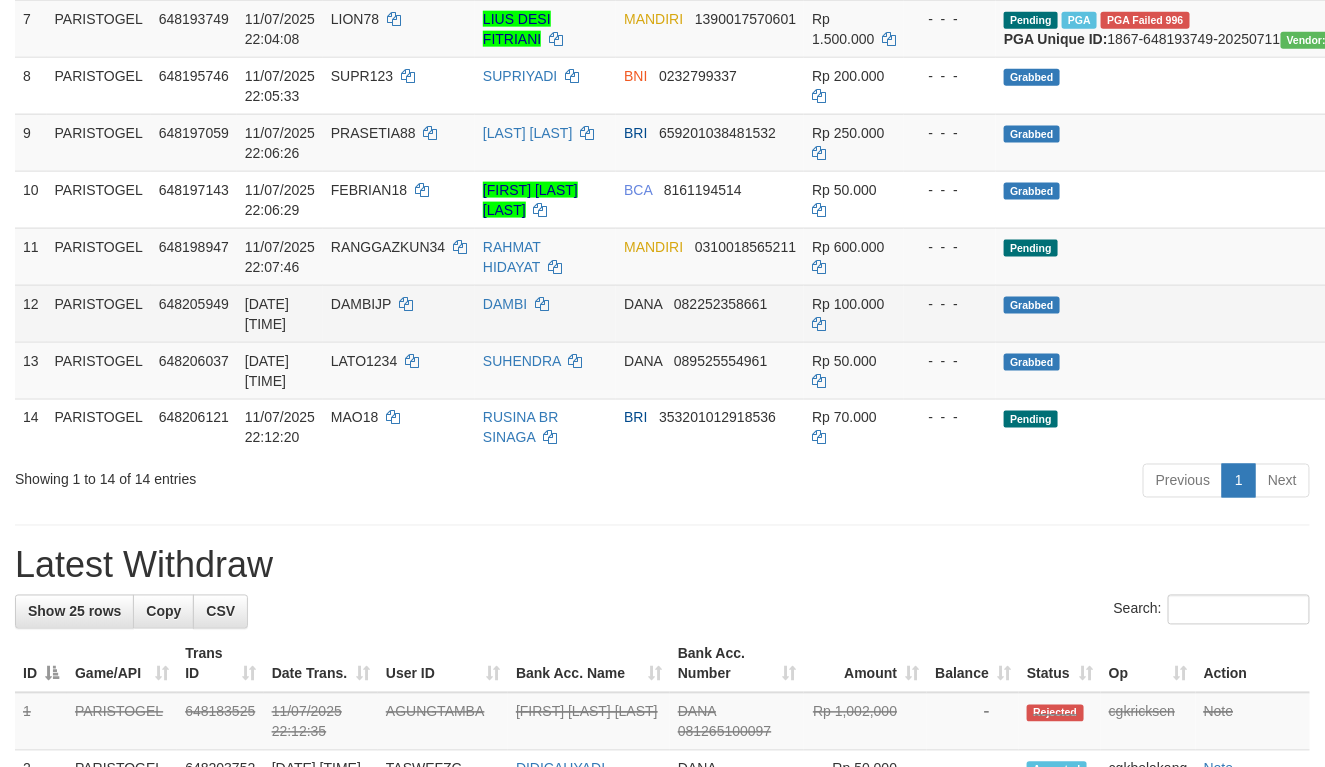 click on "-  -  -" at bounding box center [950, 313] 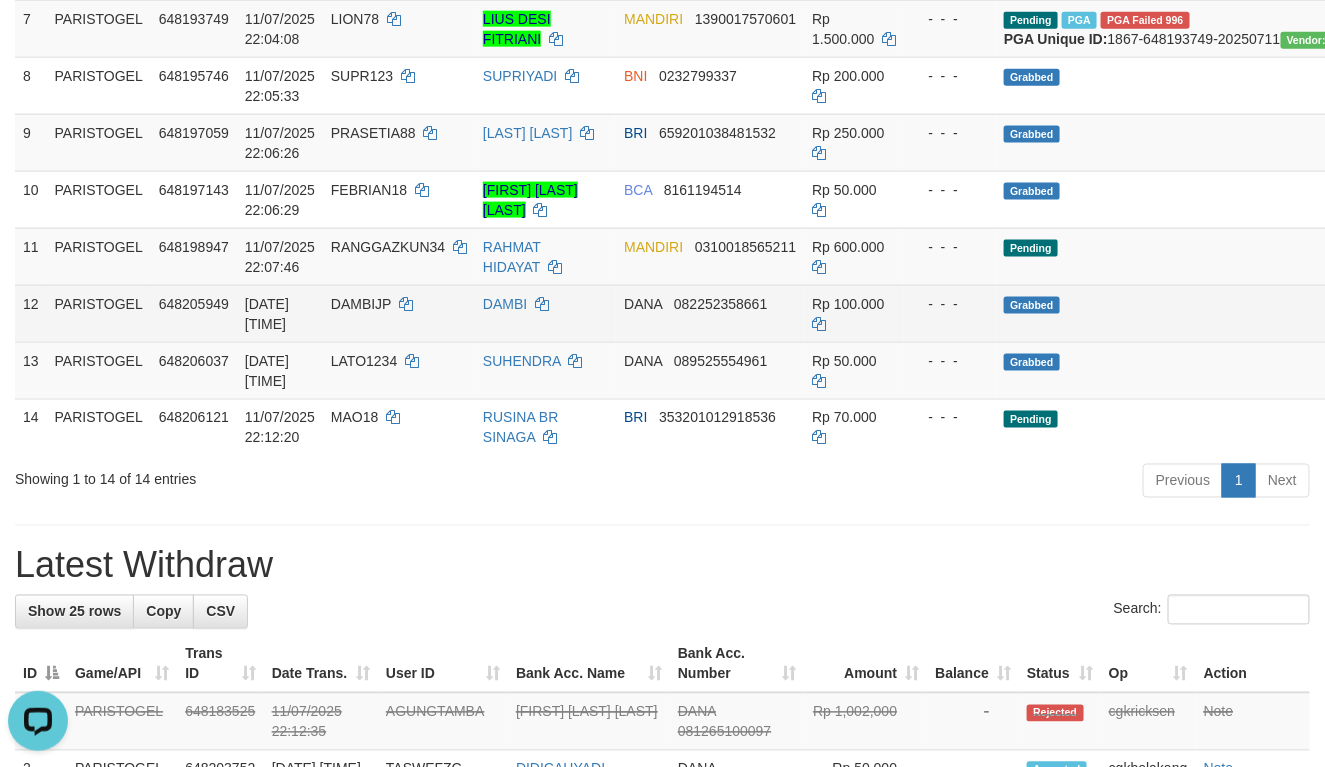 scroll, scrollTop: 0, scrollLeft: 0, axis: both 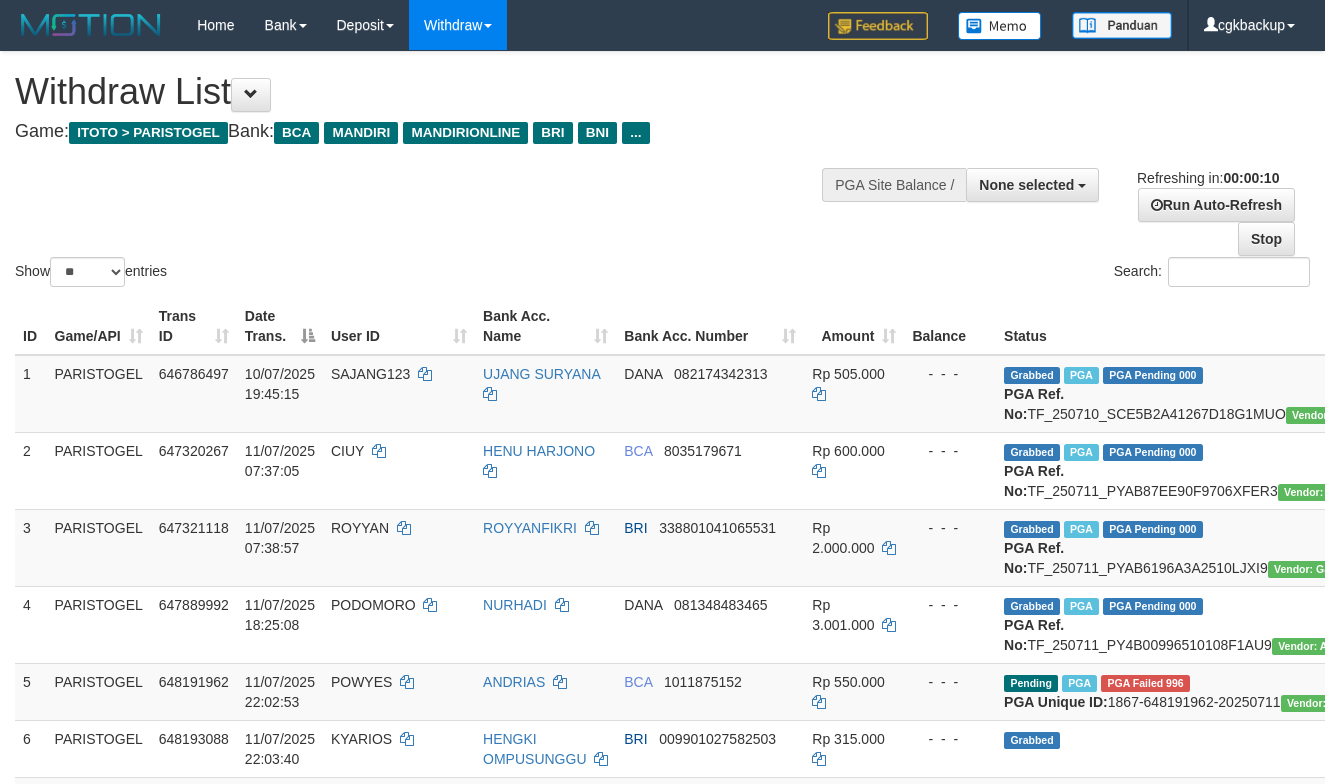 select 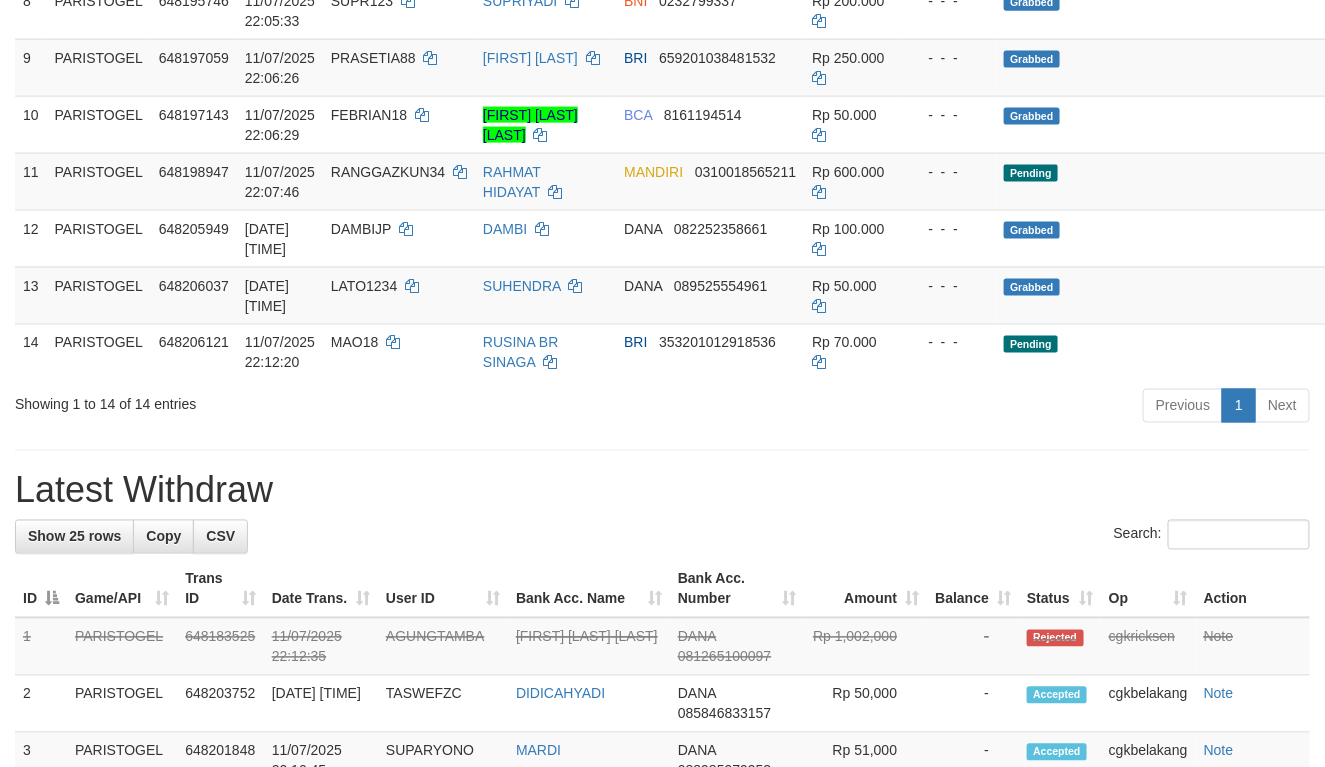scroll, scrollTop: 777, scrollLeft: 0, axis: vertical 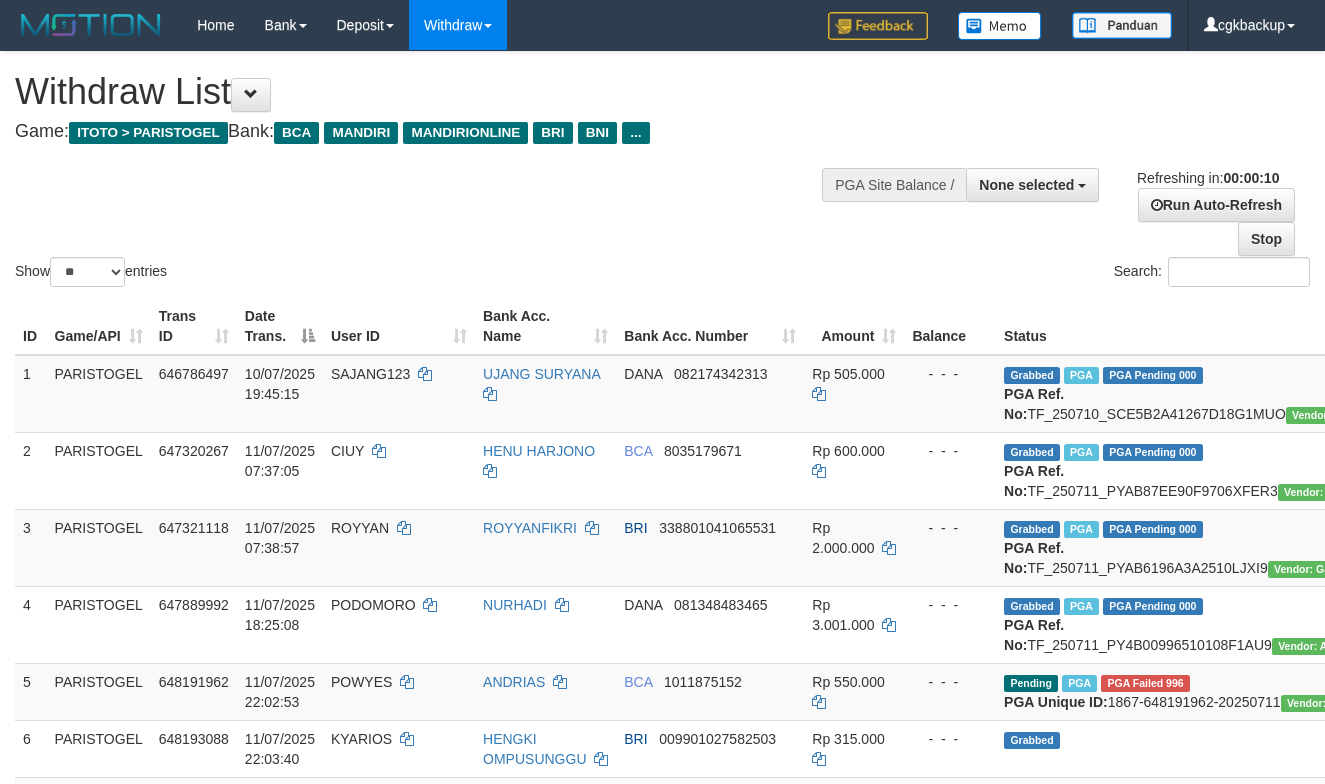 select 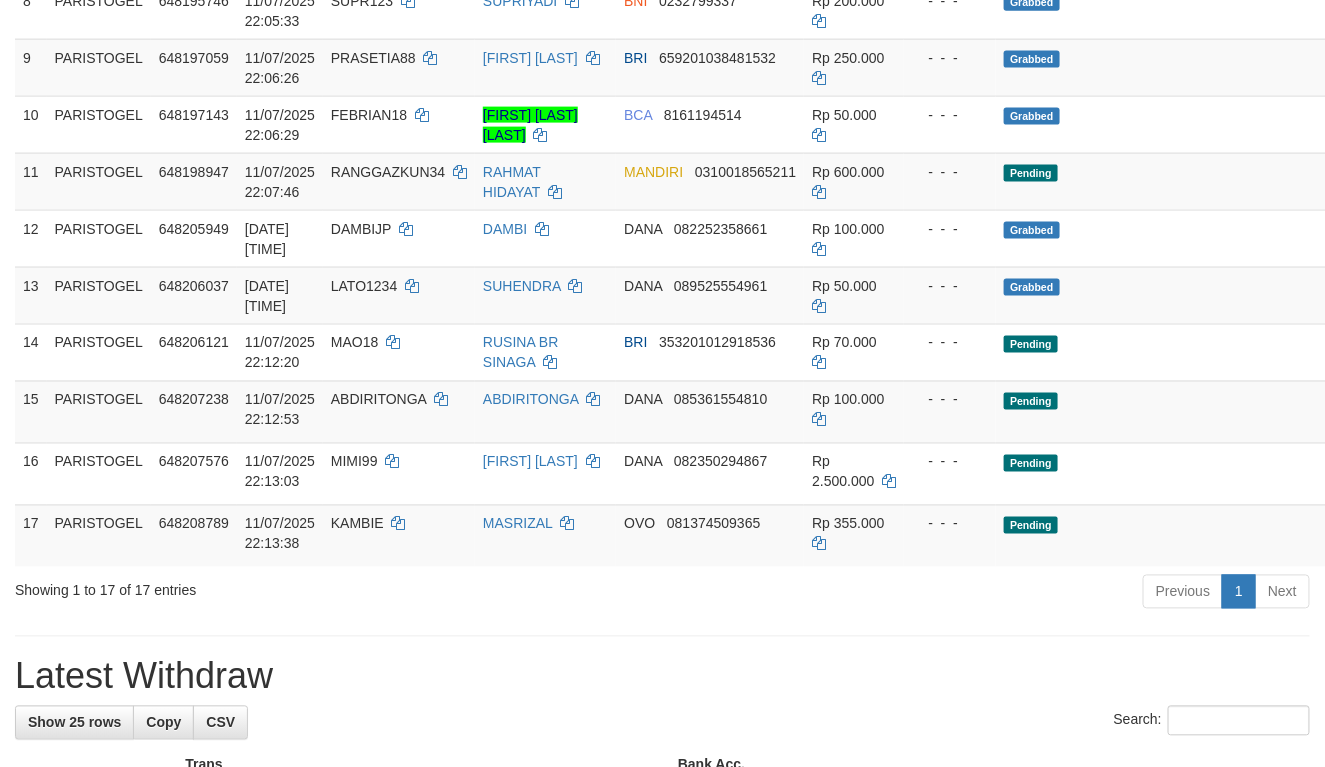 scroll, scrollTop: 777, scrollLeft: 0, axis: vertical 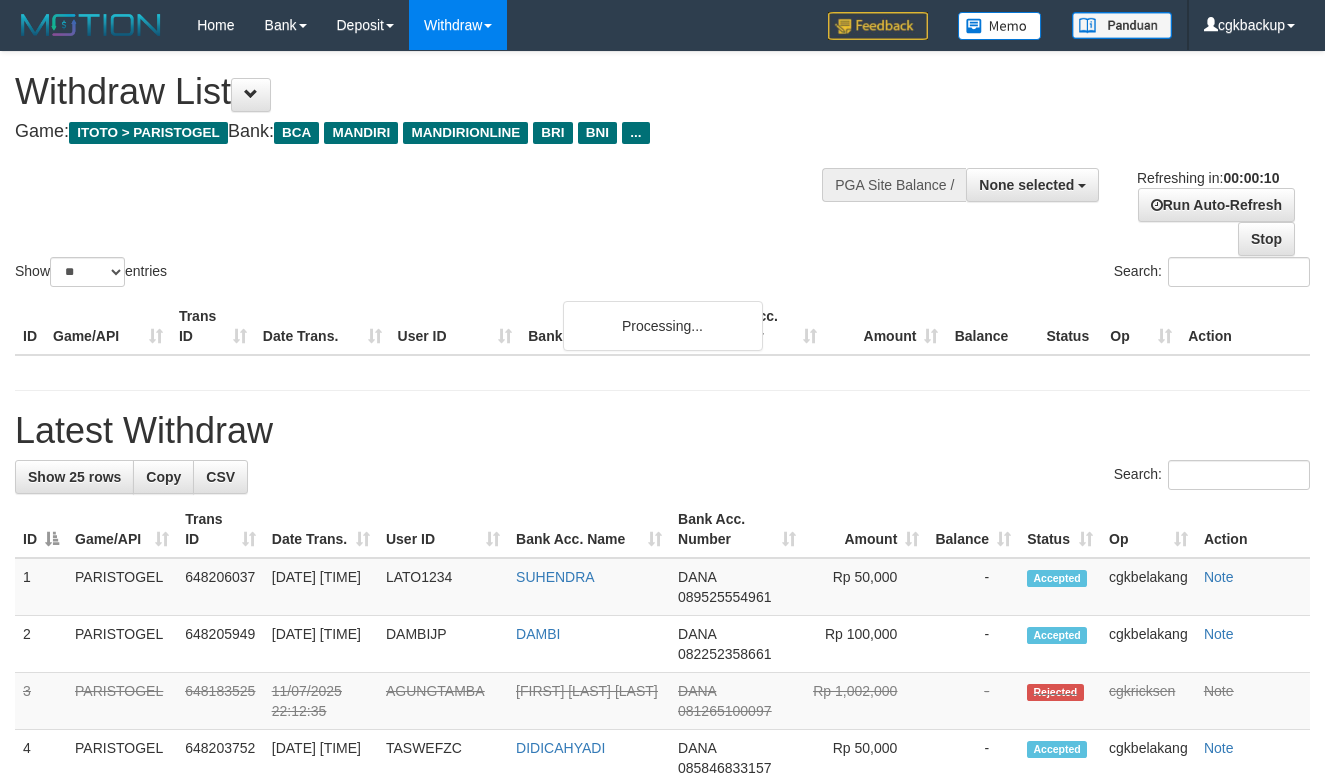 select 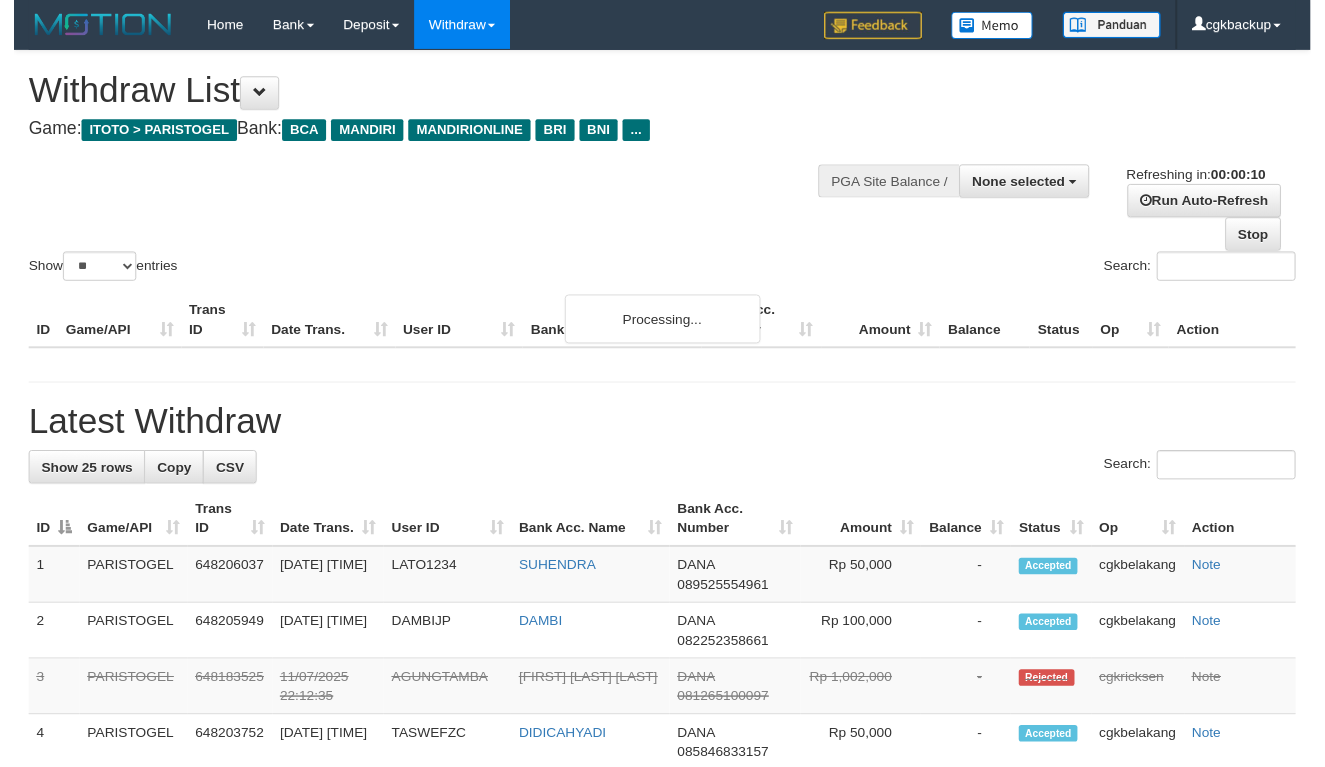scroll, scrollTop: 0, scrollLeft: 0, axis: both 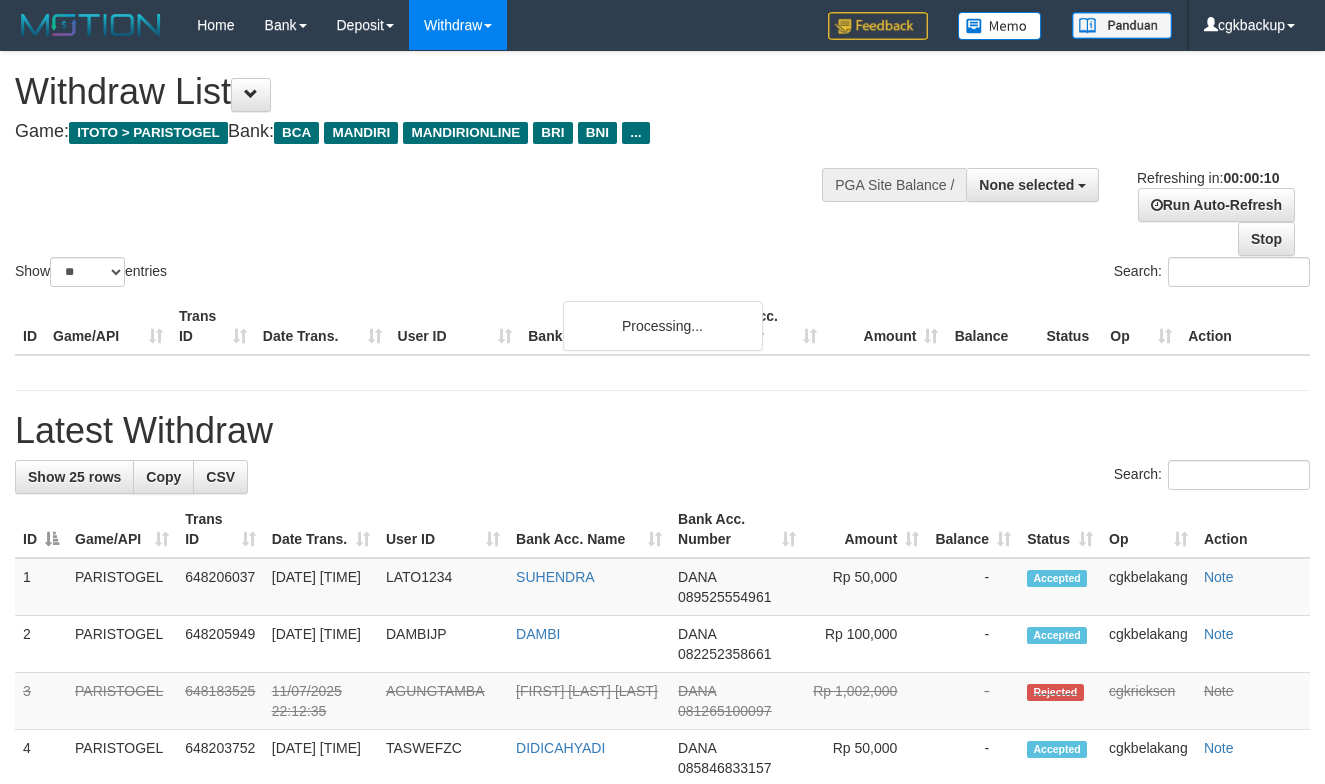 select 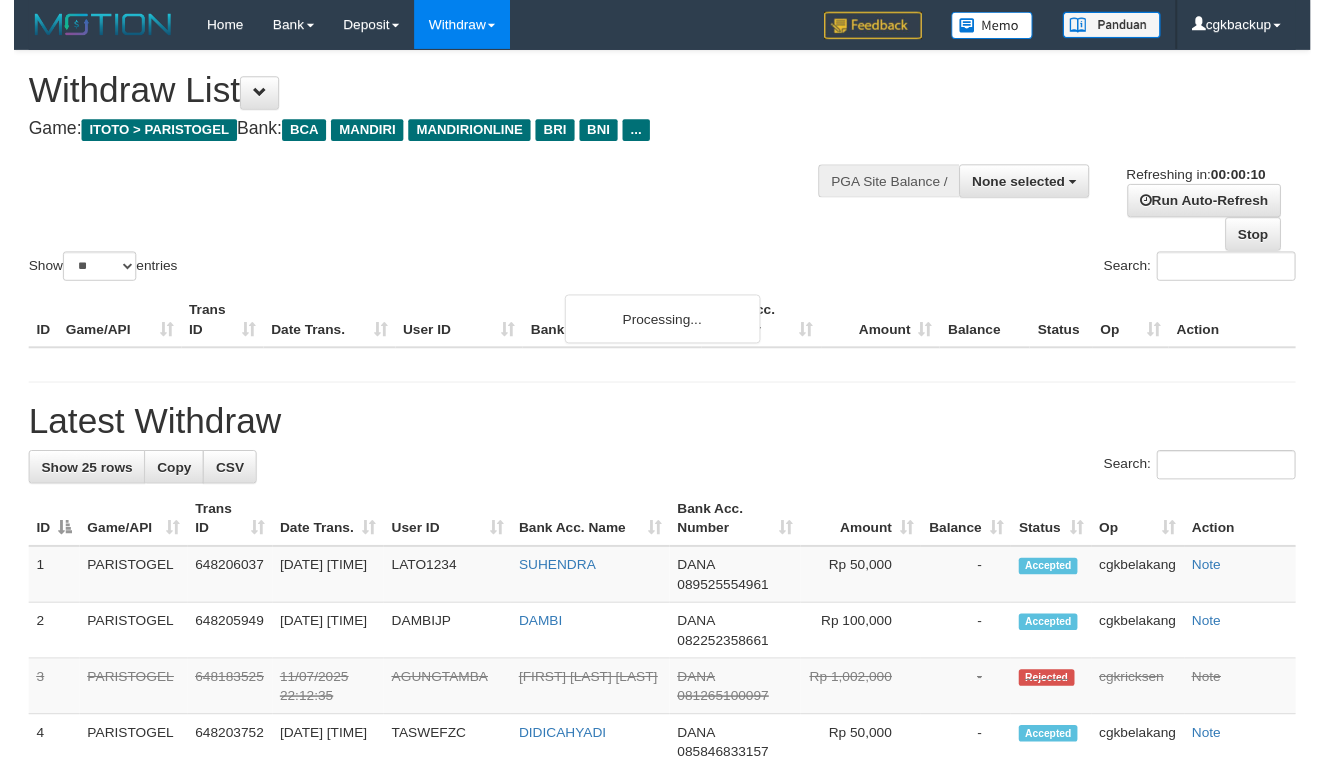 scroll, scrollTop: 0, scrollLeft: 0, axis: both 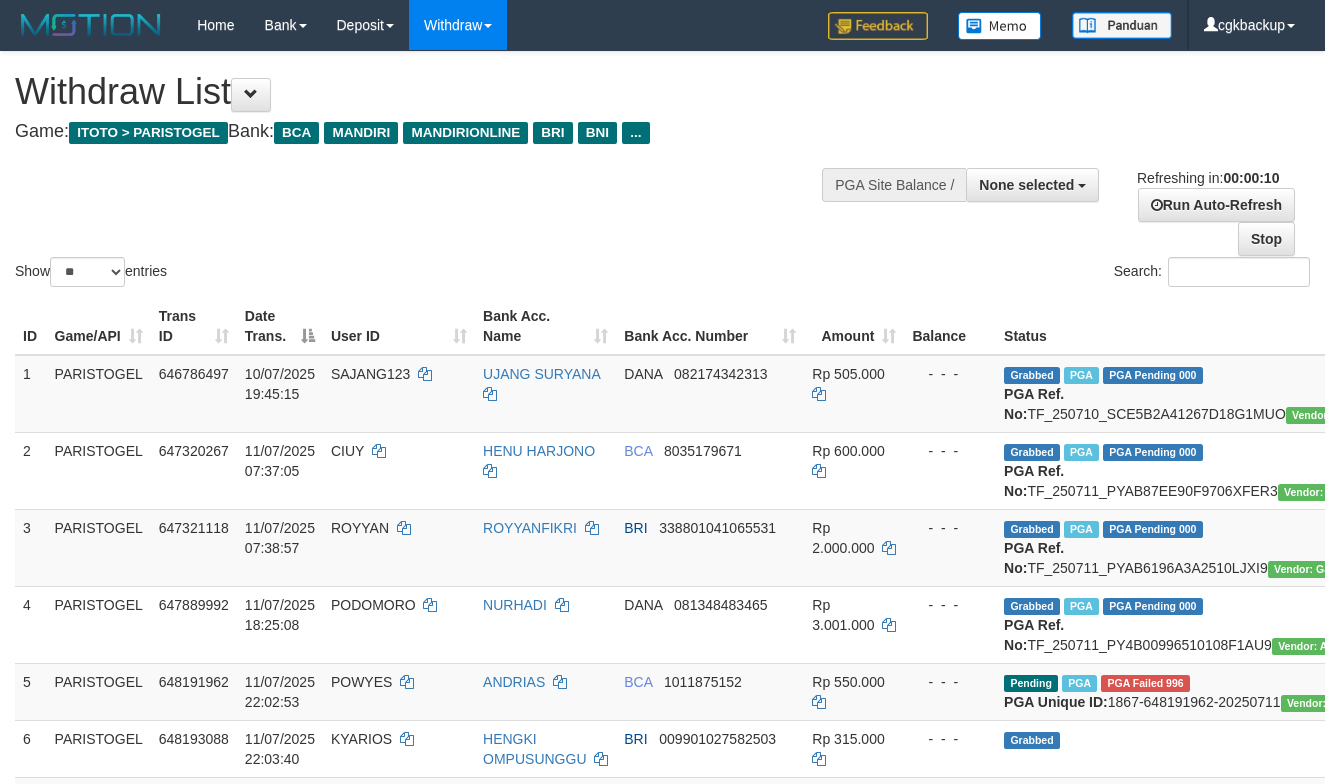 select 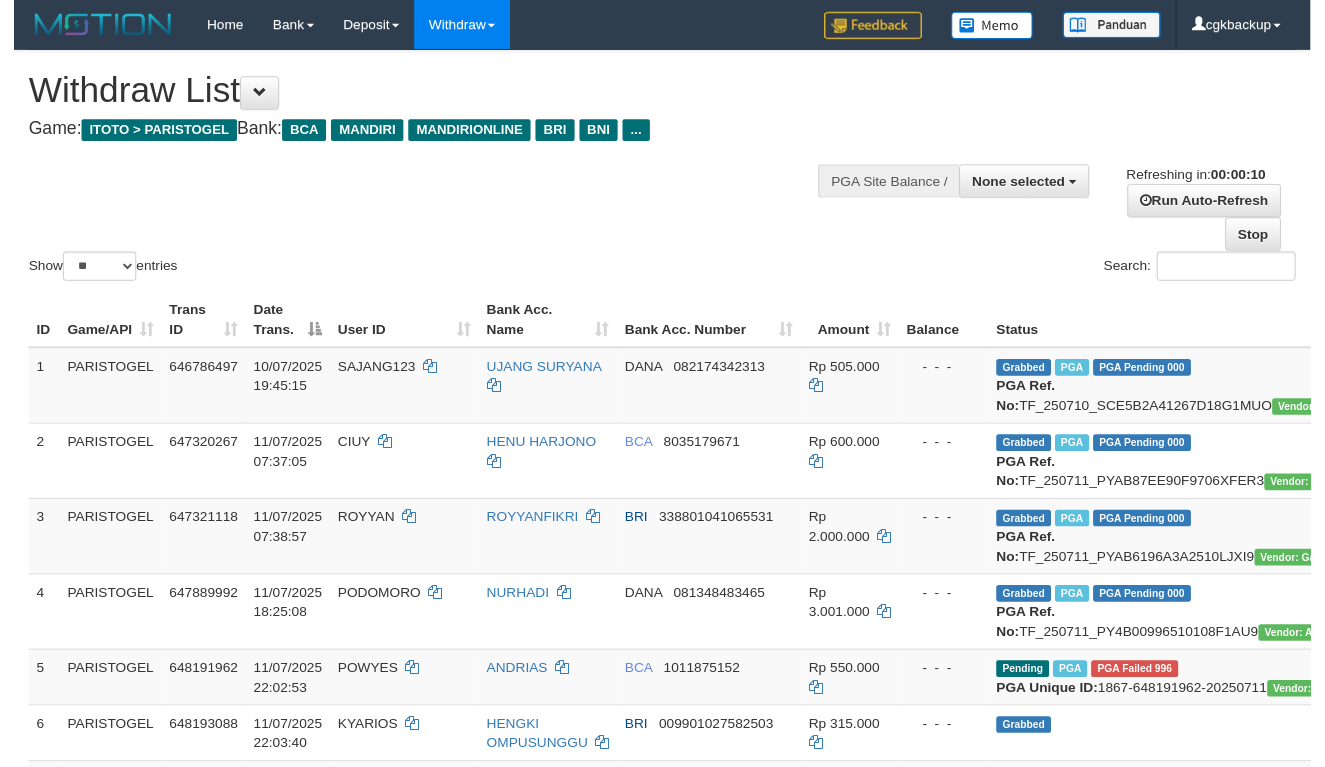 scroll, scrollTop: 0, scrollLeft: 0, axis: both 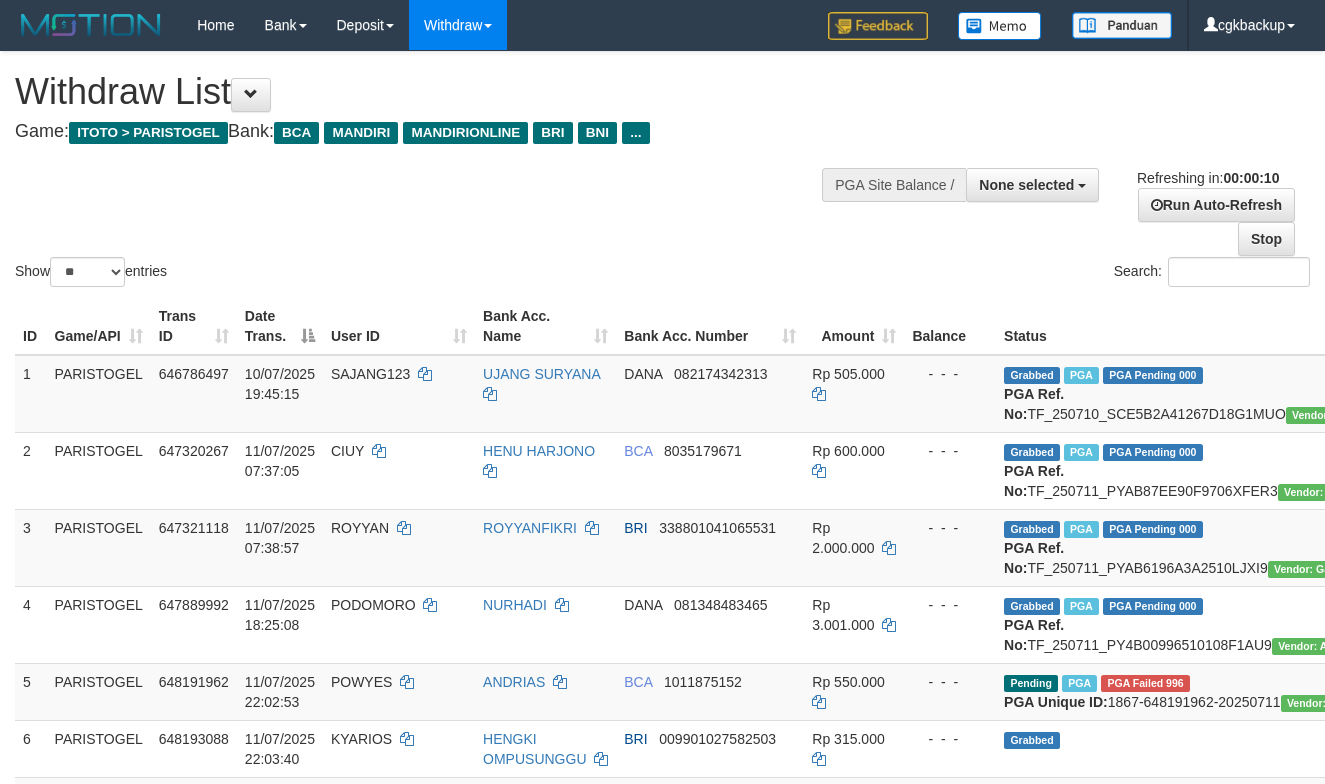 select 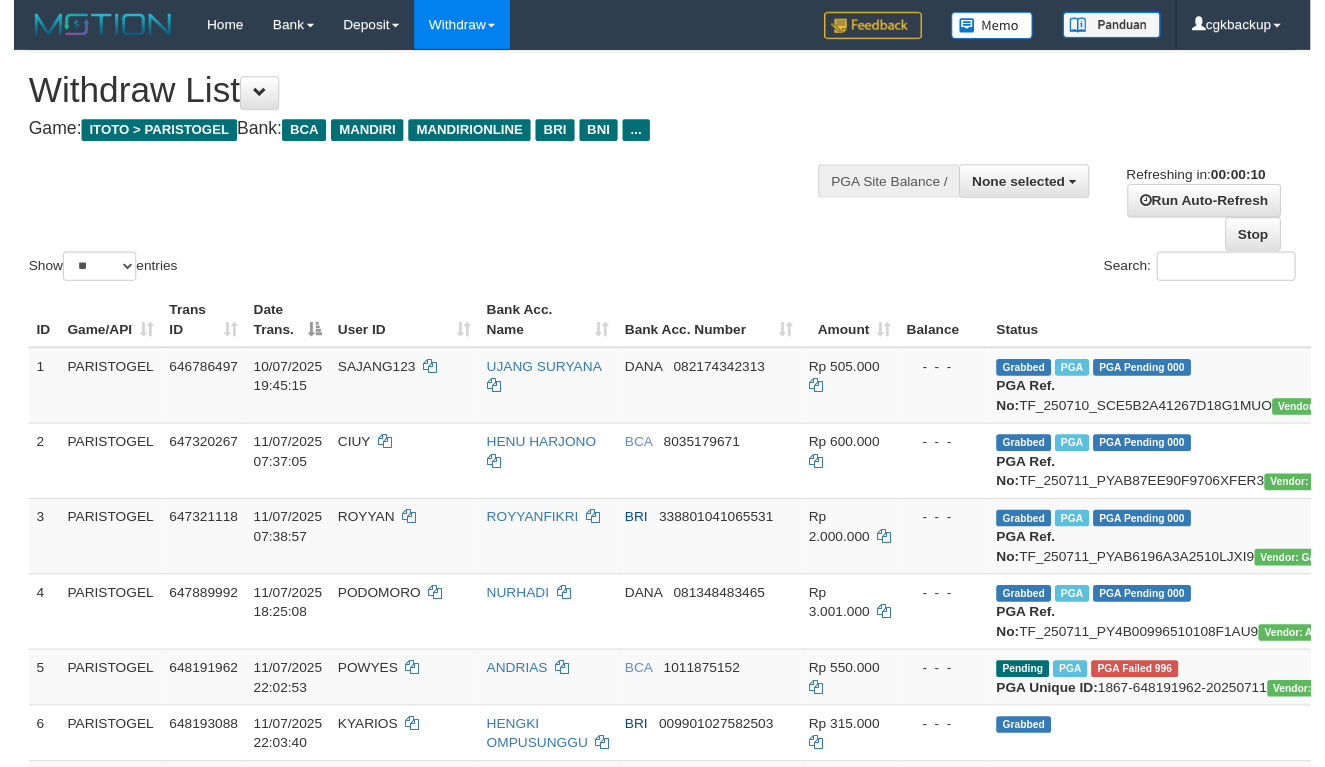 scroll, scrollTop: 0, scrollLeft: 0, axis: both 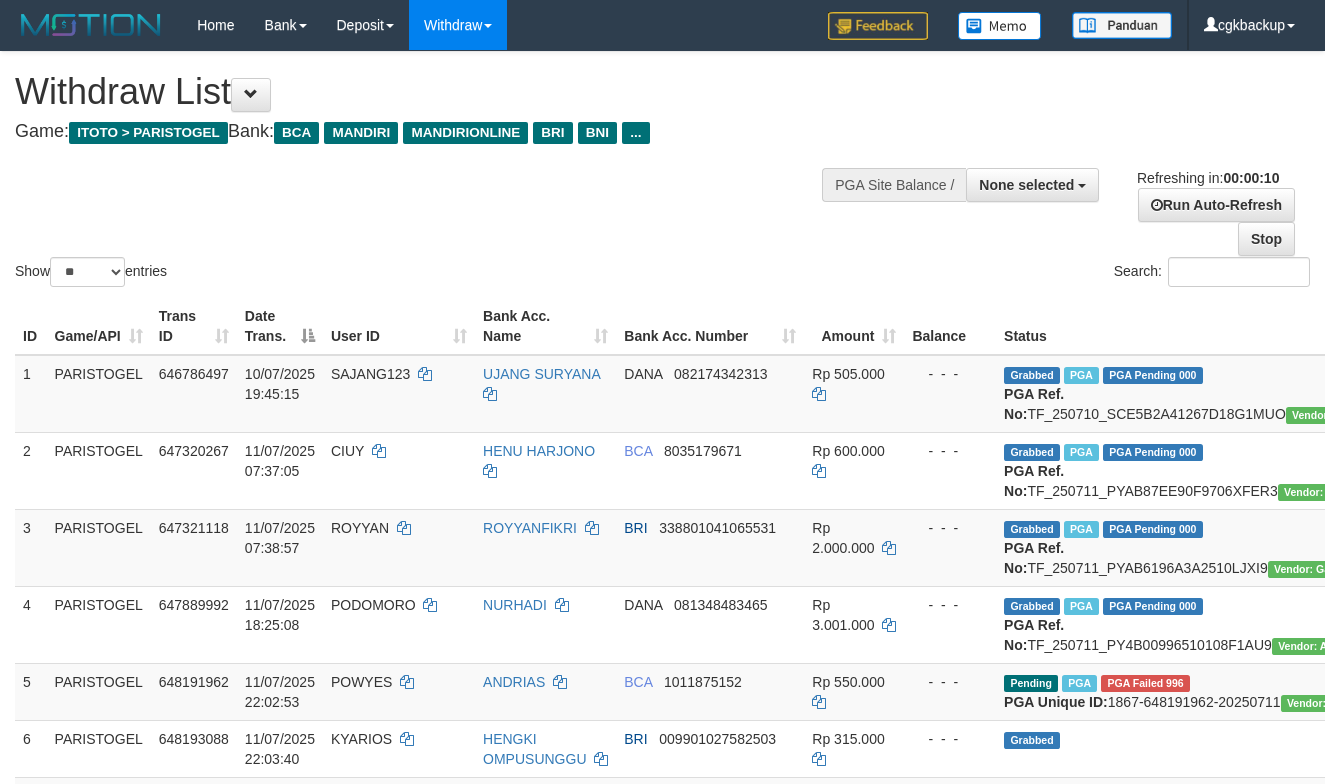 select 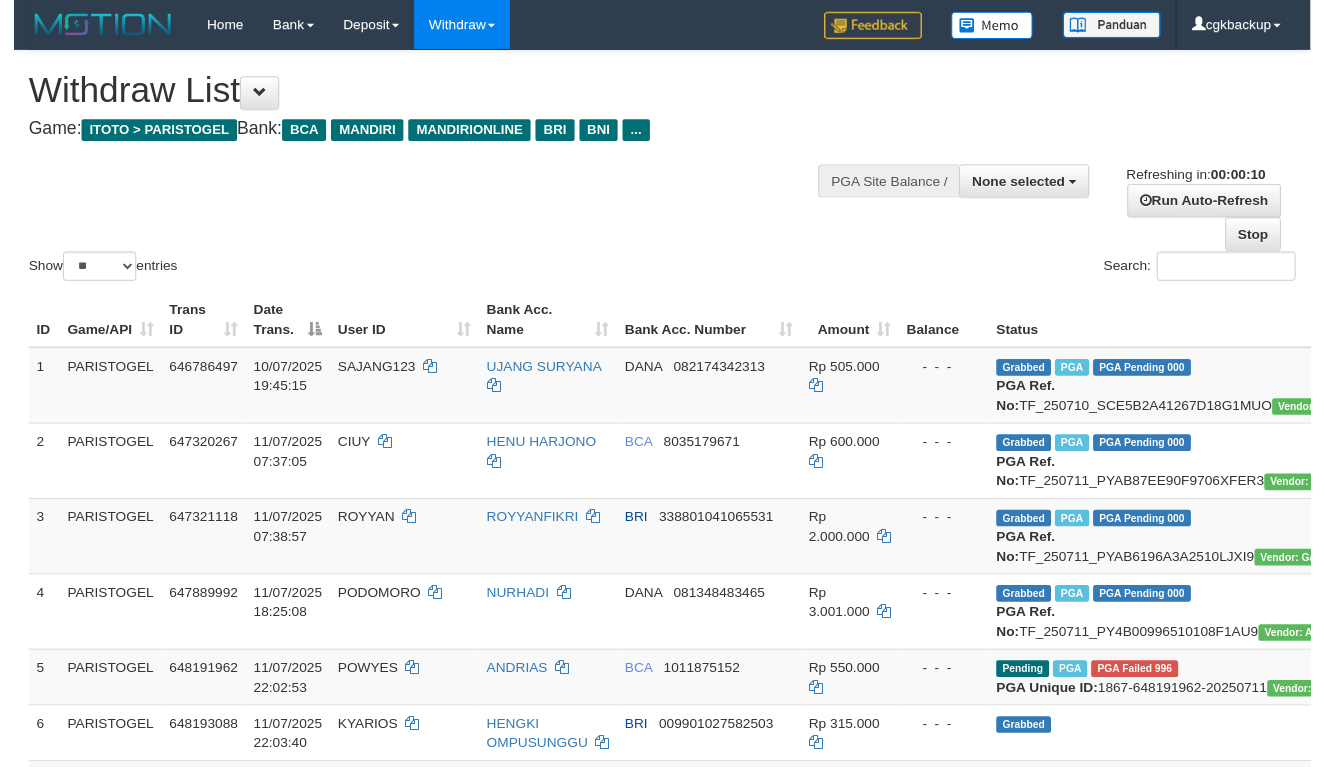 scroll, scrollTop: 0, scrollLeft: 0, axis: both 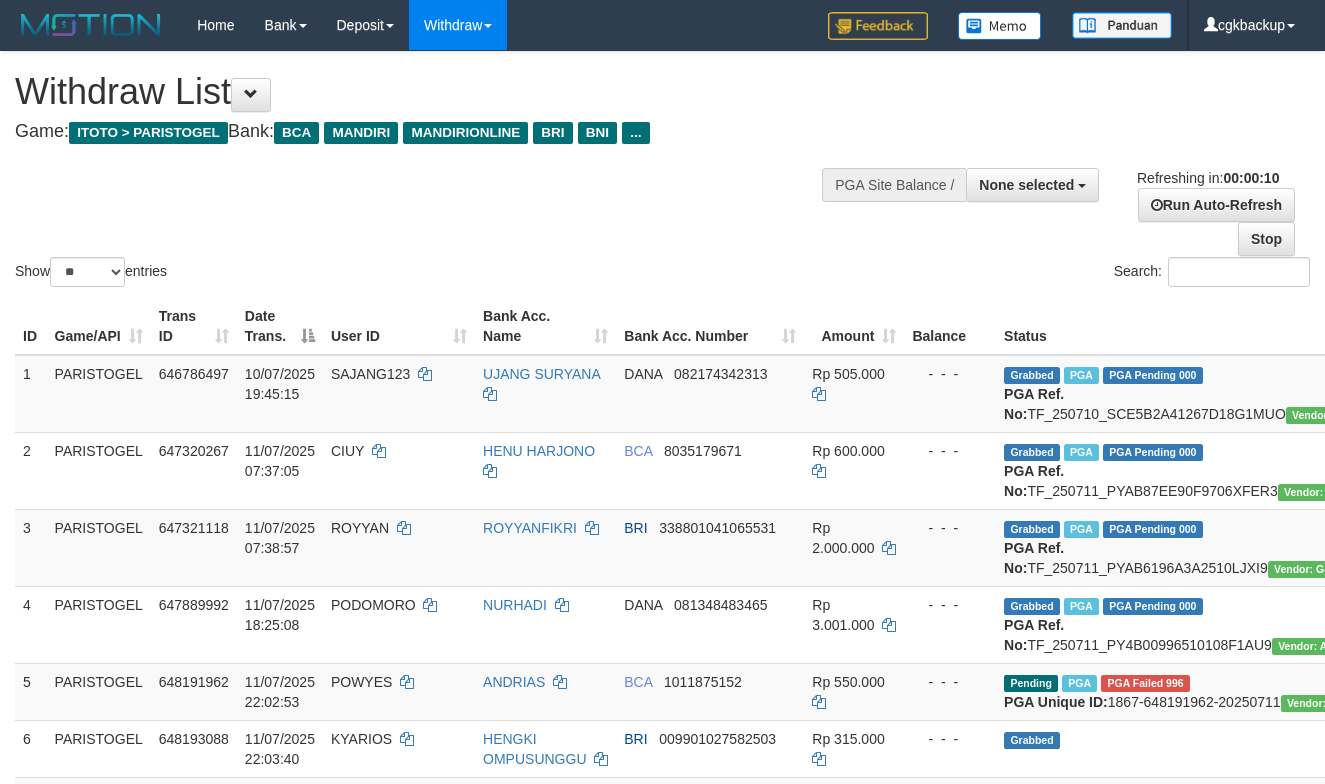 select 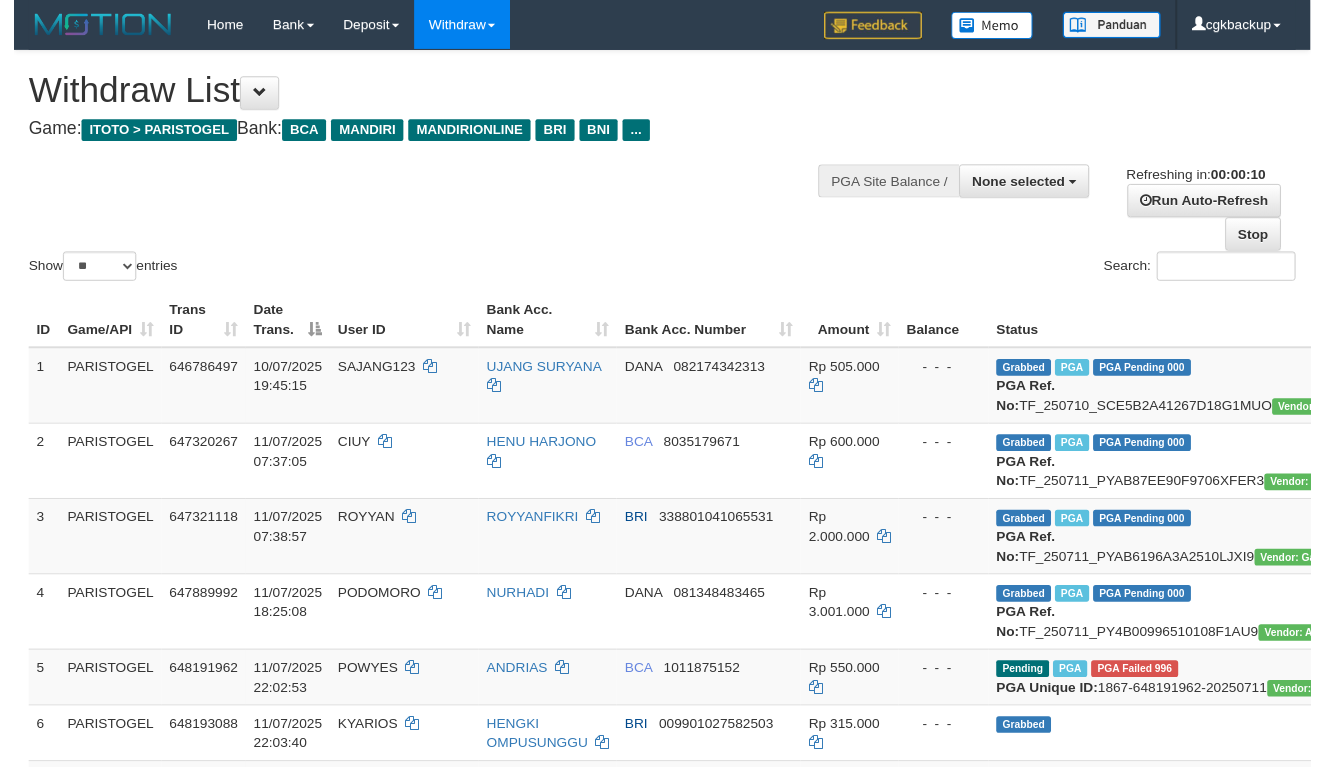 scroll, scrollTop: 0, scrollLeft: 0, axis: both 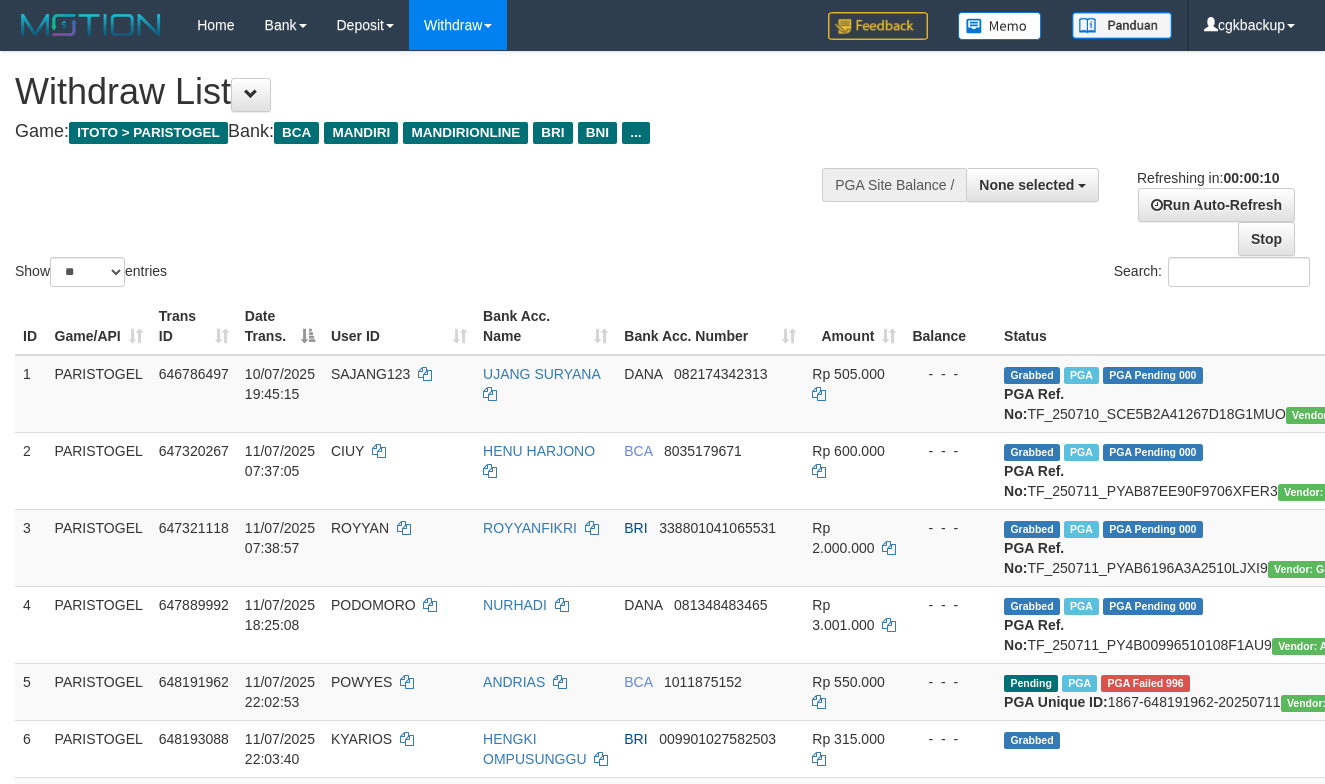 select 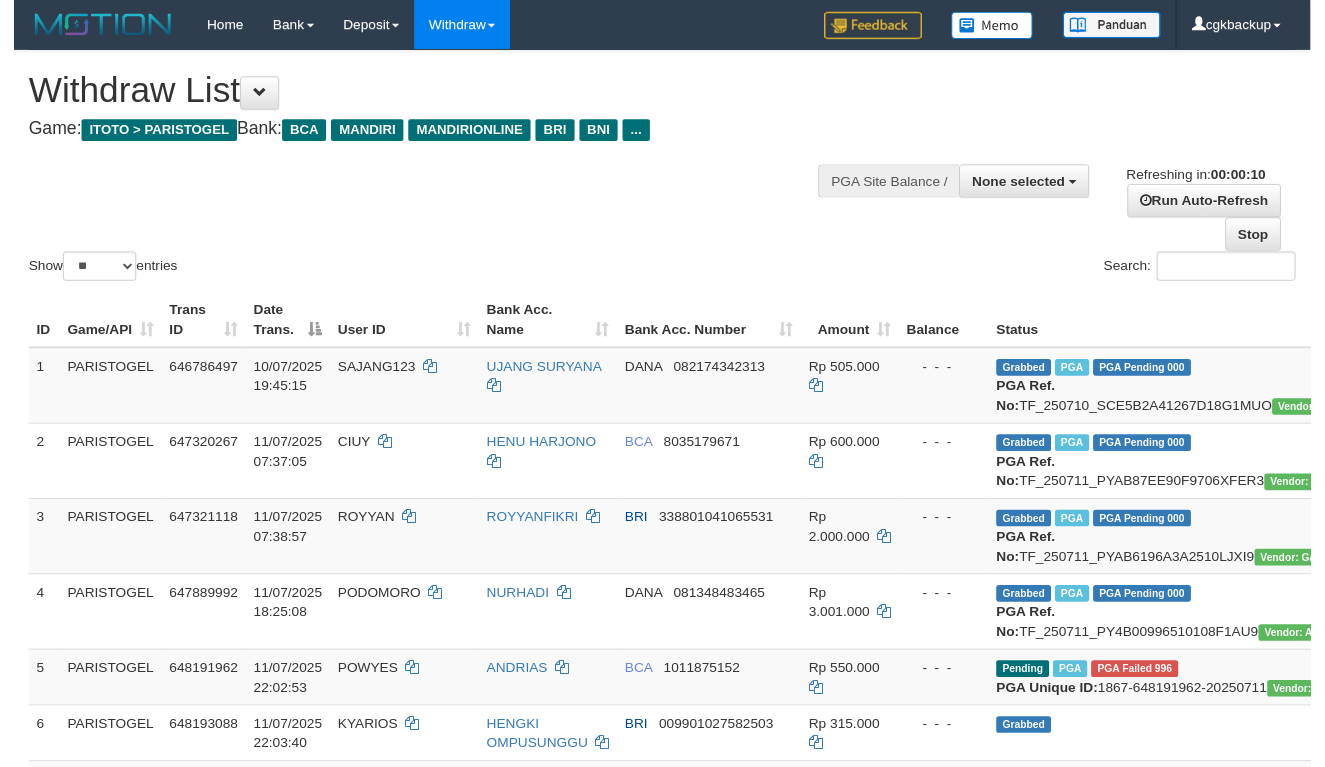 scroll, scrollTop: 0, scrollLeft: 0, axis: both 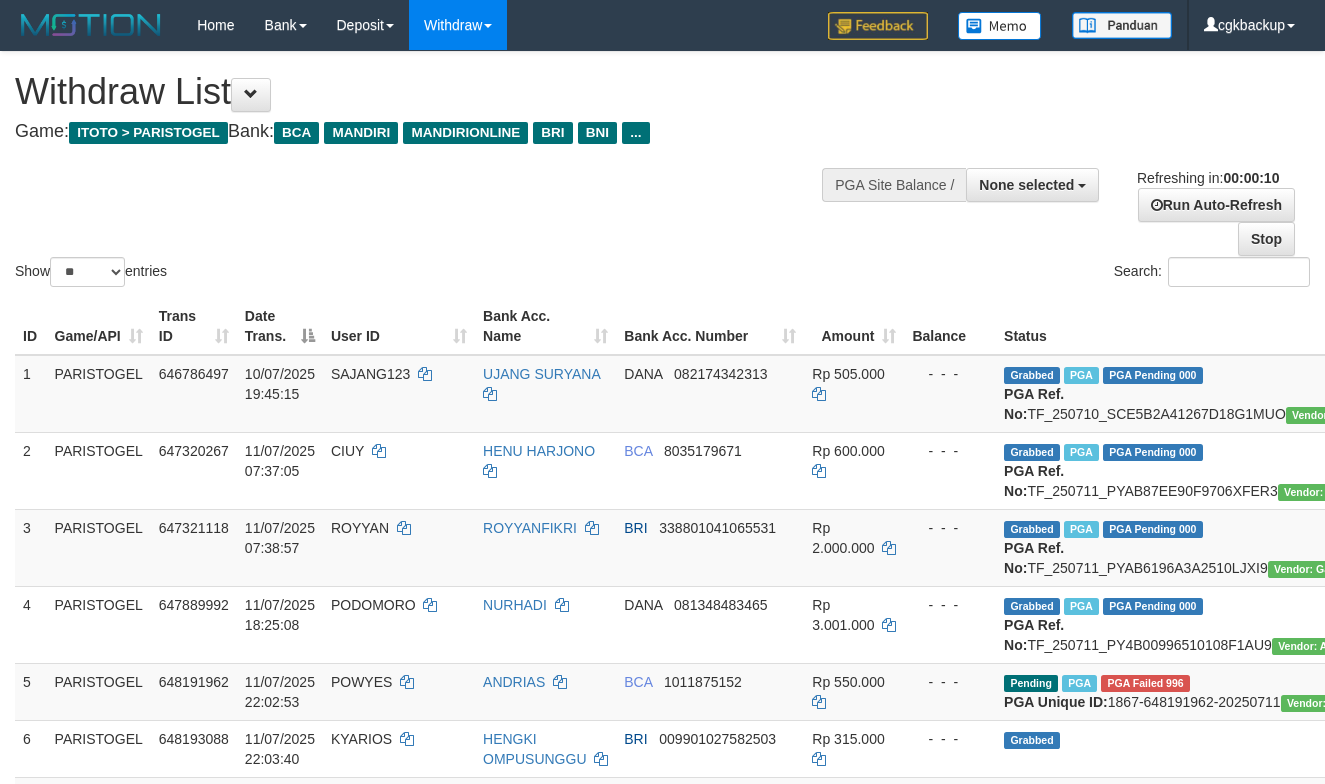 select 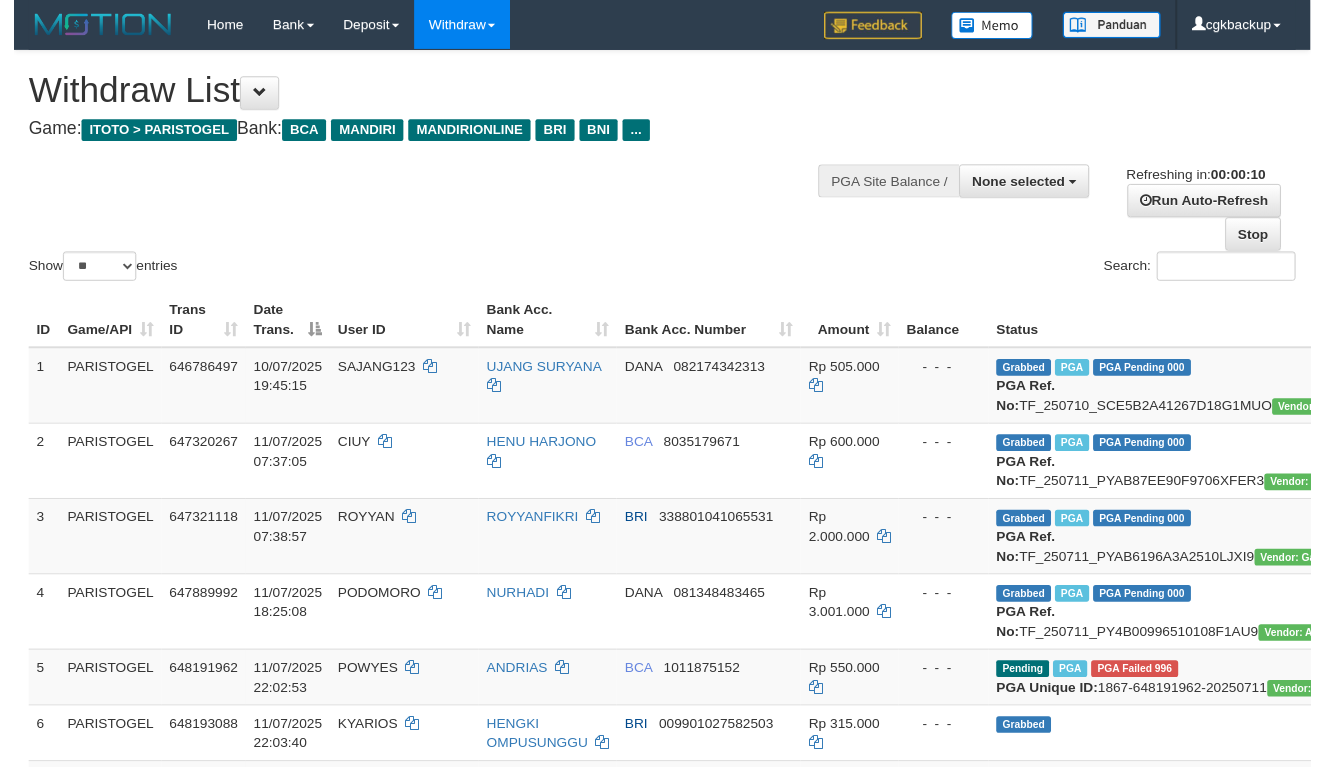 scroll, scrollTop: 0, scrollLeft: 0, axis: both 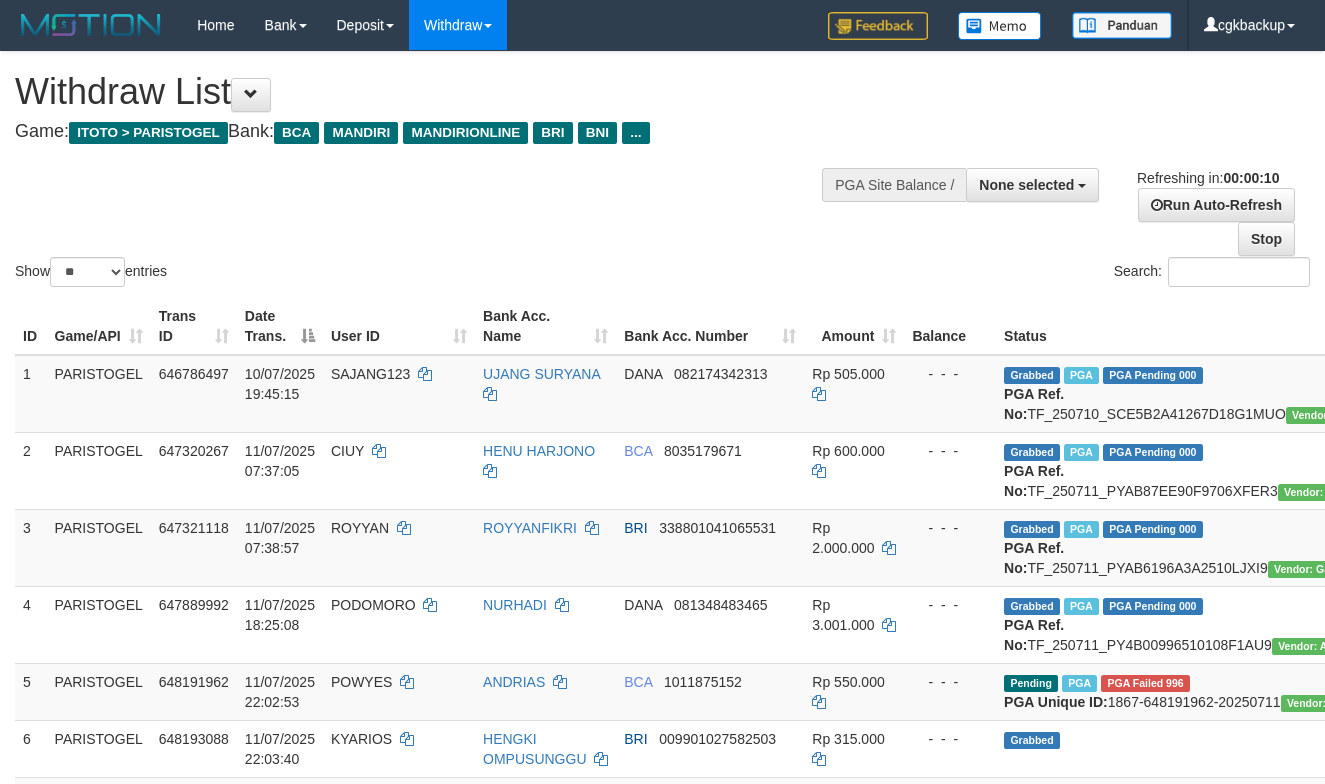 select 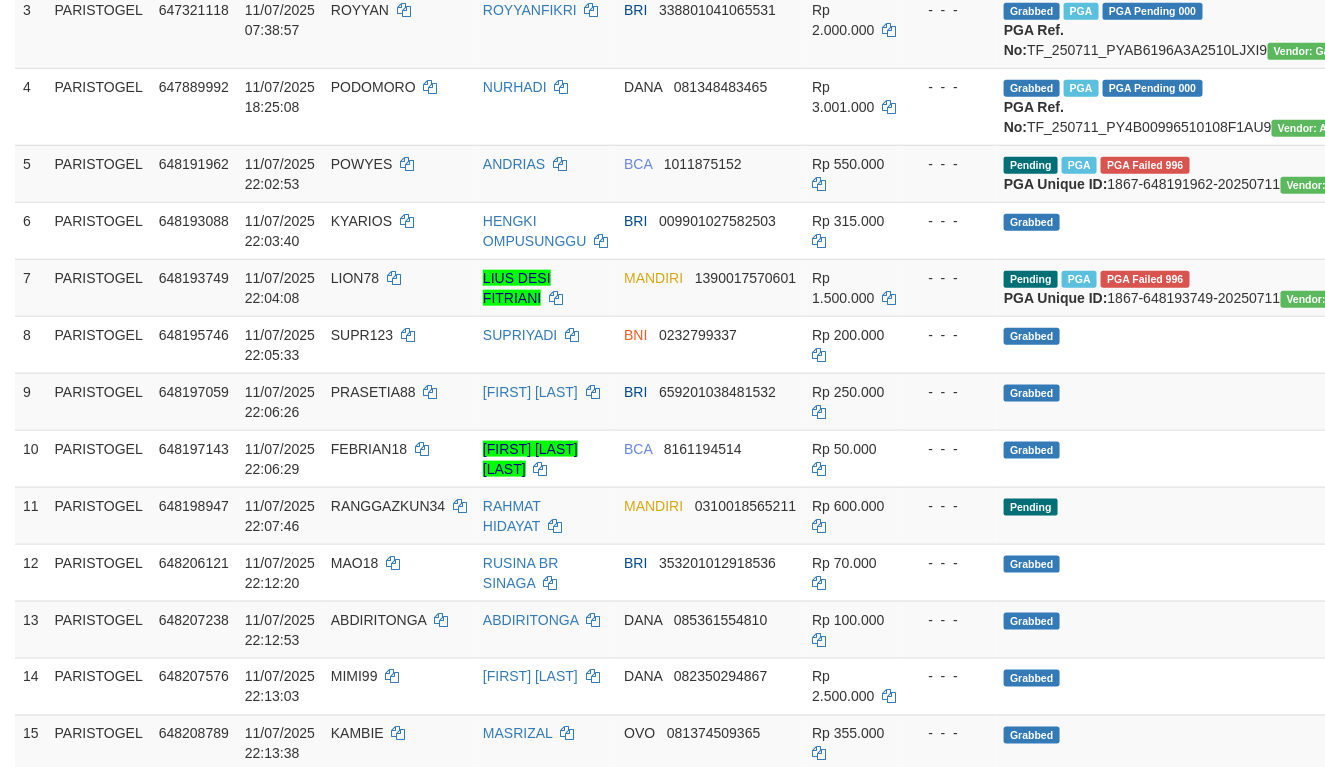 scroll, scrollTop: 444, scrollLeft: 0, axis: vertical 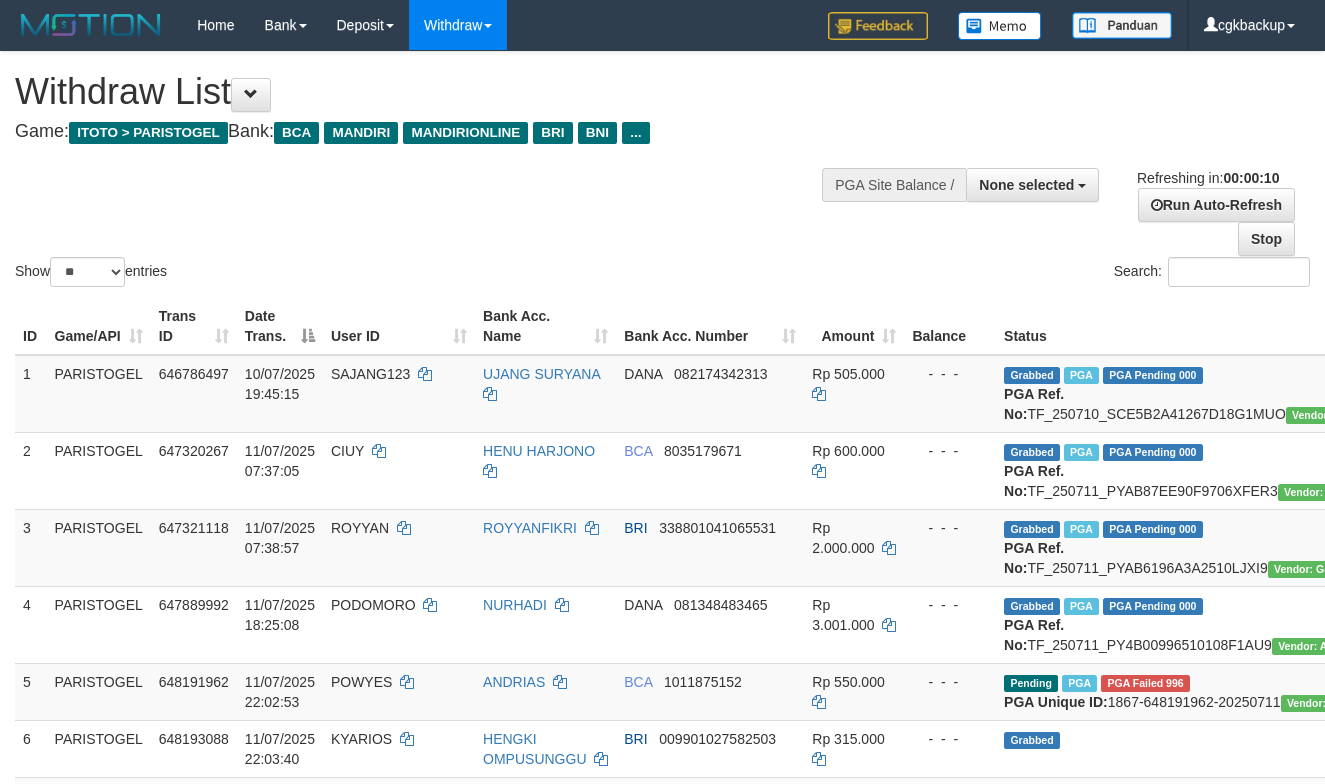 select 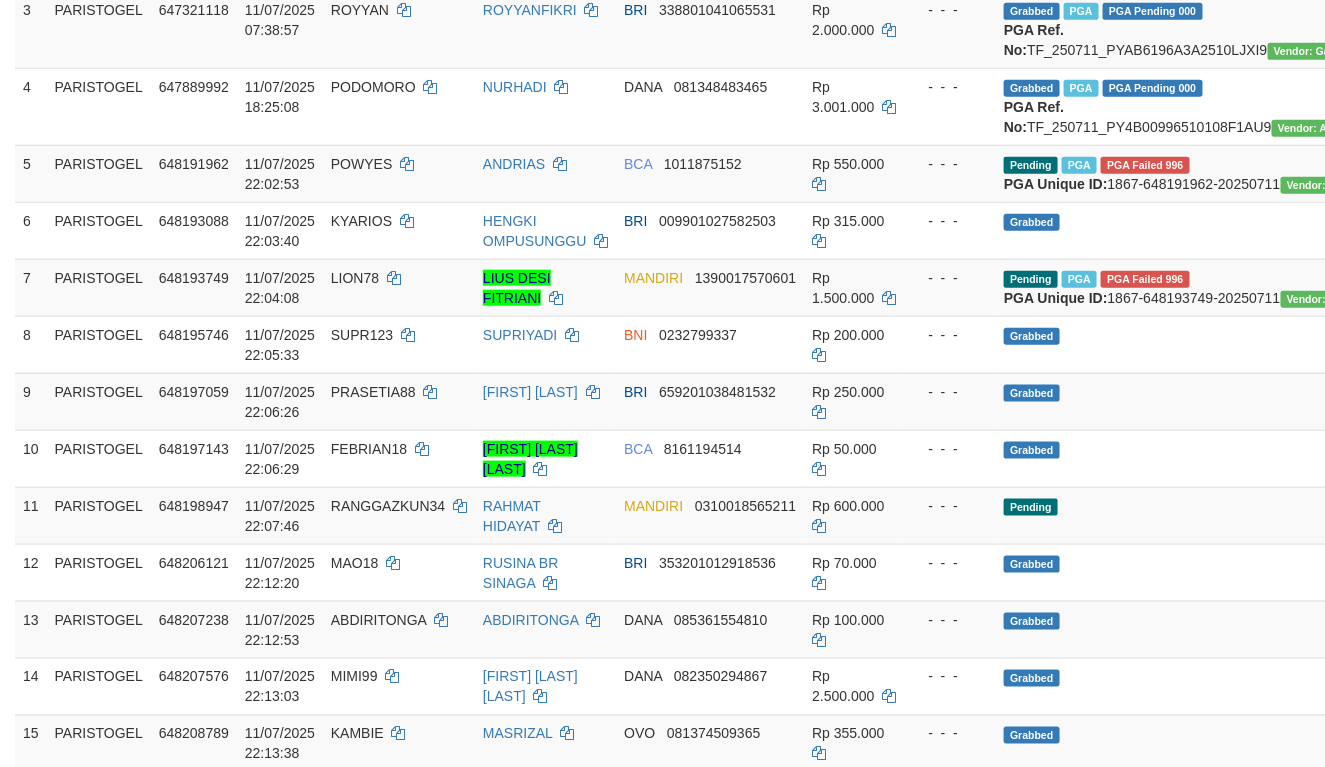 scroll, scrollTop: 444, scrollLeft: 0, axis: vertical 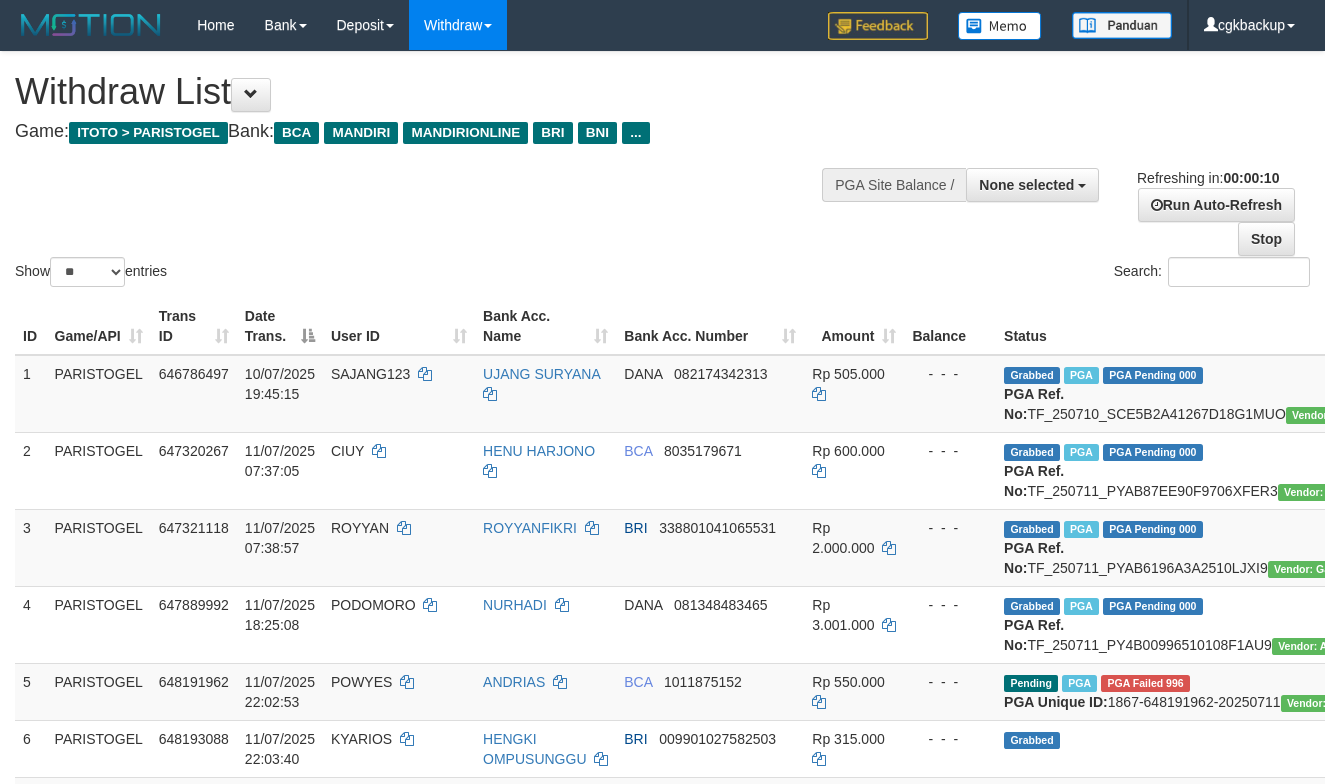 select 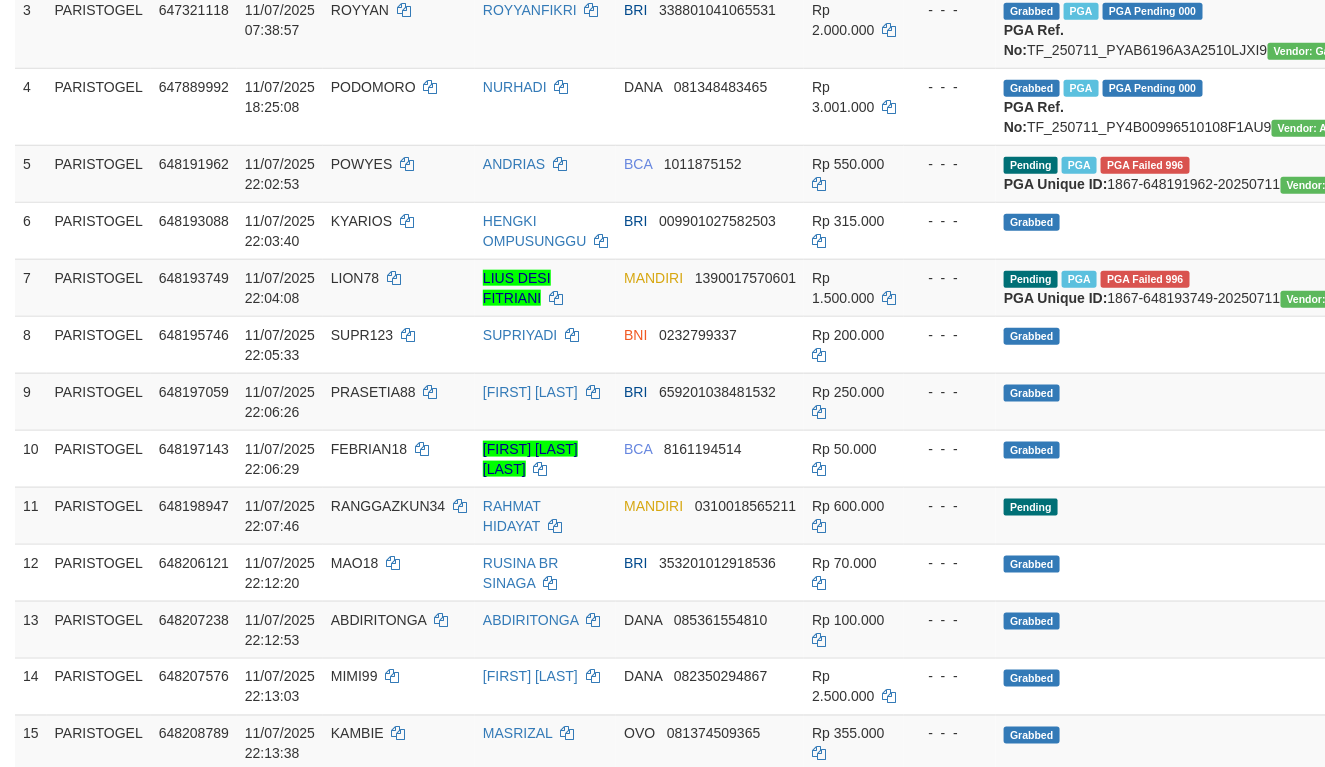 scroll, scrollTop: 444, scrollLeft: 0, axis: vertical 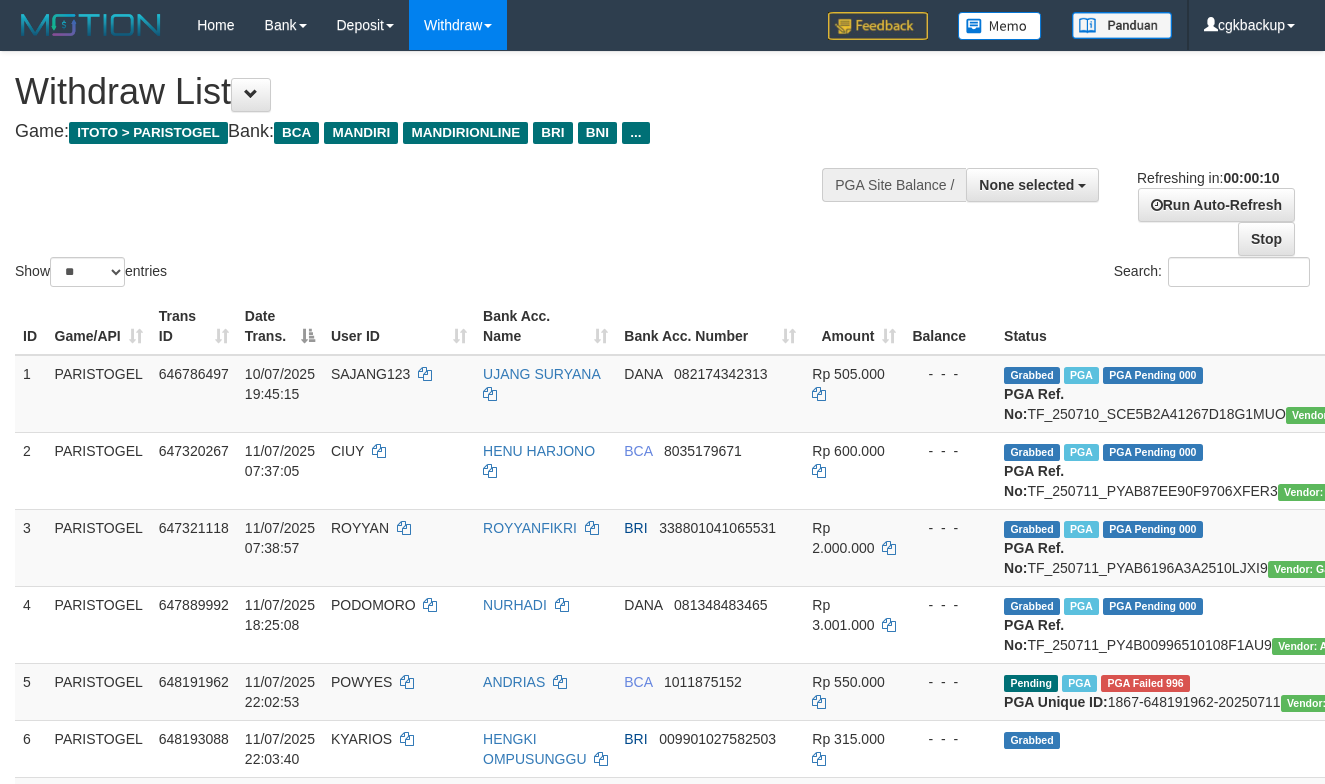 select 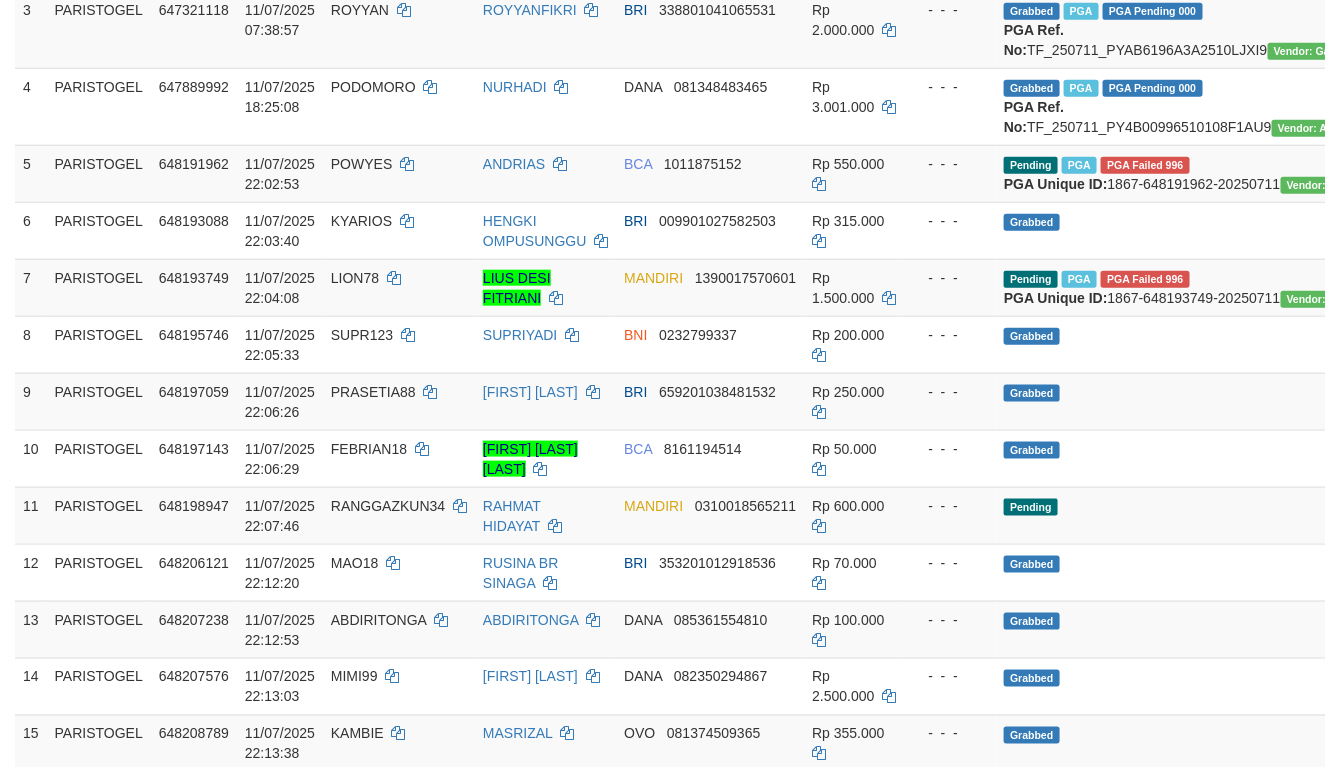 scroll, scrollTop: 444, scrollLeft: 0, axis: vertical 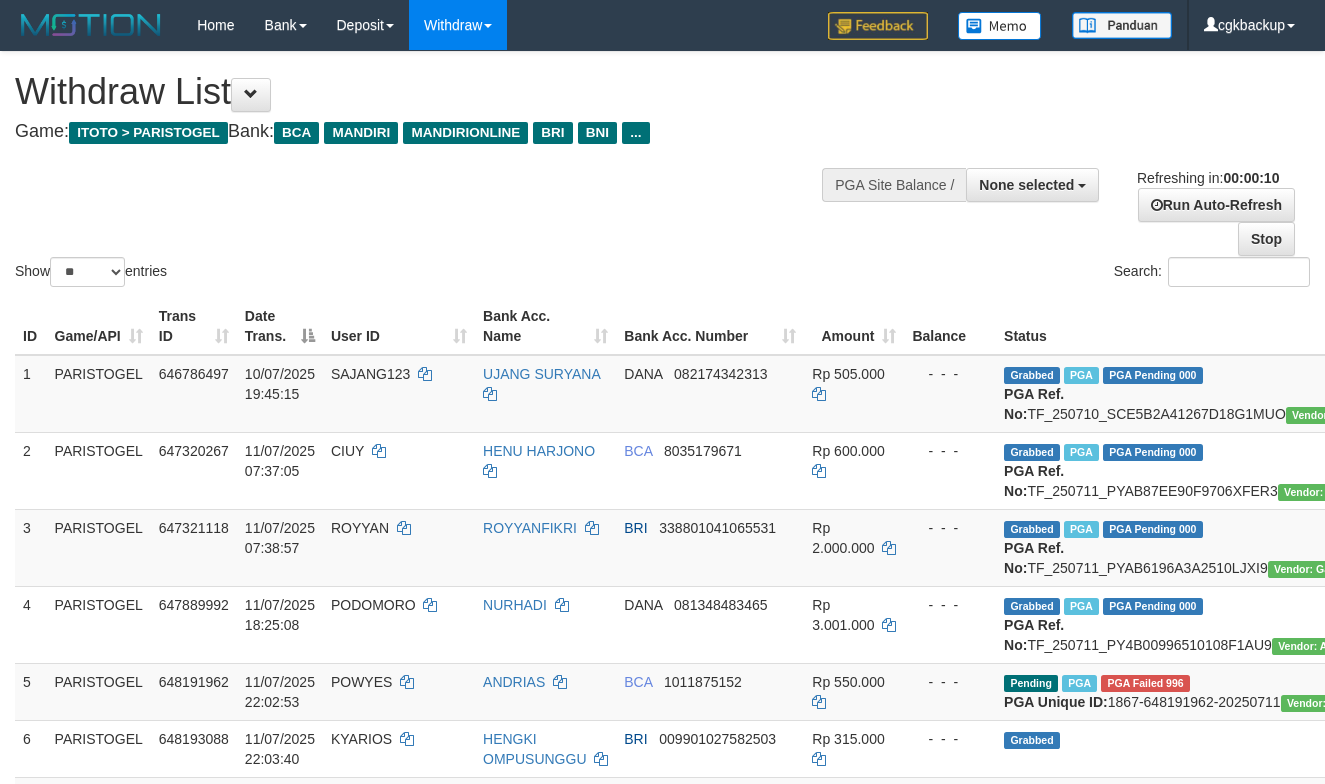 select 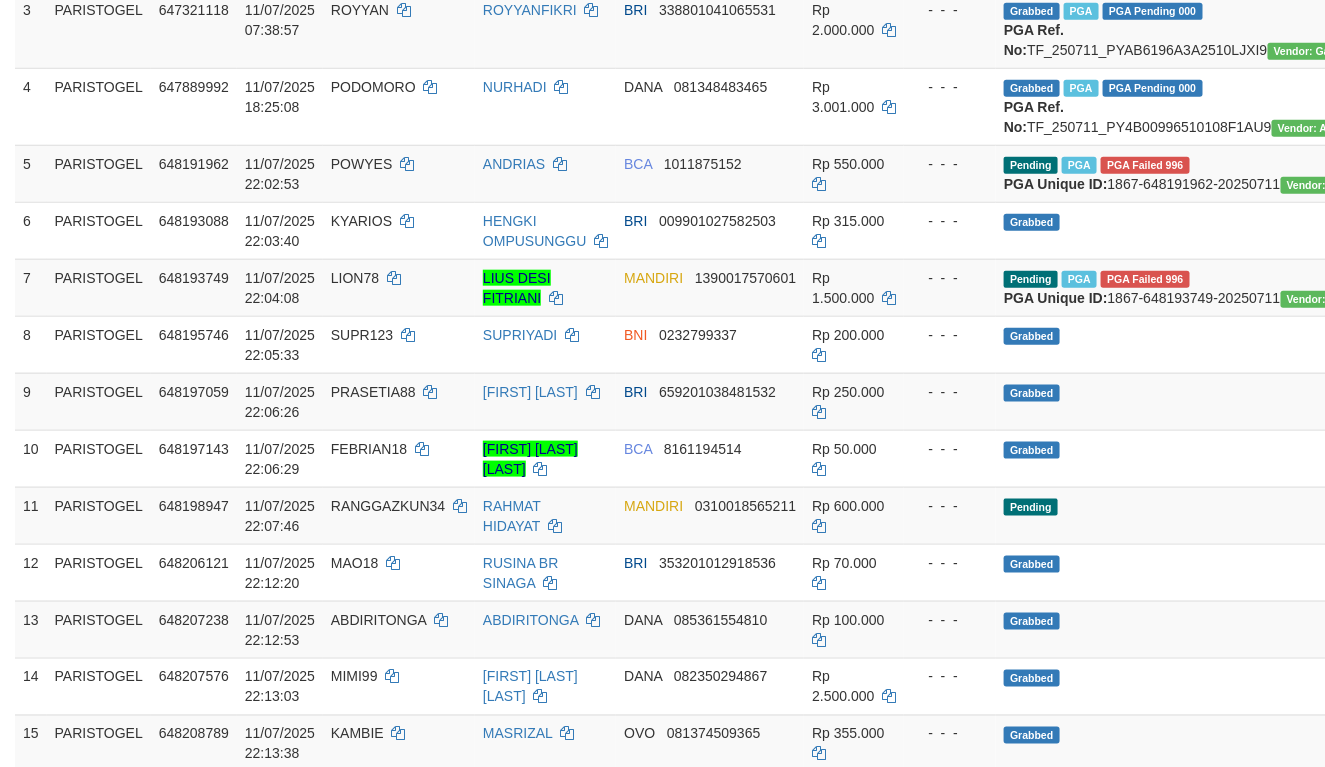 scroll, scrollTop: 444, scrollLeft: 0, axis: vertical 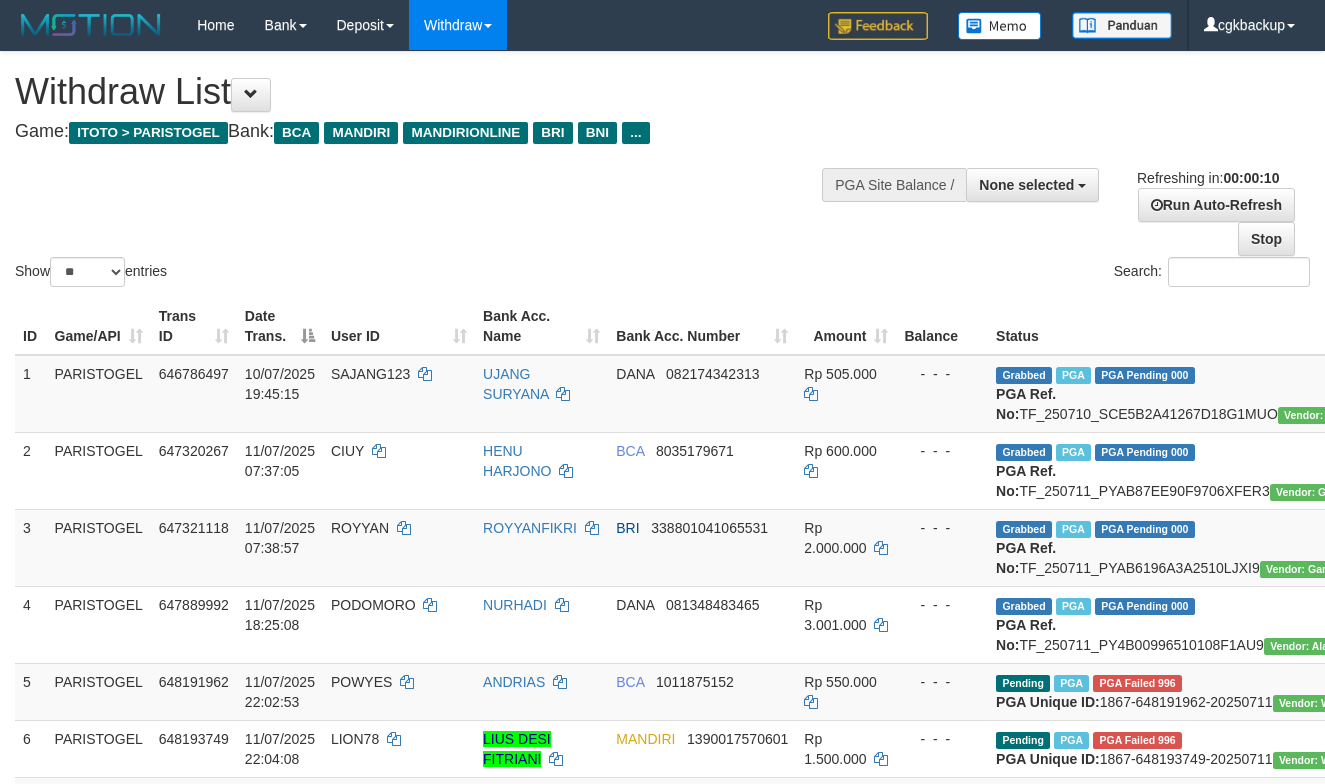 select 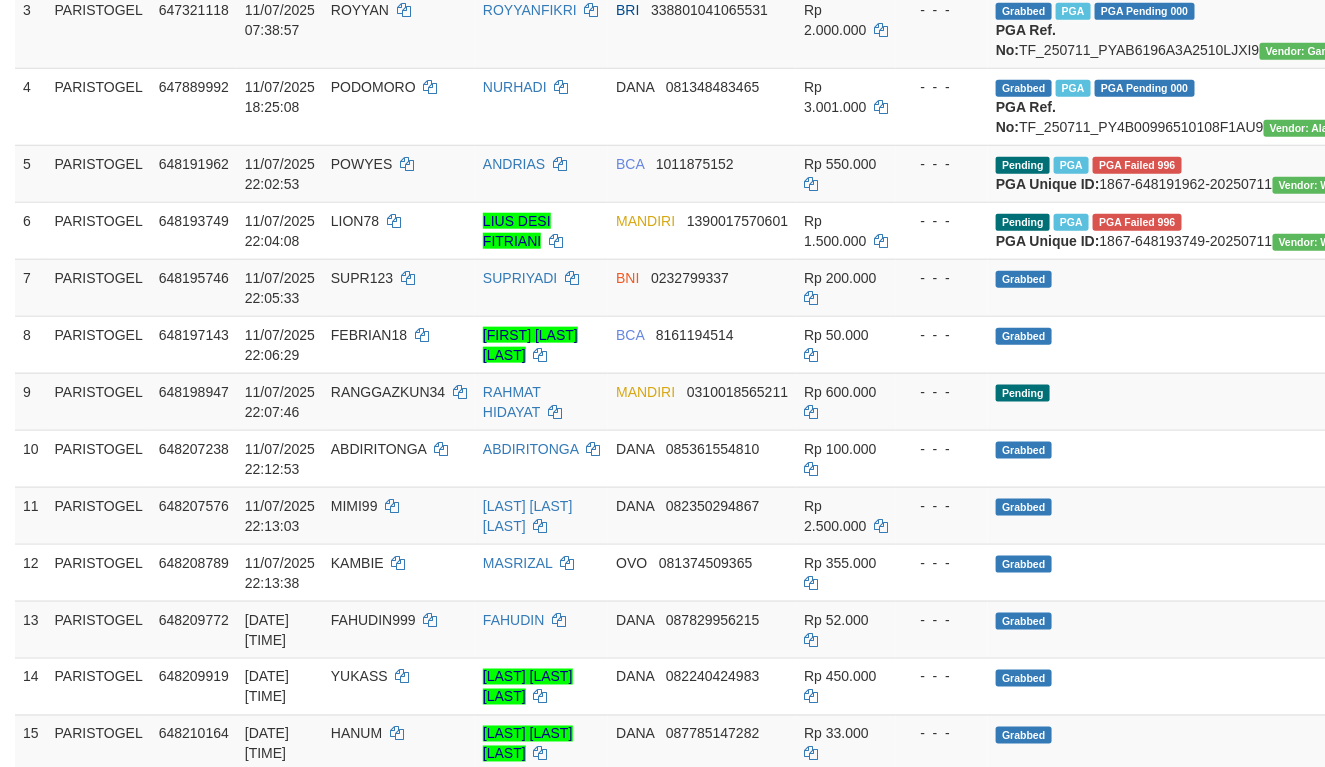 scroll, scrollTop: 444, scrollLeft: 0, axis: vertical 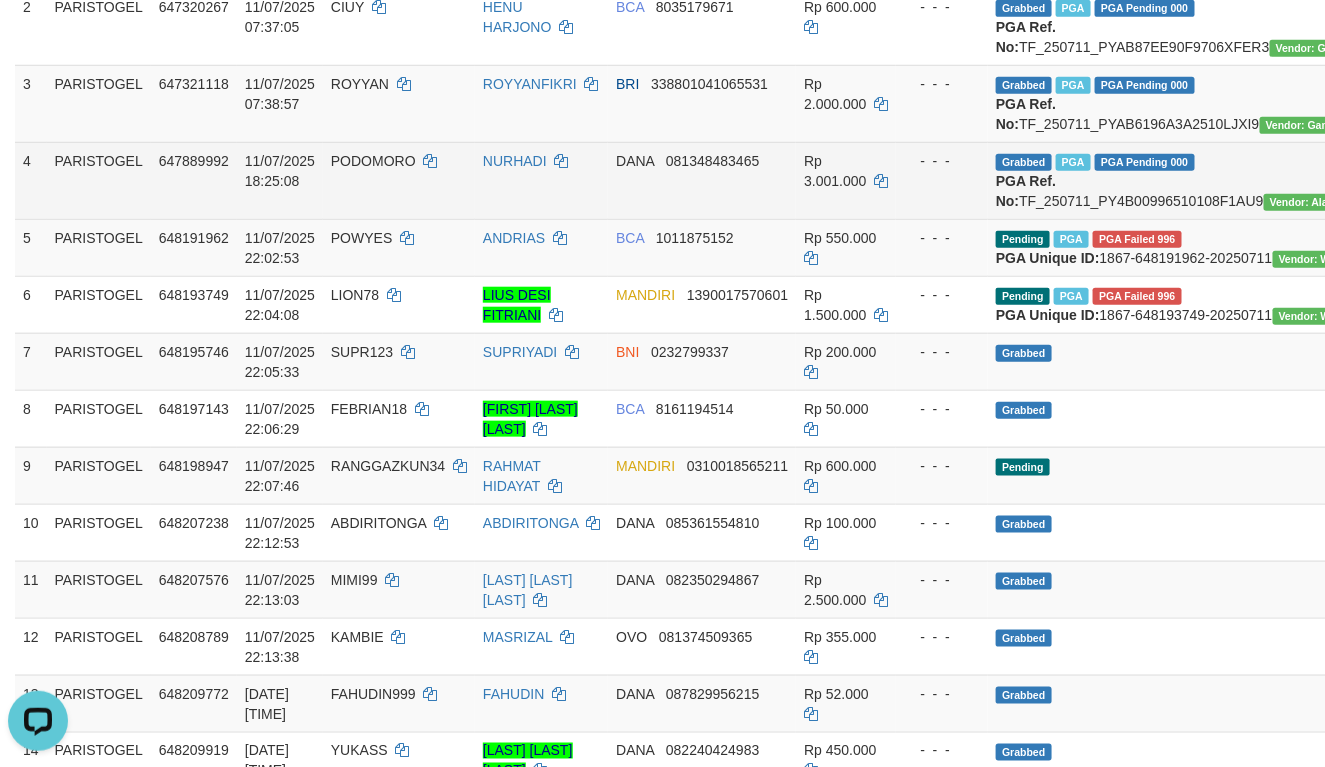 click on "-  -  -" at bounding box center (942, 180) 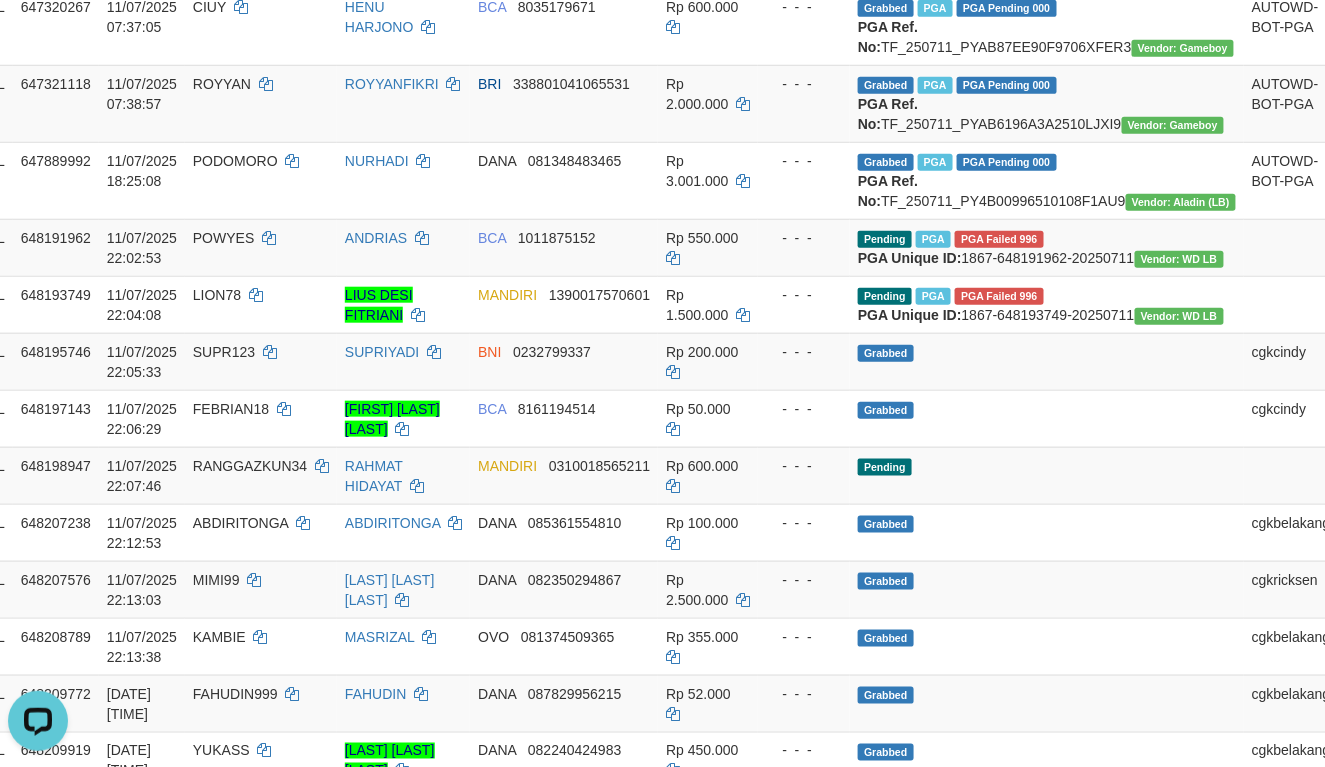 scroll, scrollTop: 444, scrollLeft: 208, axis: both 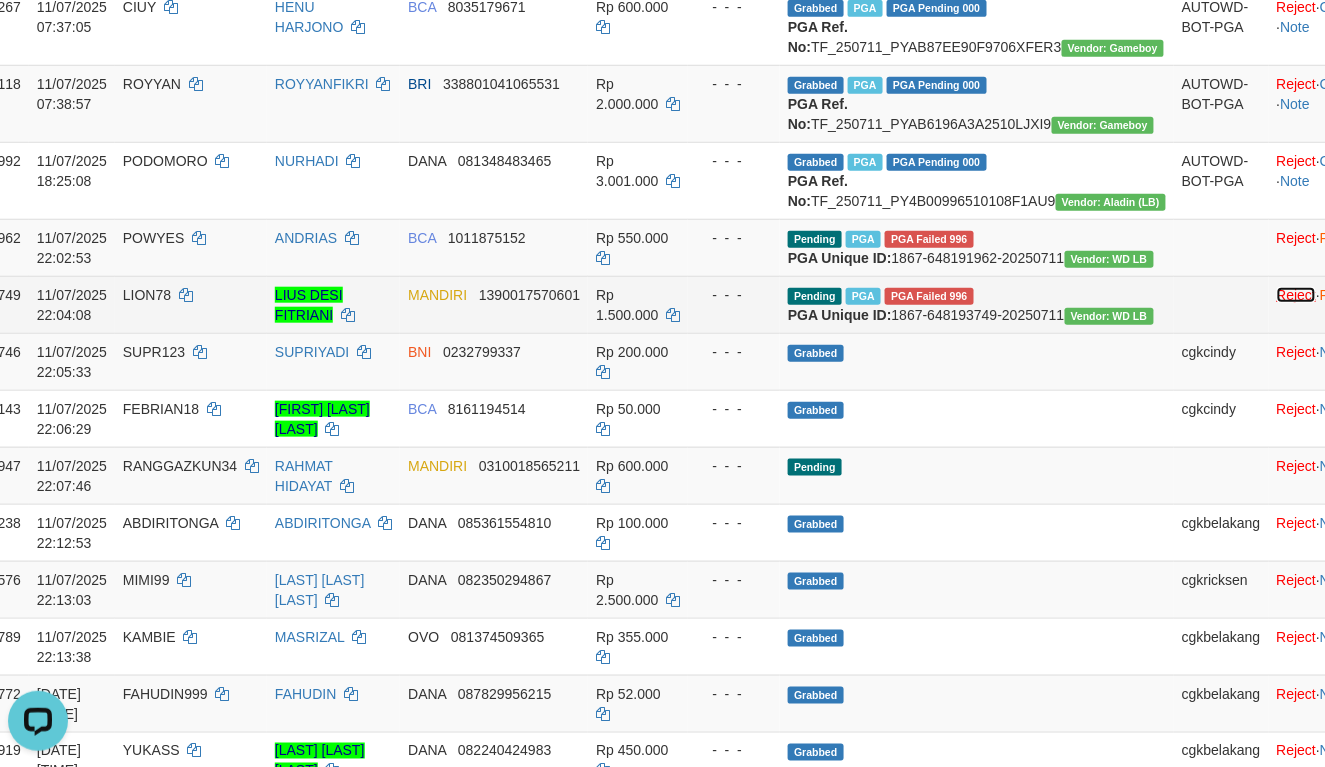 click on "Reject" at bounding box center (1297, 295) 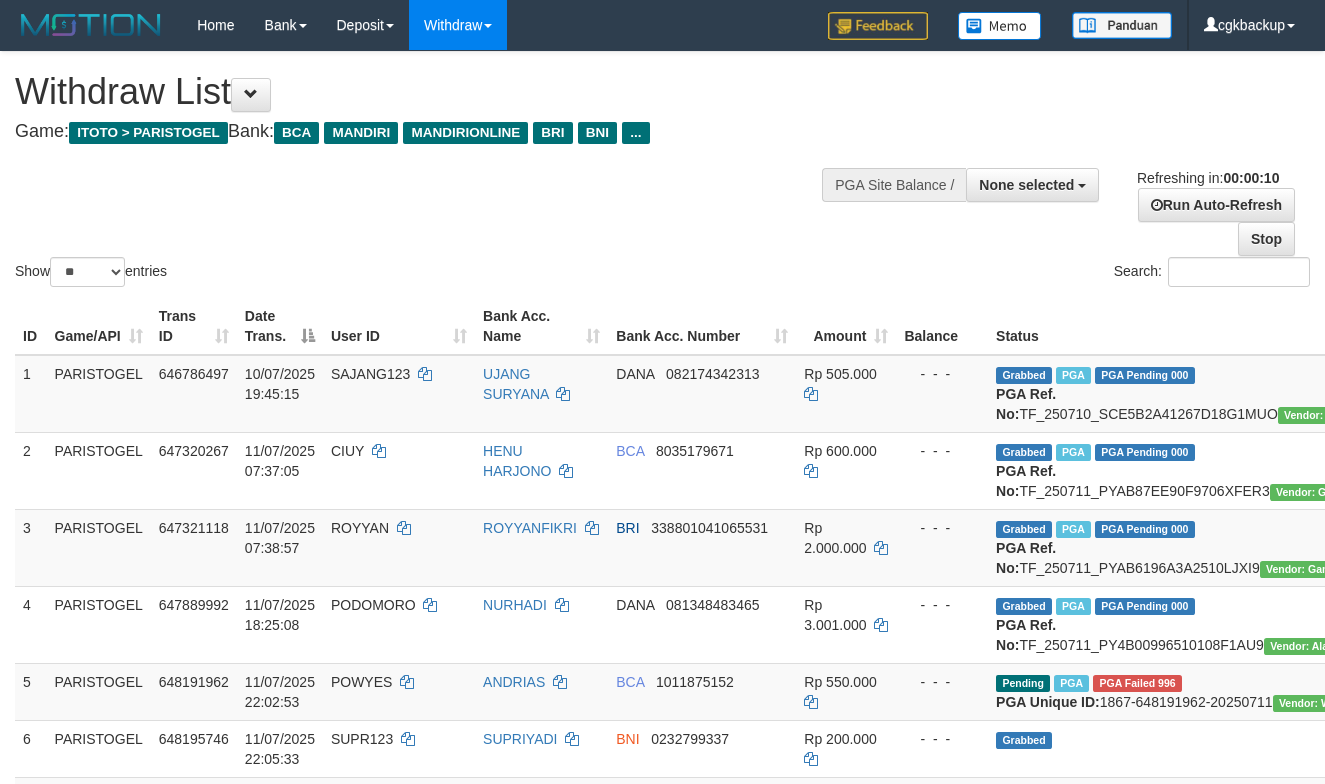 select 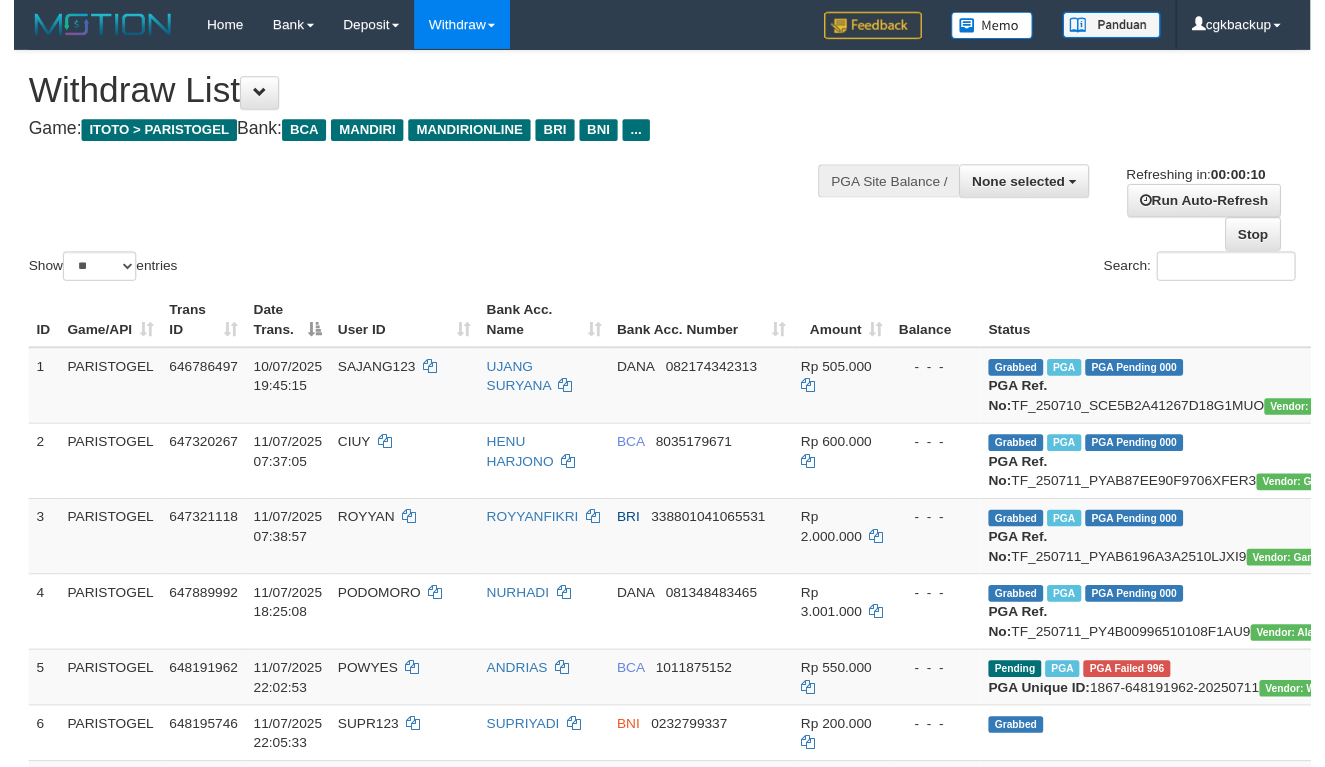 scroll, scrollTop: 0, scrollLeft: 0, axis: both 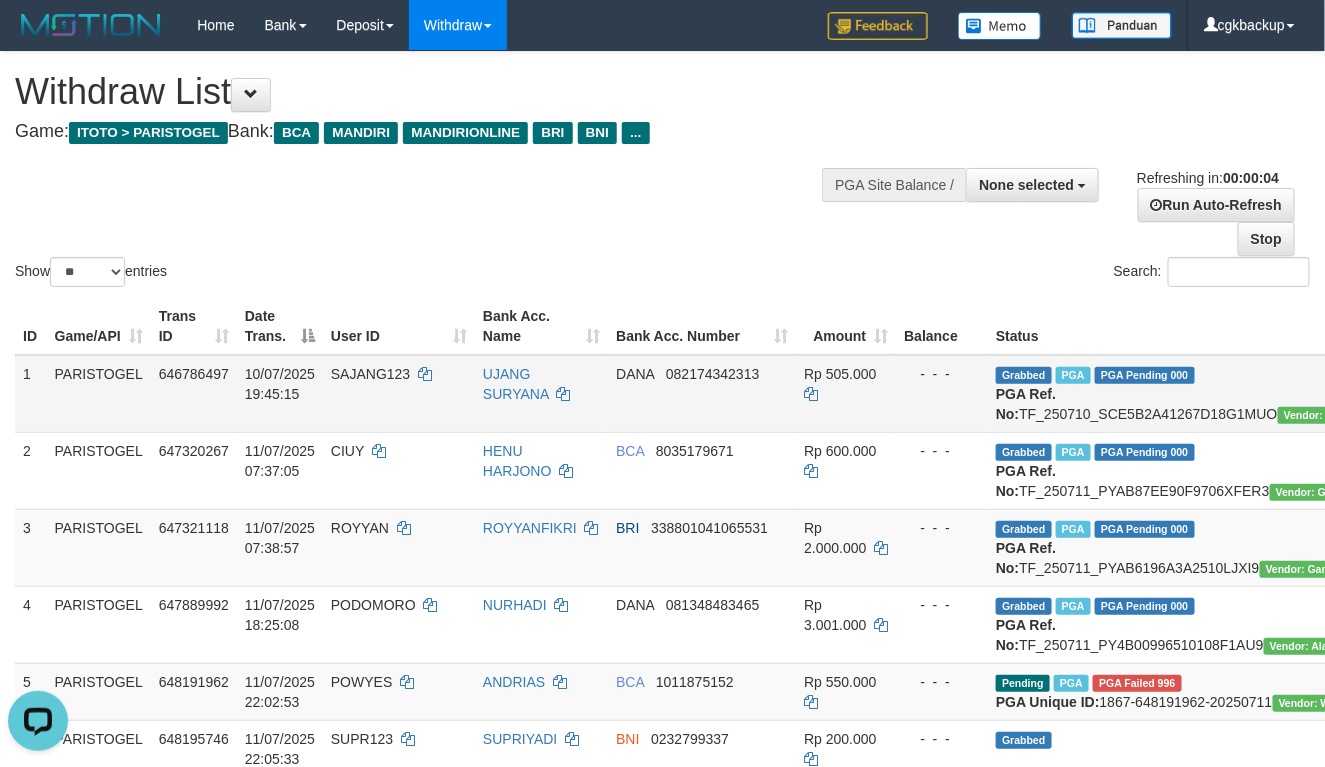drag, startPoint x: 677, startPoint y: 435, endPoint x: 667, endPoint y: 425, distance: 14.142136 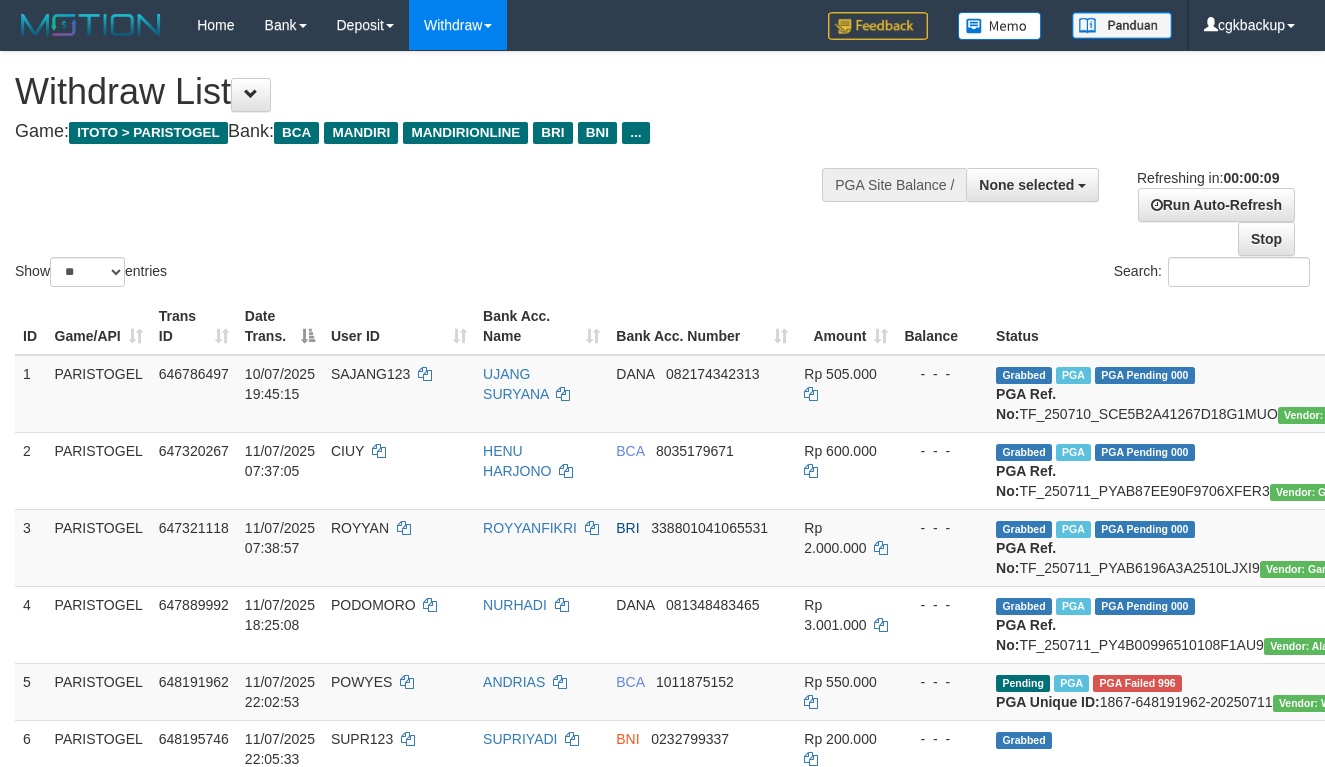 select 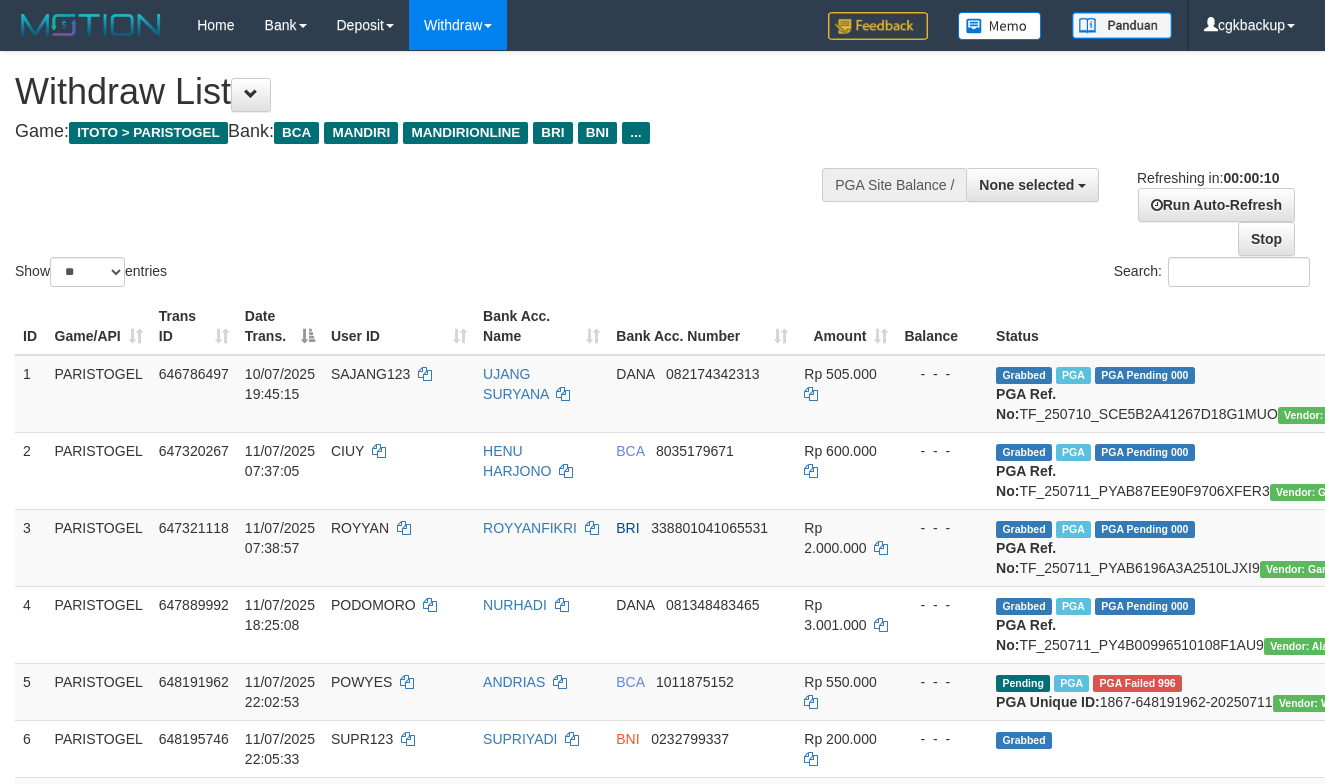 select 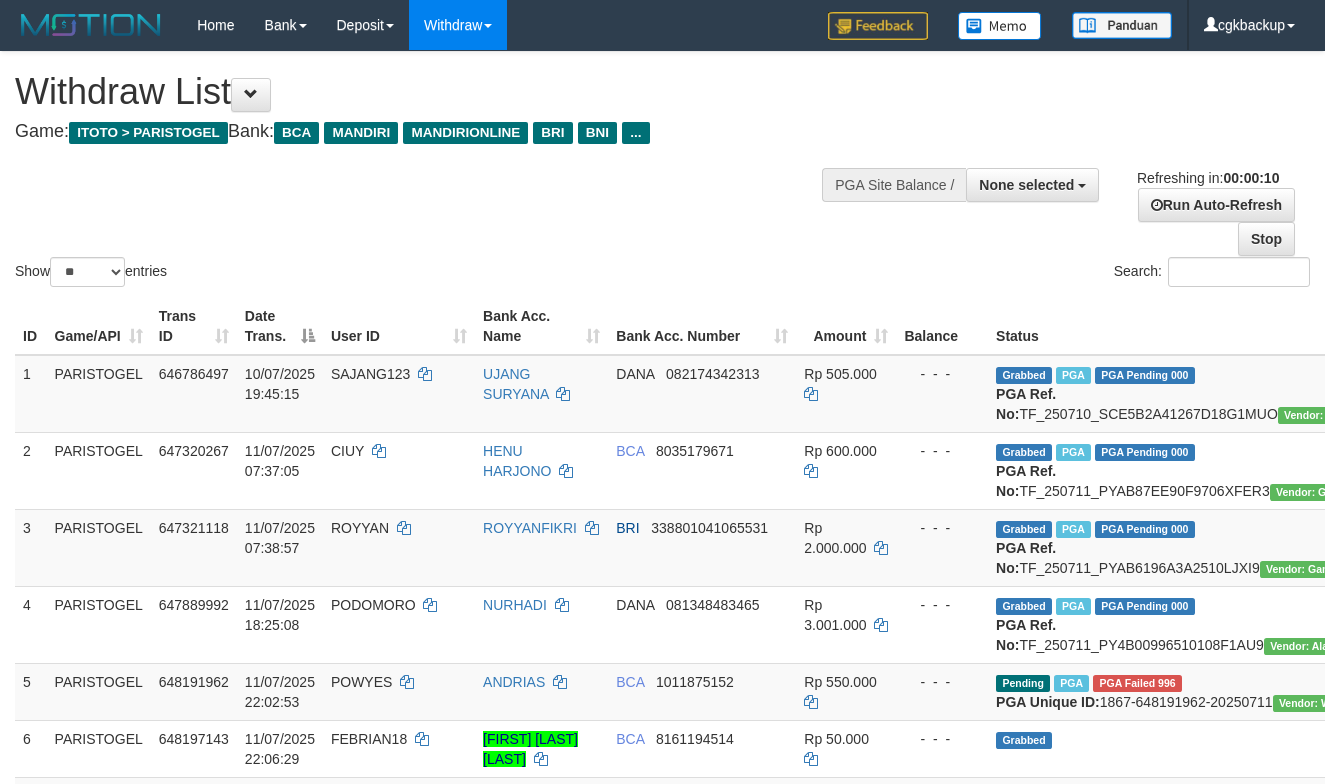 select 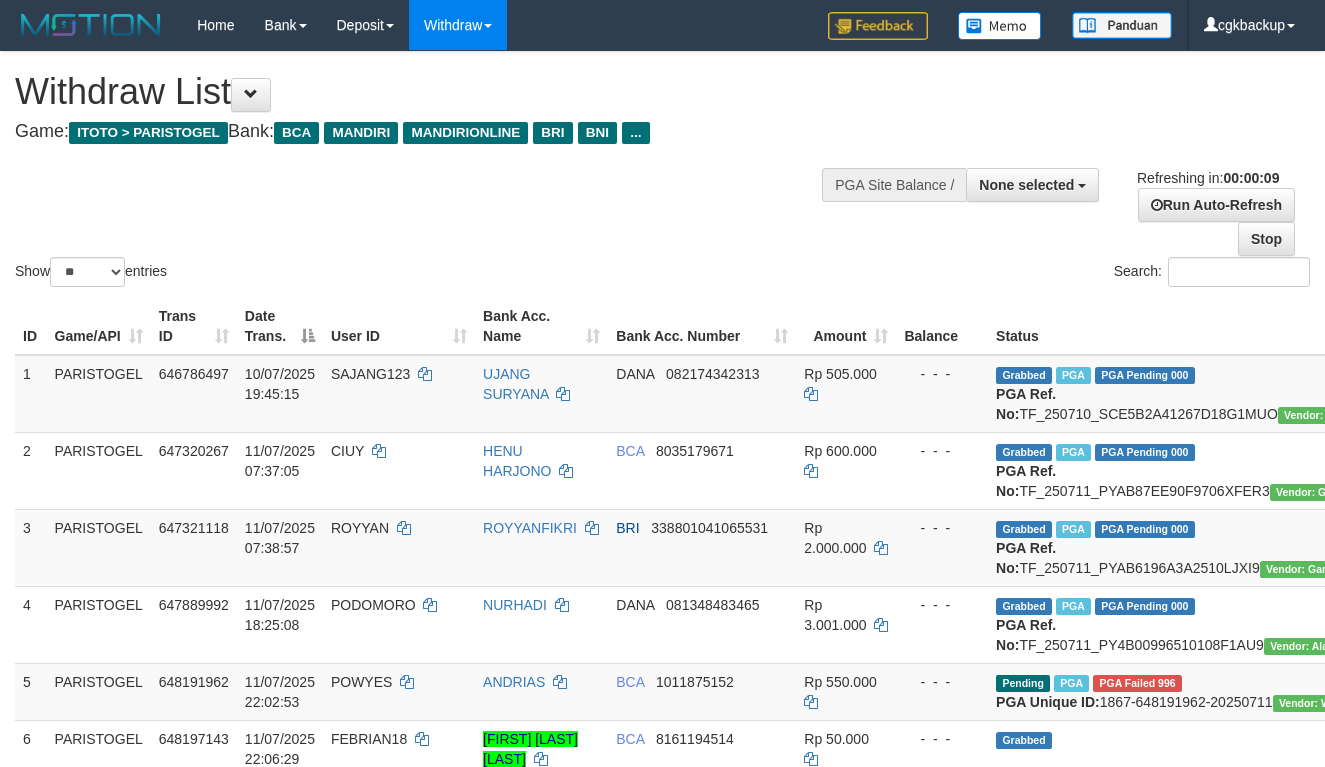 select 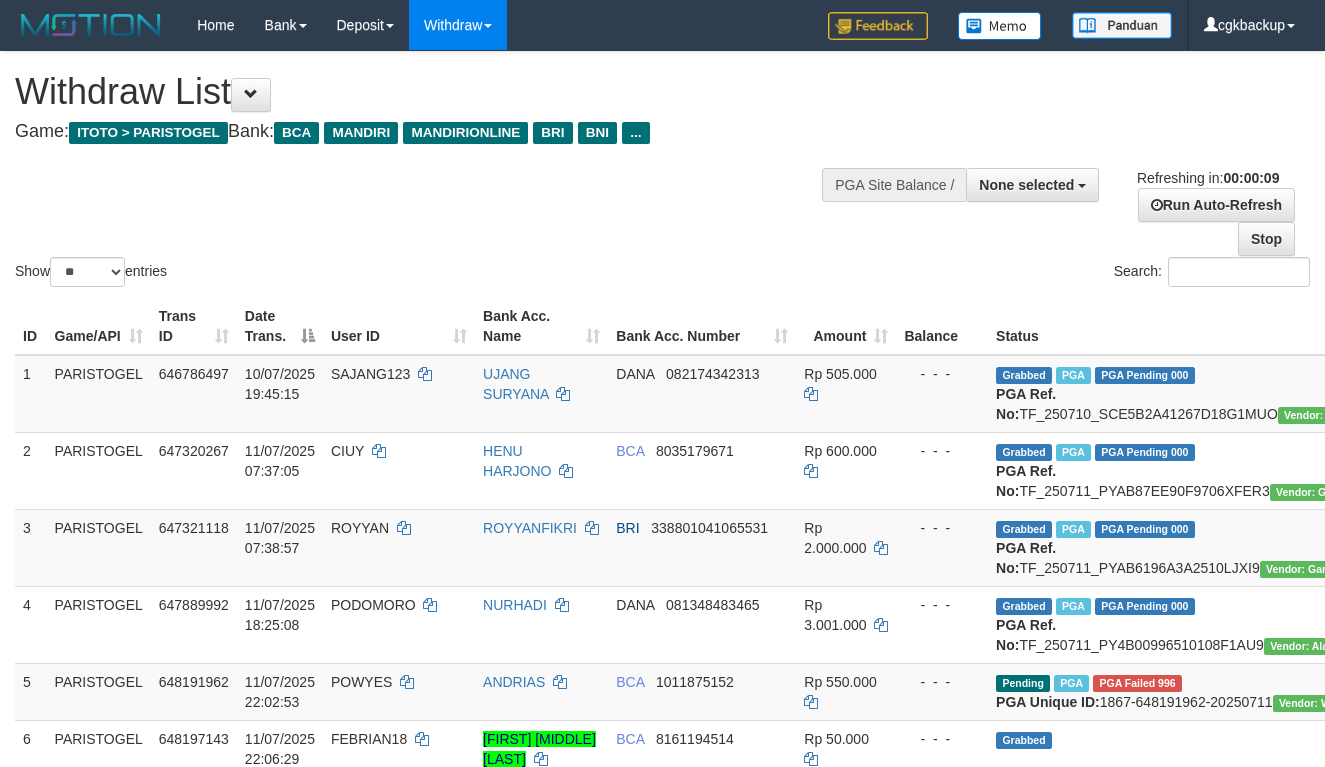 select 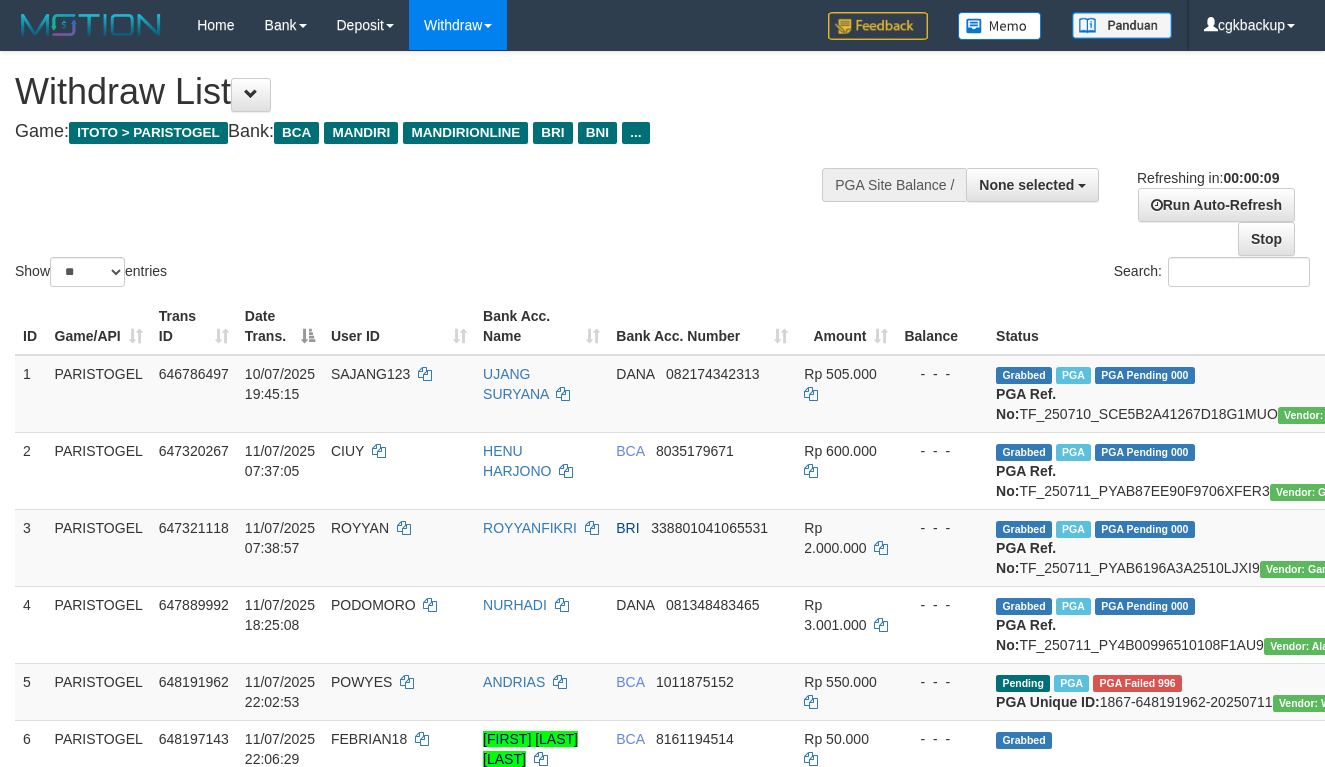 select 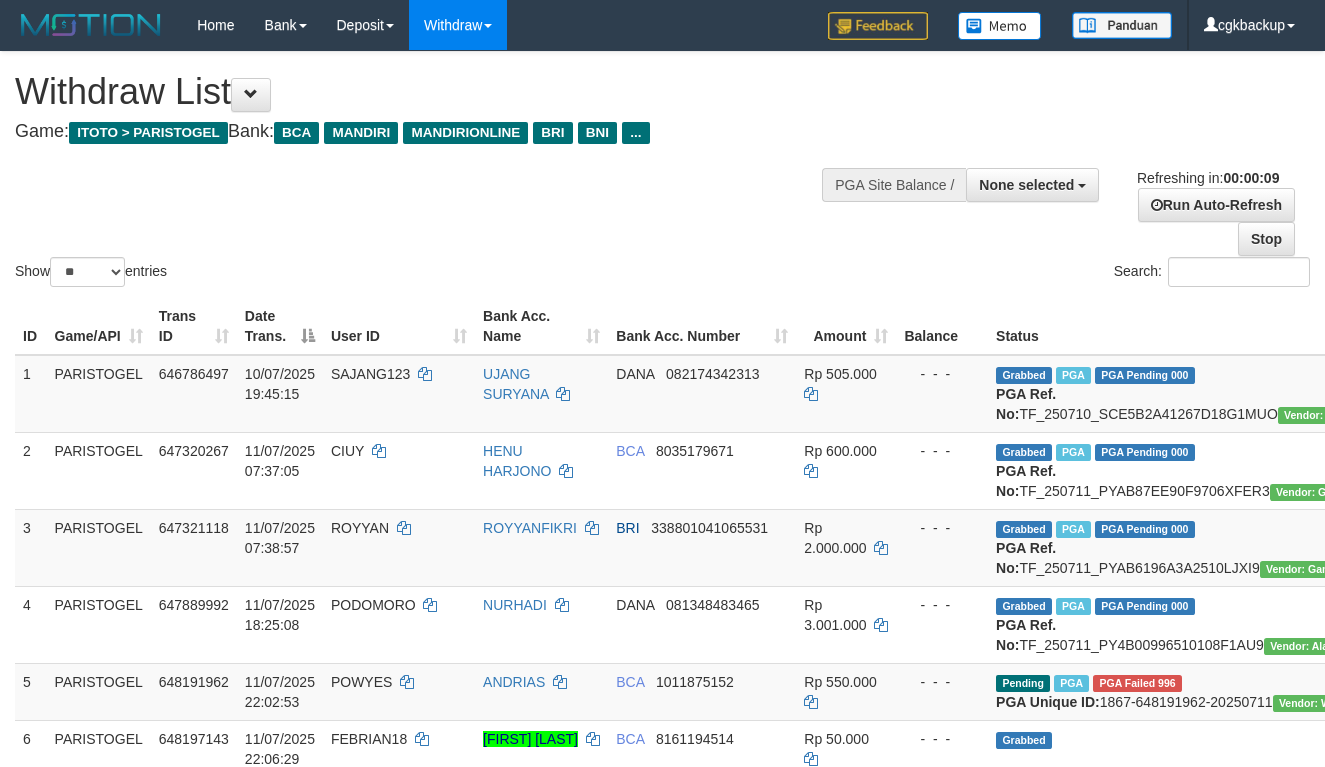 select 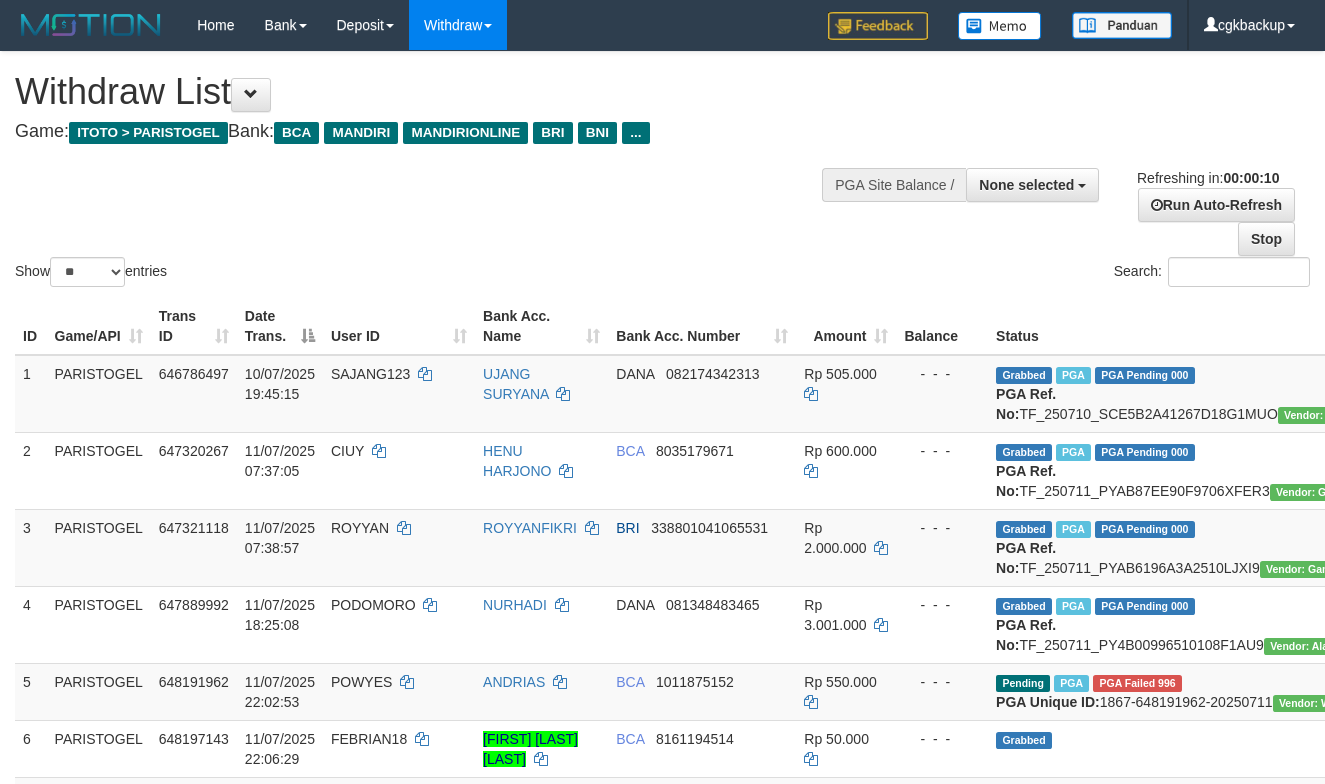 select 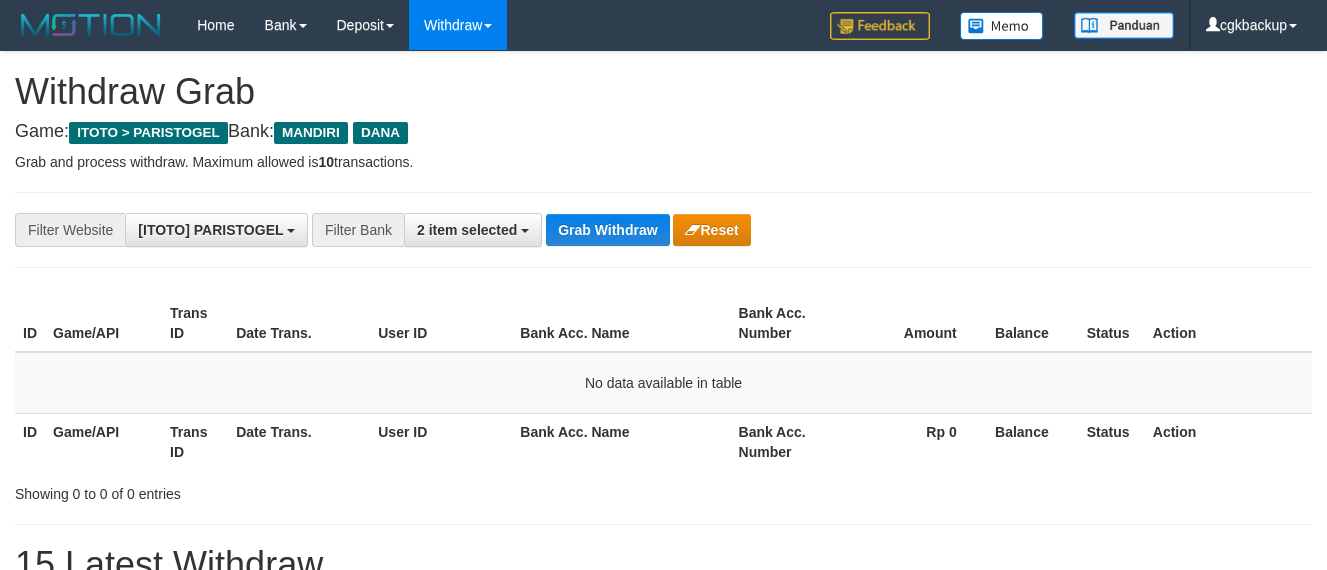 scroll, scrollTop: 206, scrollLeft: 0, axis: vertical 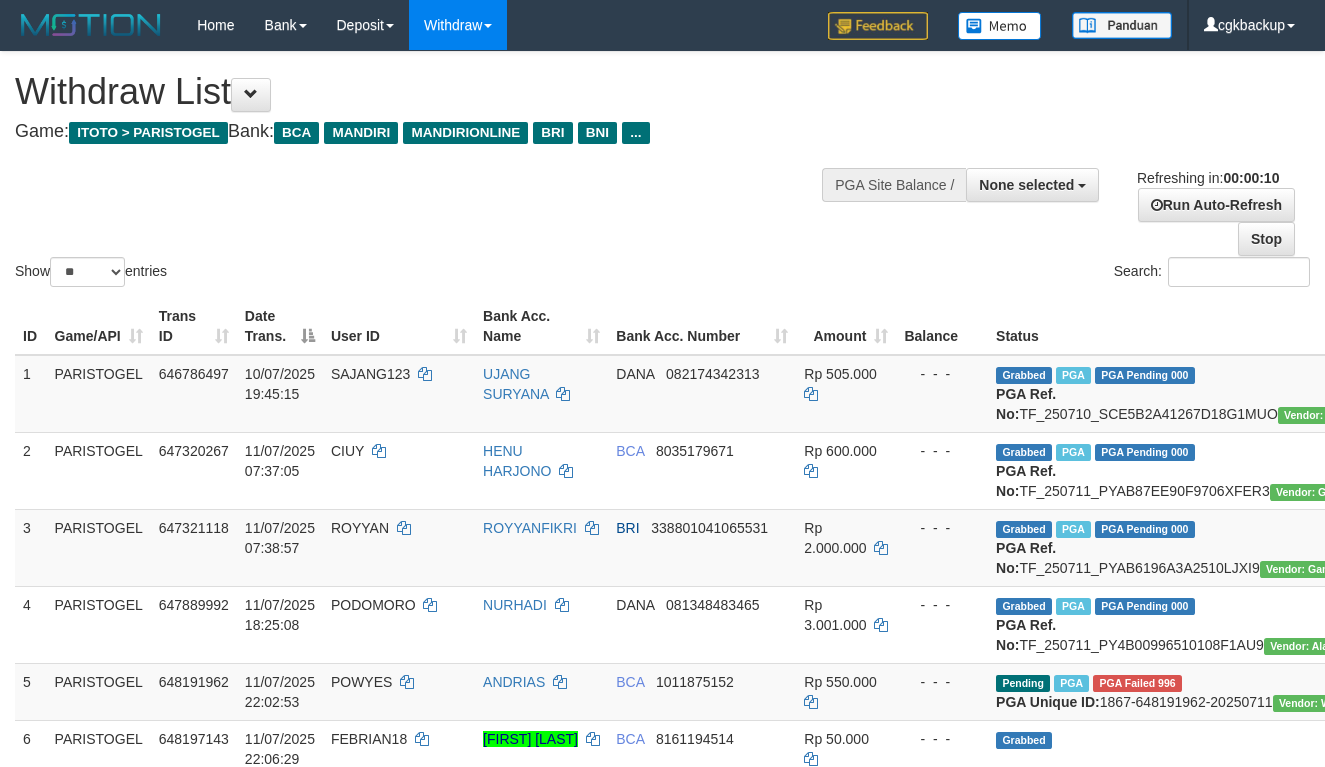 select 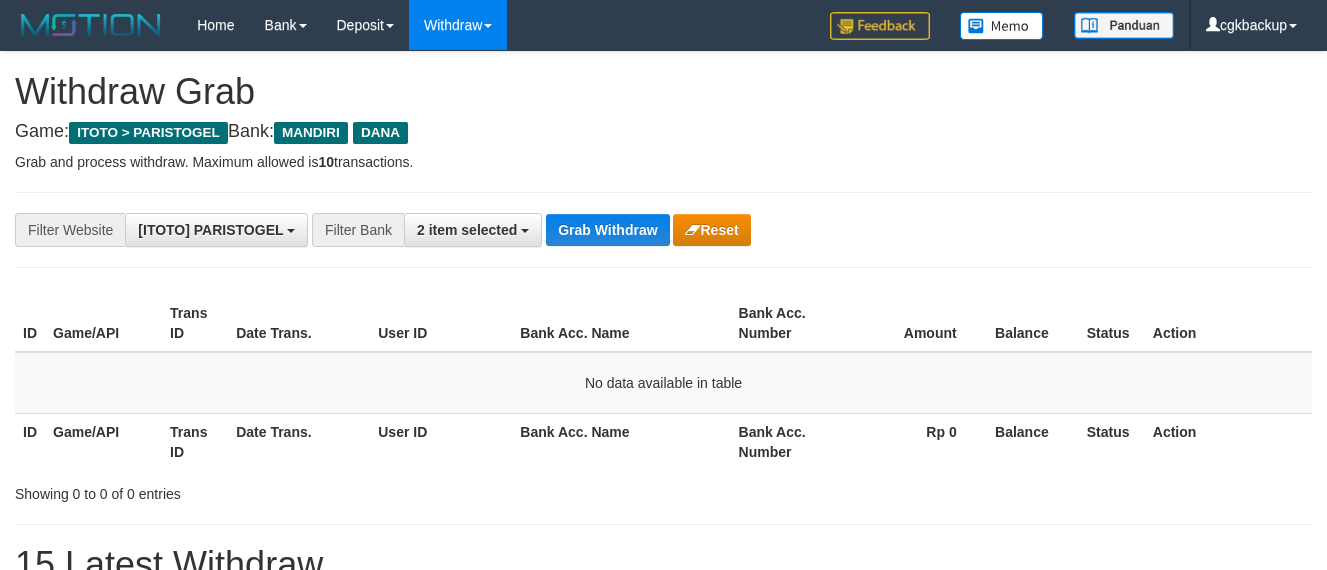 scroll, scrollTop: 206, scrollLeft: 0, axis: vertical 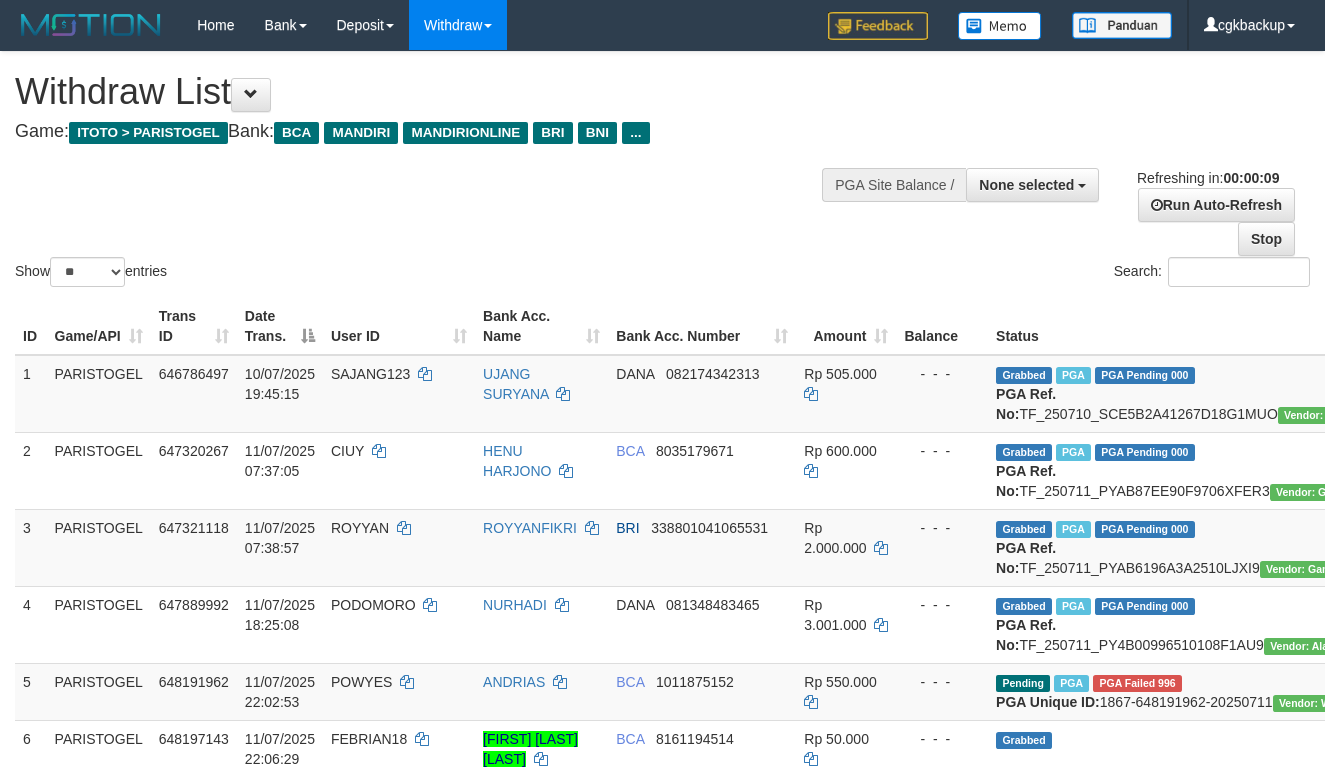 select 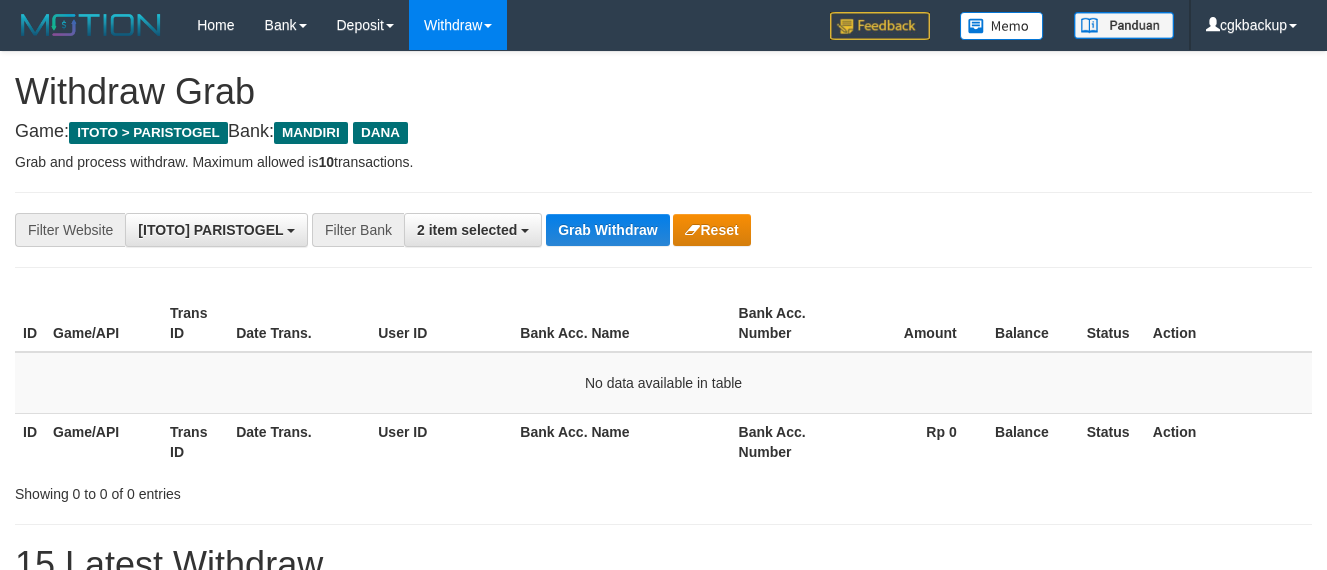 scroll, scrollTop: 206, scrollLeft: 0, axis: vertical 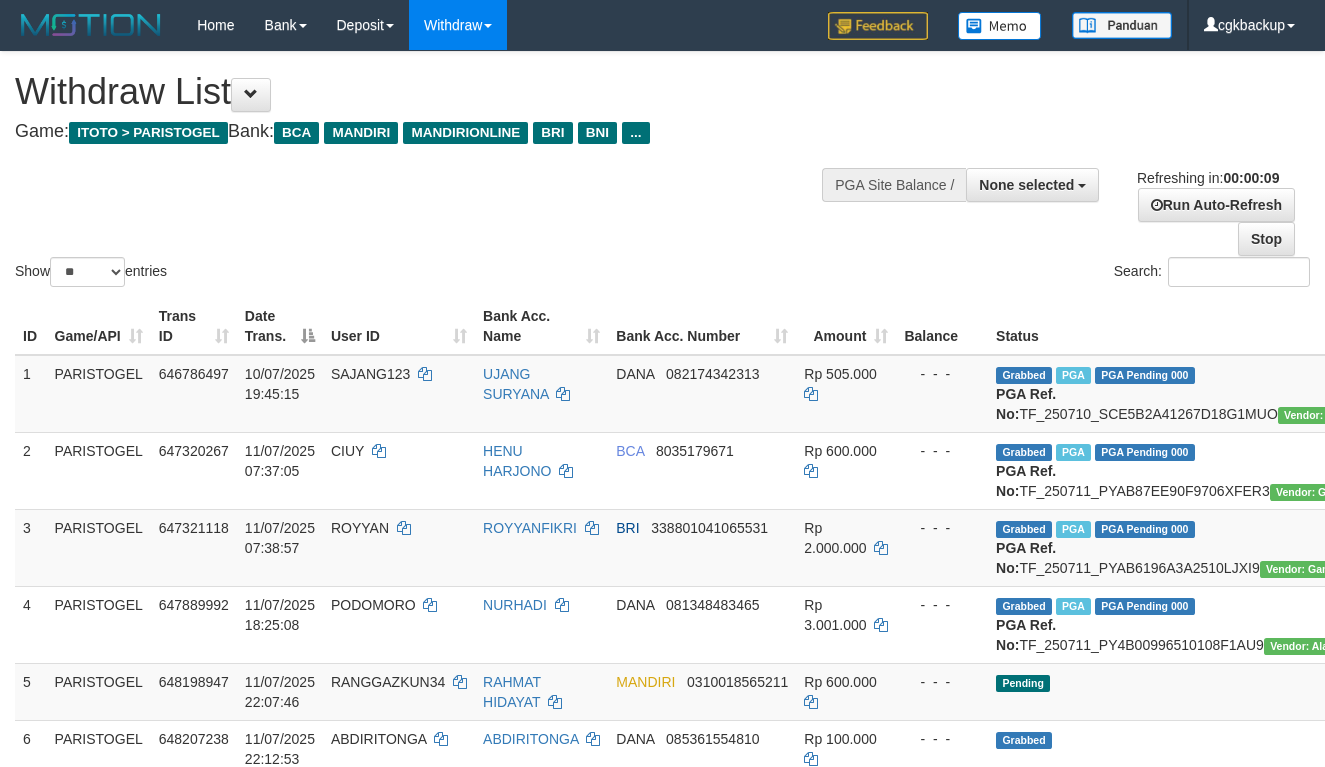 select 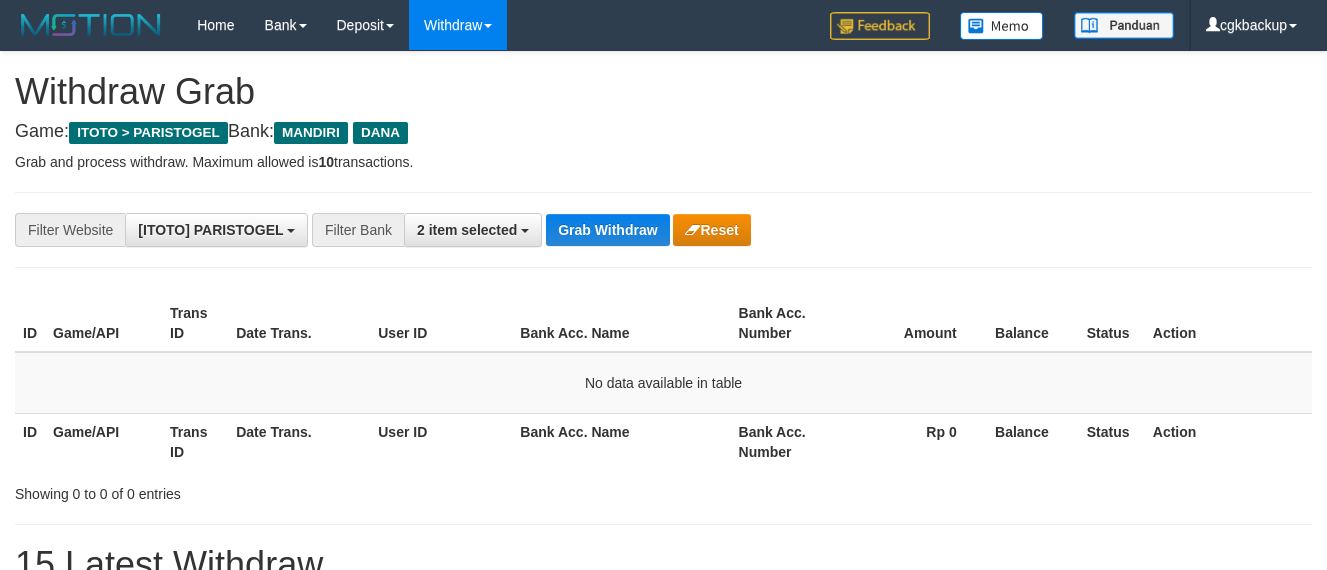 scroll, scrollTop: 206, scrollLeft: 0, axis: vertical 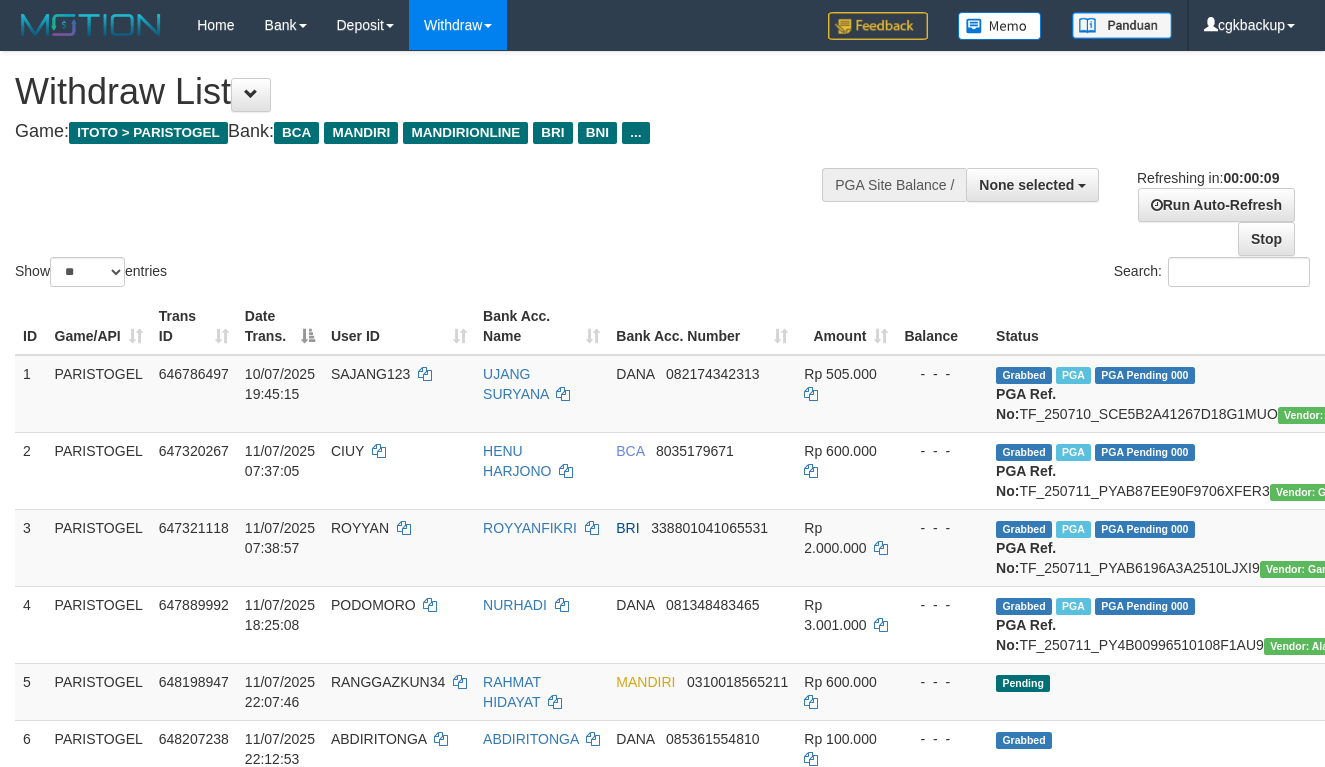 select 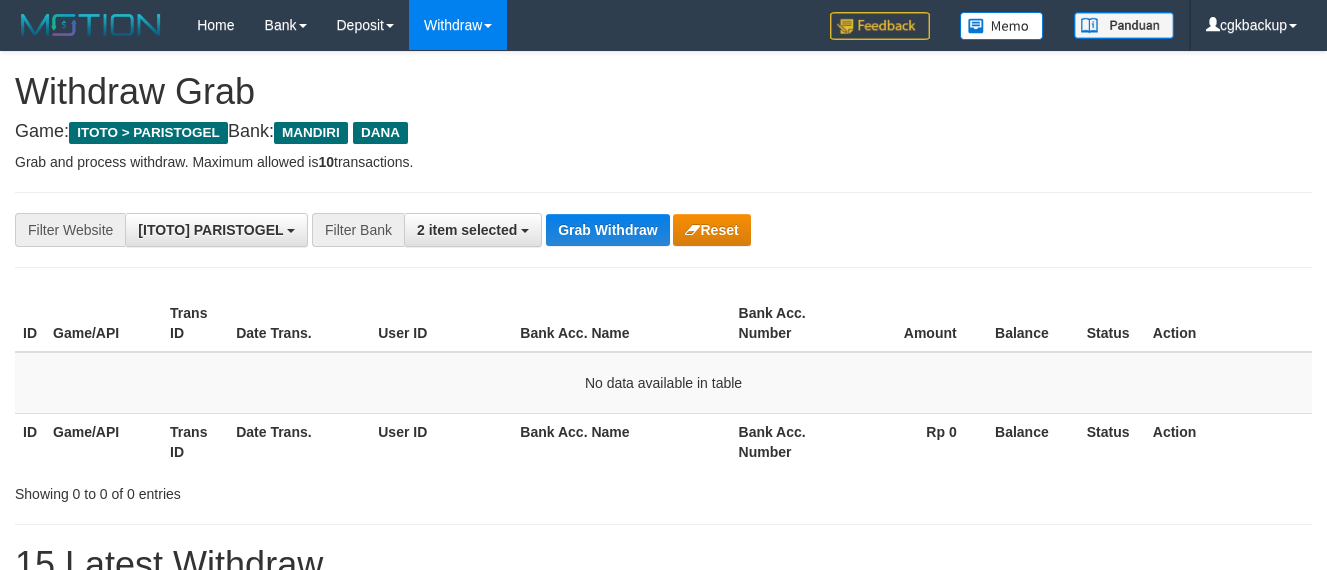 scroll, scrollTop: 206, scrollLeft: 0, axis: vertical 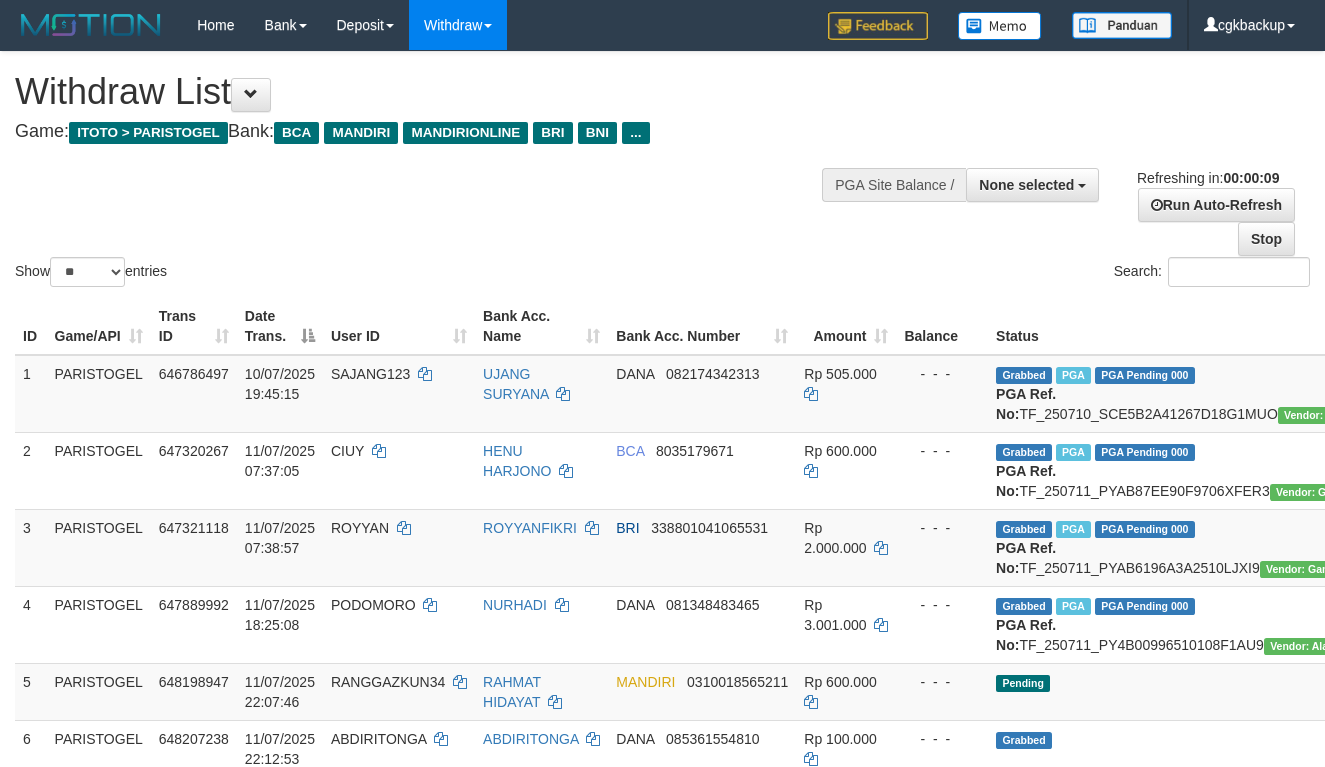 select 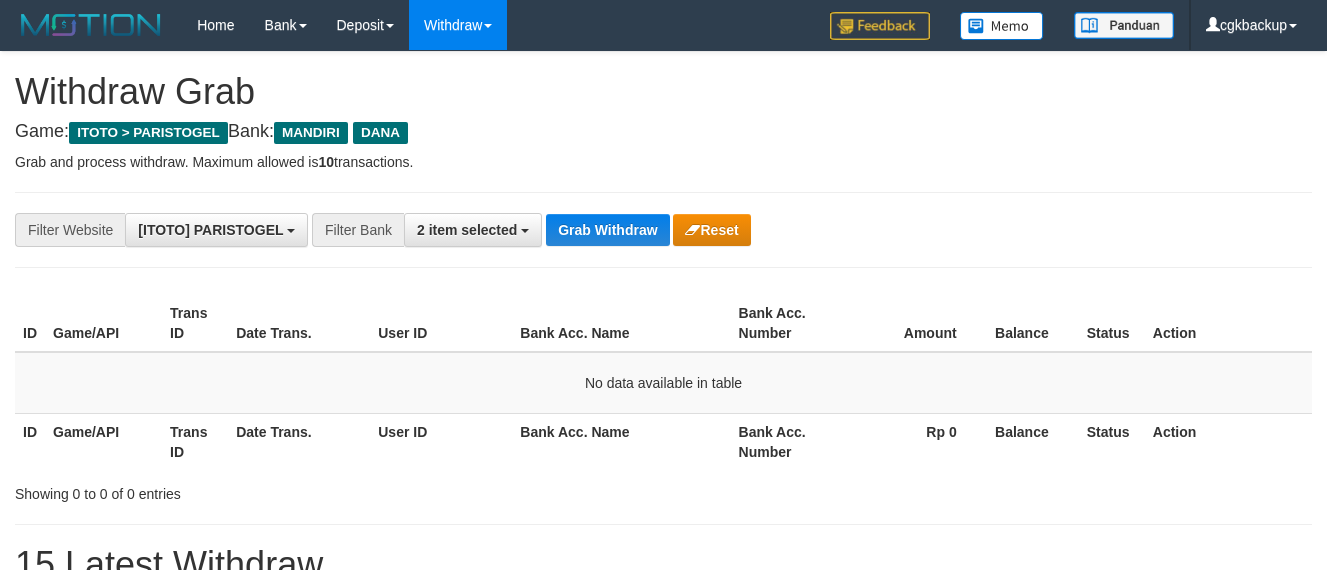 scroll, scrollTop: 206, scrollLeft: 0, axis: vertical 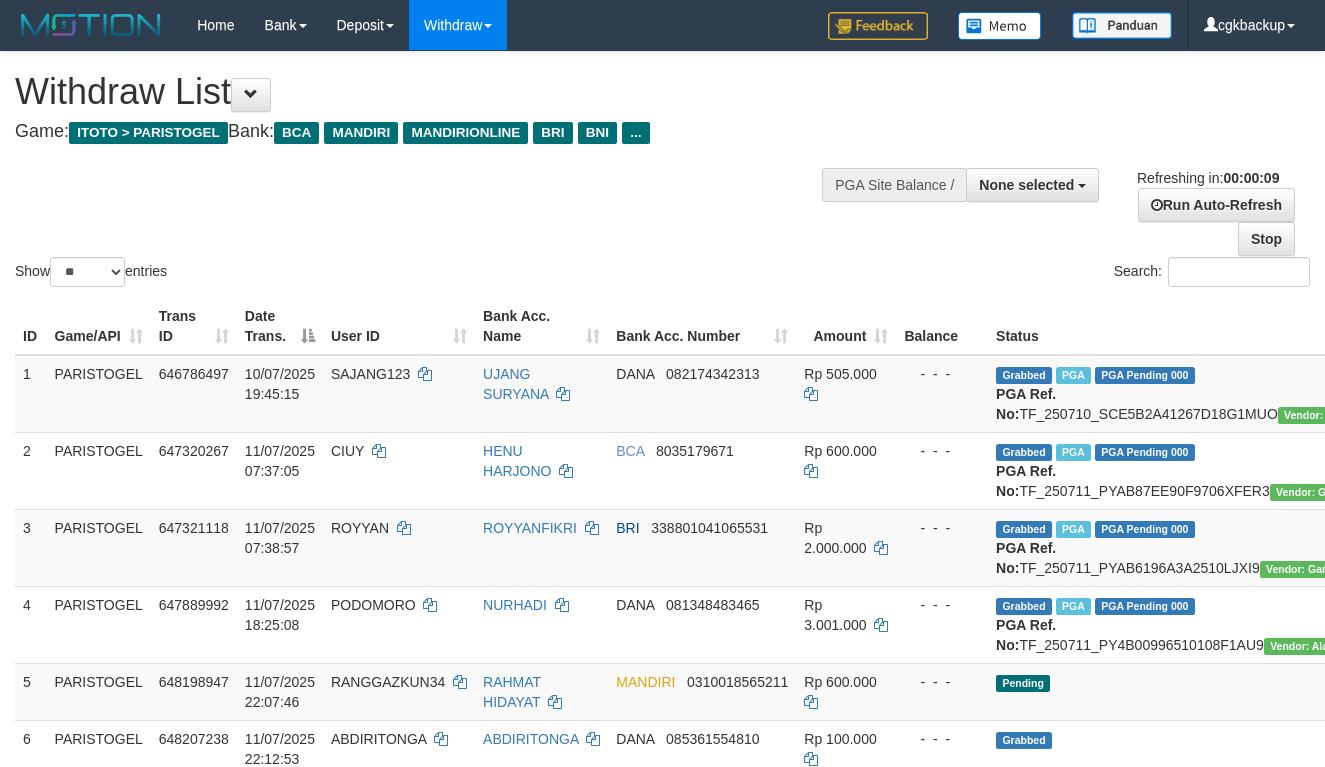 select 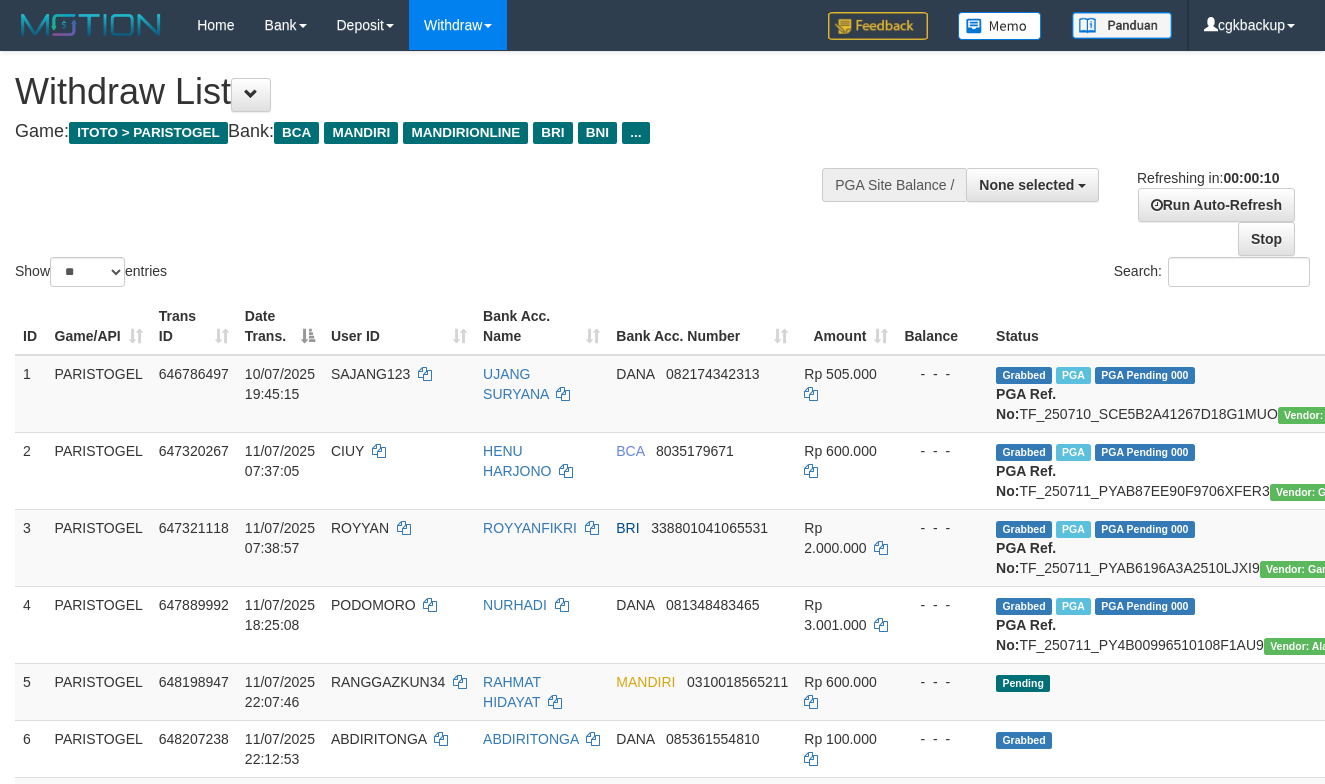 select 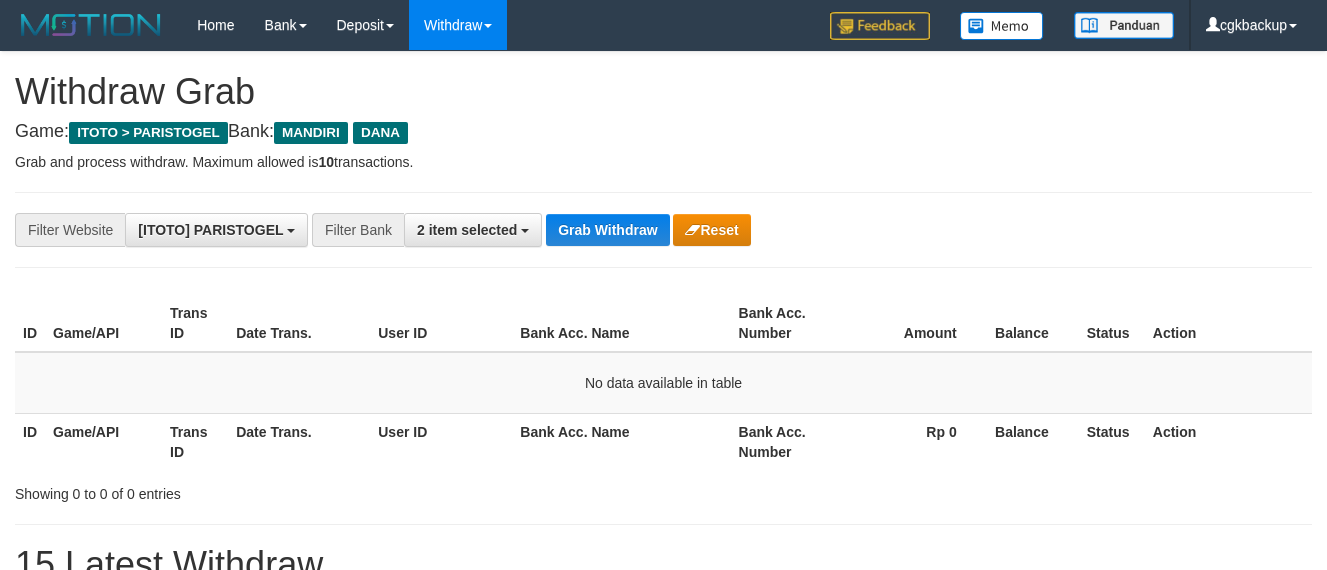 scroll, scrollTop: 206, scrollLeft: 0, axis: vertical 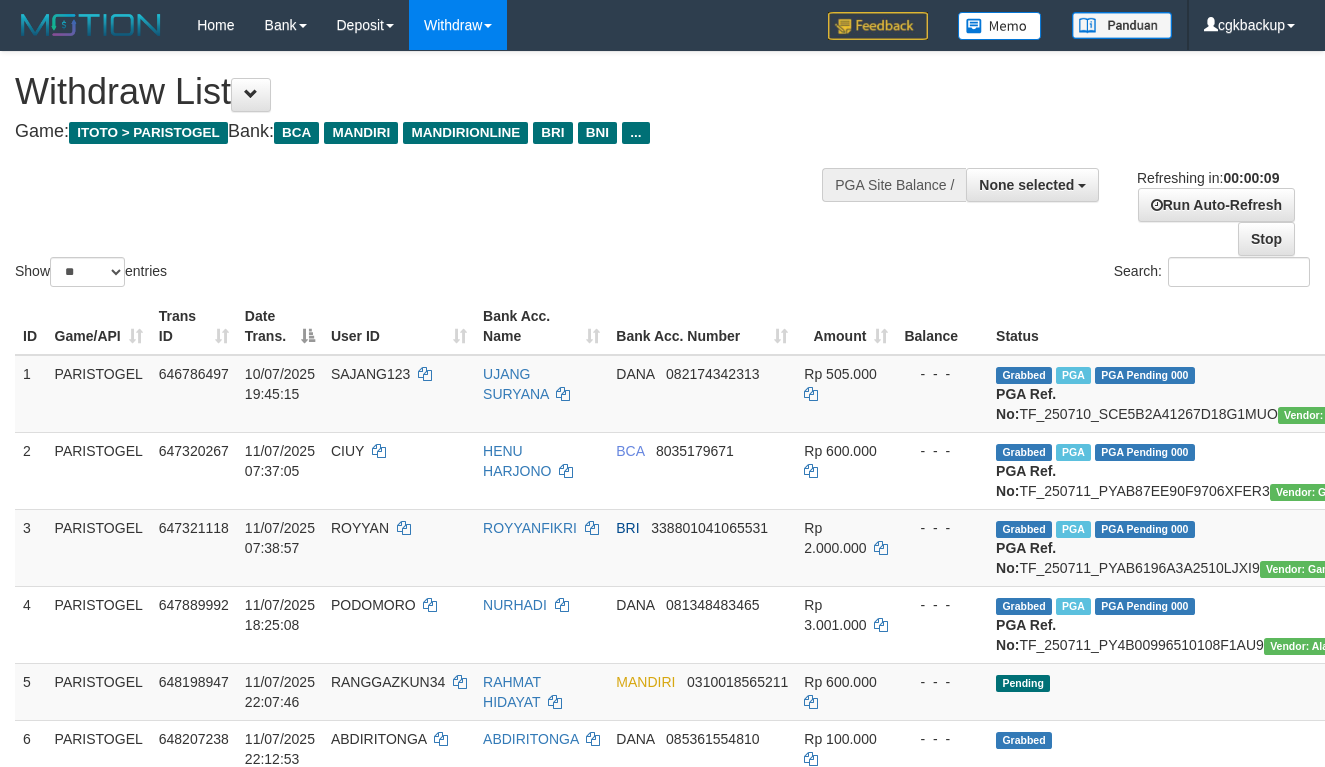 select 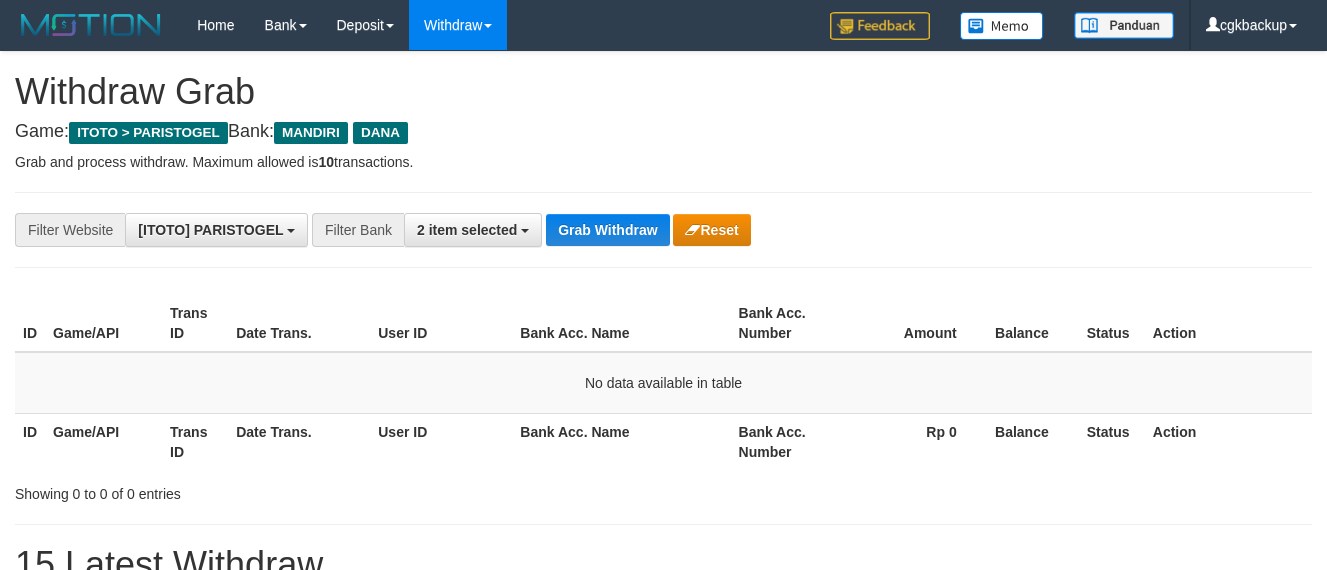 scroll, scrollTop: 206, scrollLeft: 0, axis: vertical 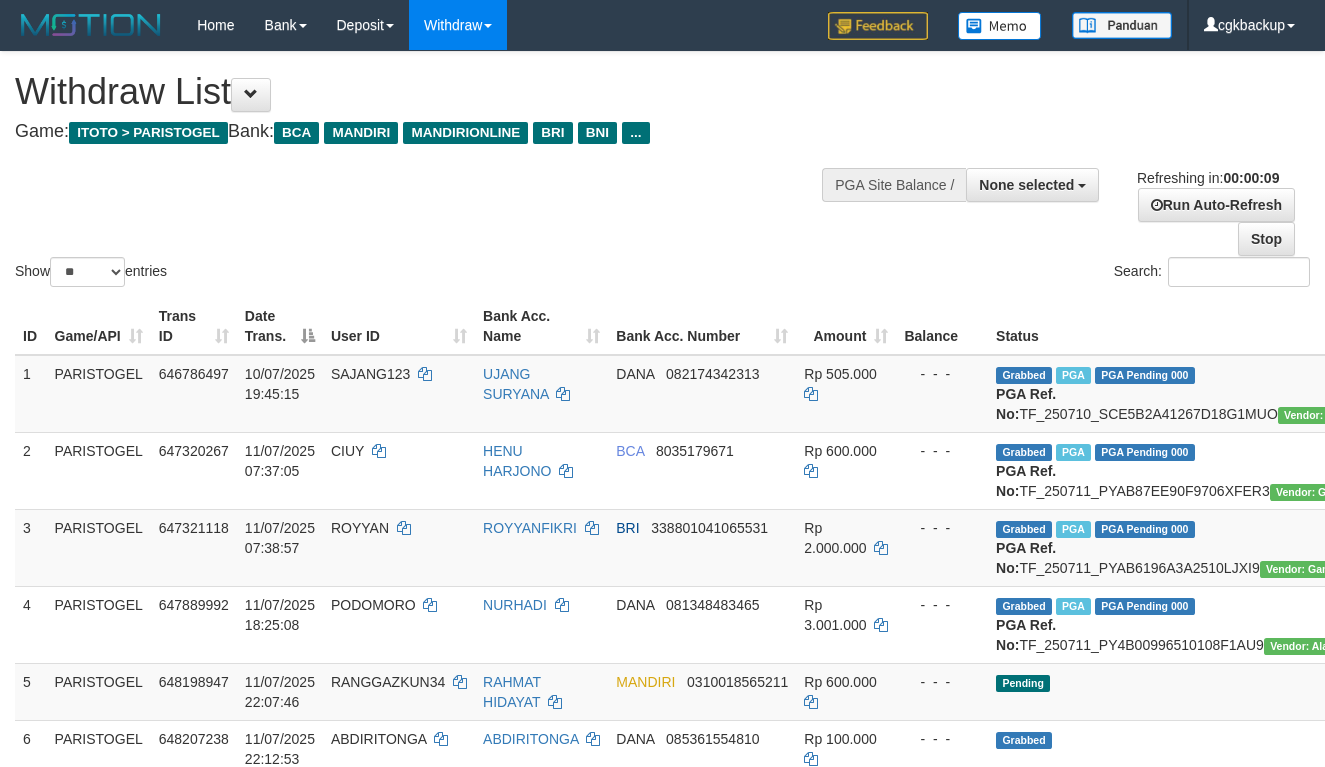 select 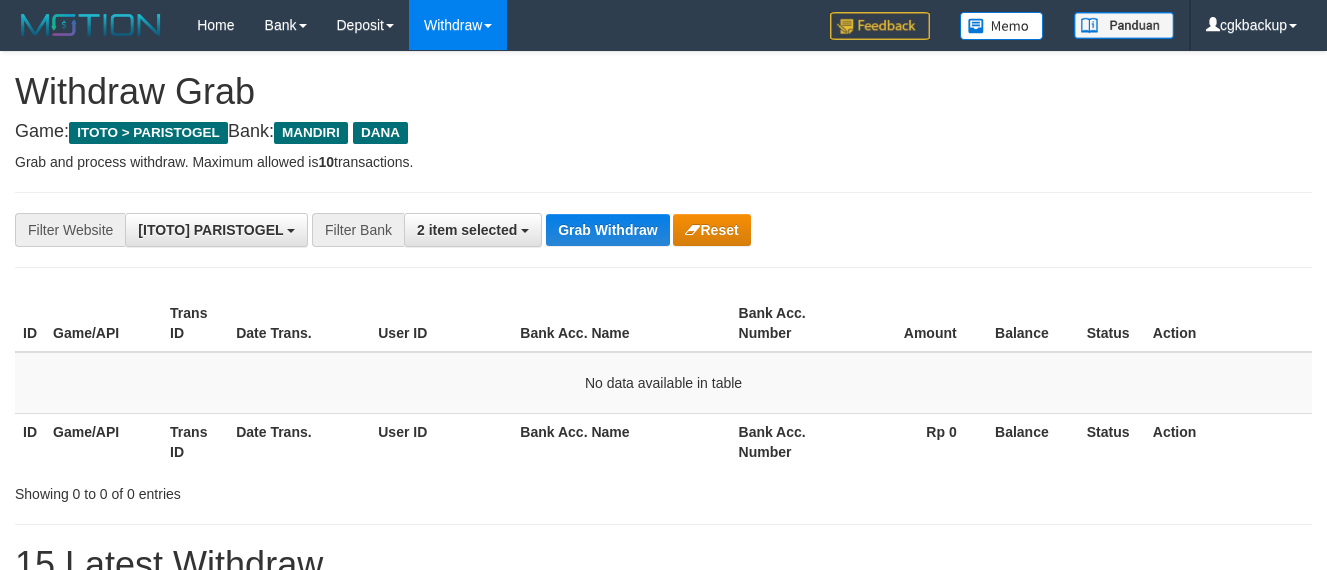 scroll, scrollTop: 206, scrollLeft: 0, axis: vertical 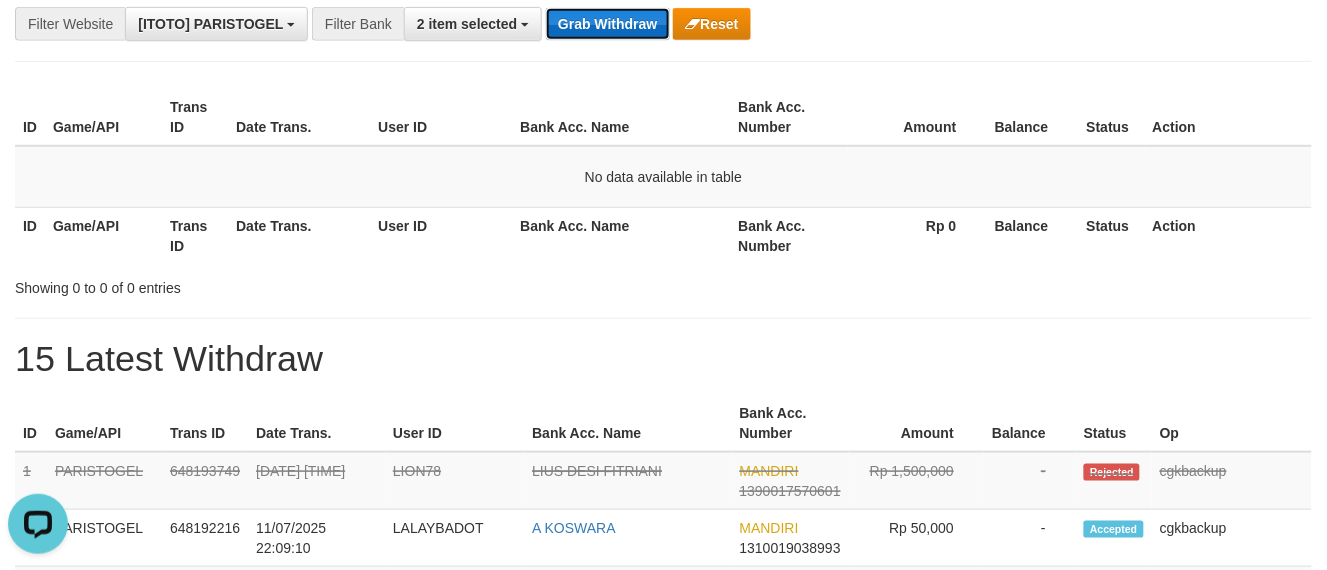 click on "Grab Withdraw" at bounding box center [607, 24] 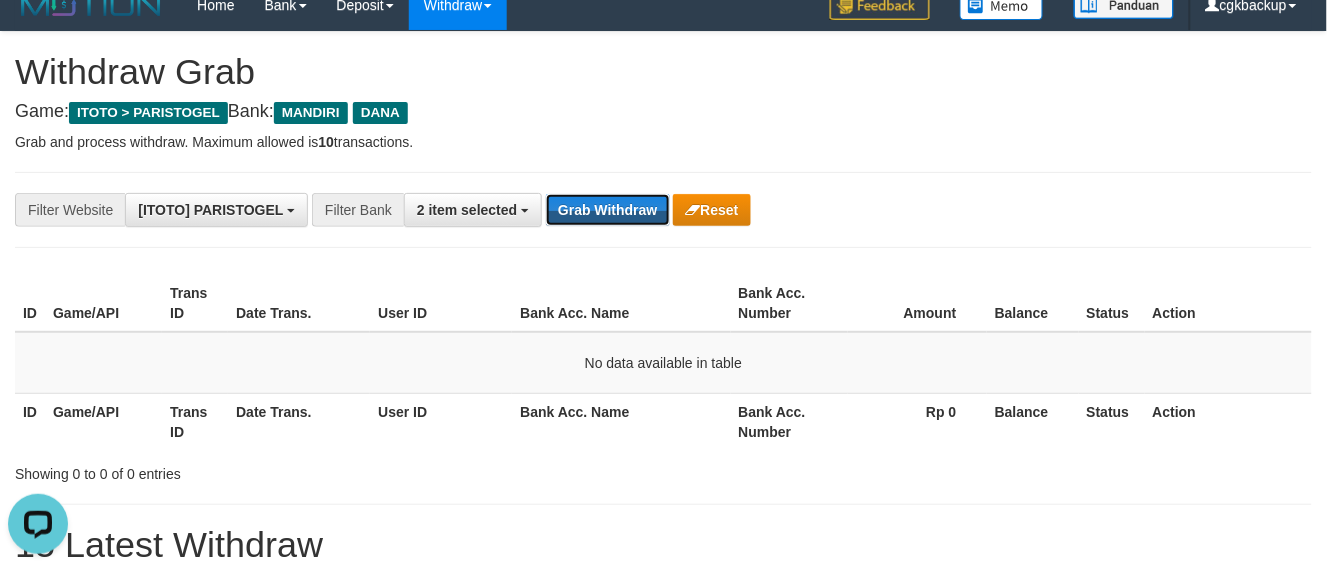 scroll, scrollTop: 0, scrollLeft: 0, axis: both 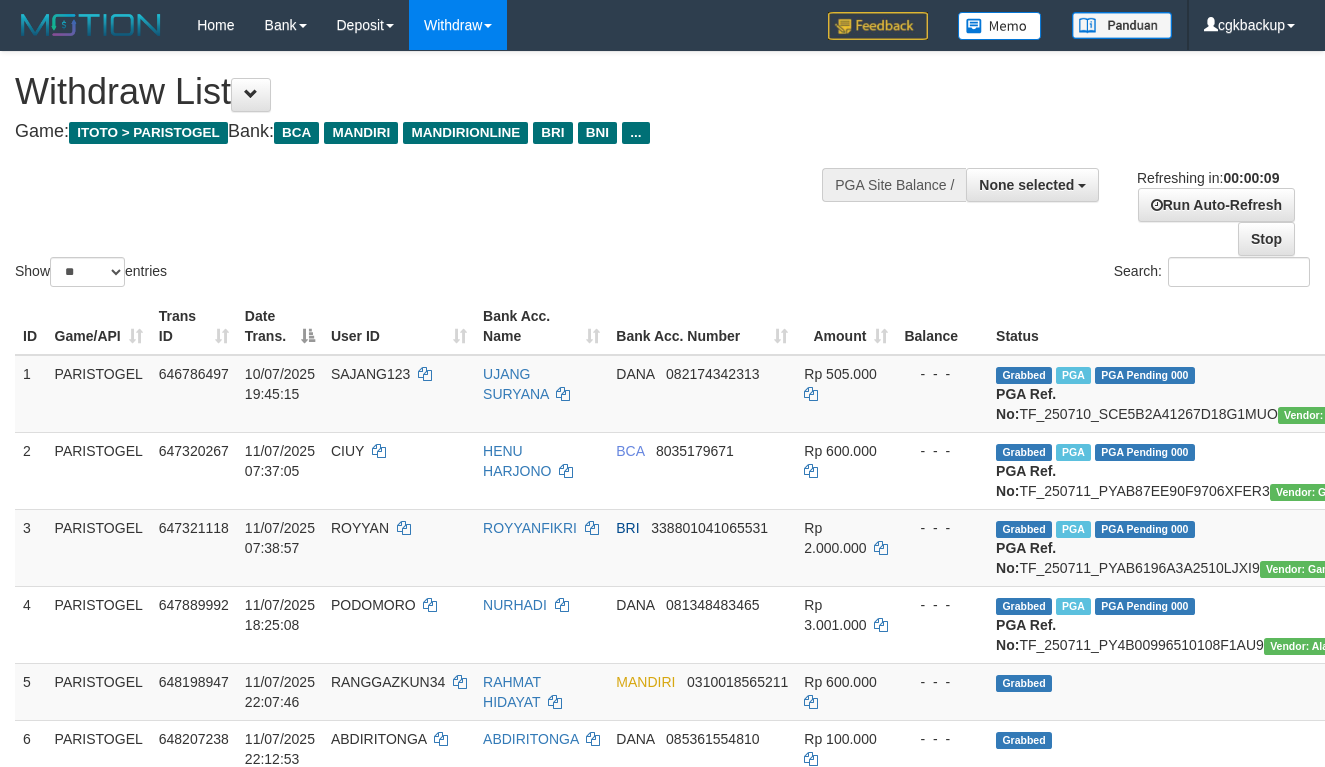 select 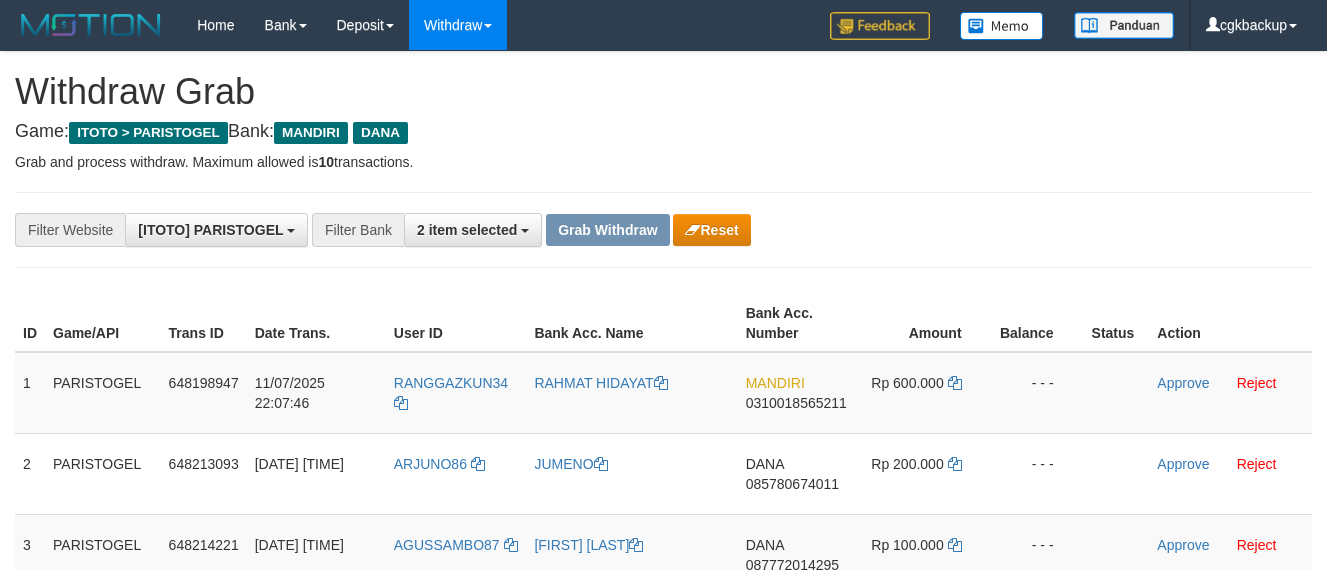 scroll, scrollTop: 0, scrollLeft: 0, axis: both 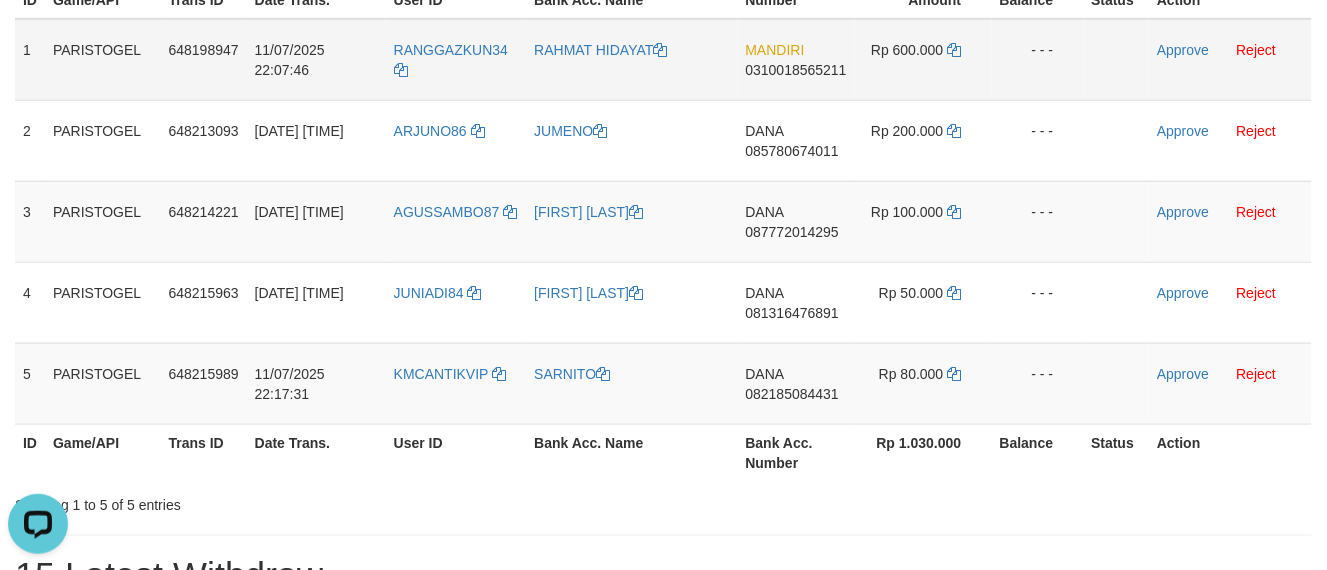 click on "RANGGAZKUN34" at bounding box center [456, 60] 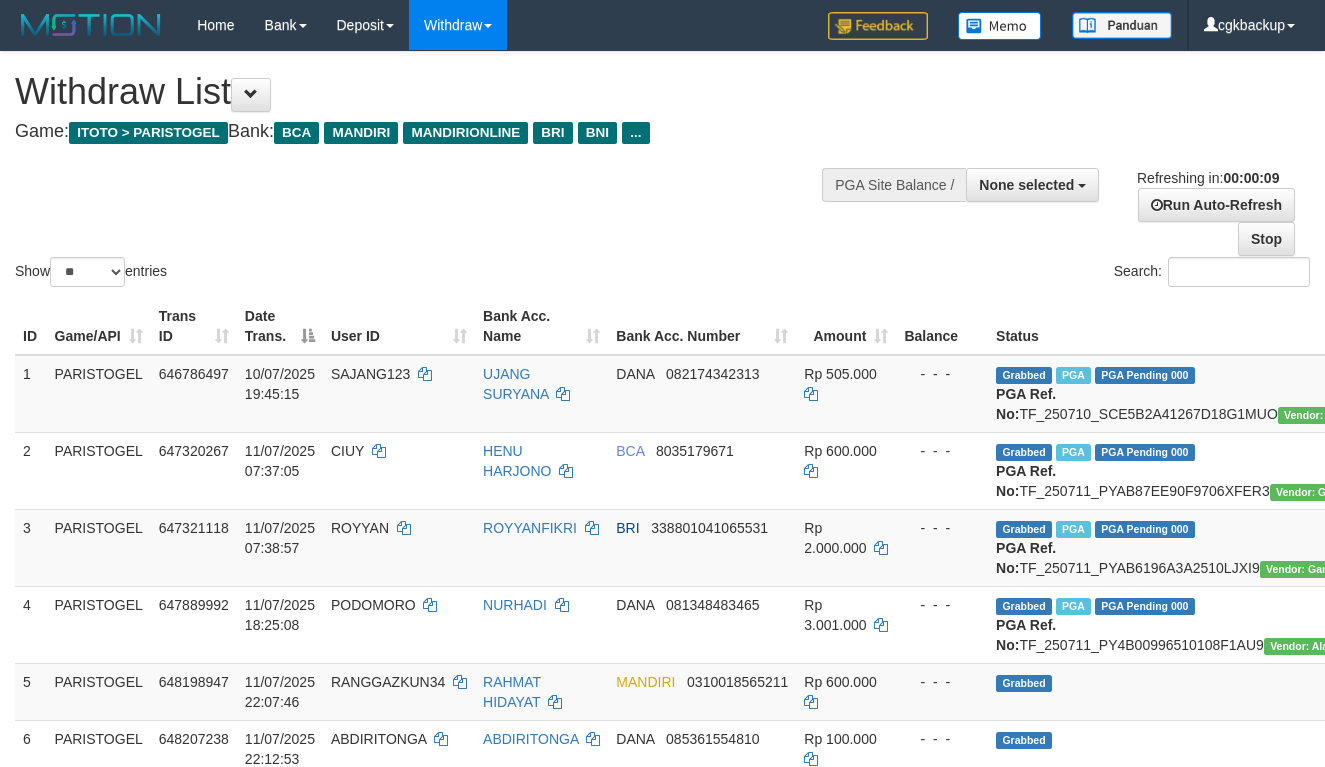 select 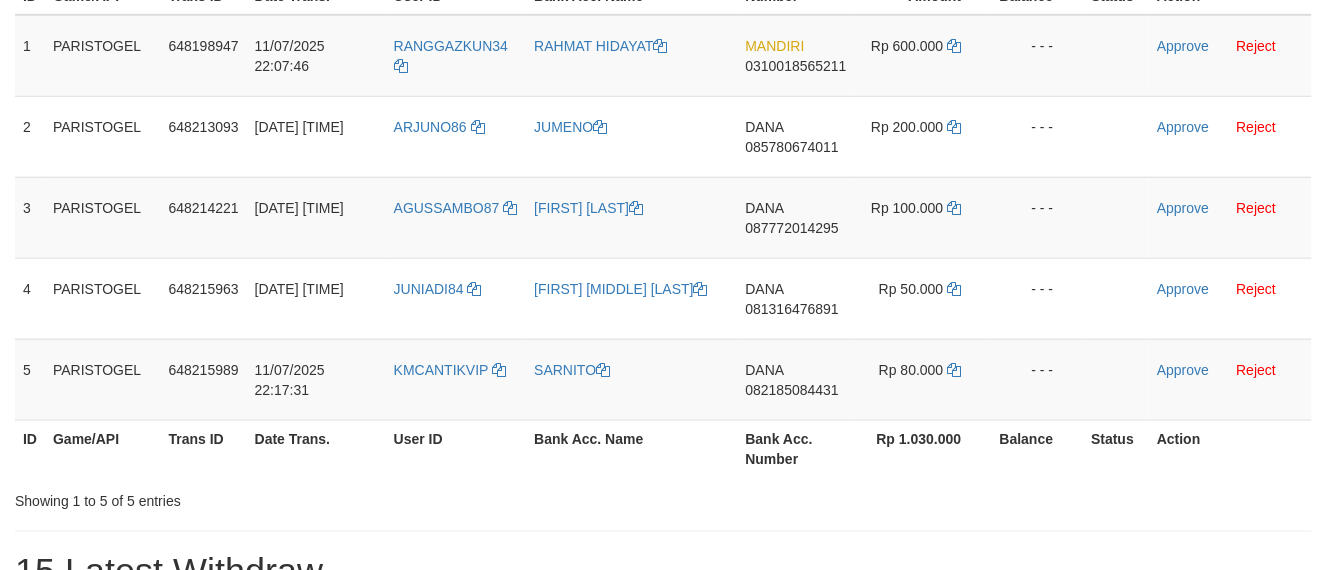 scroll, scrollTop: 333, scrollLeft: 0, axis: vertical 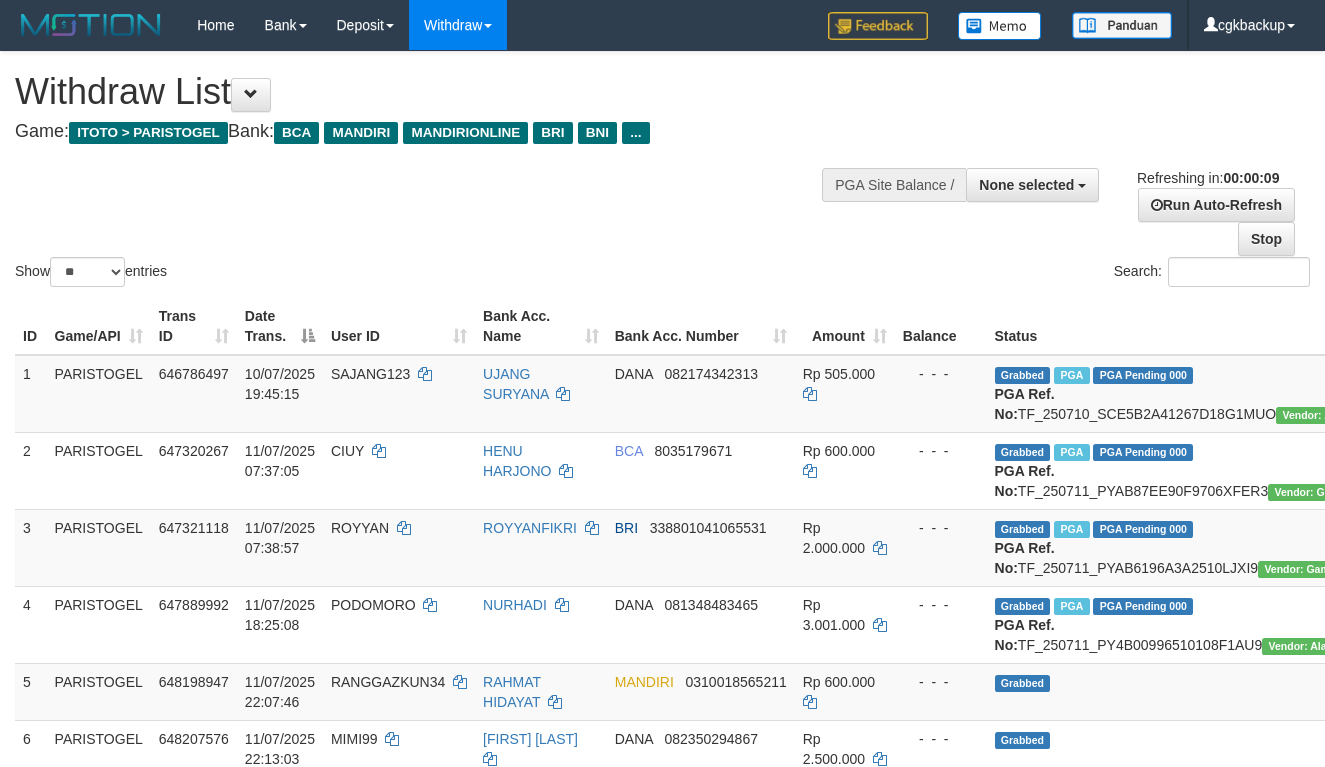 select 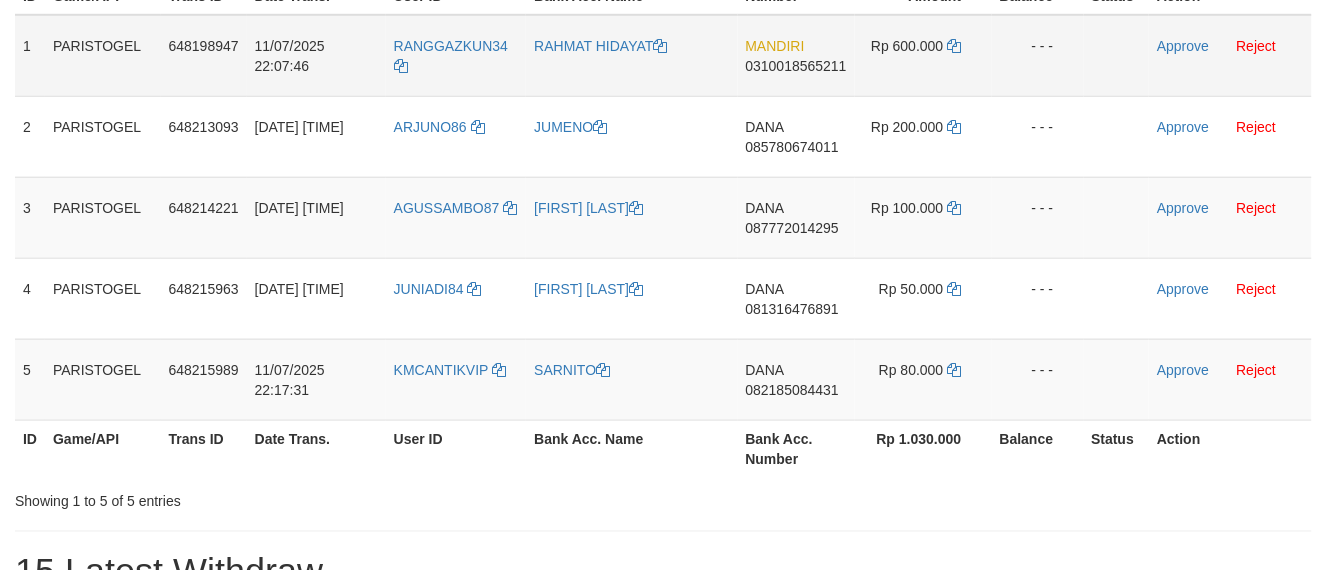 click on "RANGGAZKUN34" at bounding box center [456, 56] 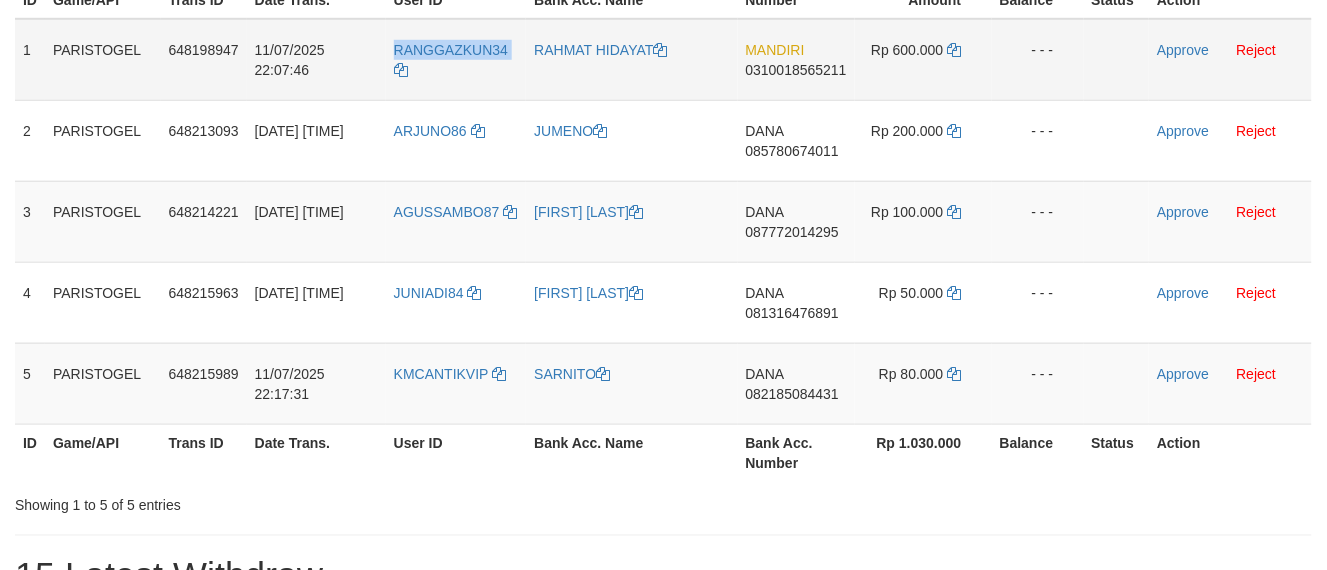 click on "RANGGAZKUN34" at bounding box center [456, 60] 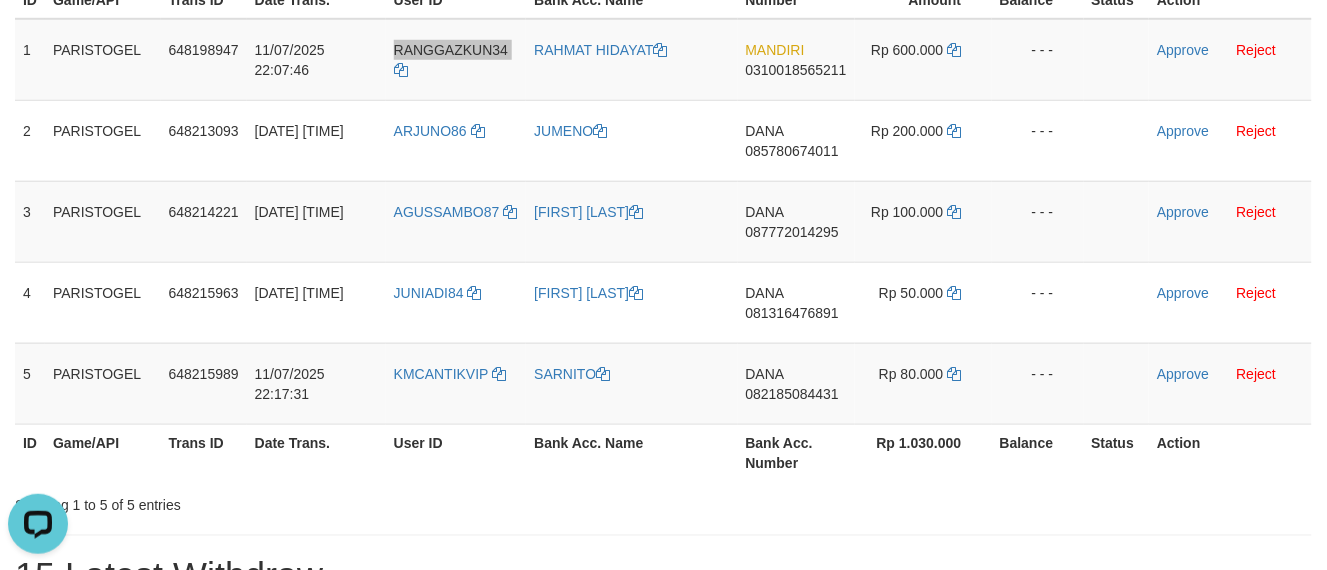 scroll, scrollTop: 0, scrollLeft: 0, axis: both 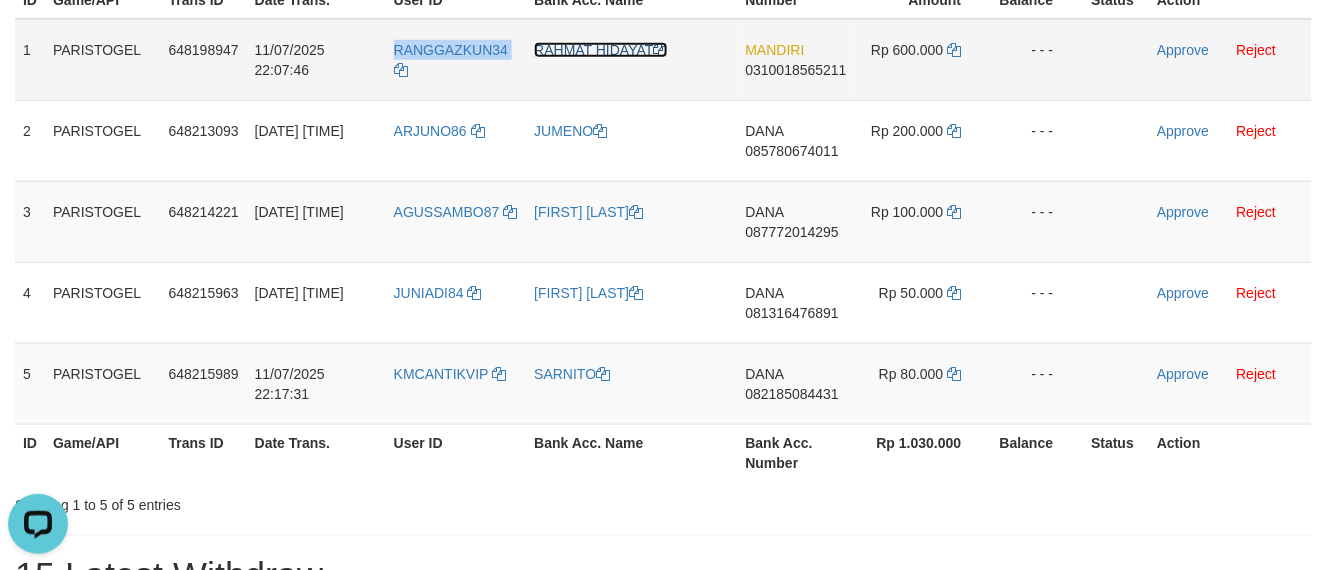 click on "RAHMAT HIDAYAT" at bounding box center (600, 50) 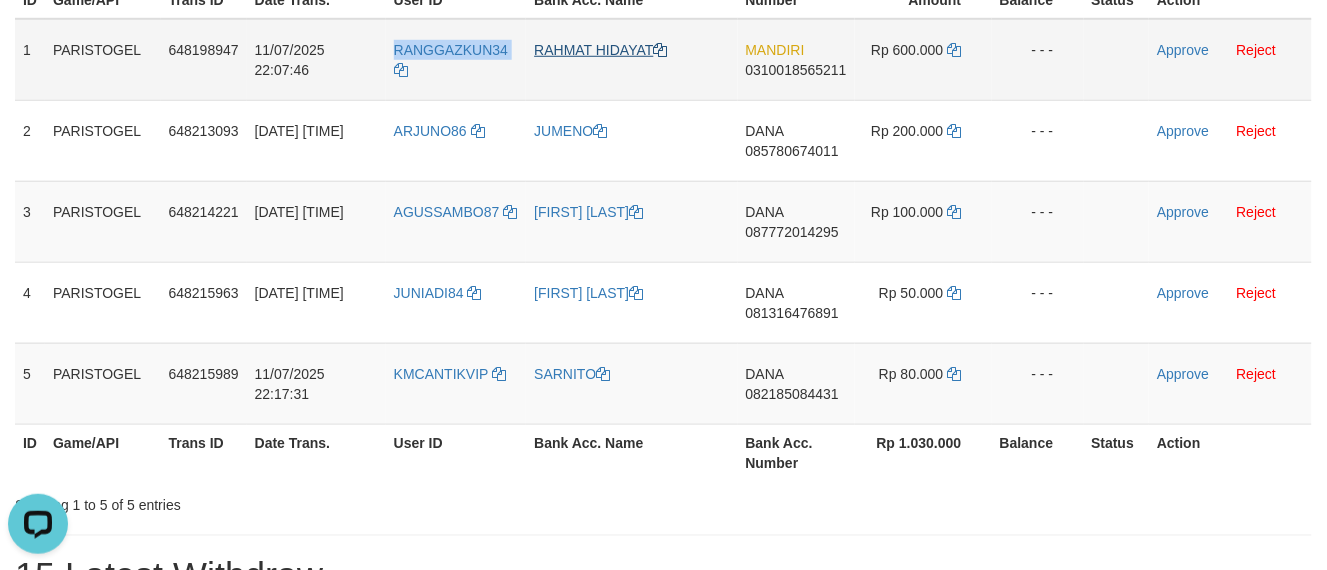 copy on "RANGGAZKUN34" 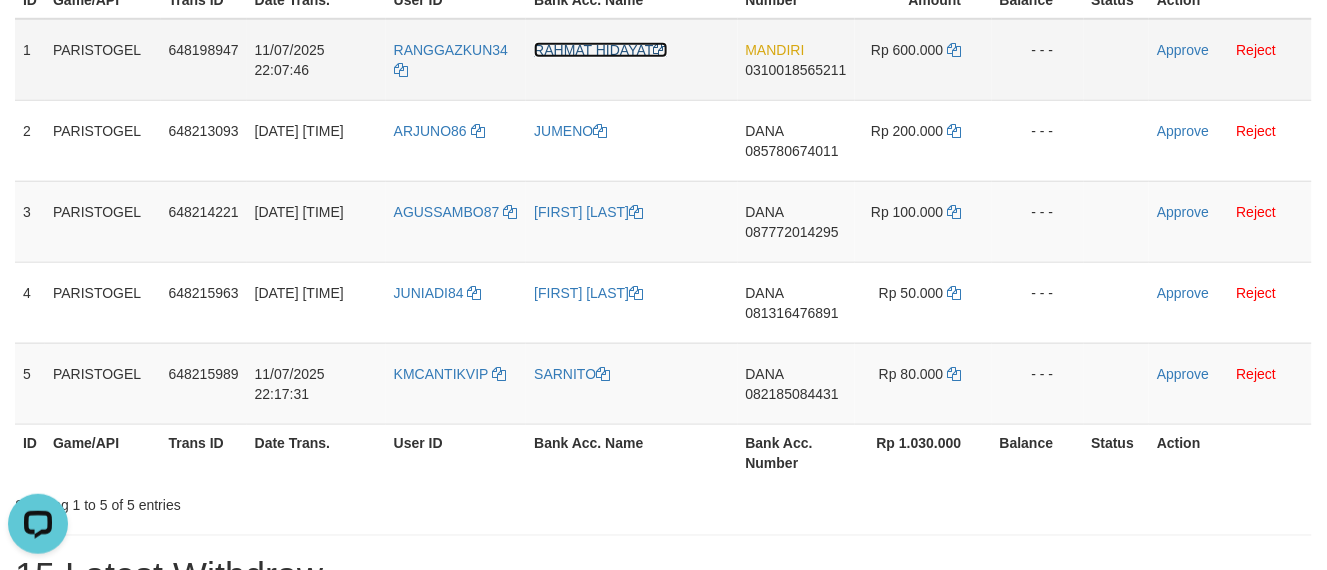 click on "RAHMAT HIDAYAT" at bounding box center [600, 50] 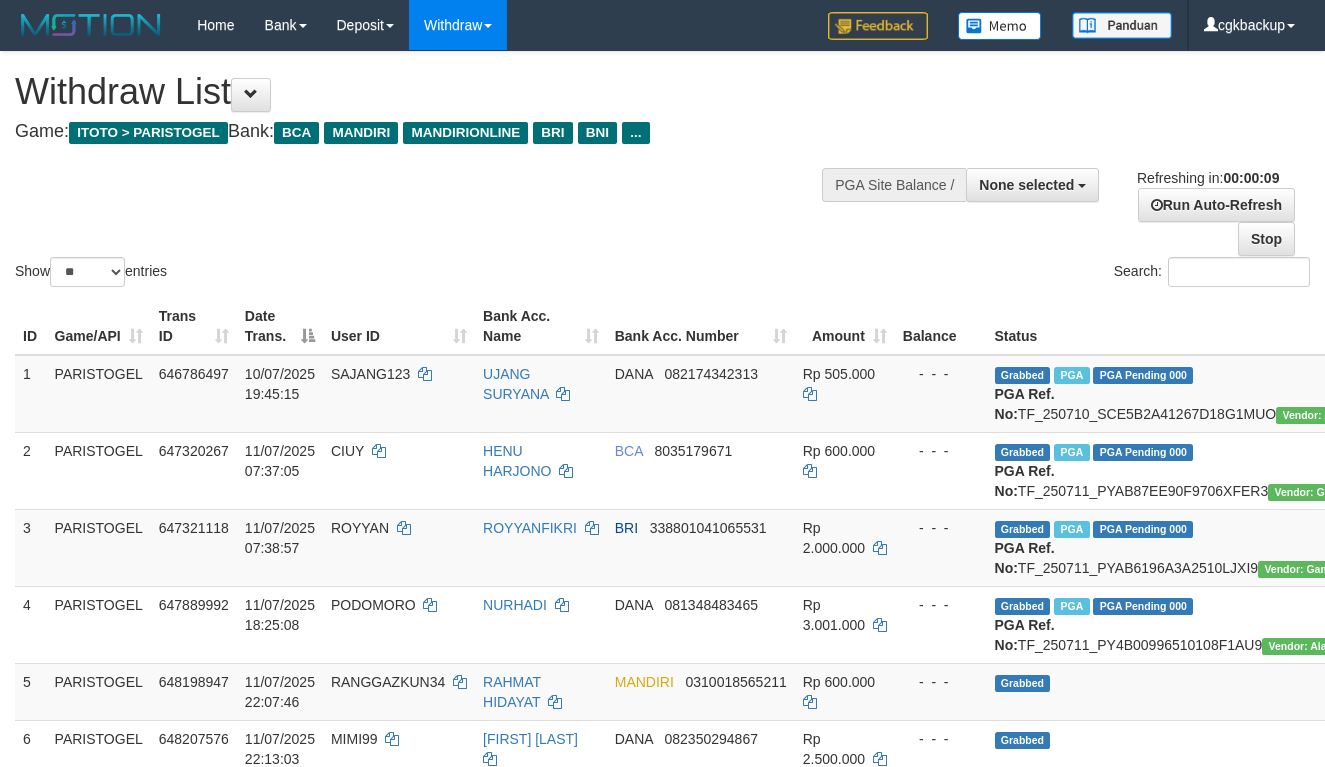 select 